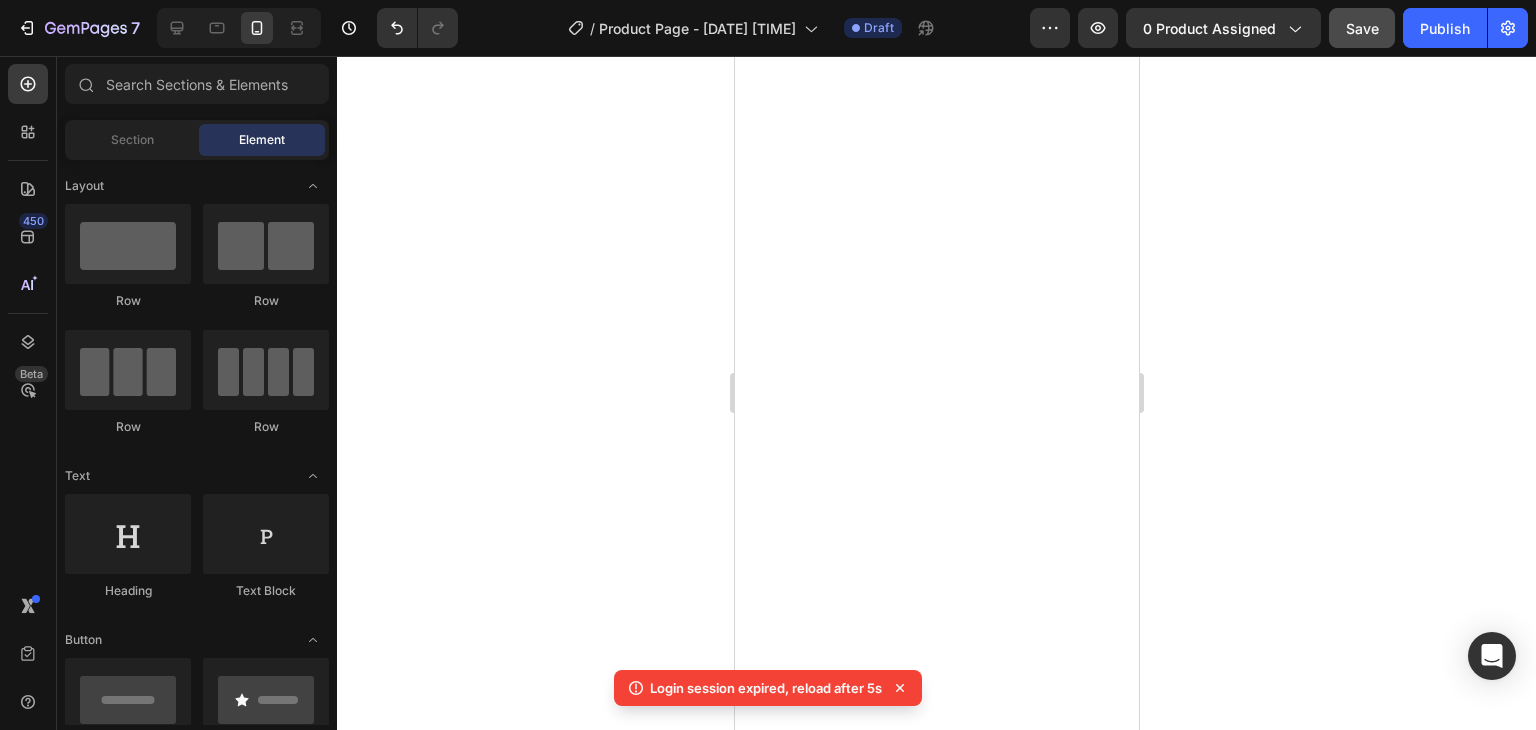 scroll, scrollTop: 0, scrollLeft: 0, axis: both 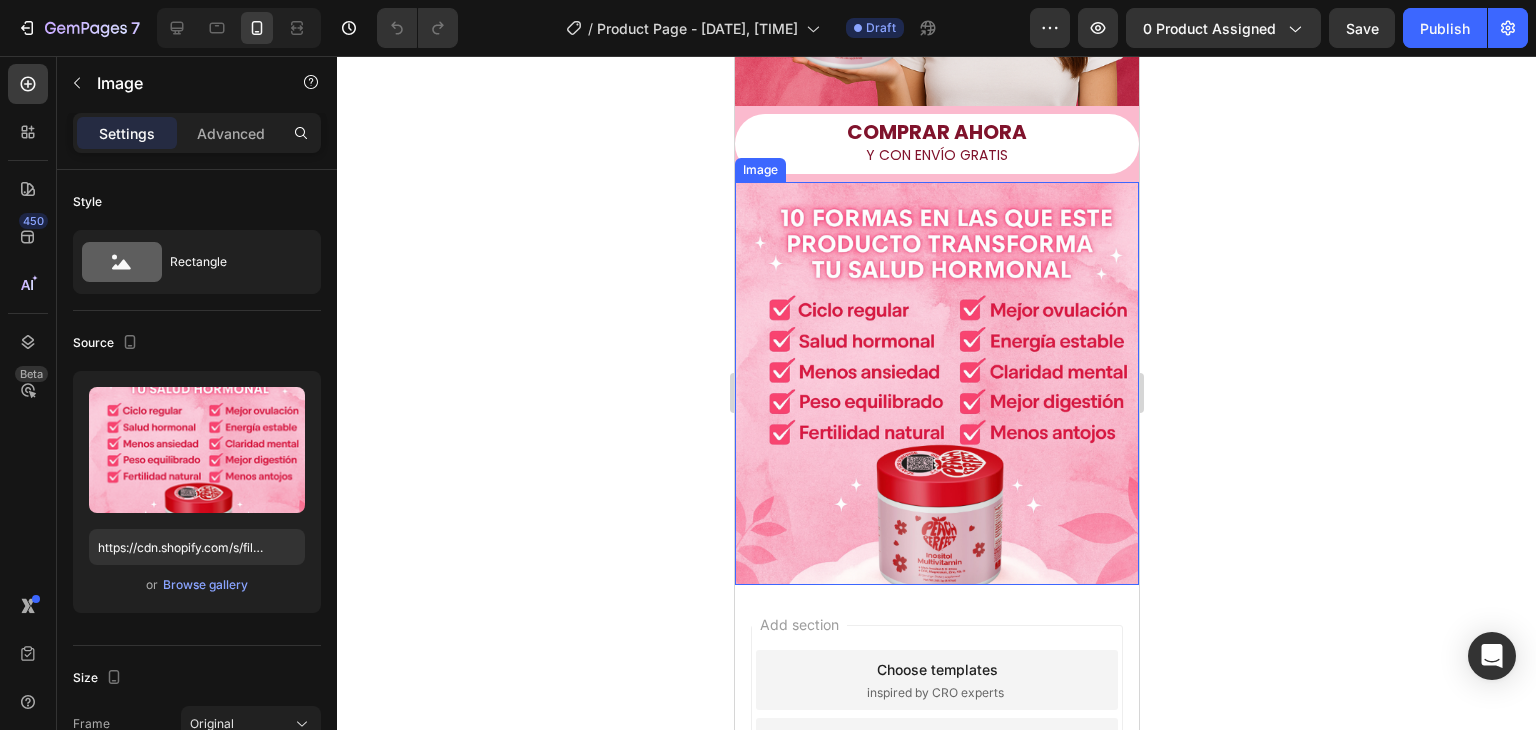 click at bounding box center (936, 383) 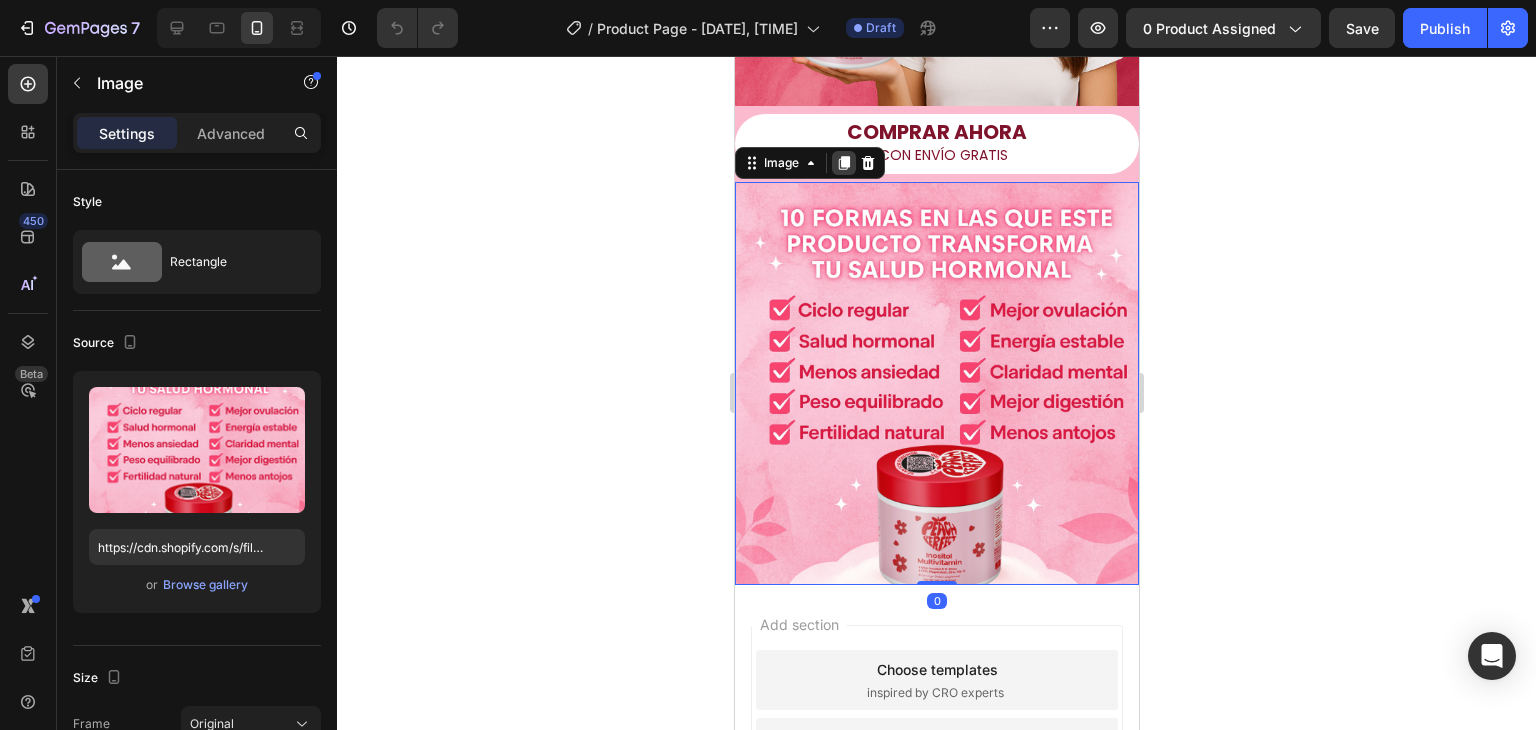 click 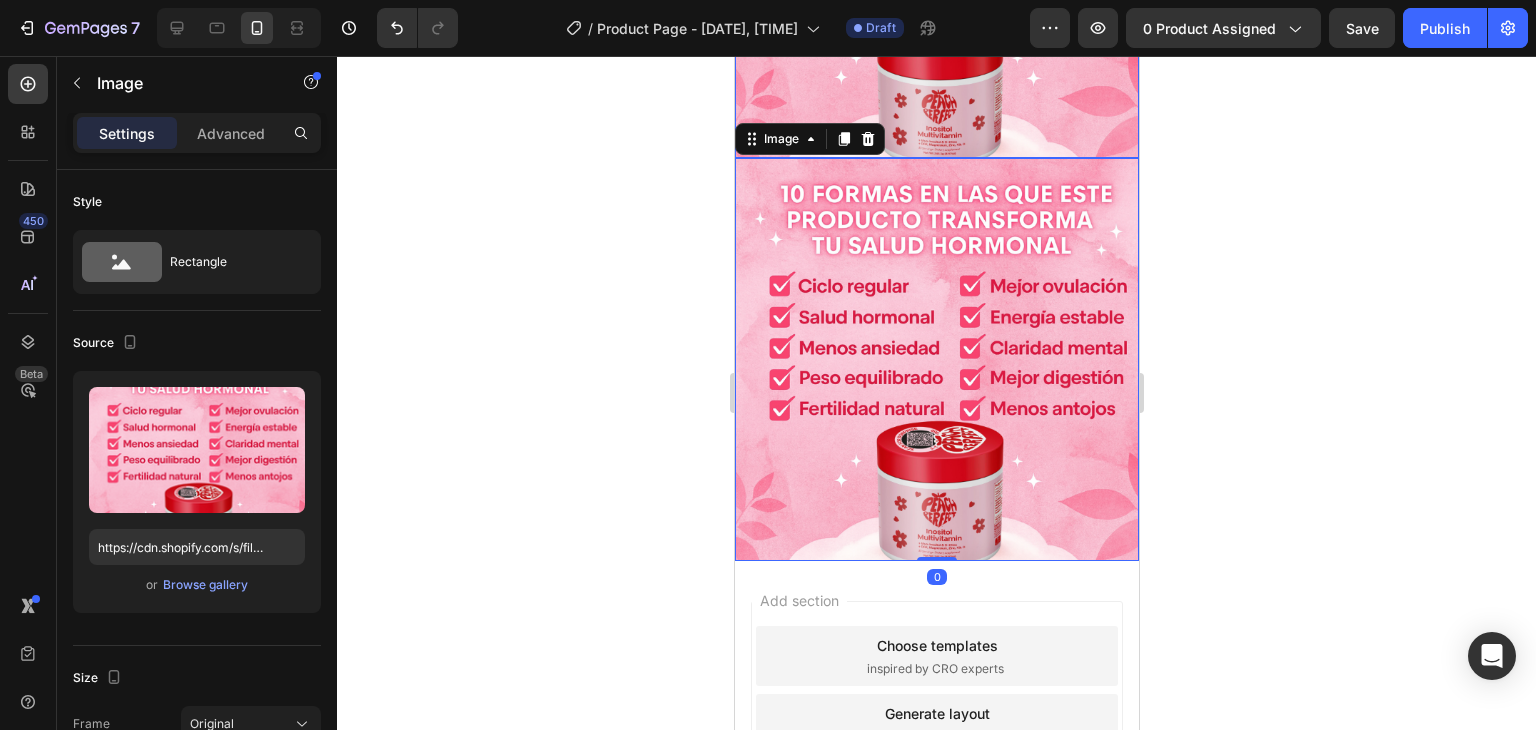 scroll, scrollTop: 1328, scrollLeft: 0, axis: vertical 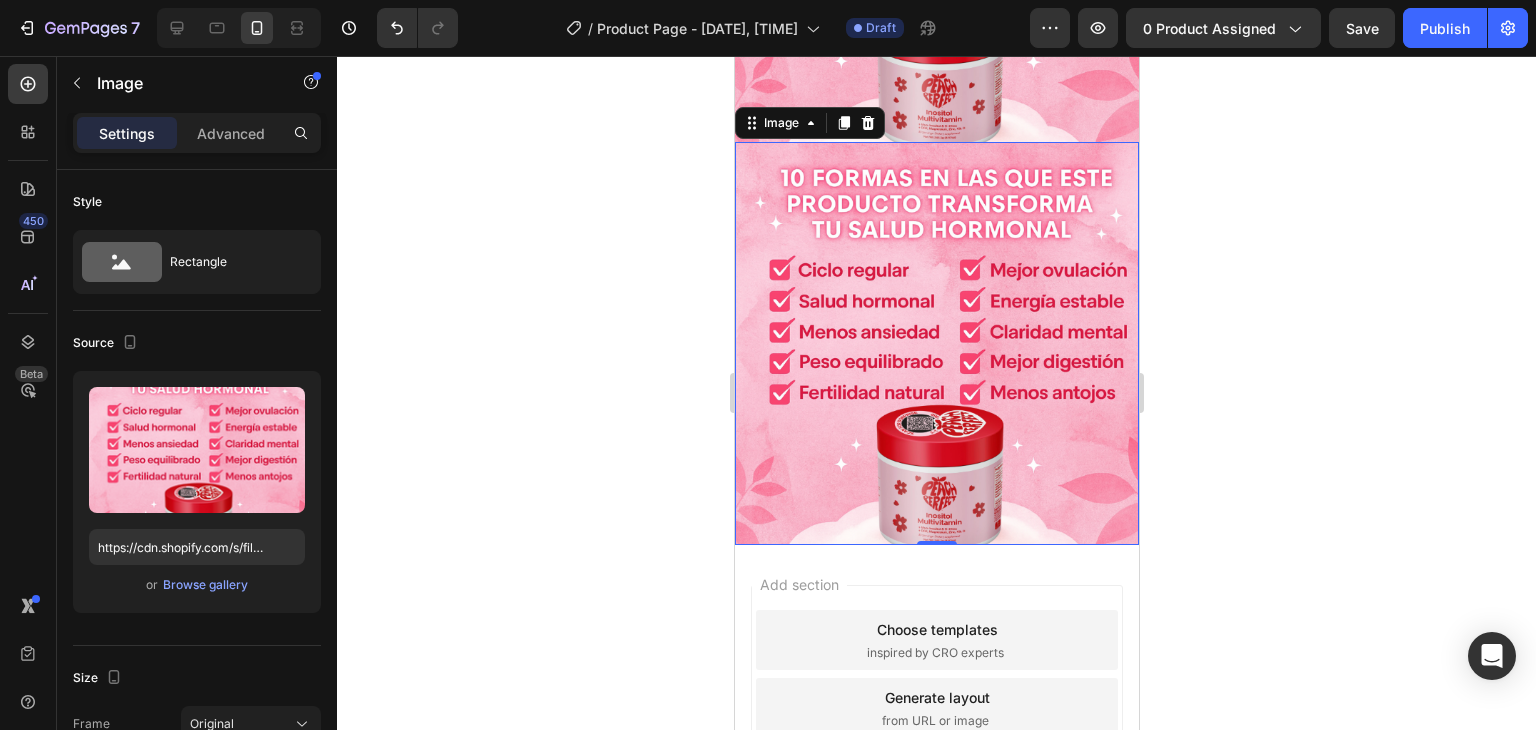 click 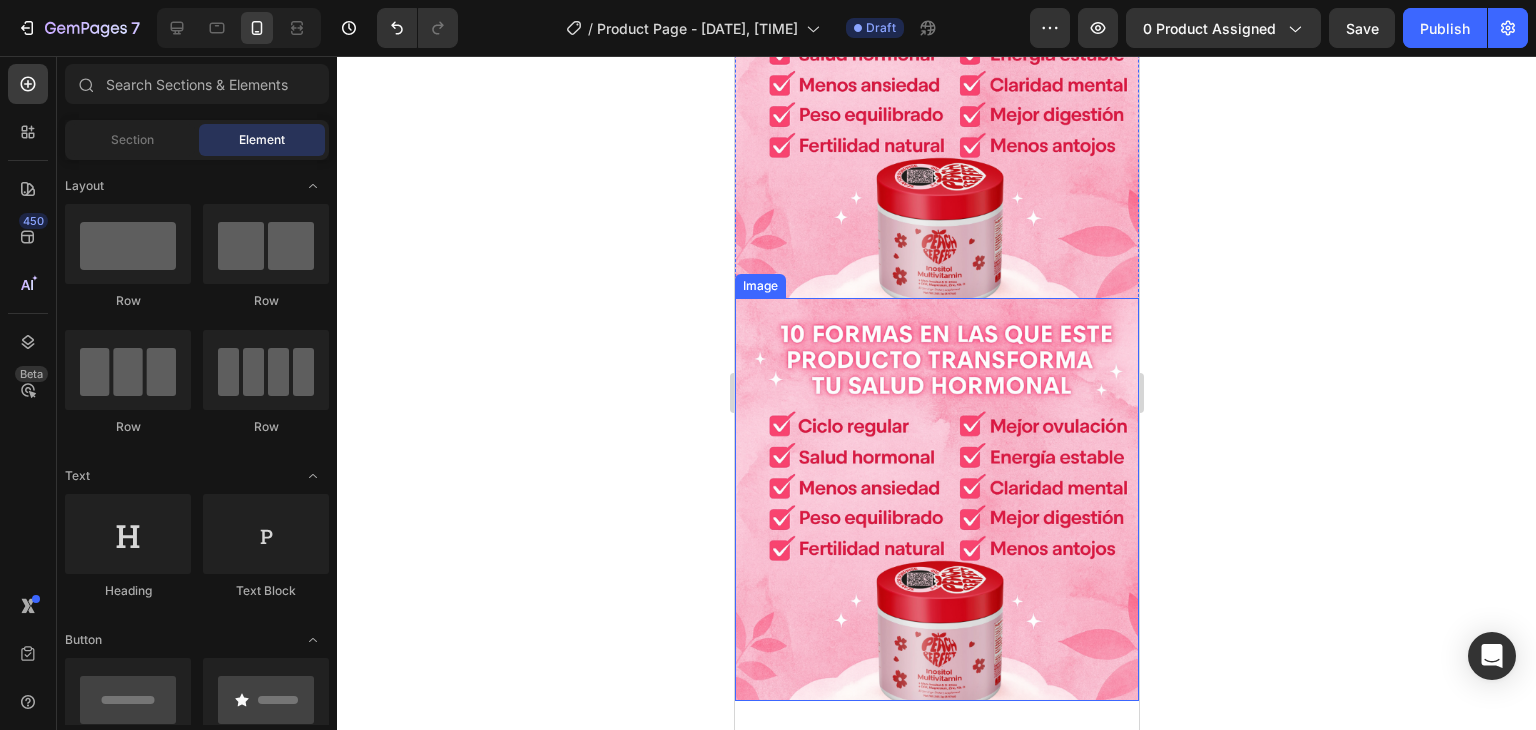 scroll, scrollTop: 928, scrollLeft: 0, axis: vertical 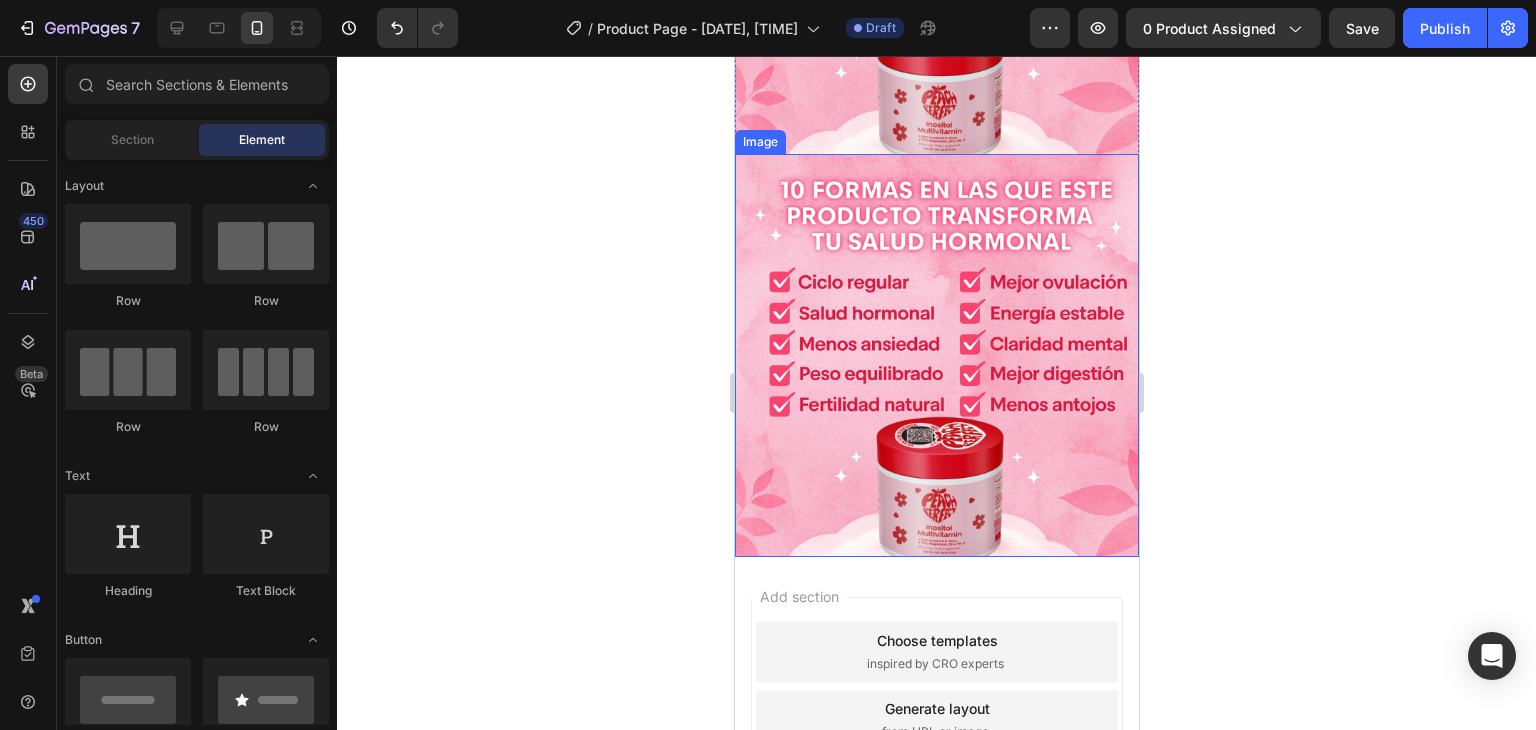 click at bounding box center [936, 355] 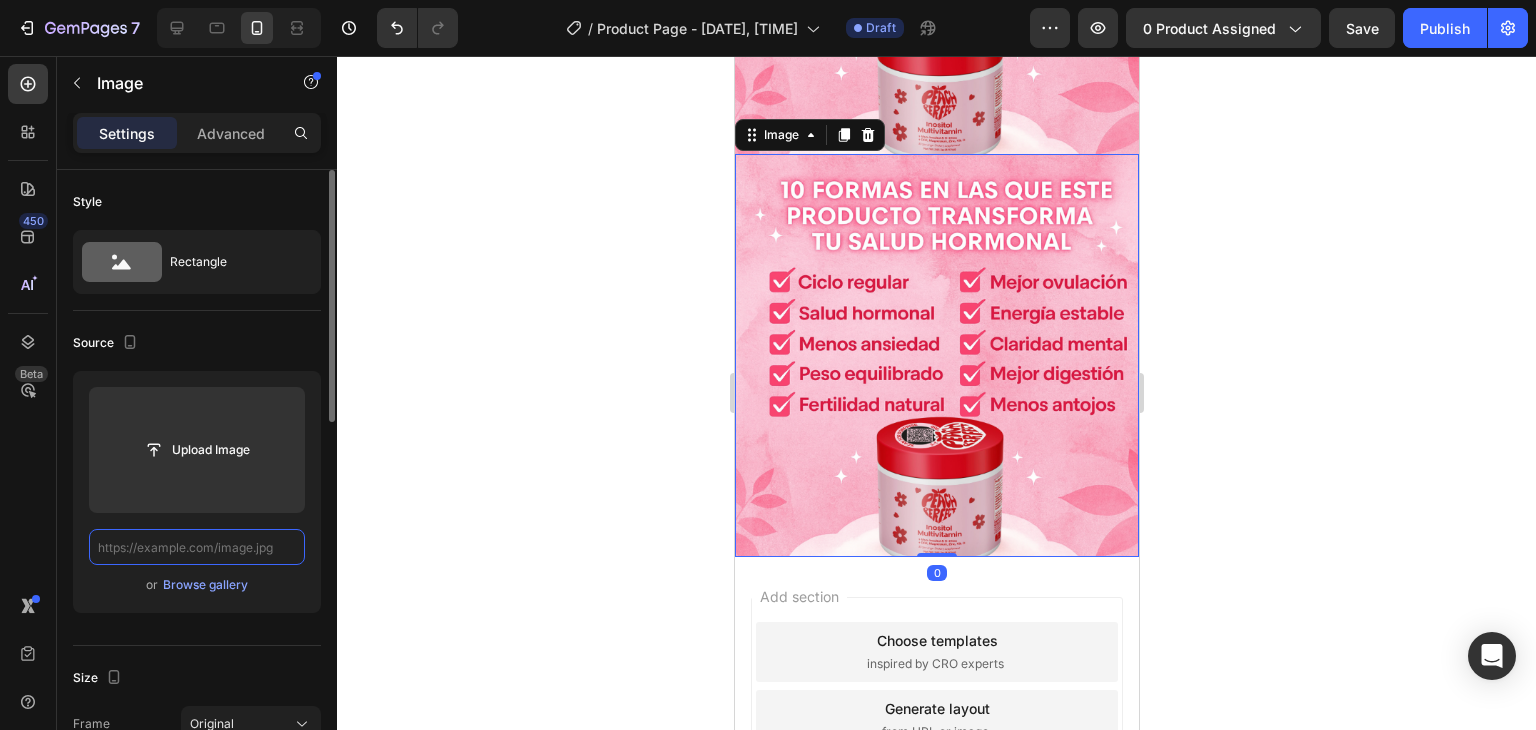 scroll, scrollTop: 0, scrollLeft: 0, axis: both 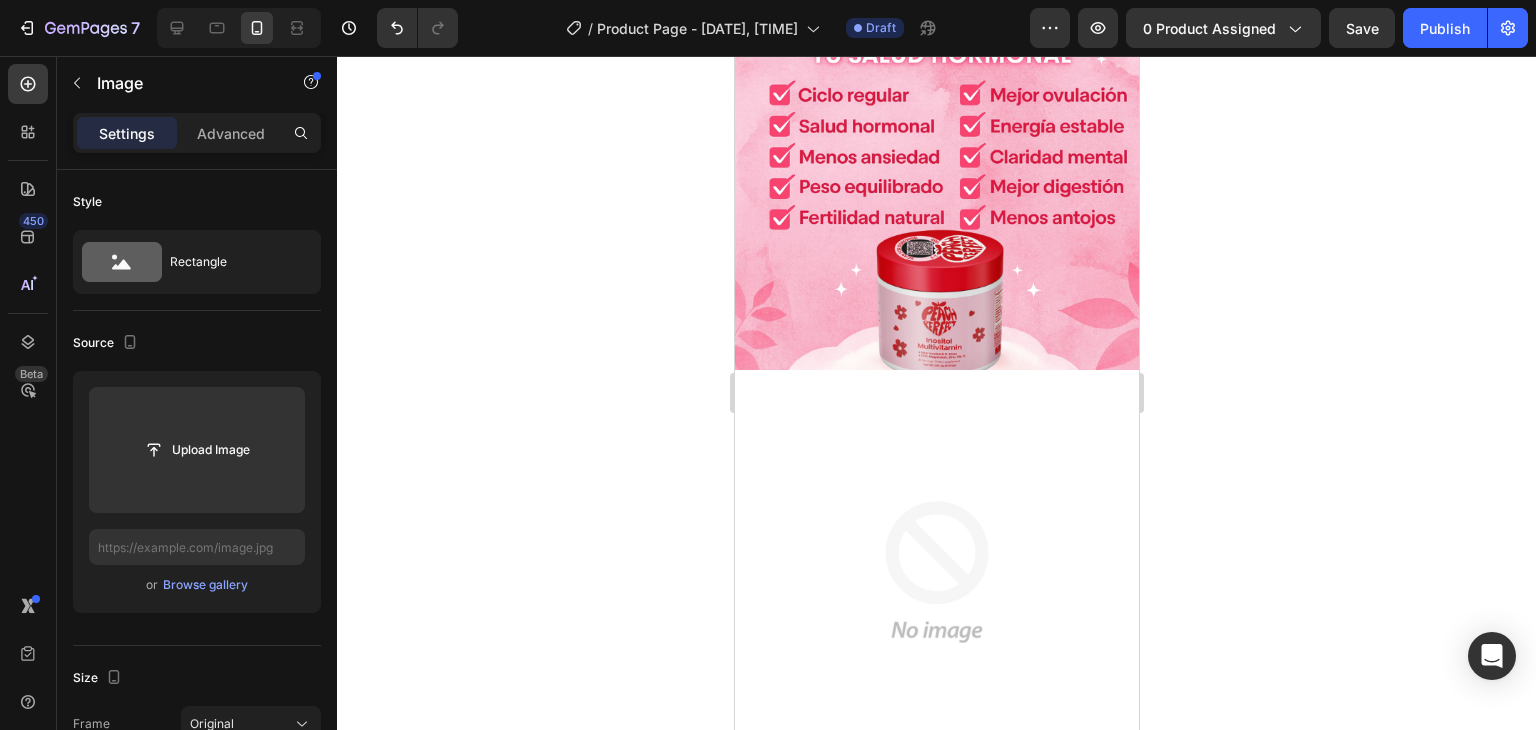 click at bounding box center [936, 572] 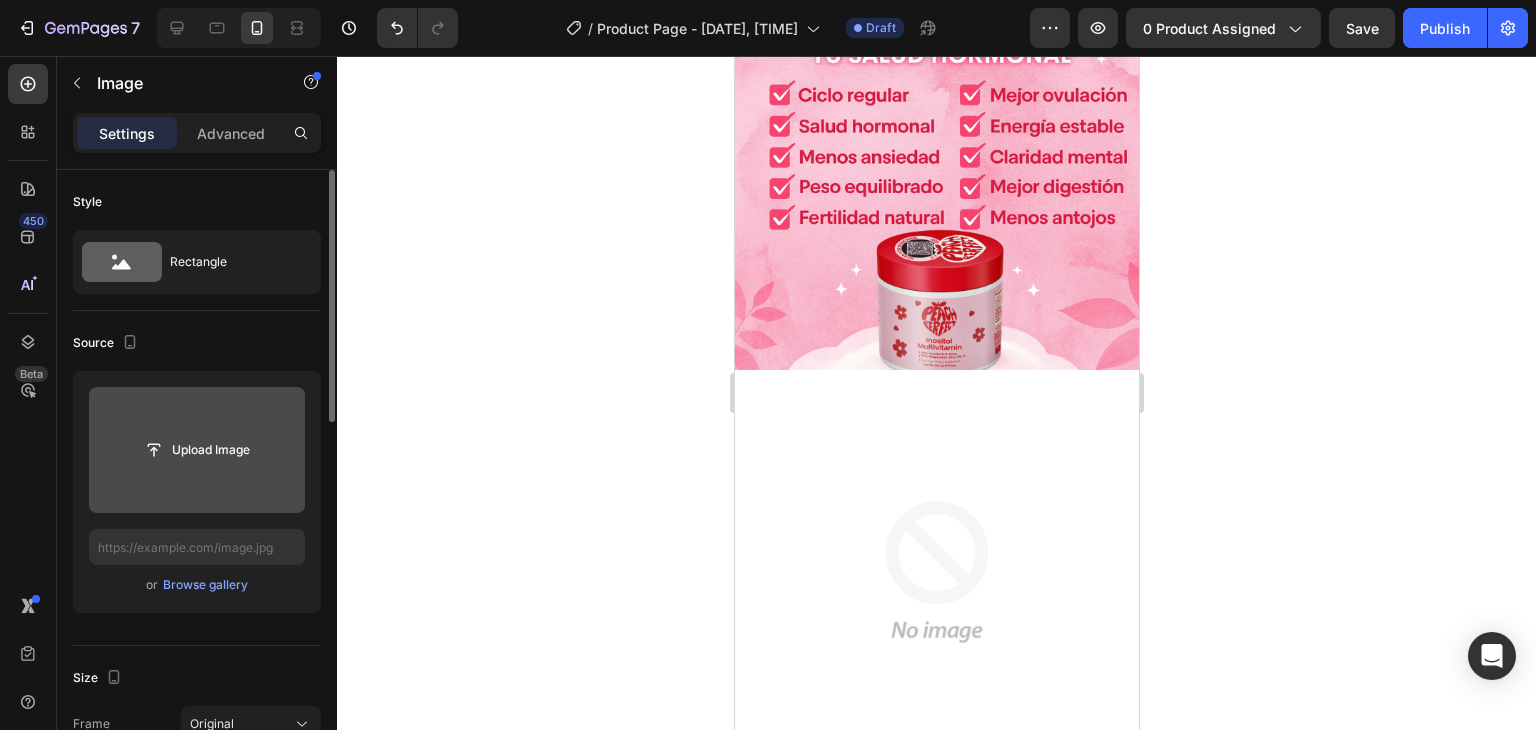 click 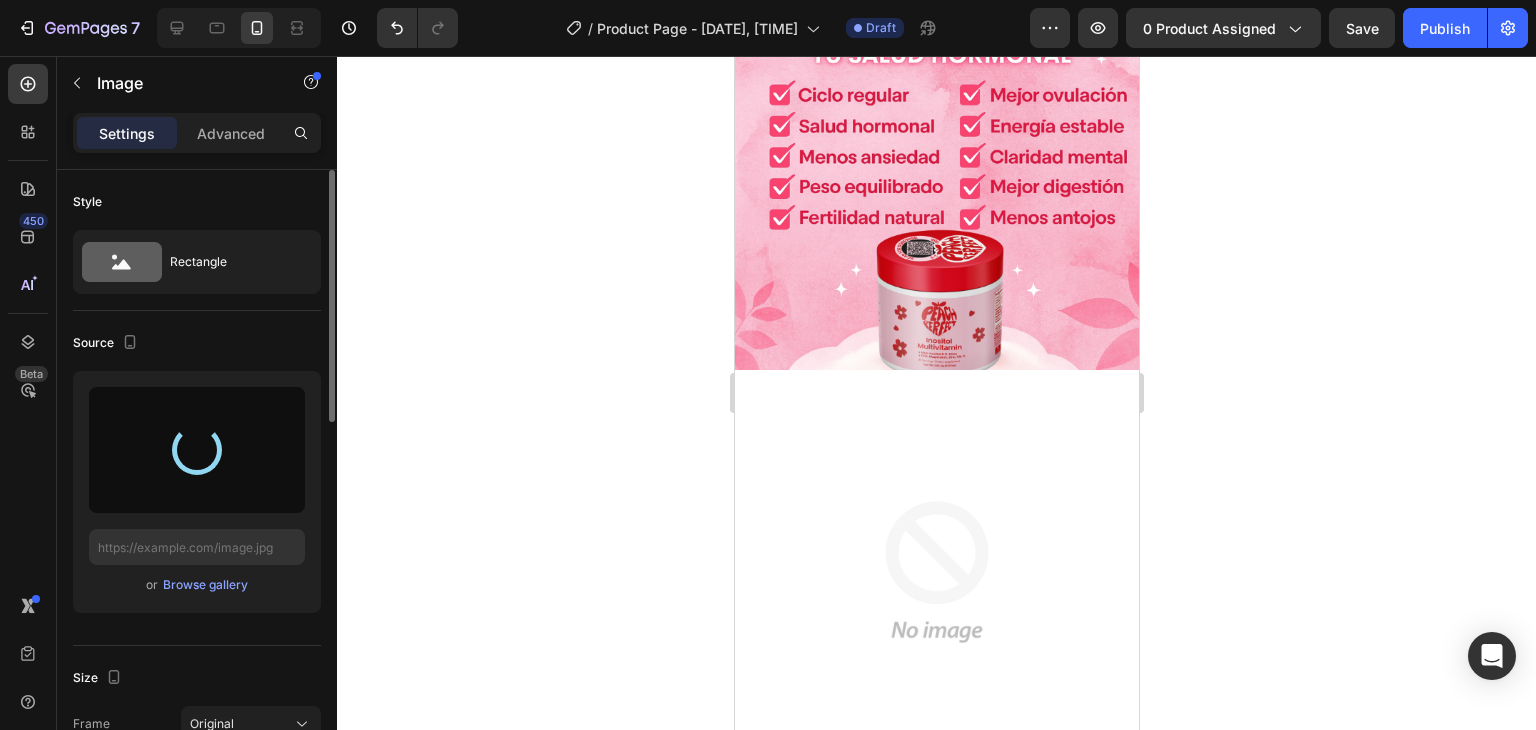 type on "https://cdn.shopify.com/s/files/1/0735/8598/3774/files/gempages_474026245059773383-22f7be2f-1965-4f56-ab1b-0c412f41f09f.png" 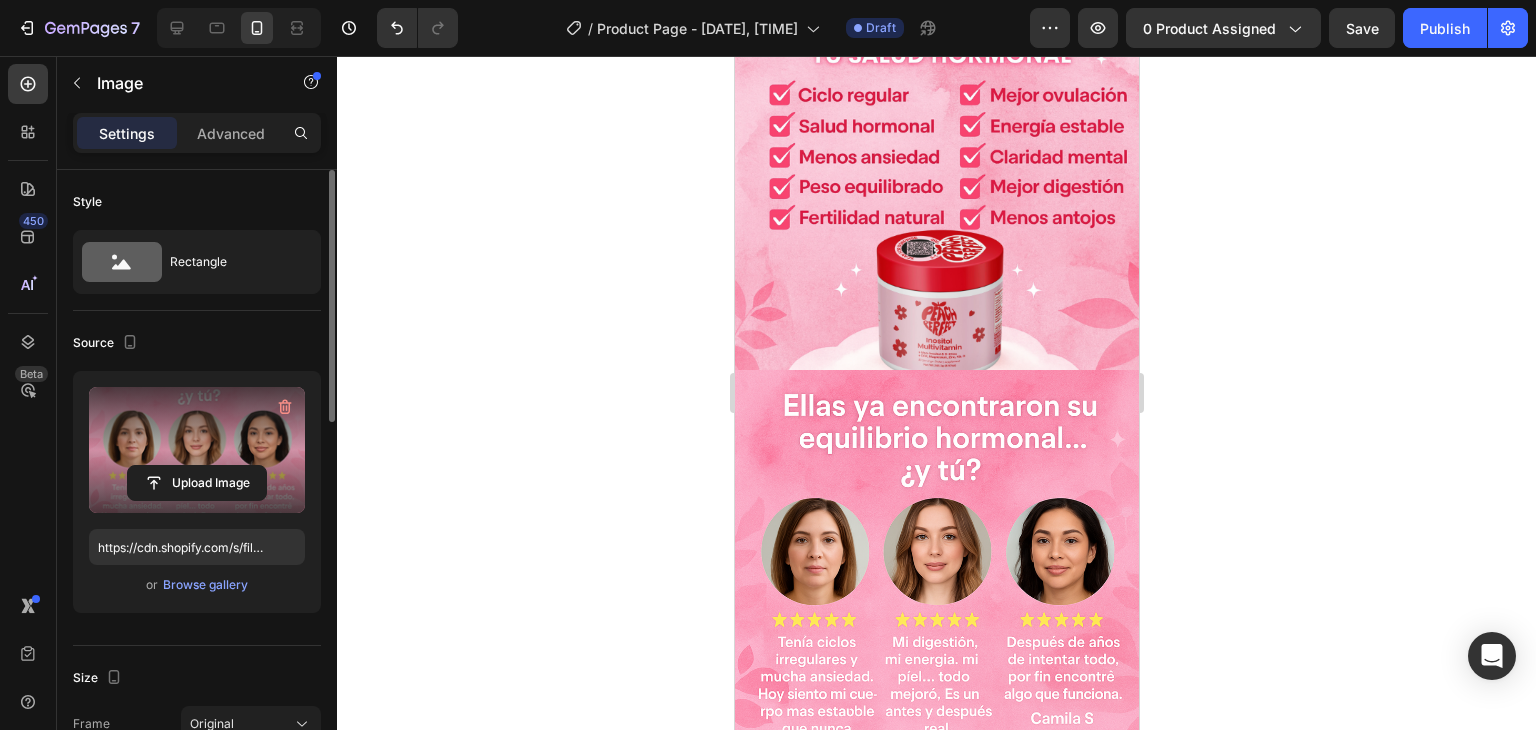 click 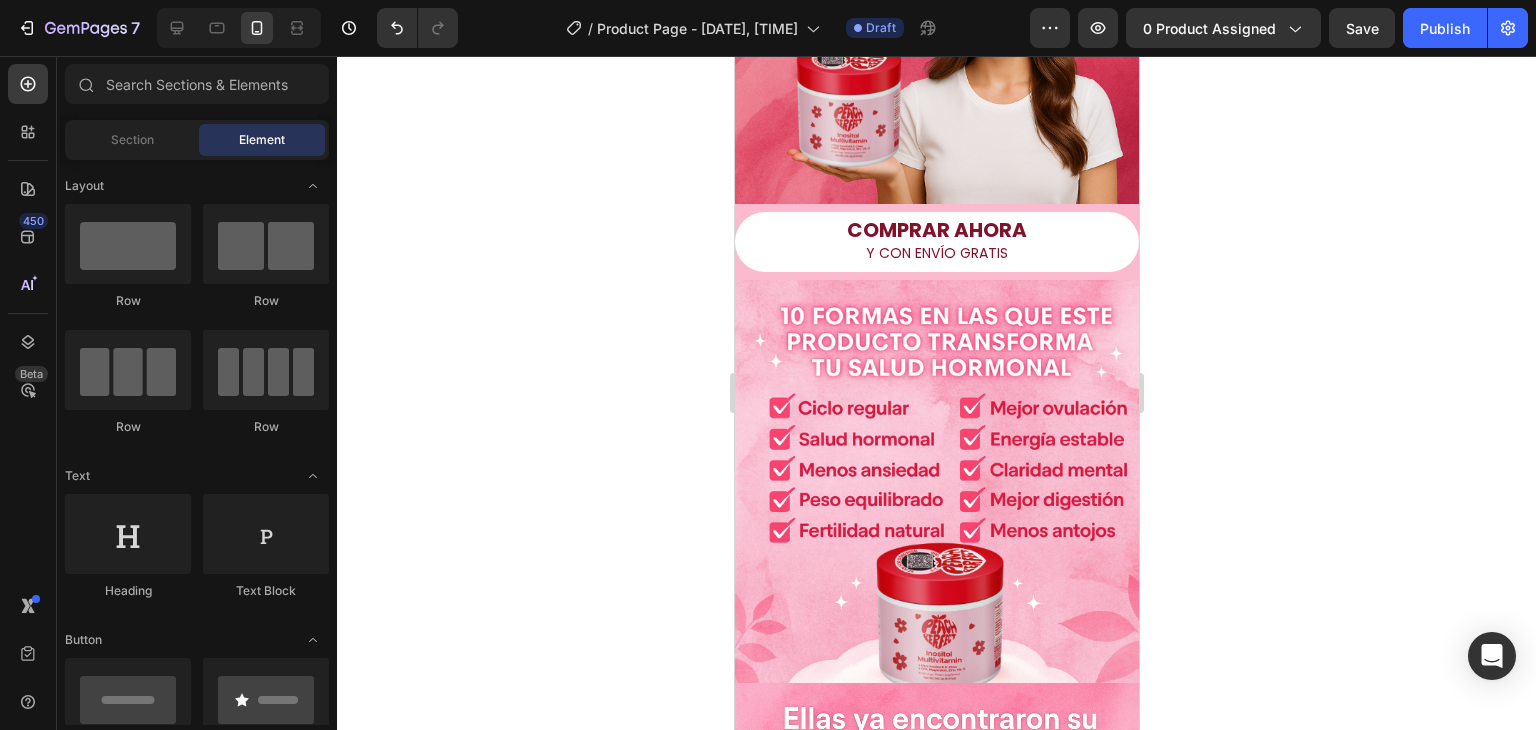 scroll, scrollTop: 700, scrollLeft: 0, axis: vertical 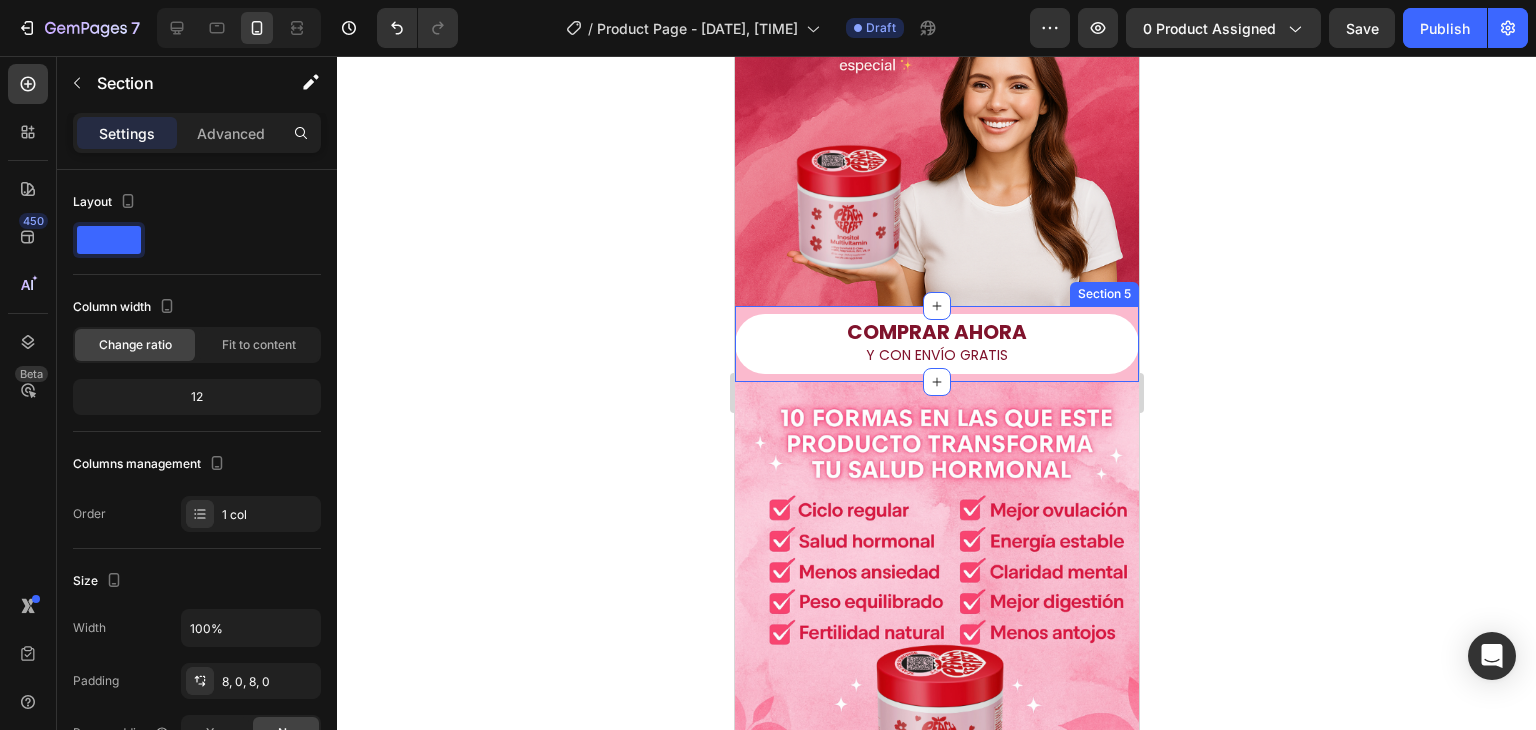 click on "COMPRAR AHORA   Y CON ENVÍO GRATIS Button Section 5" at bounding box center (936, 344) 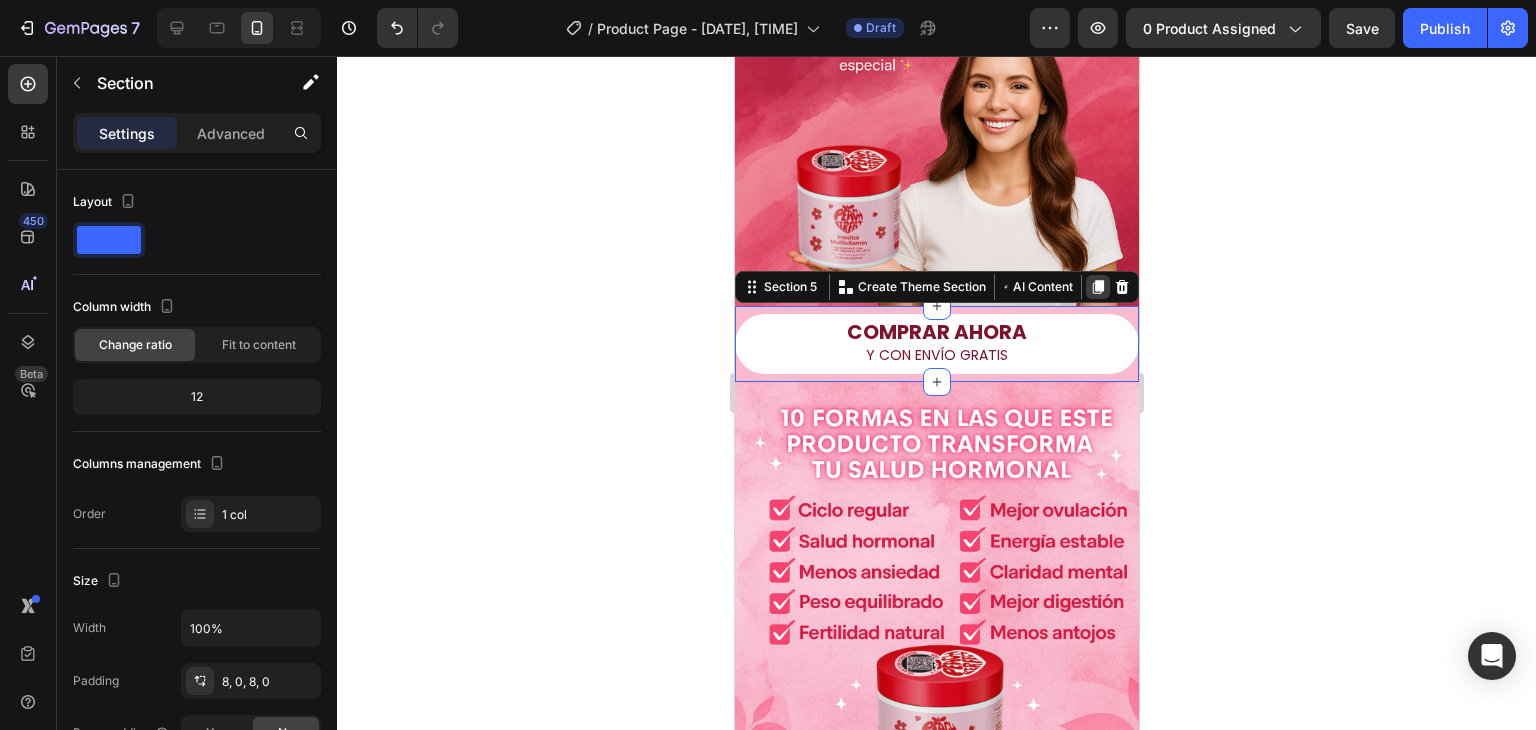 click 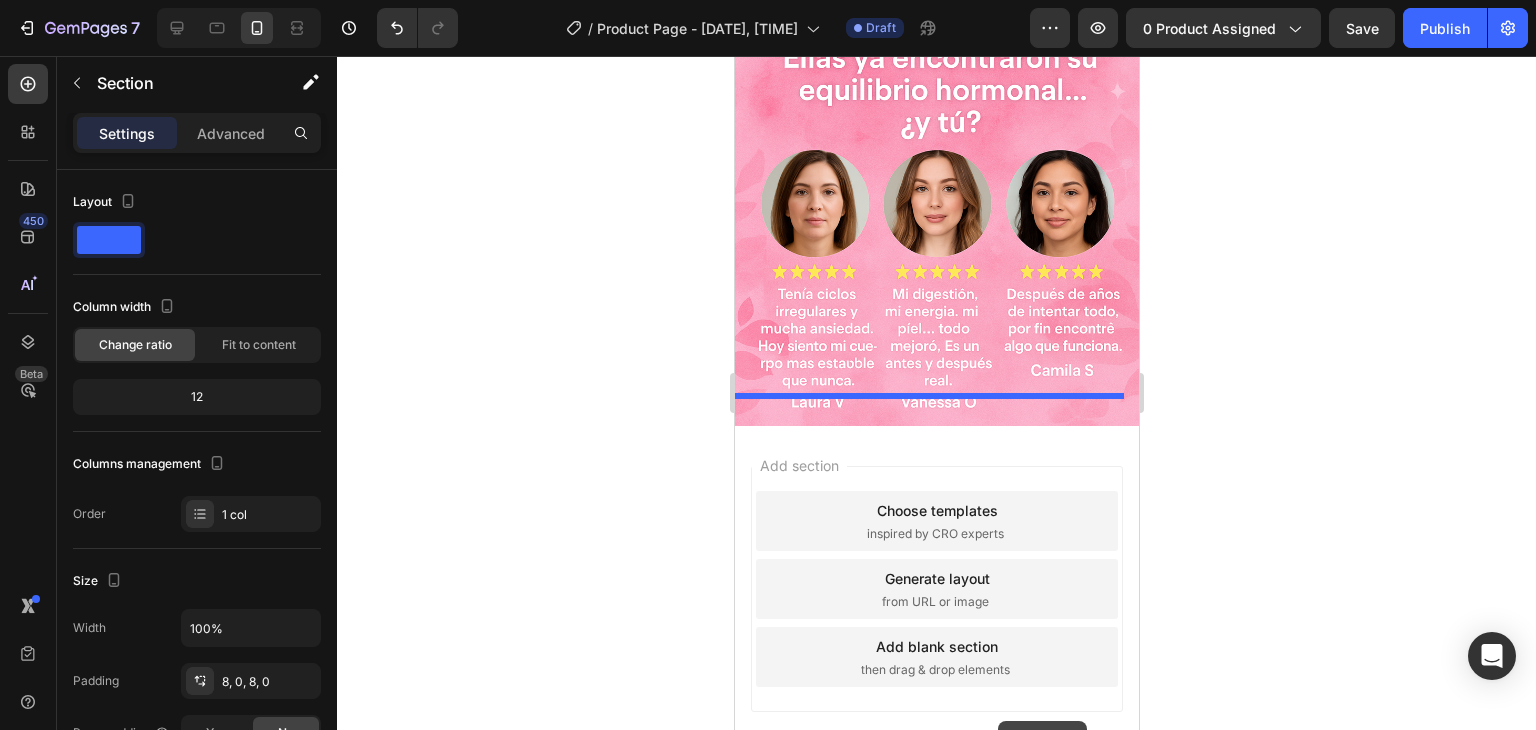 scroll, scrollTop: 1612, scrollLeft: 0, axis: vertical 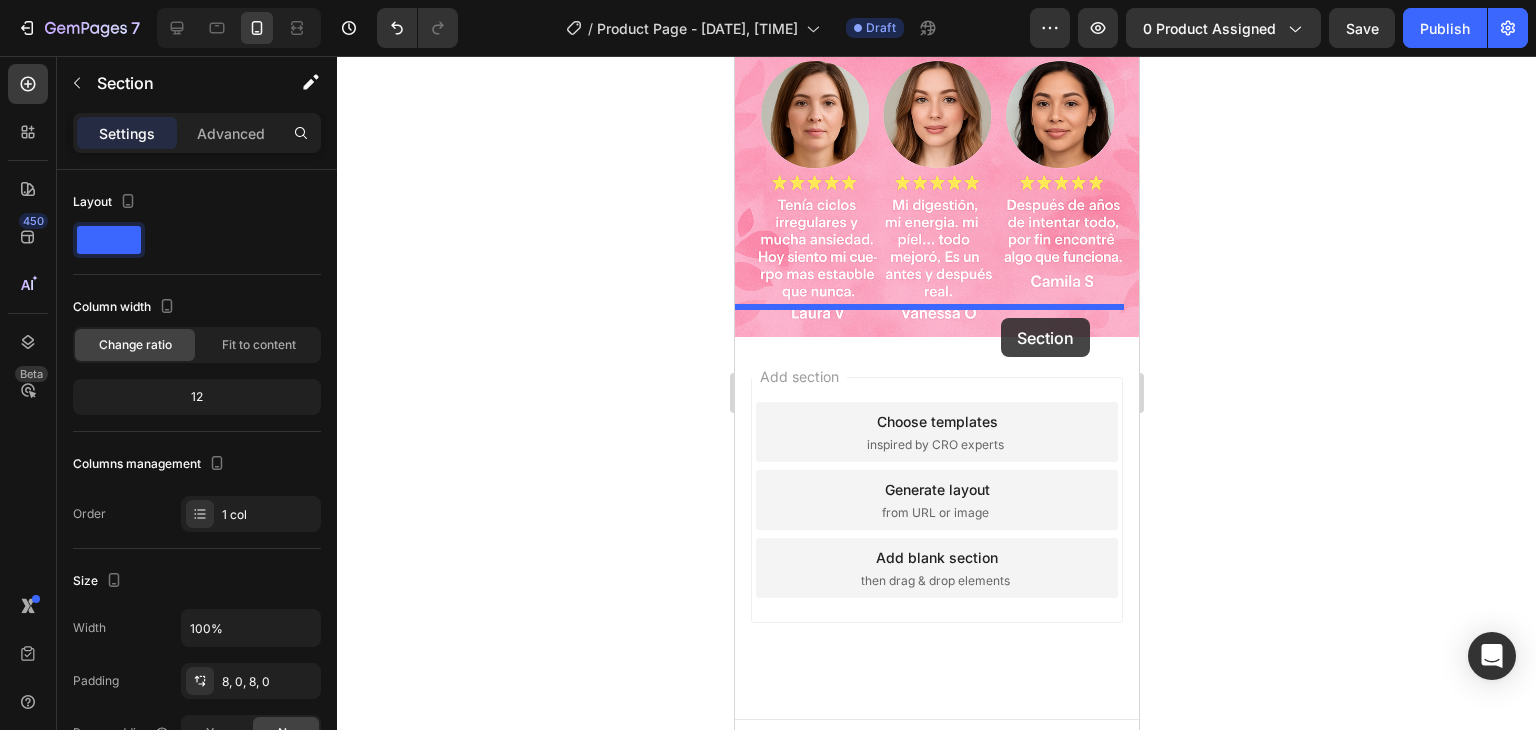 drag, startPoint x: 1105, startPoint y: 373, endPoint x: 1000, endPoint y: 318, distance: 118.5327 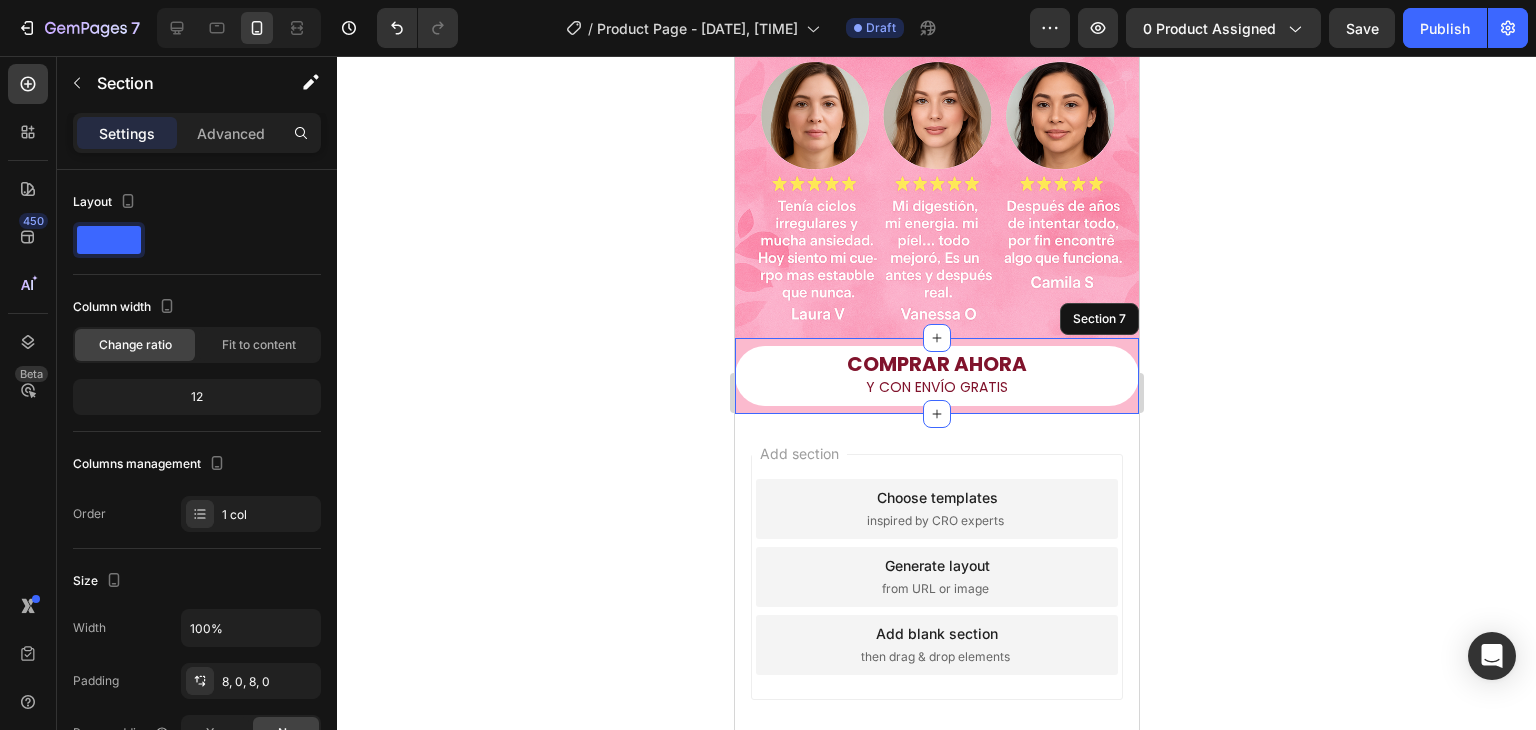 click on "COMPRAR AHORA   Y CON ENVÍO GRATIS Button Section 7" at bounding box center [936, 376] 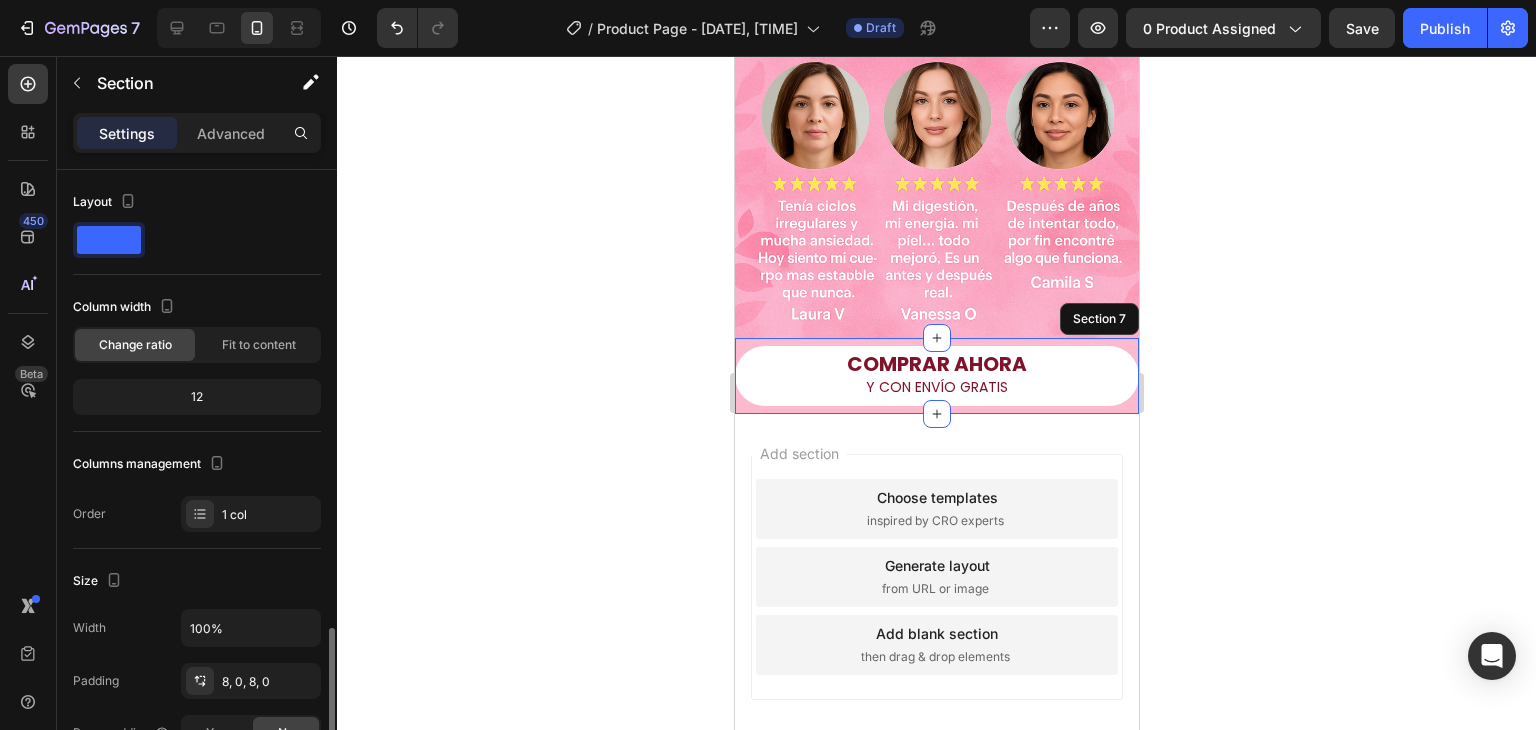 scroll, scrollTop: 300, scrollLeft: 0, axis: vertical 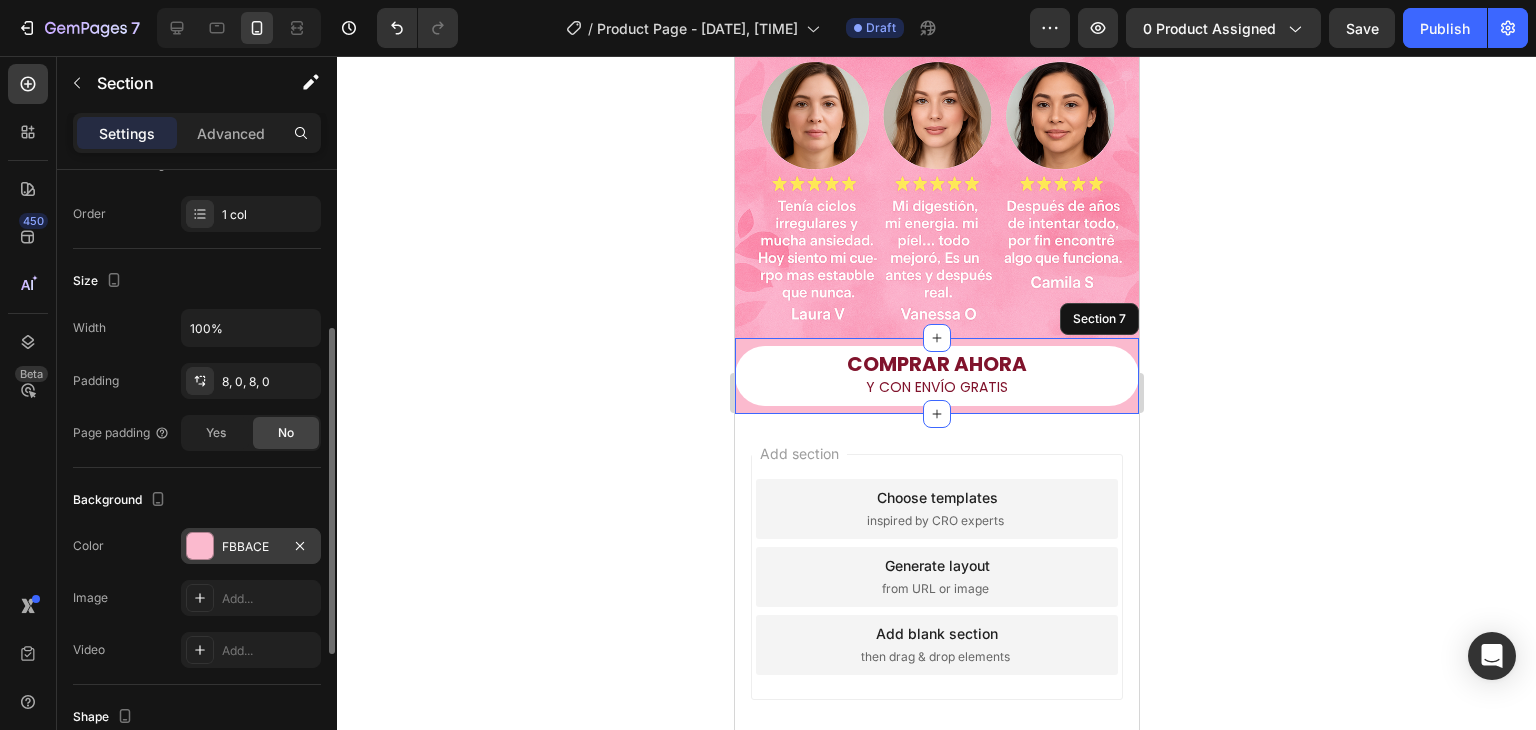 click at bounding box center (200, 546) 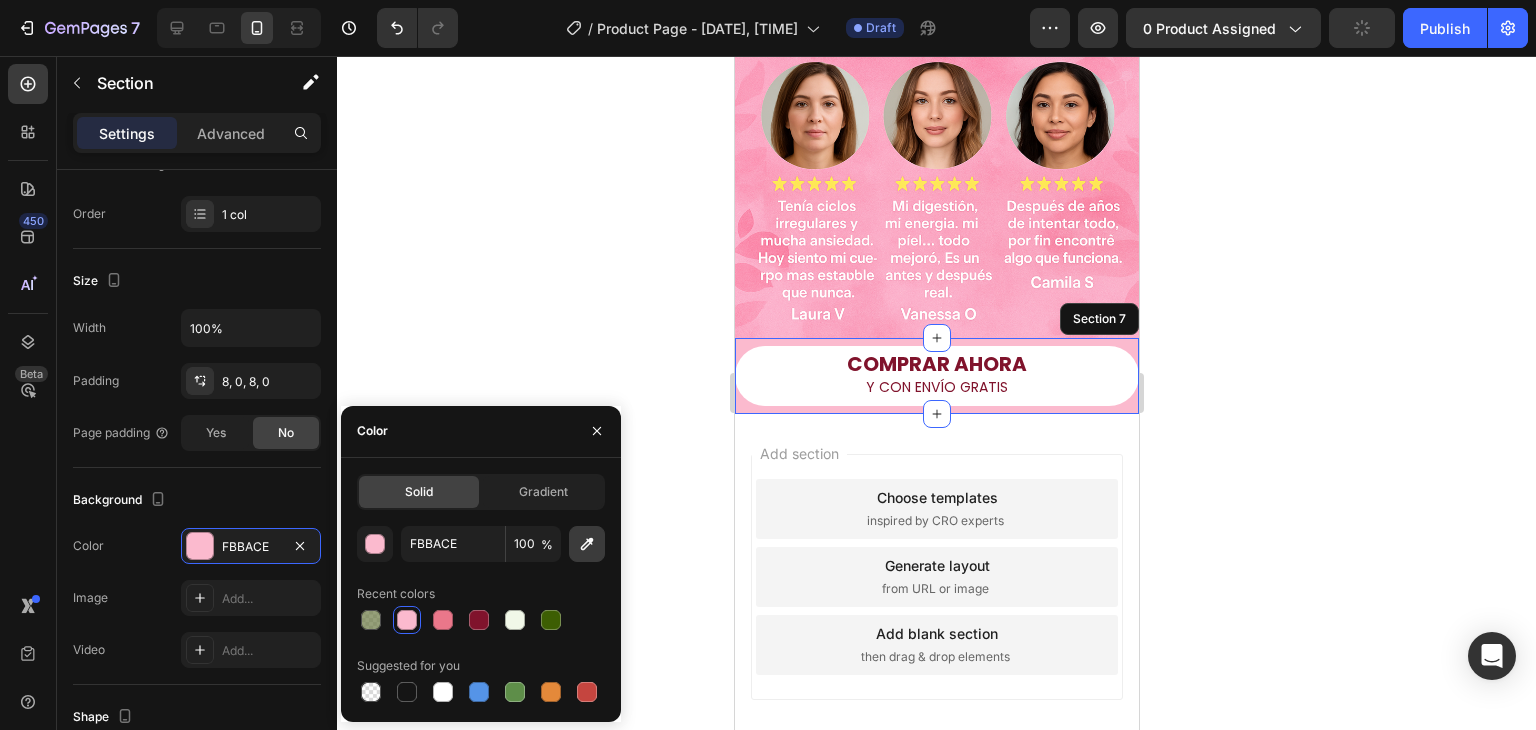 click at bounding box center [587, 544] 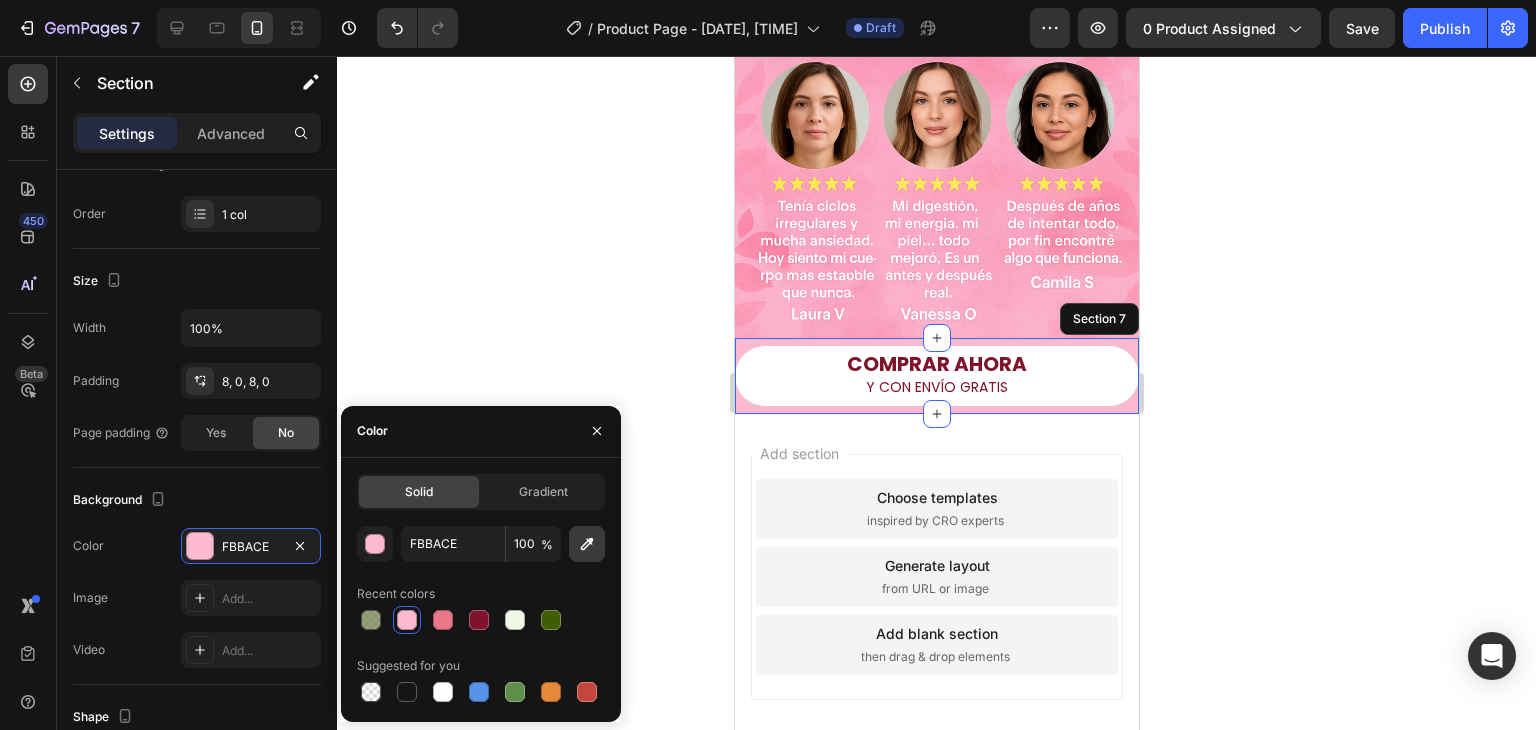 type on "FBB3CB" 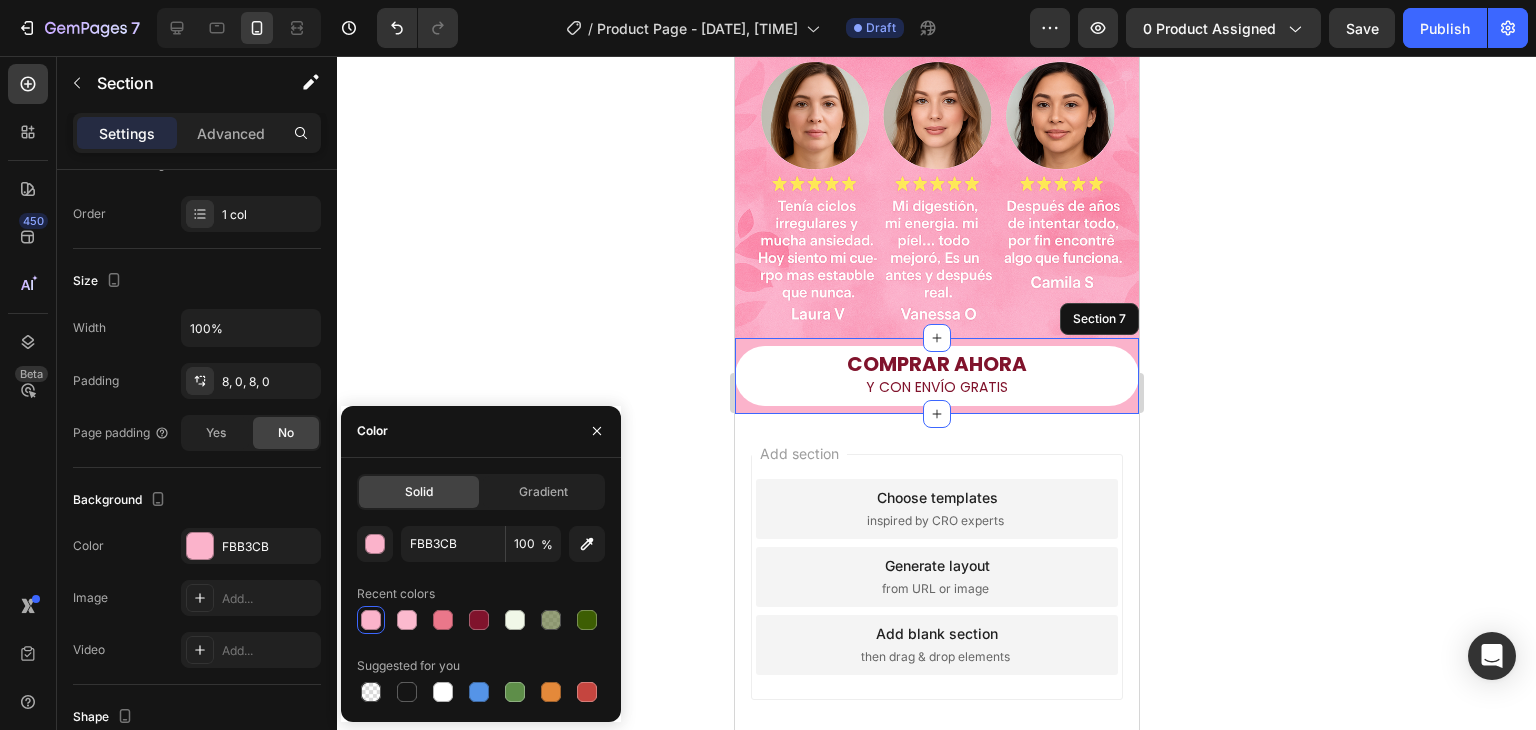 click 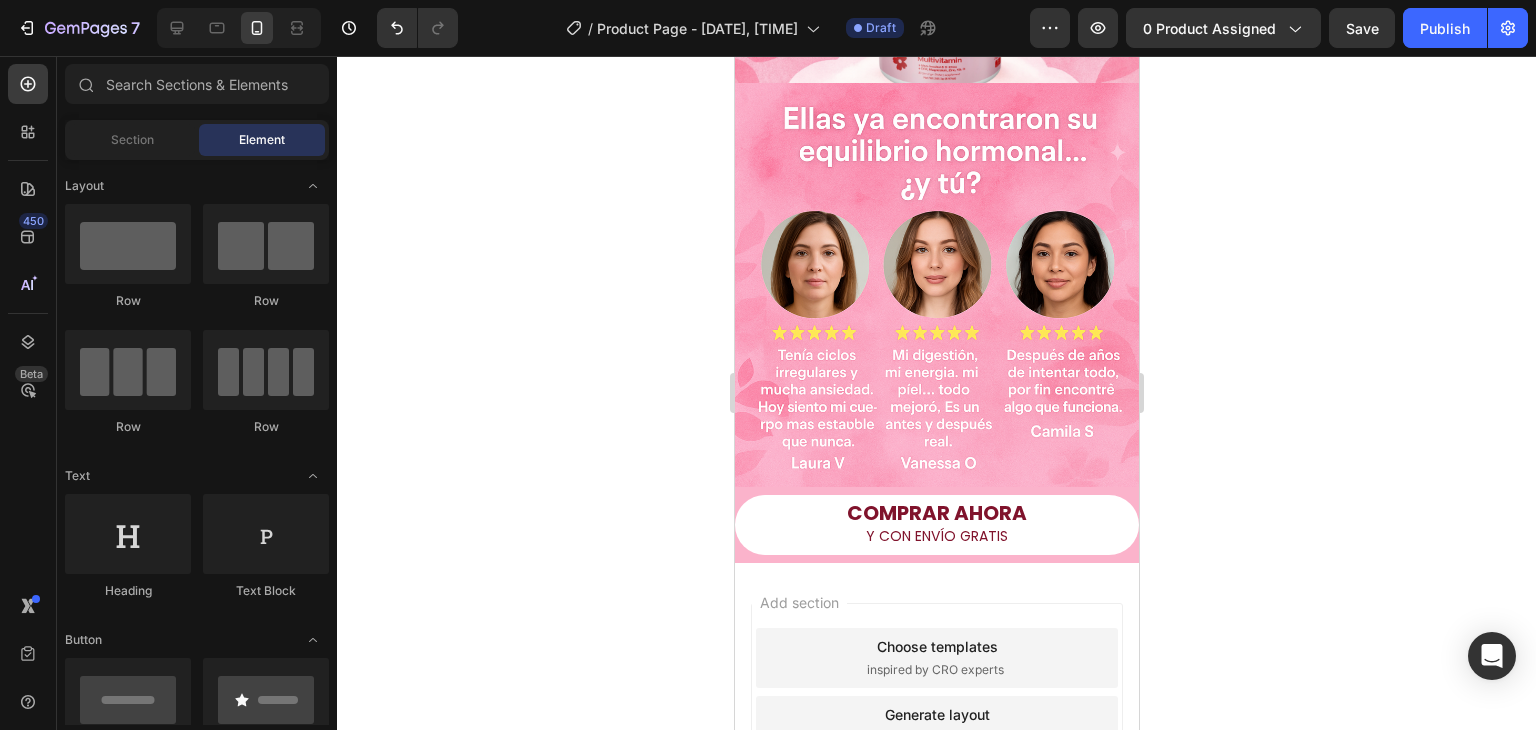 scroll, scrollTop: 1536, scrollLeft: 0, axis: vertical 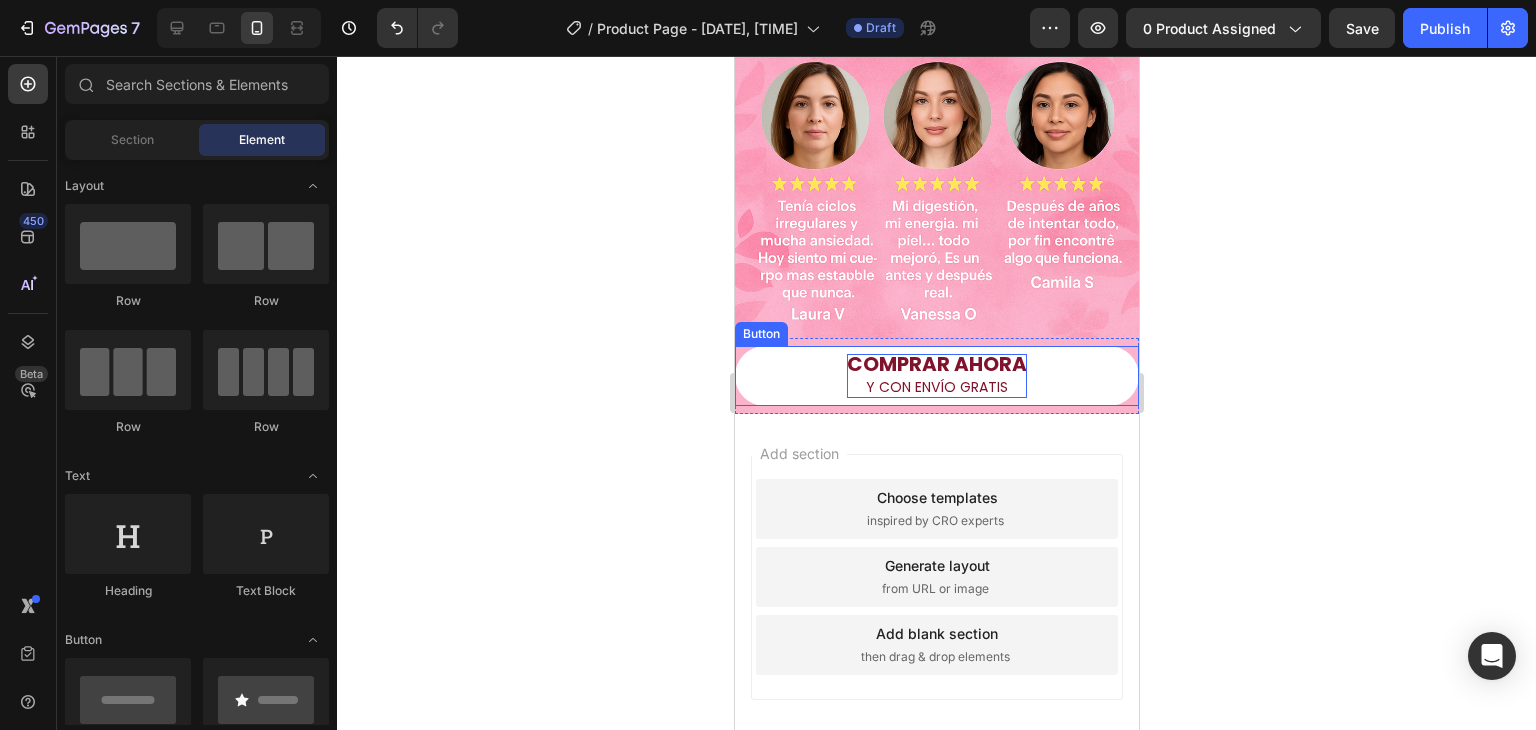 click on "COMPRAR AHORA   Y CON ENVÍO GRATIS" at bounding box center (936, 376) 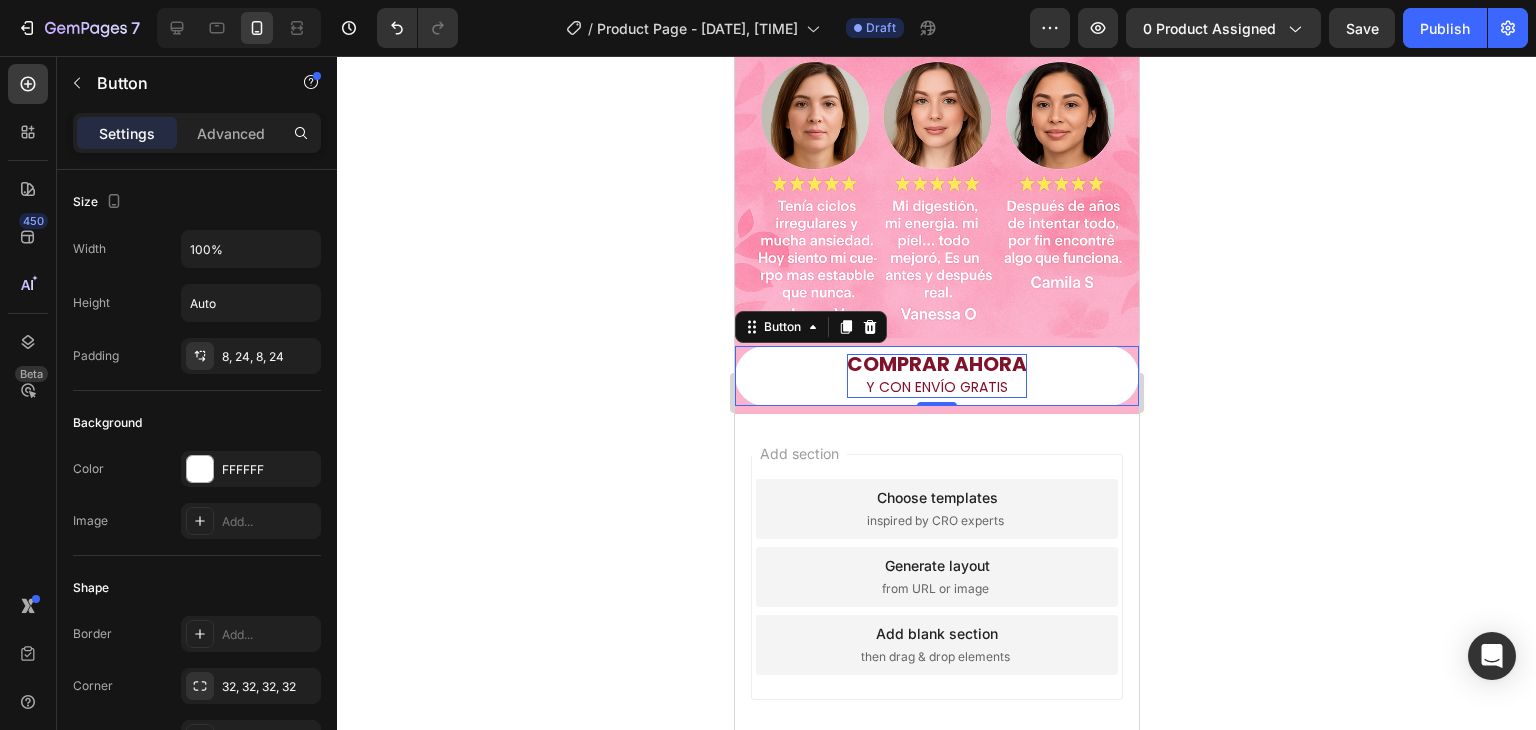 click on "COMPRAR AHORA   Y CON ENVÍO GRATIS" at bounding box center [936, 376] 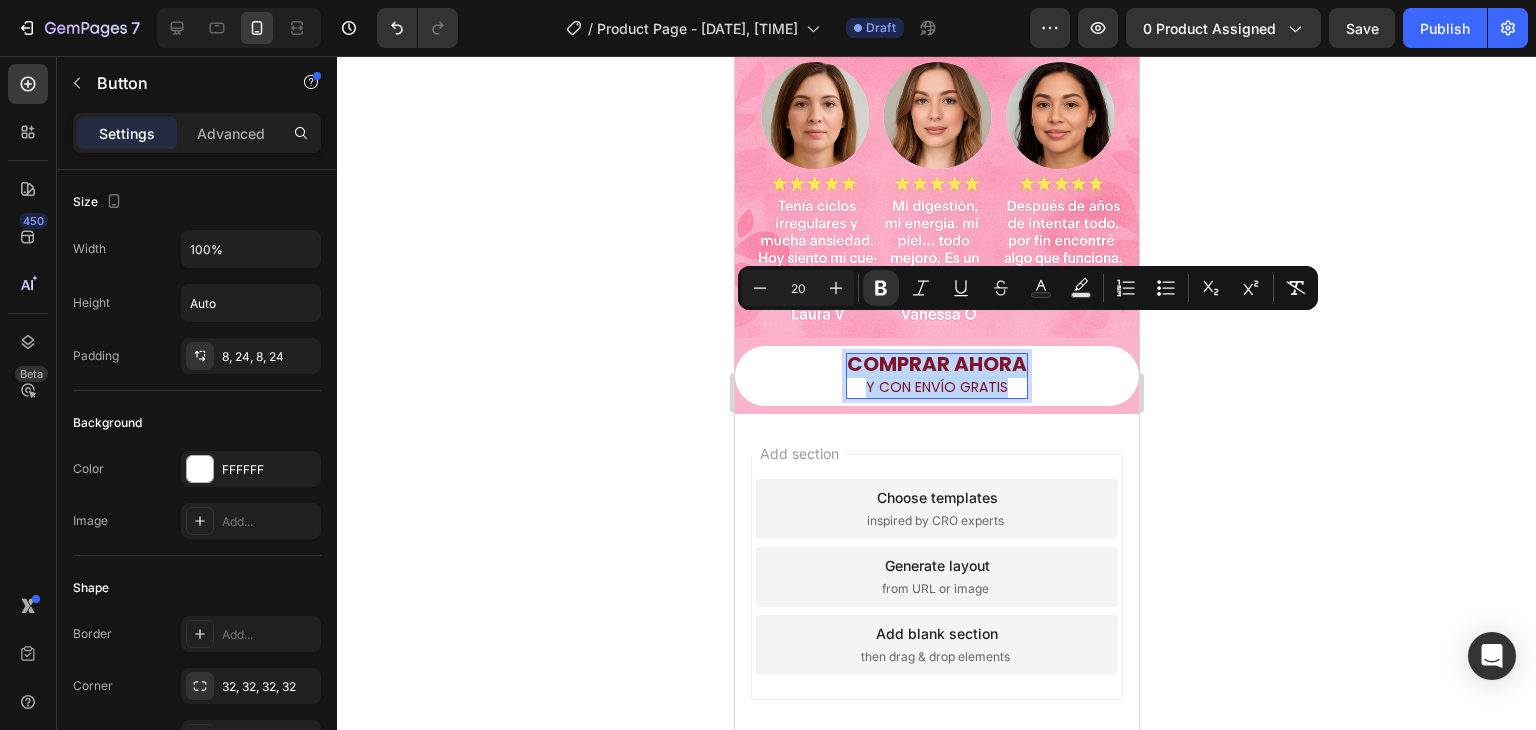 drag, startPoint x: 1005, startPoint y: 352, endPoint x: 843, endPoint y: 329, distance: 163.62457 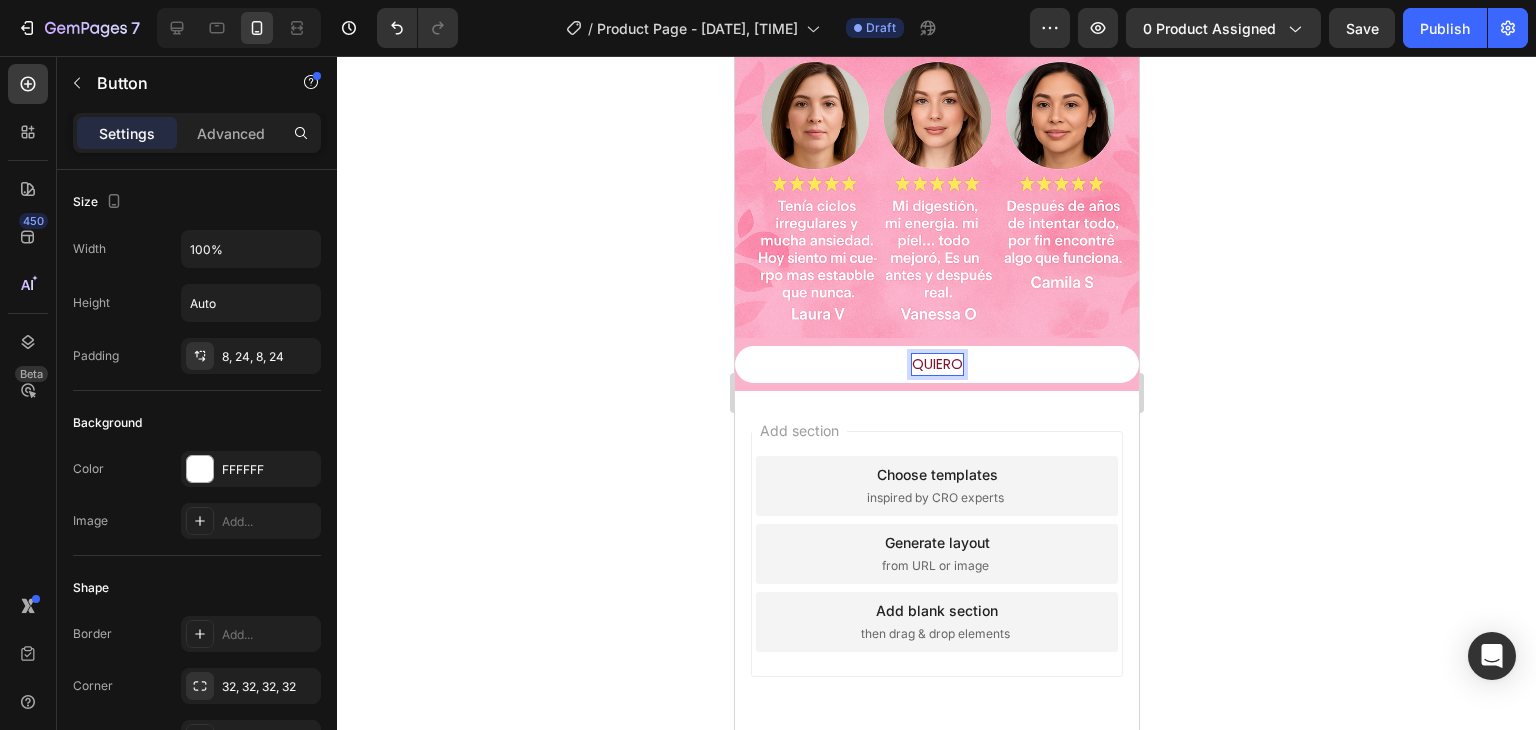 click on "QUIERO" at bounding box center [936, 364] 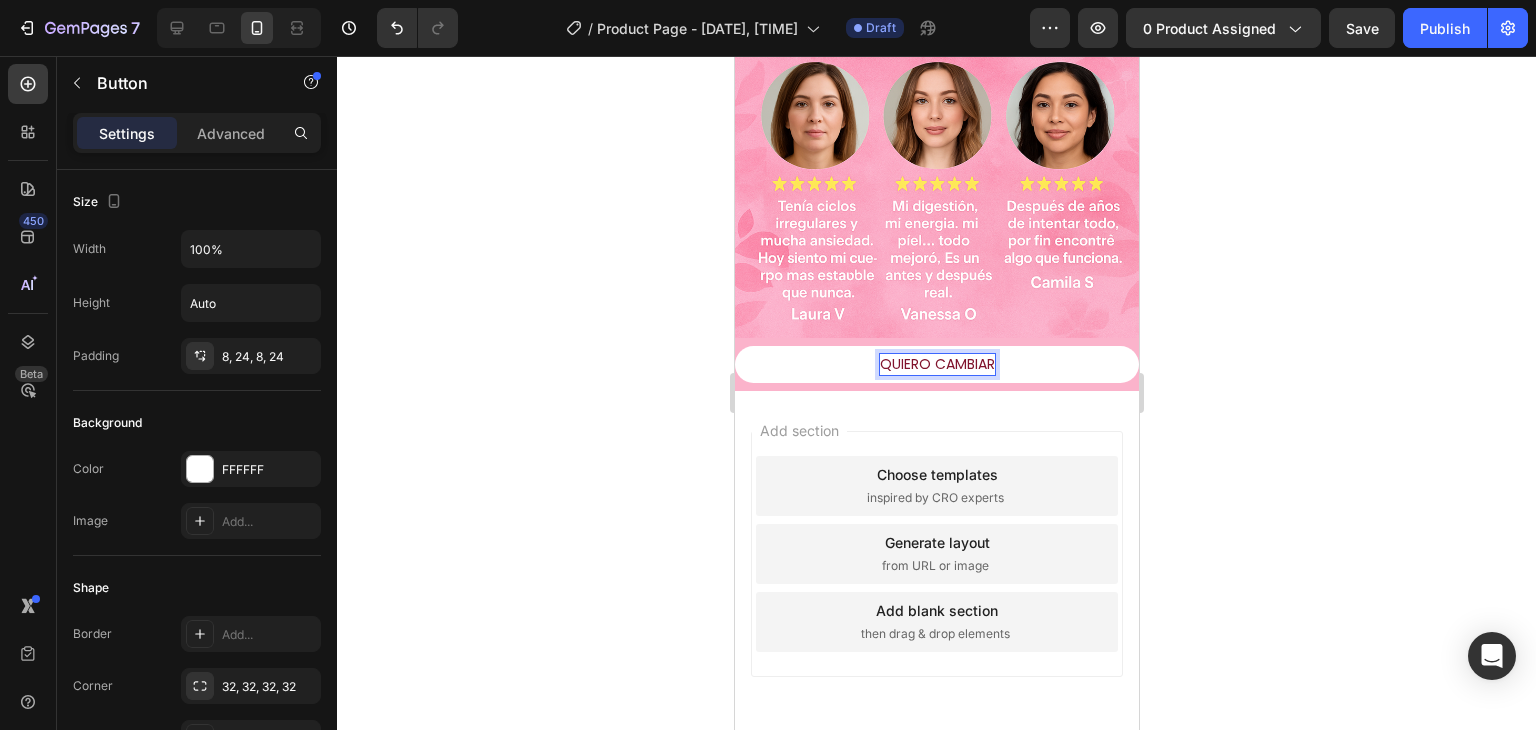 click on "QUIERO CAMBIAR" at bounding box center (936, 364) 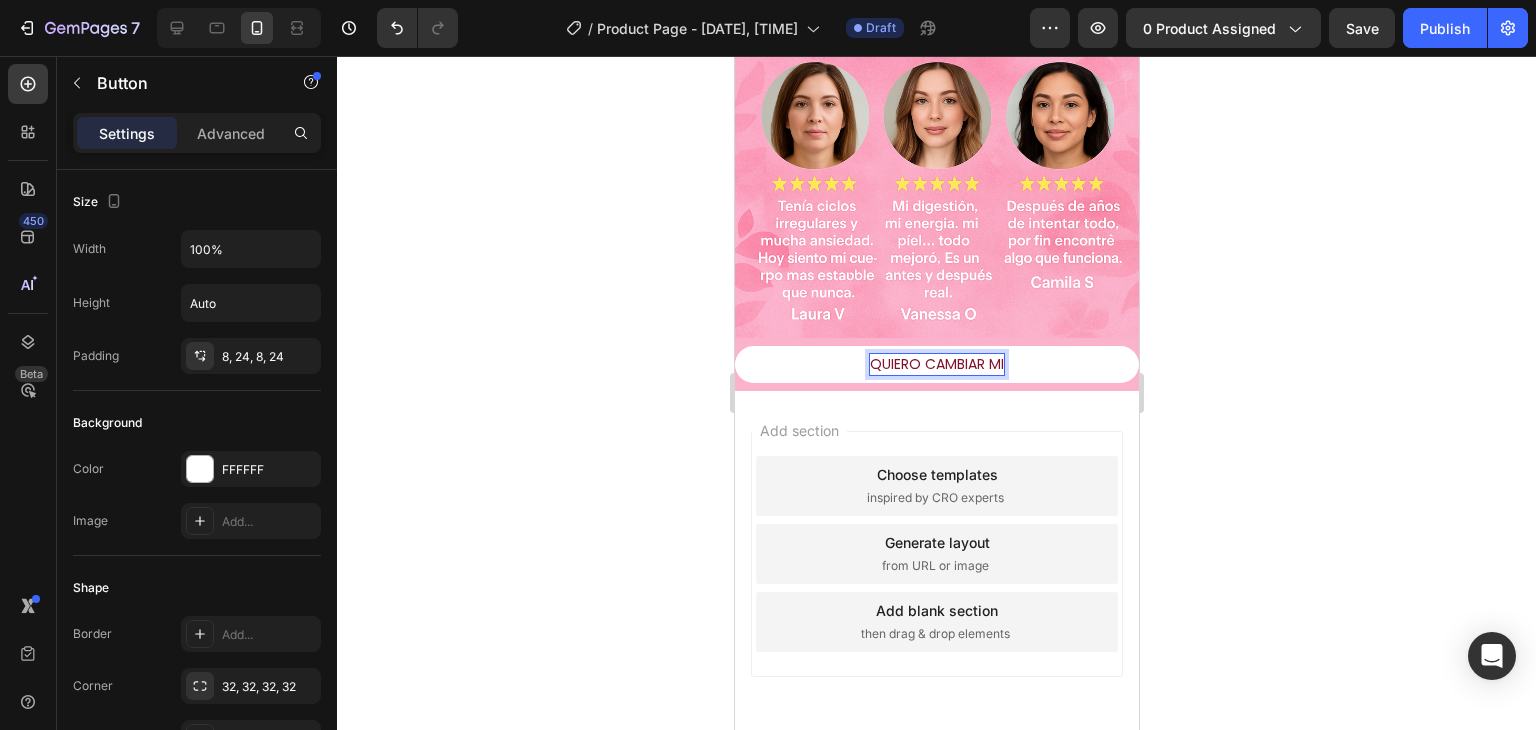 click on "QUIERO CAMBIAR MI" at bounding box center (936, 364) 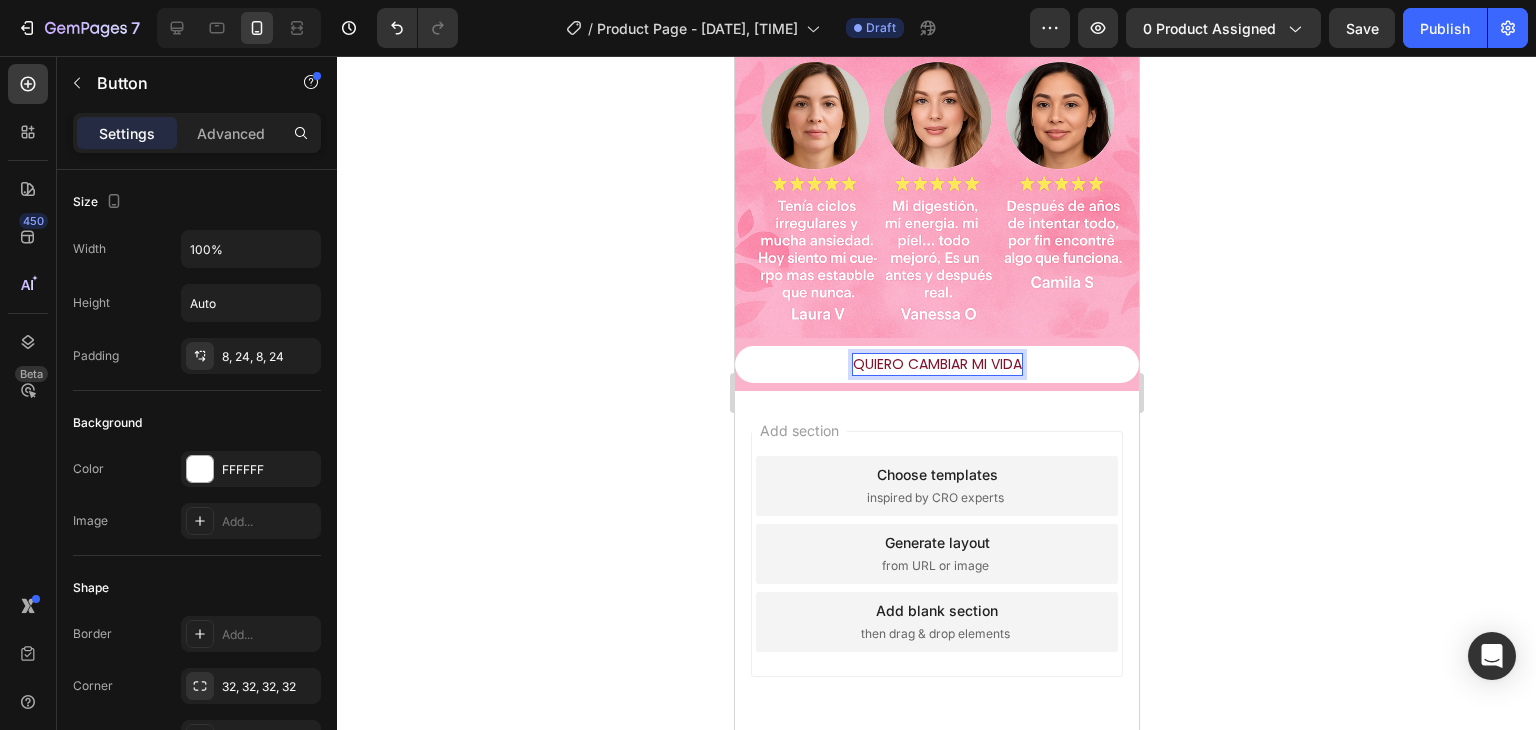 click on "QUIERO CAMBIAR MI VIDA" at bounding box center [936, 364] 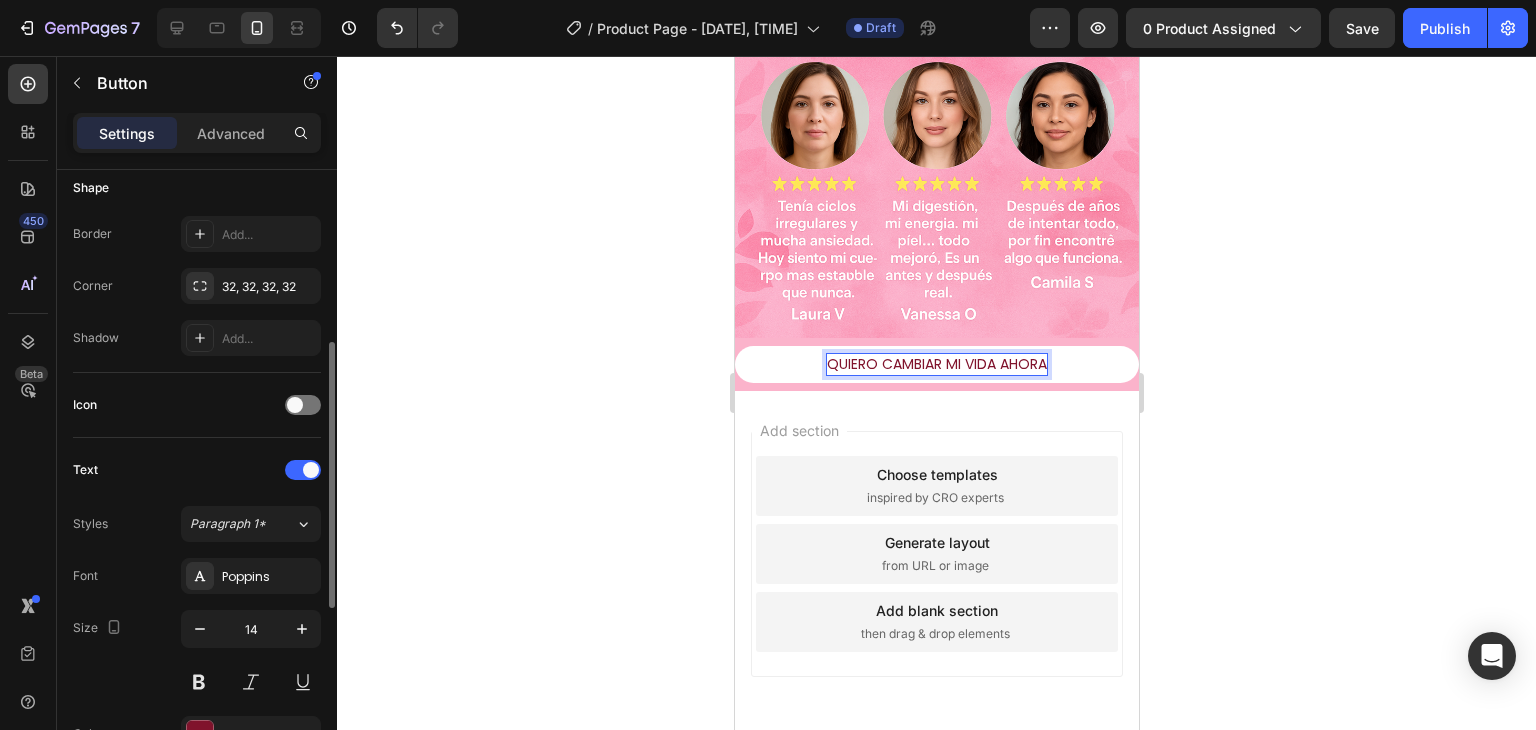 scroll, scrollTop: 500, scrollLeft: 0, axis: vertical 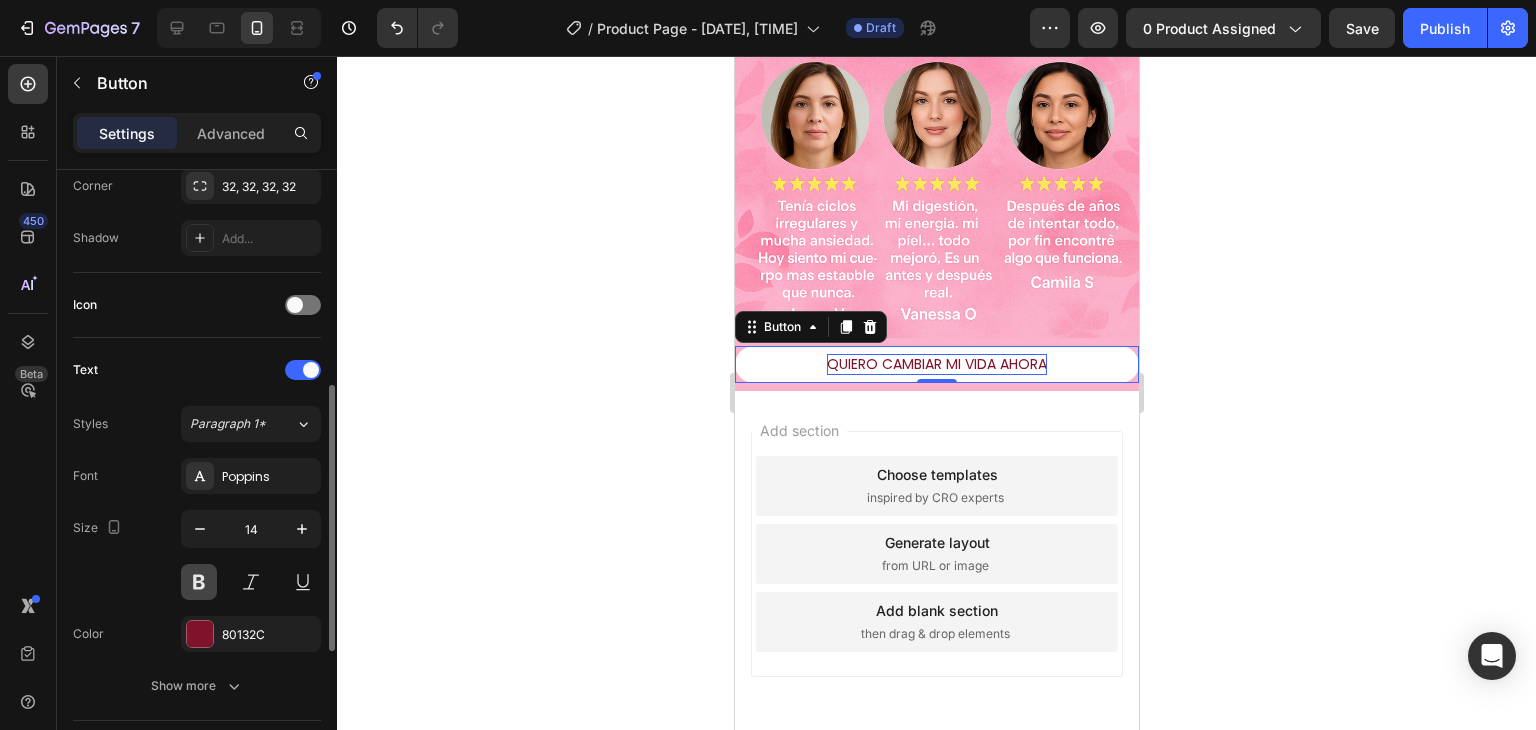 click at bounding box center (199, 582) 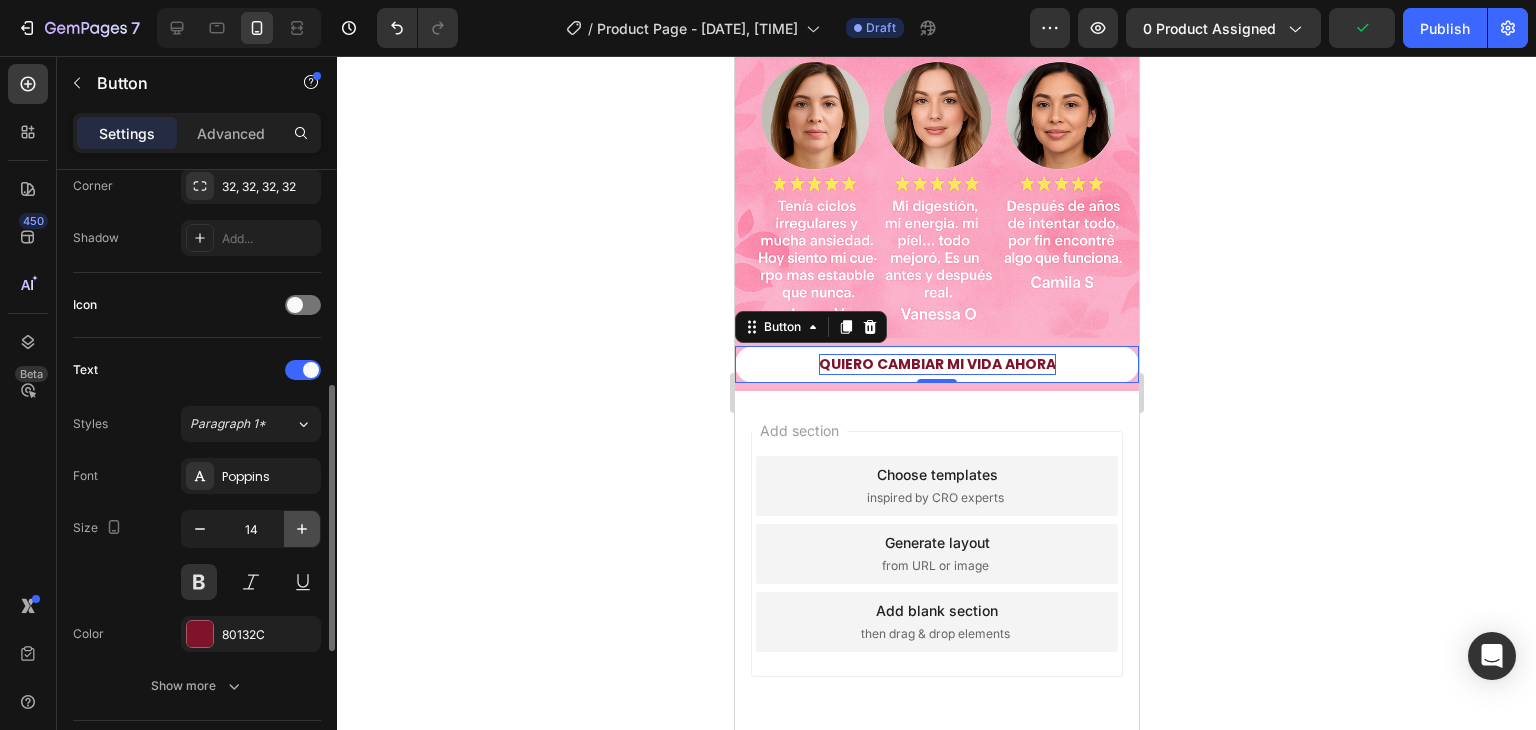 click 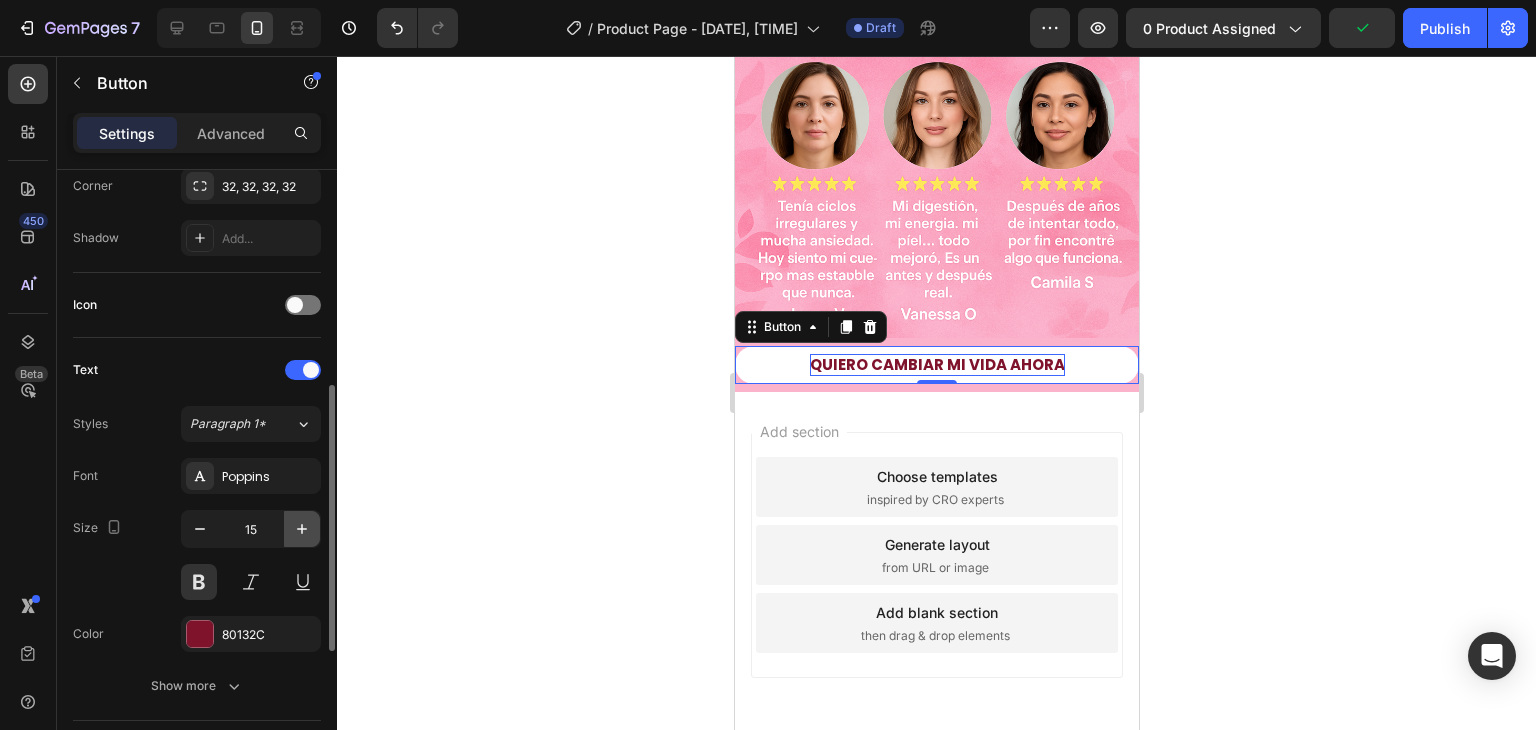 click 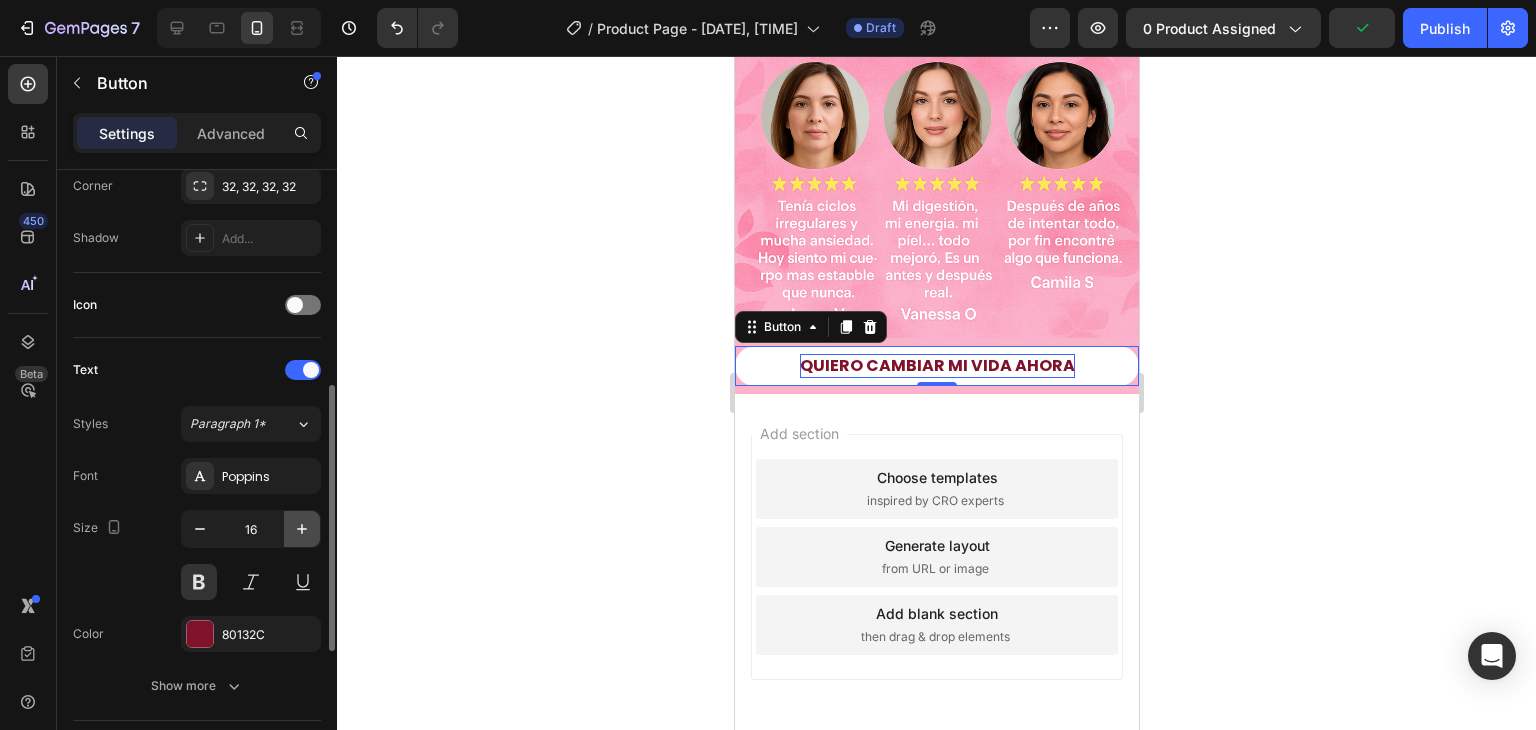 click 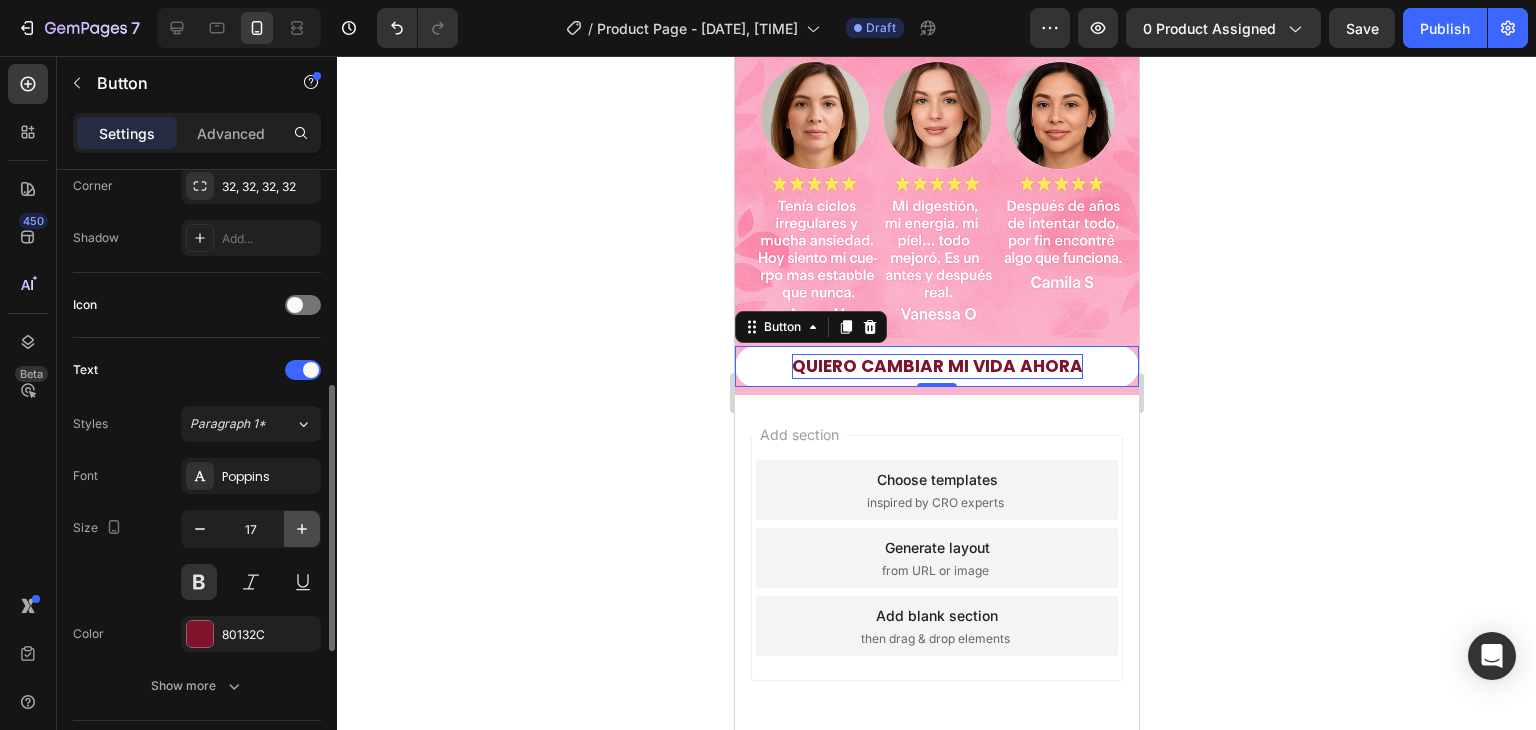 click 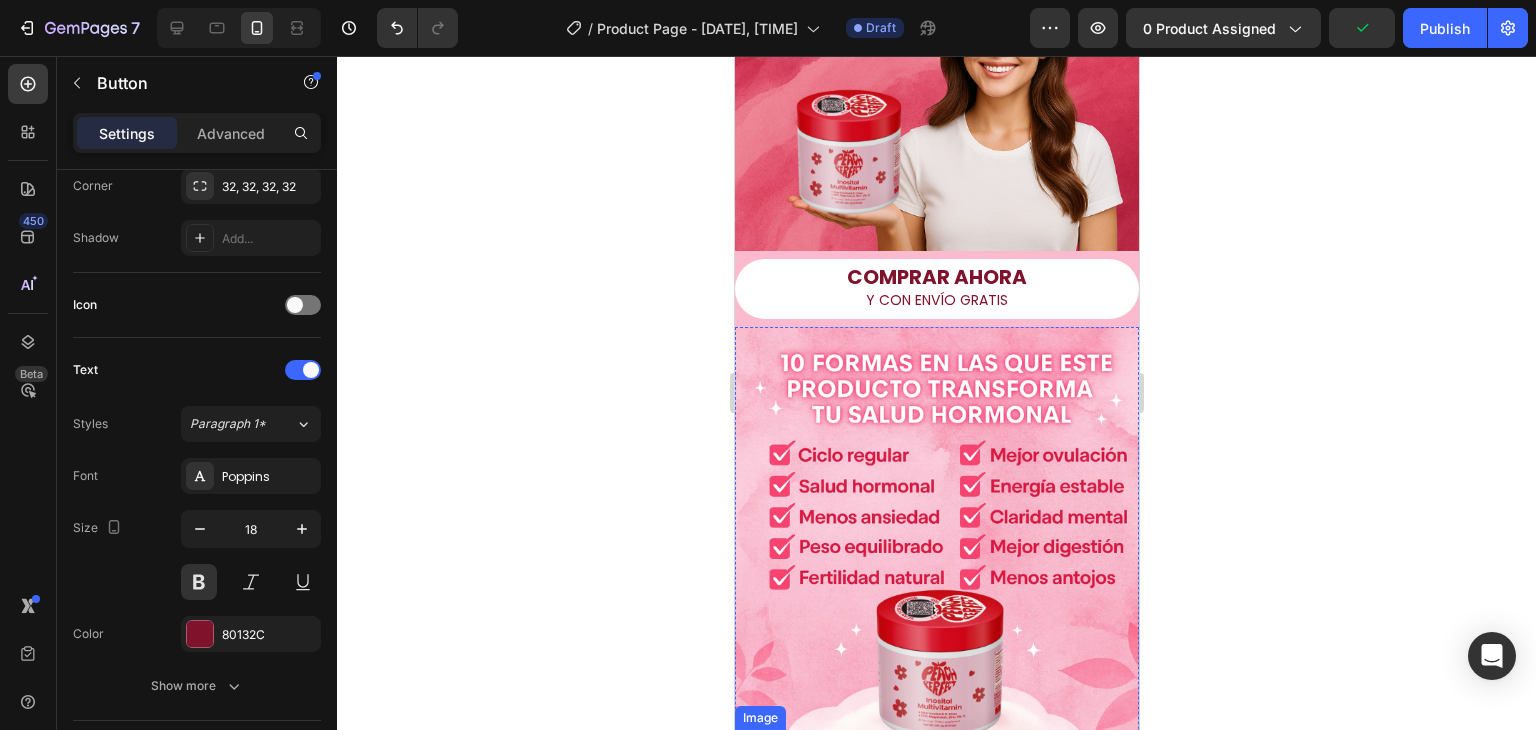 scroll, scrollTop: 336, scrollLeft: 0, axis: vertical 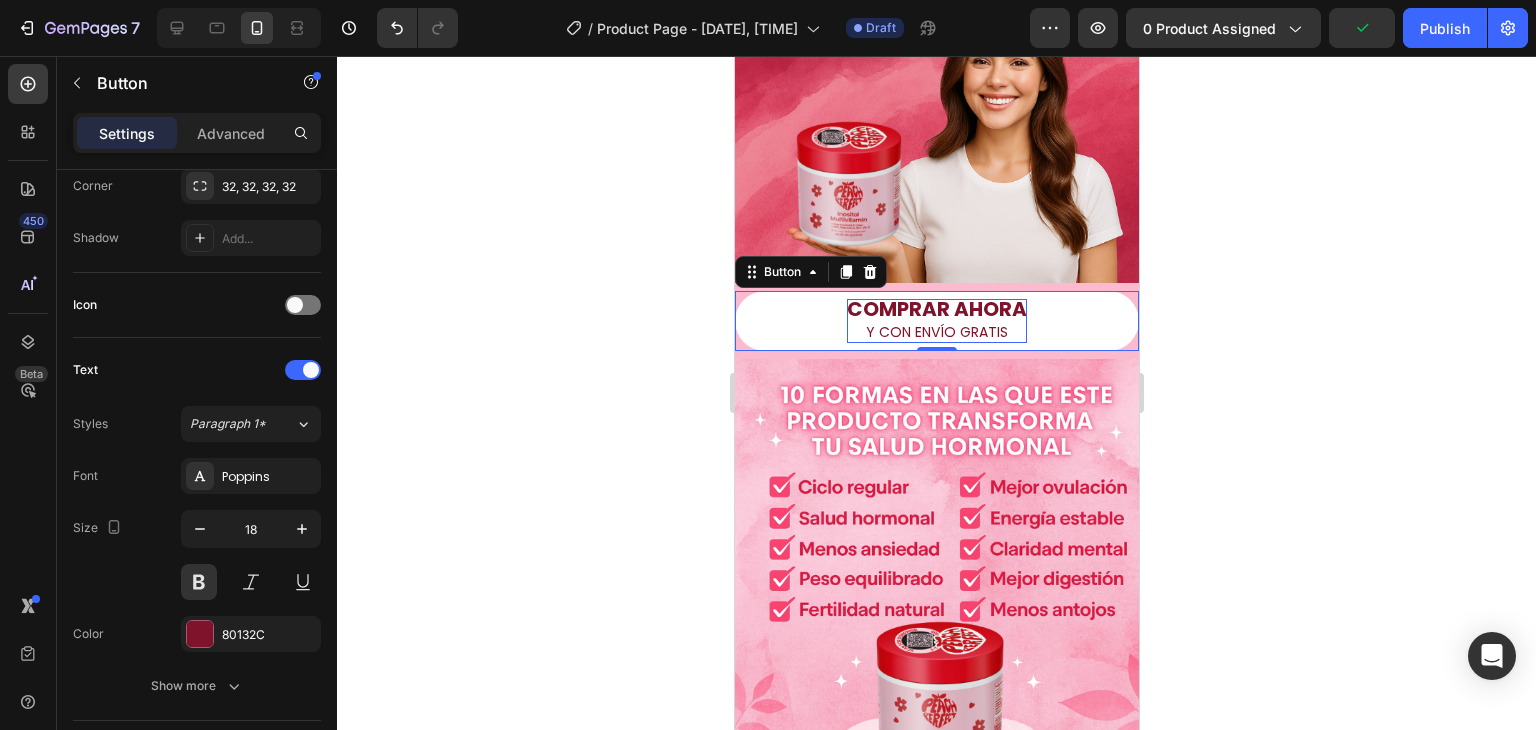 click on "COMPRAR AHORA" at bounding box center [936, 309] 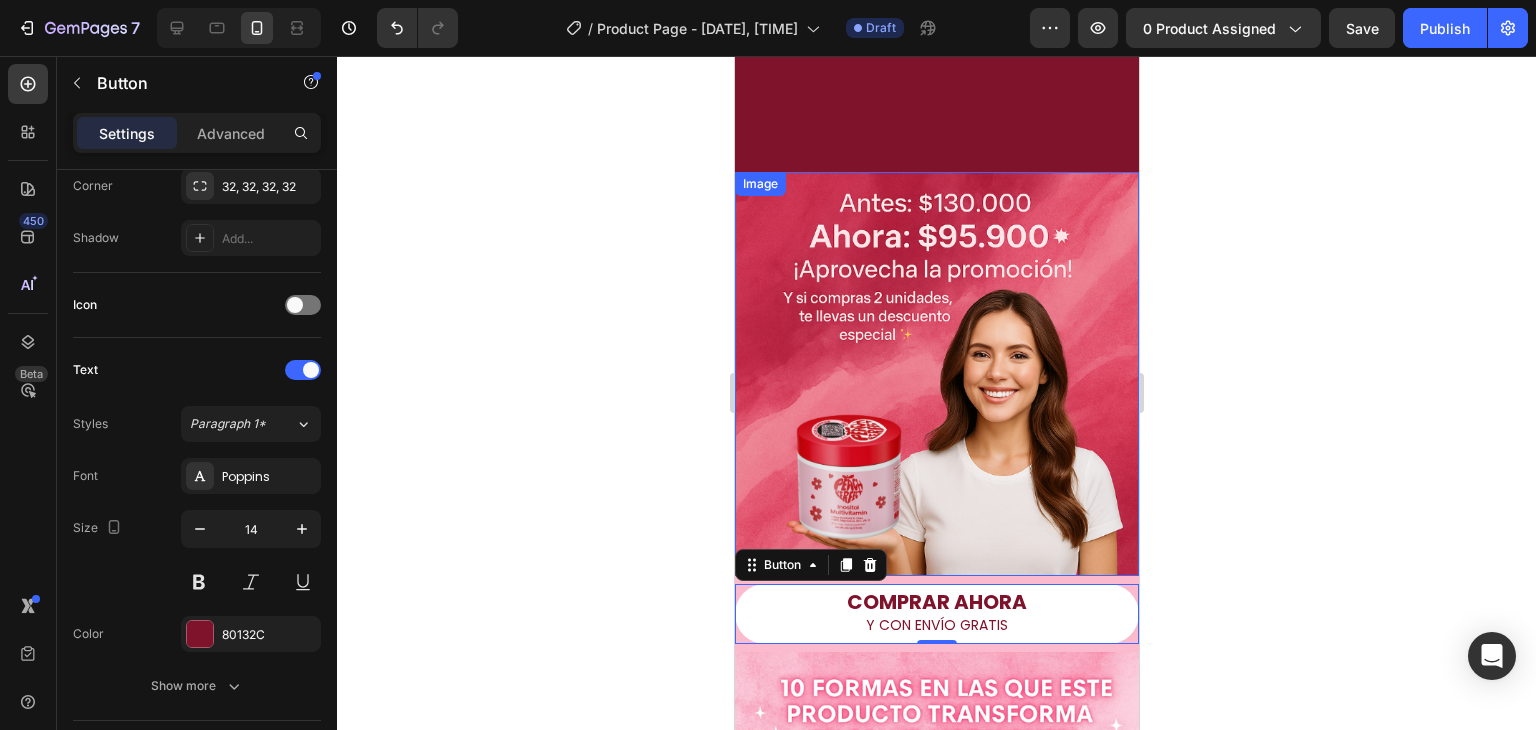scroll, scrollTop: 0, scrollLeft: 0, axis: both 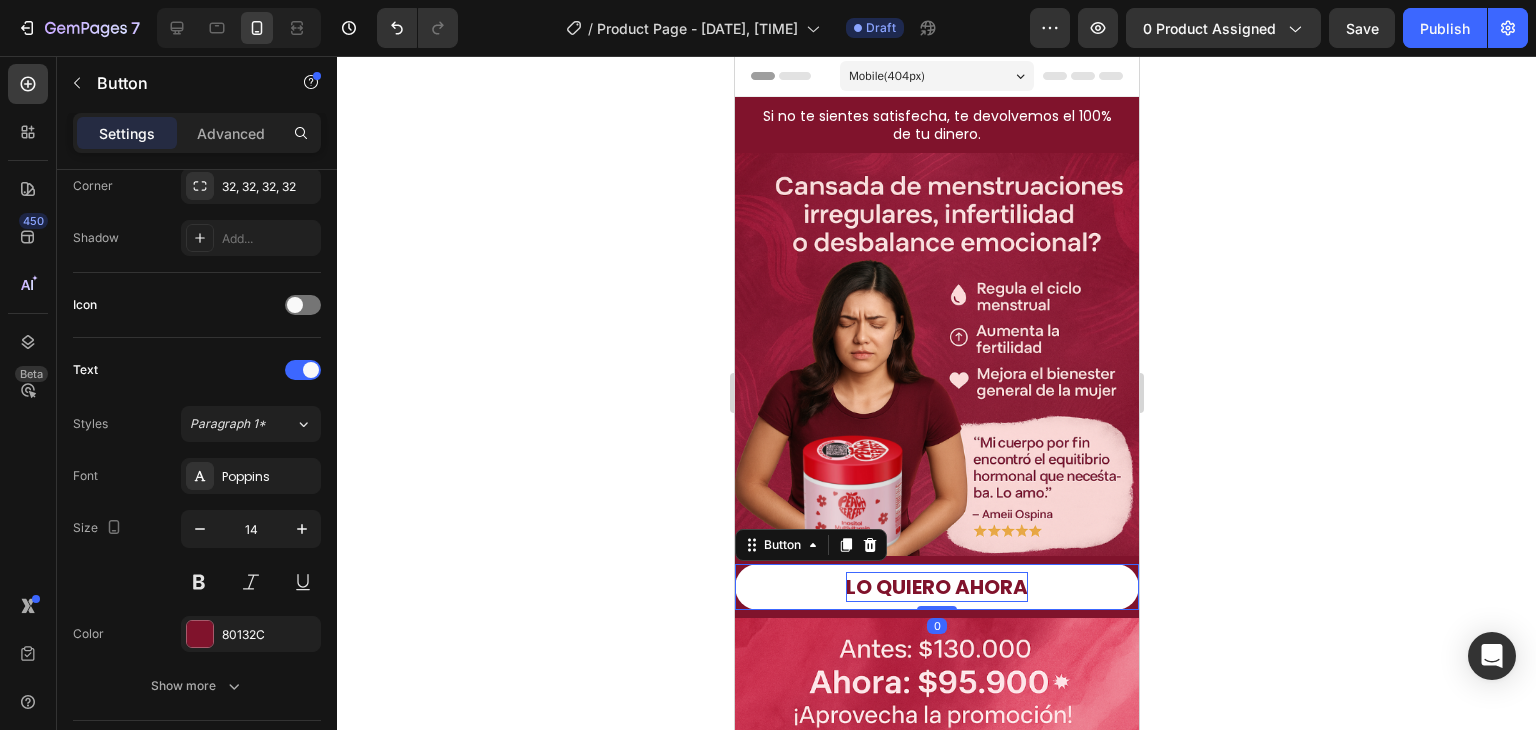 click on "LO QUIERO AHORA" at bounding box center [936, 587] 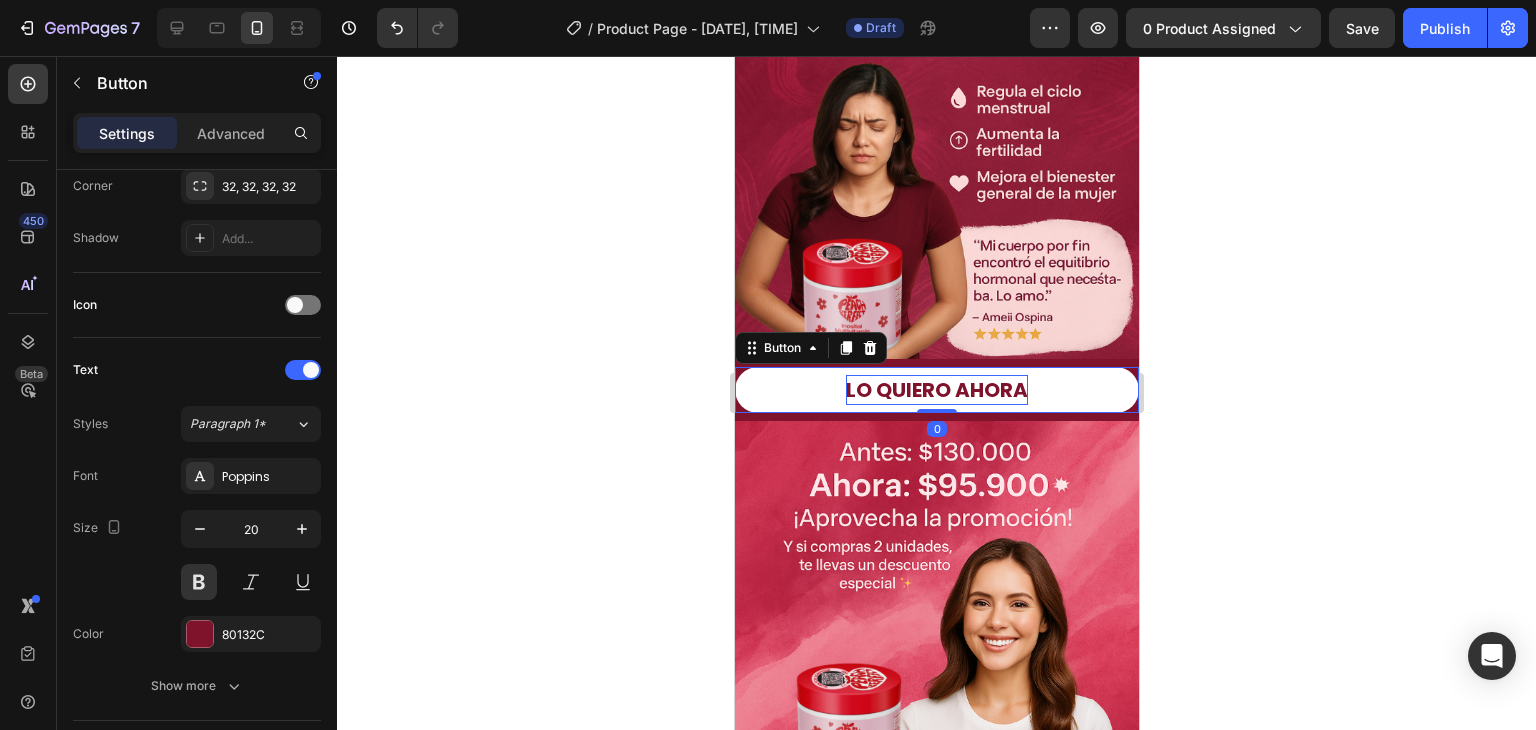 scroll, scrollTop: 200, scrollLeft: 0, axis: vertical 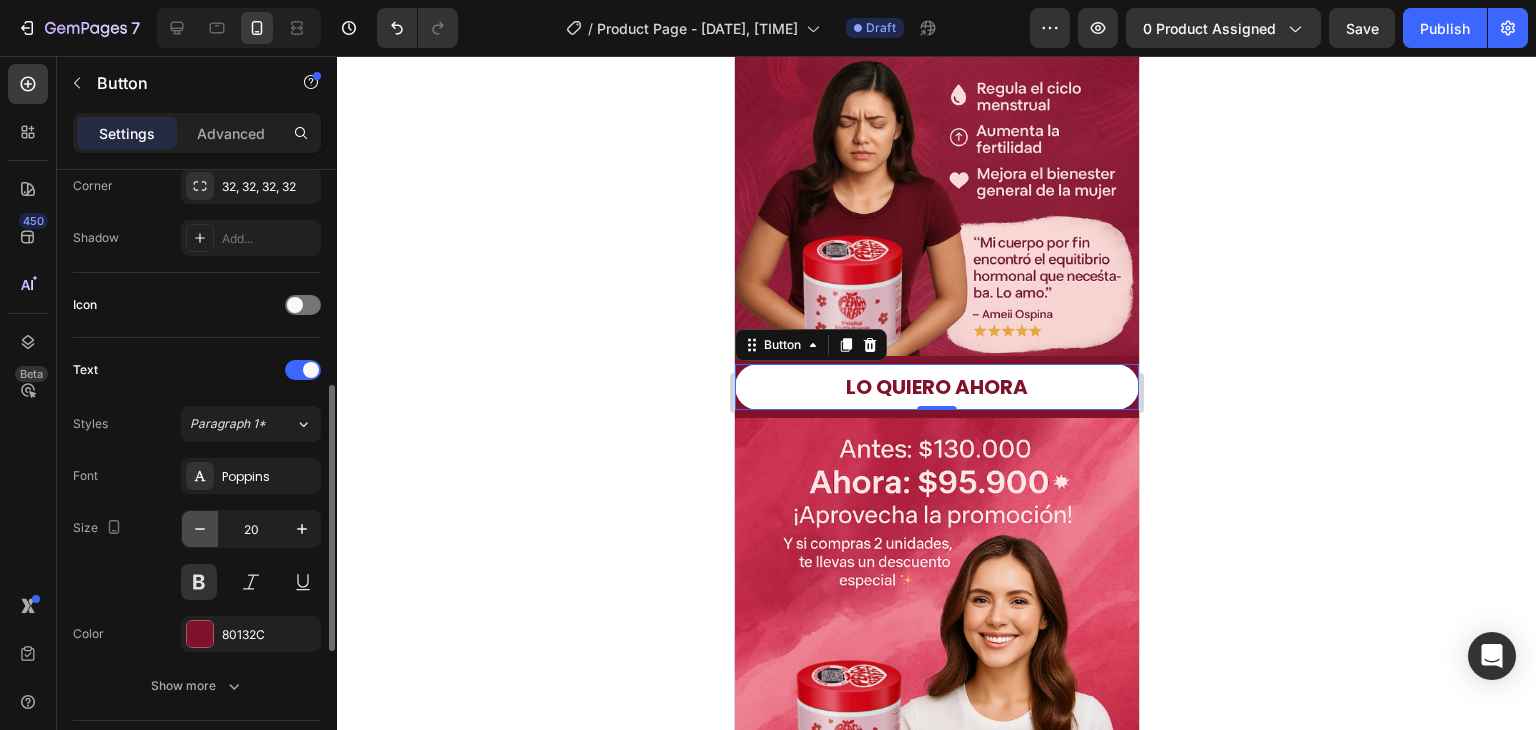 click 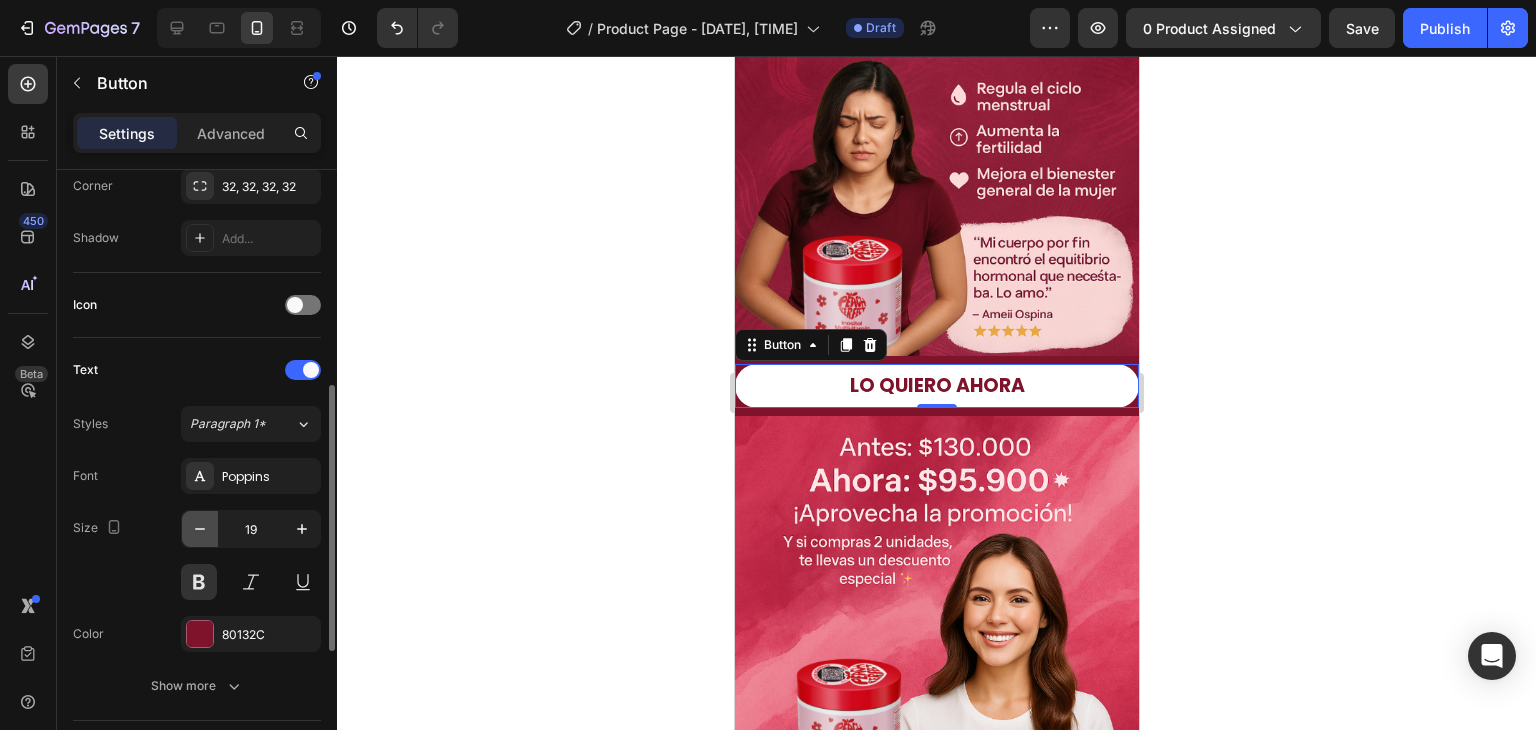 click at bounding box center [200, 529] 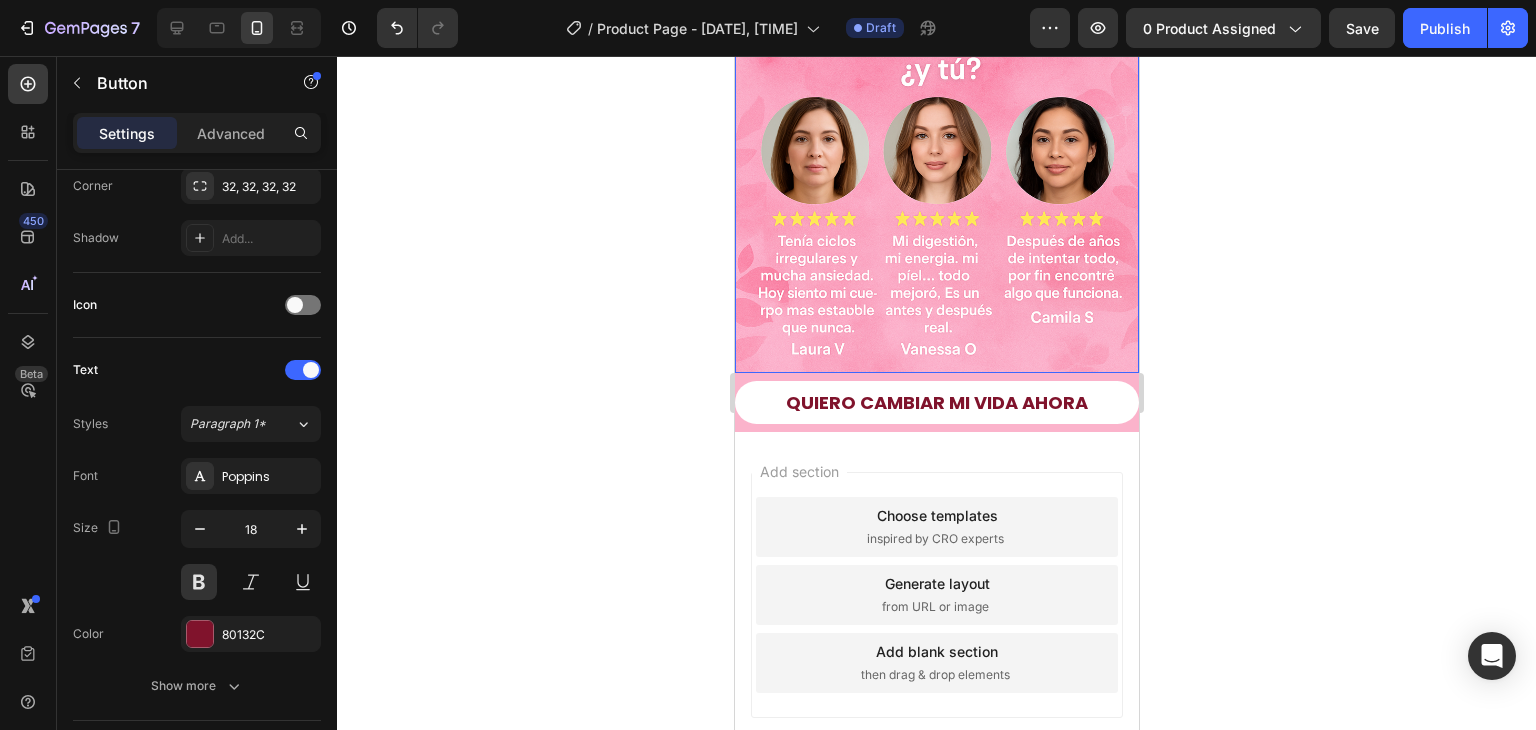 scroll, scrollTop: 1500, scrollLeft: 0, axis: vertical 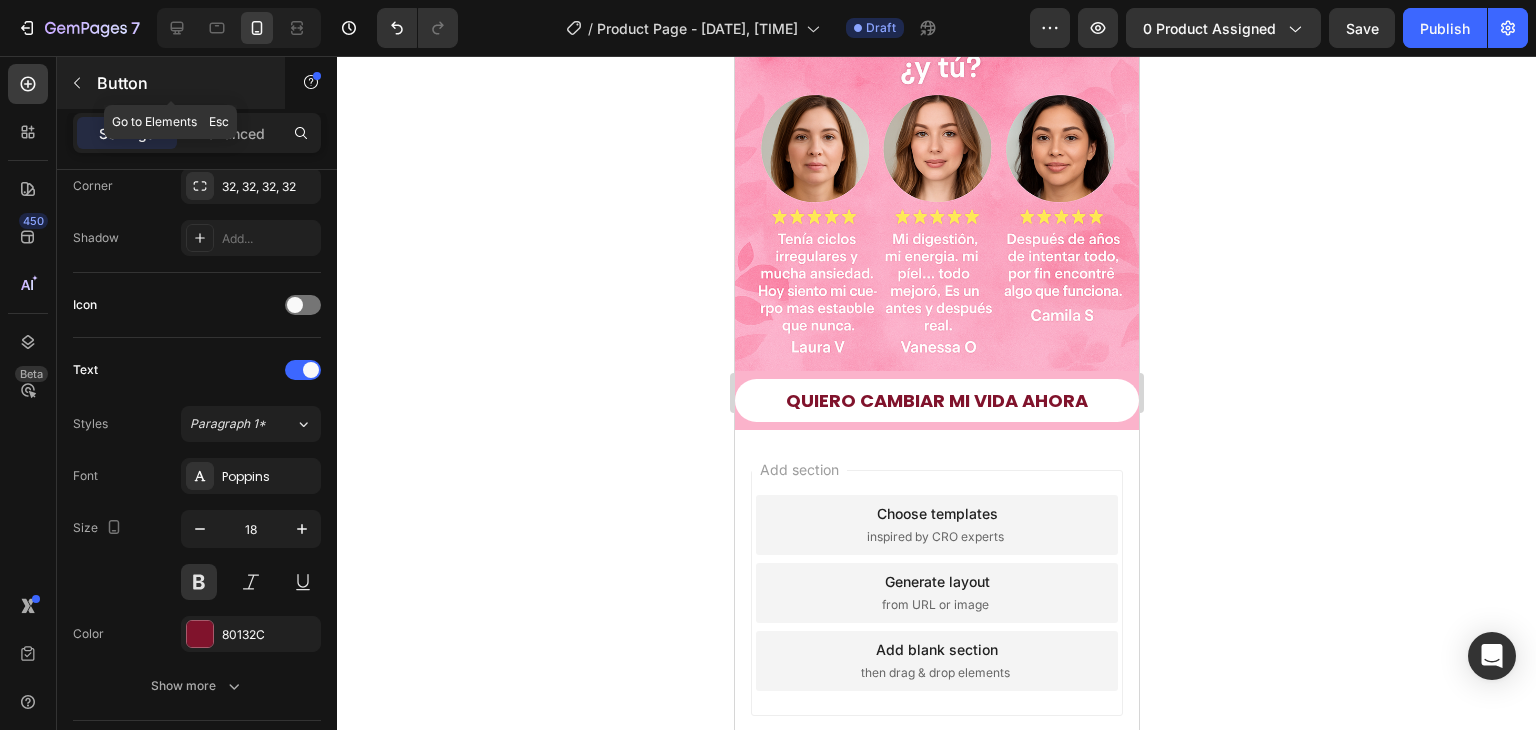 click 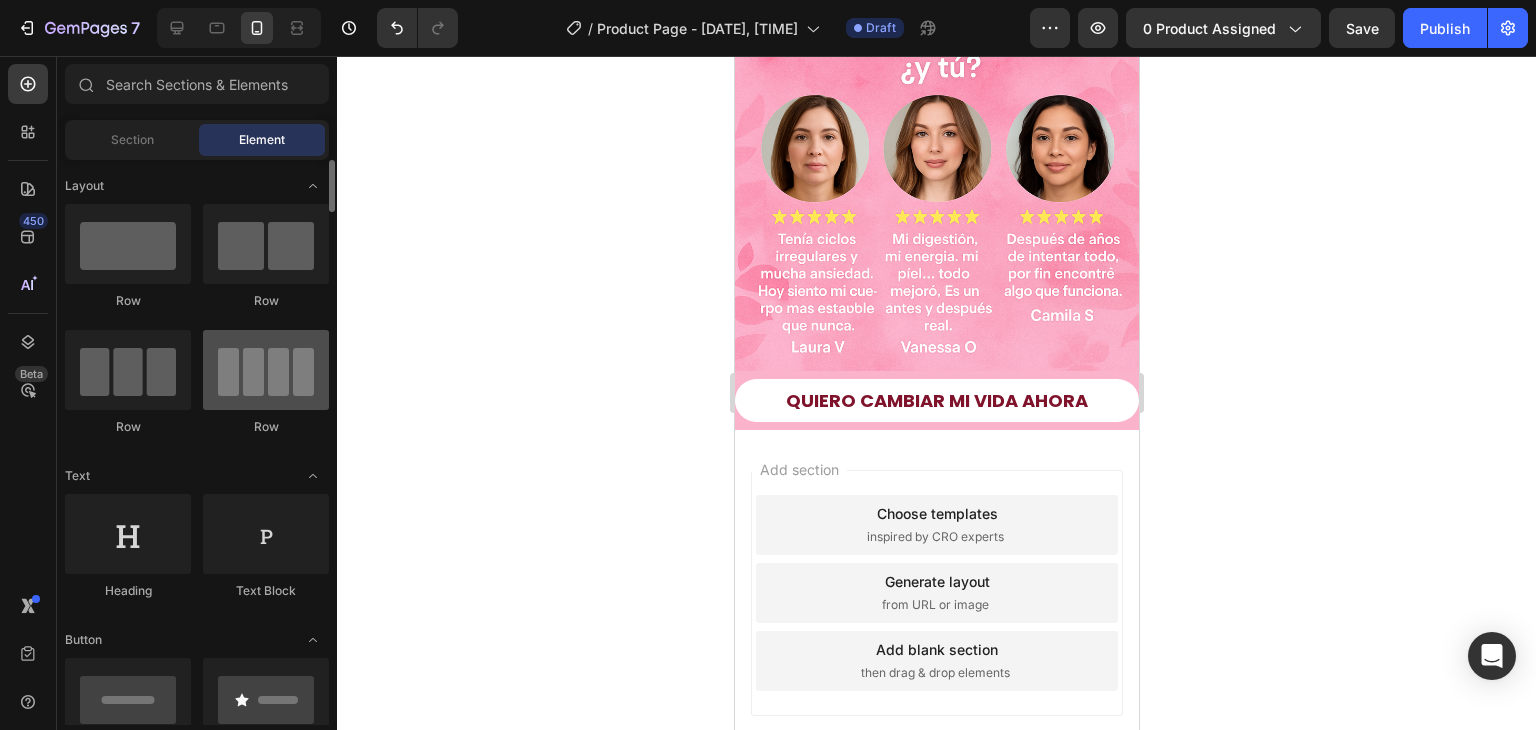 scroll, scrollTop: 200, scrollLeft: 0, axis: vertical 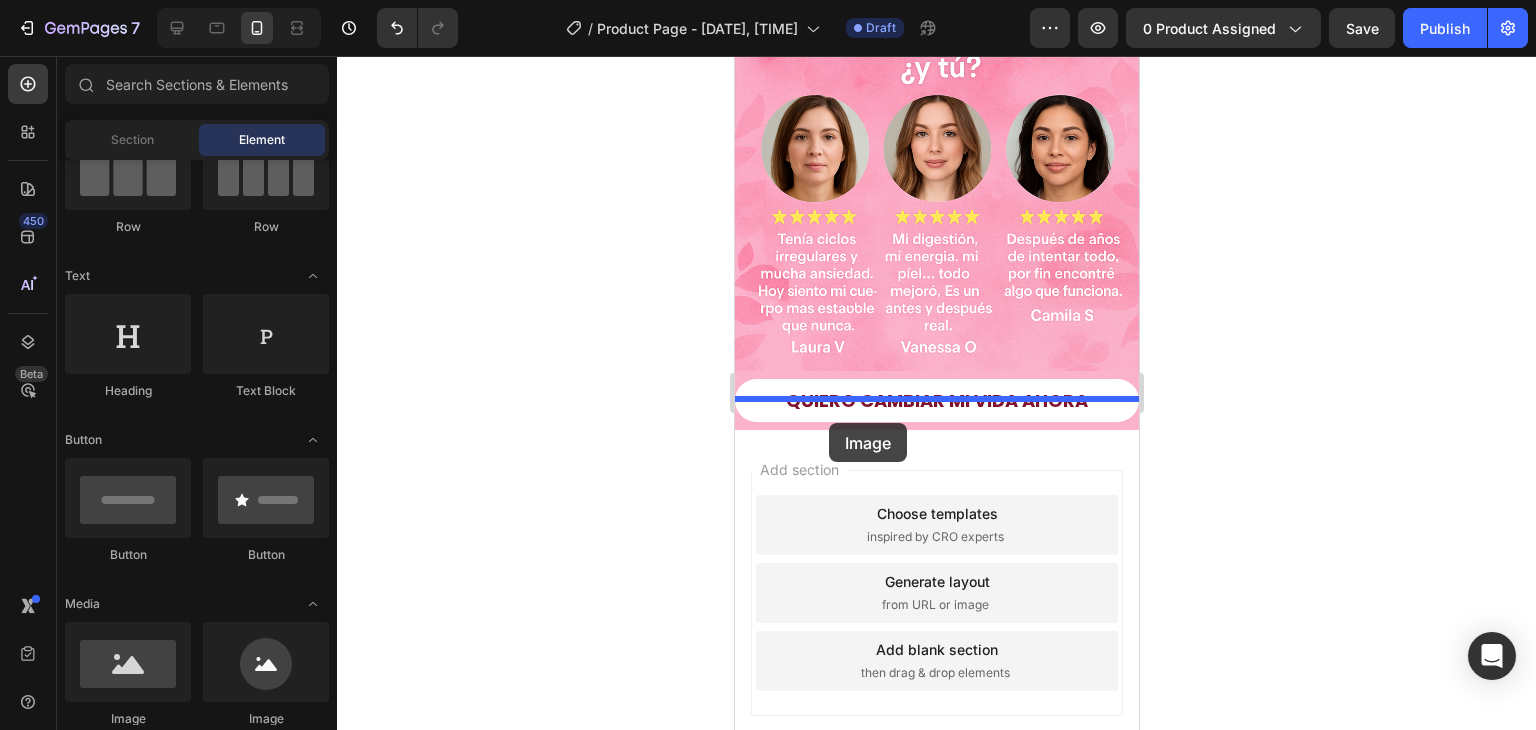 drag, startPoint x: 871, startPoint y: 721, endPoint x: 828, endPoint y: 423, distance: 301.08636 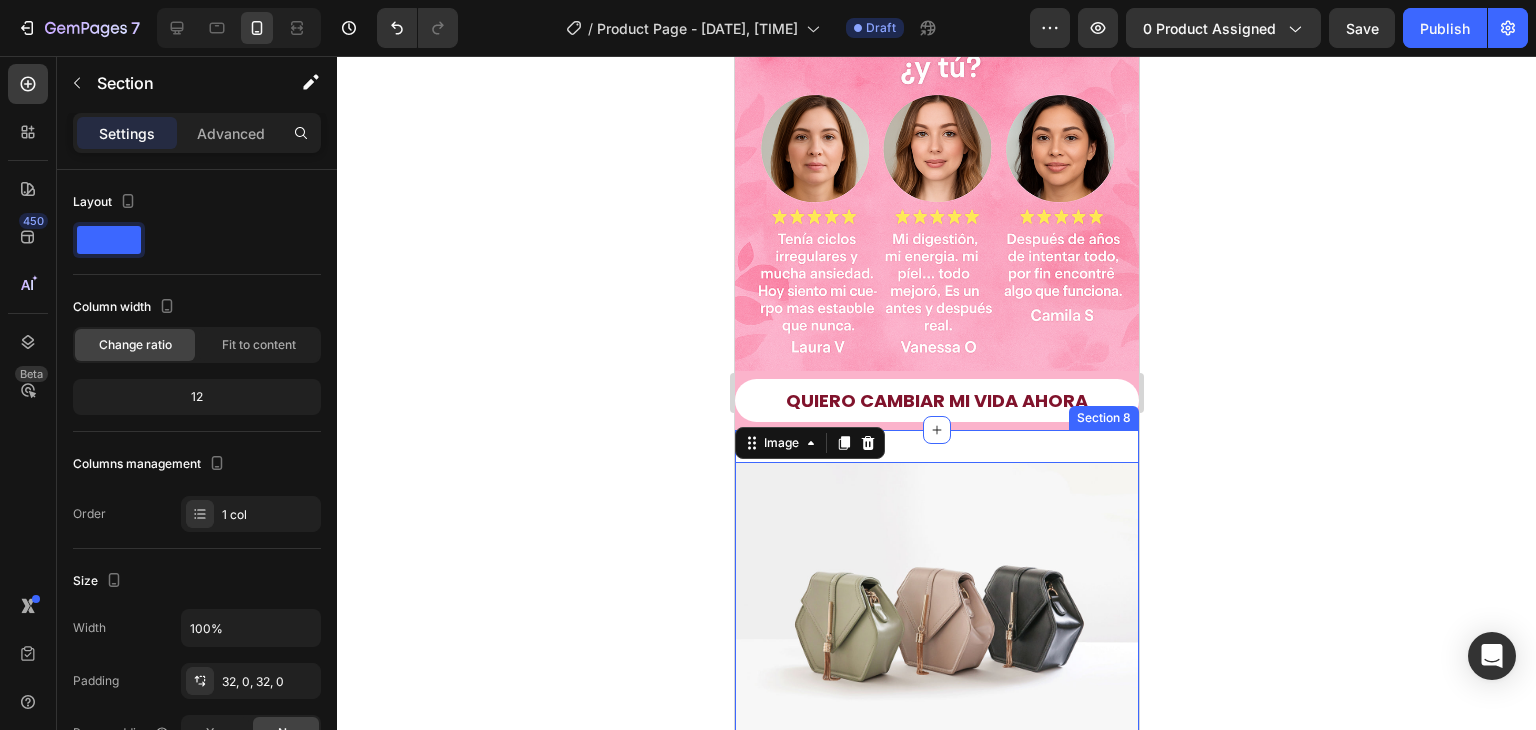 click on "Image   0 Section 8" at bounding box center (936, 613) 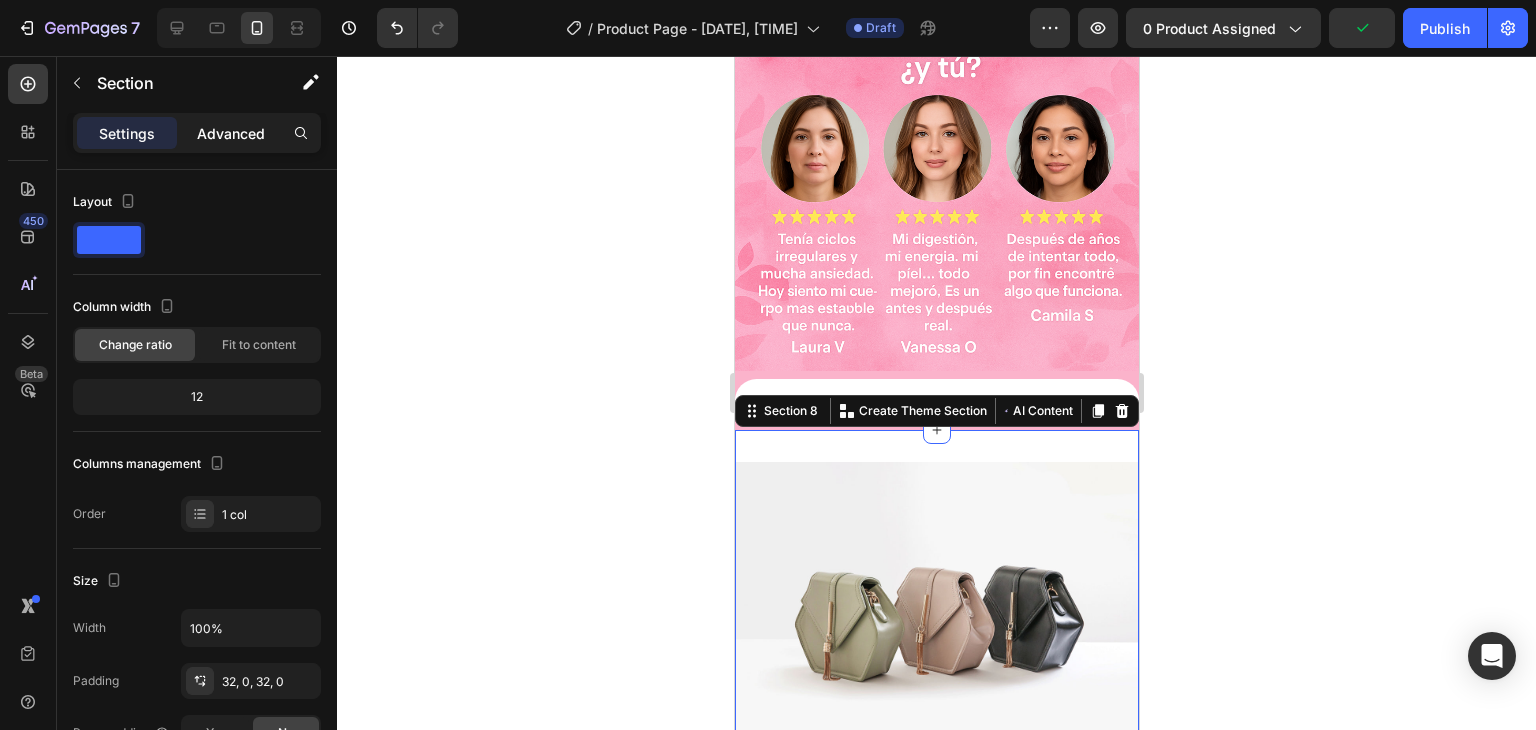click on "Advanced" at bounding box center (231, 133) 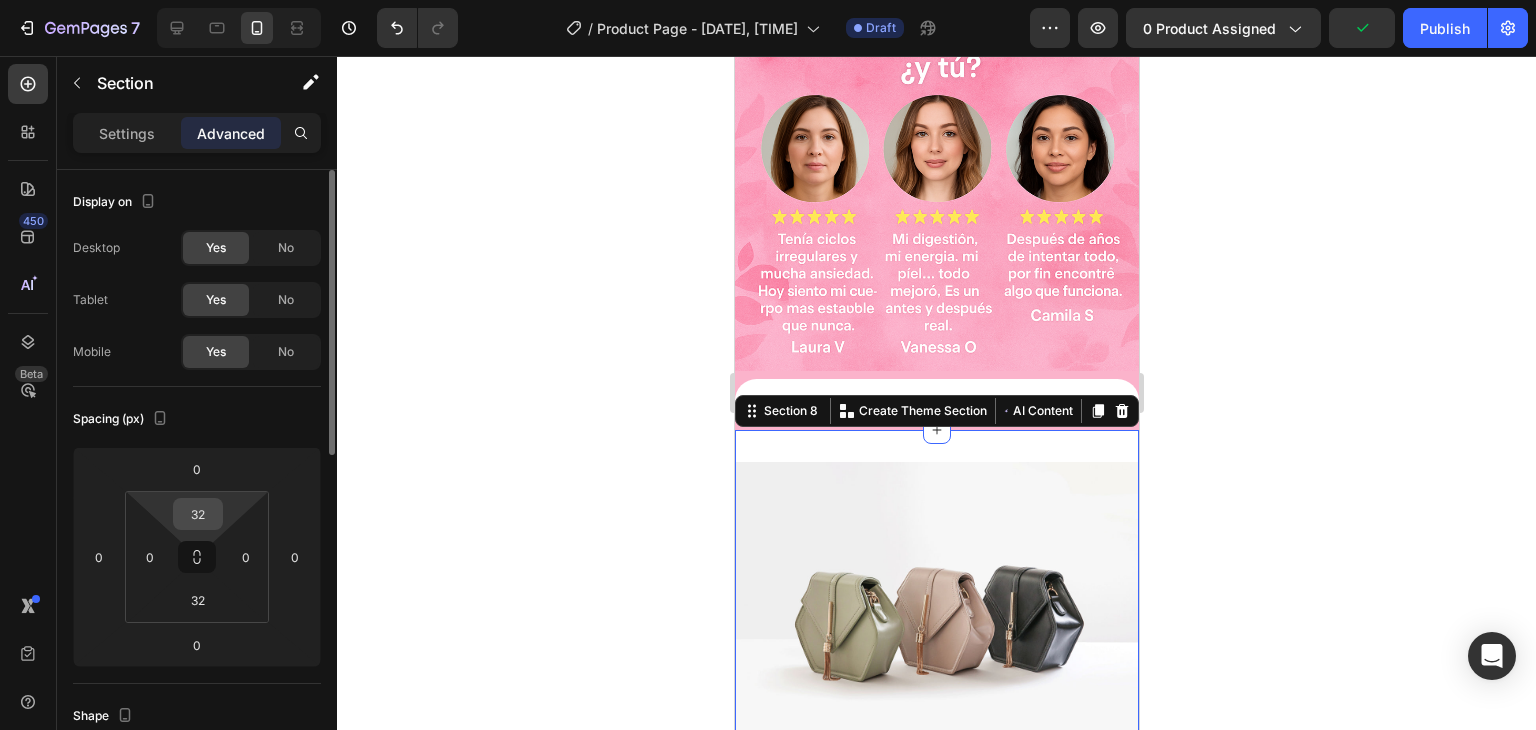 click on "32" at bounding box center (198, 514) 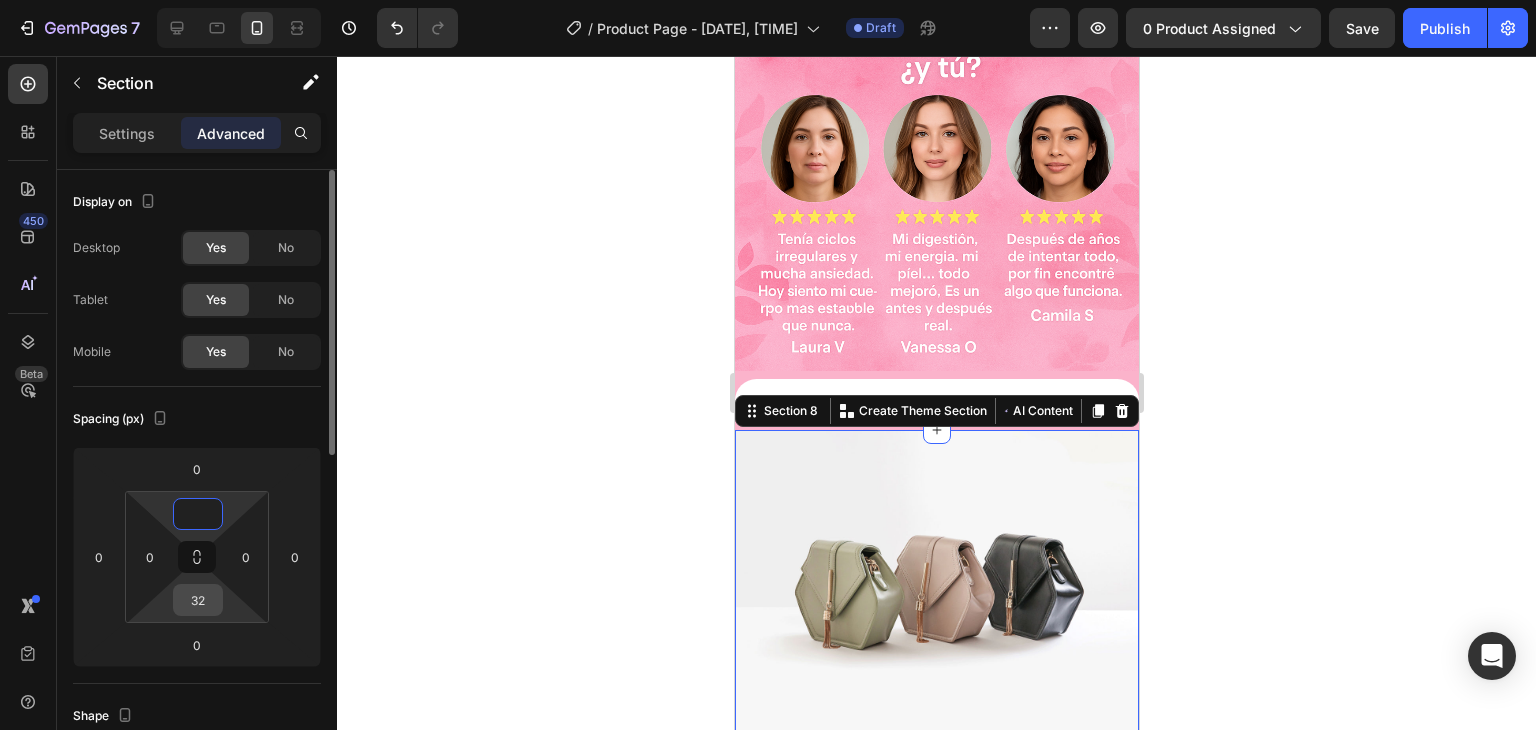 type on "0" 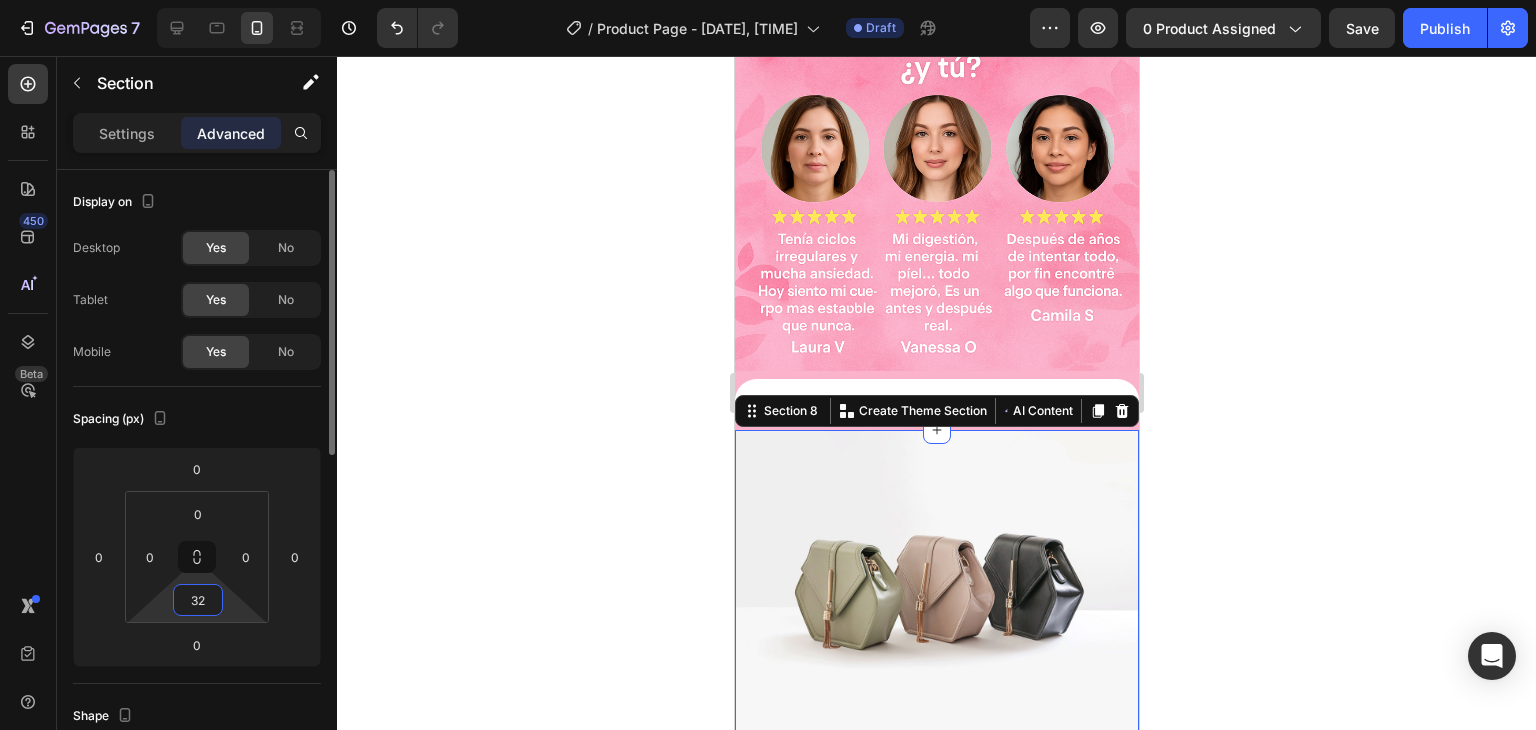 click on "32" at bounding box center [198, 600] 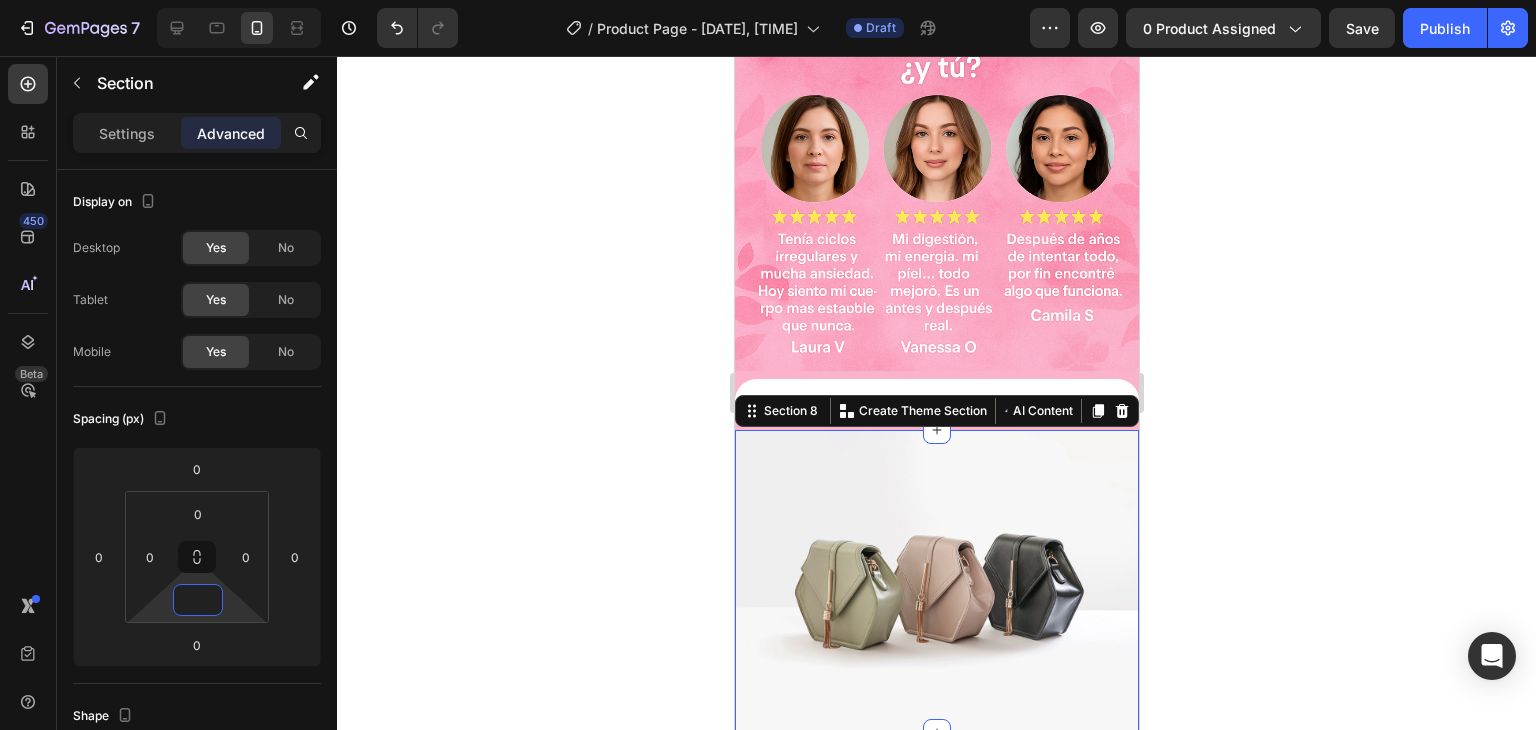 type on "0" 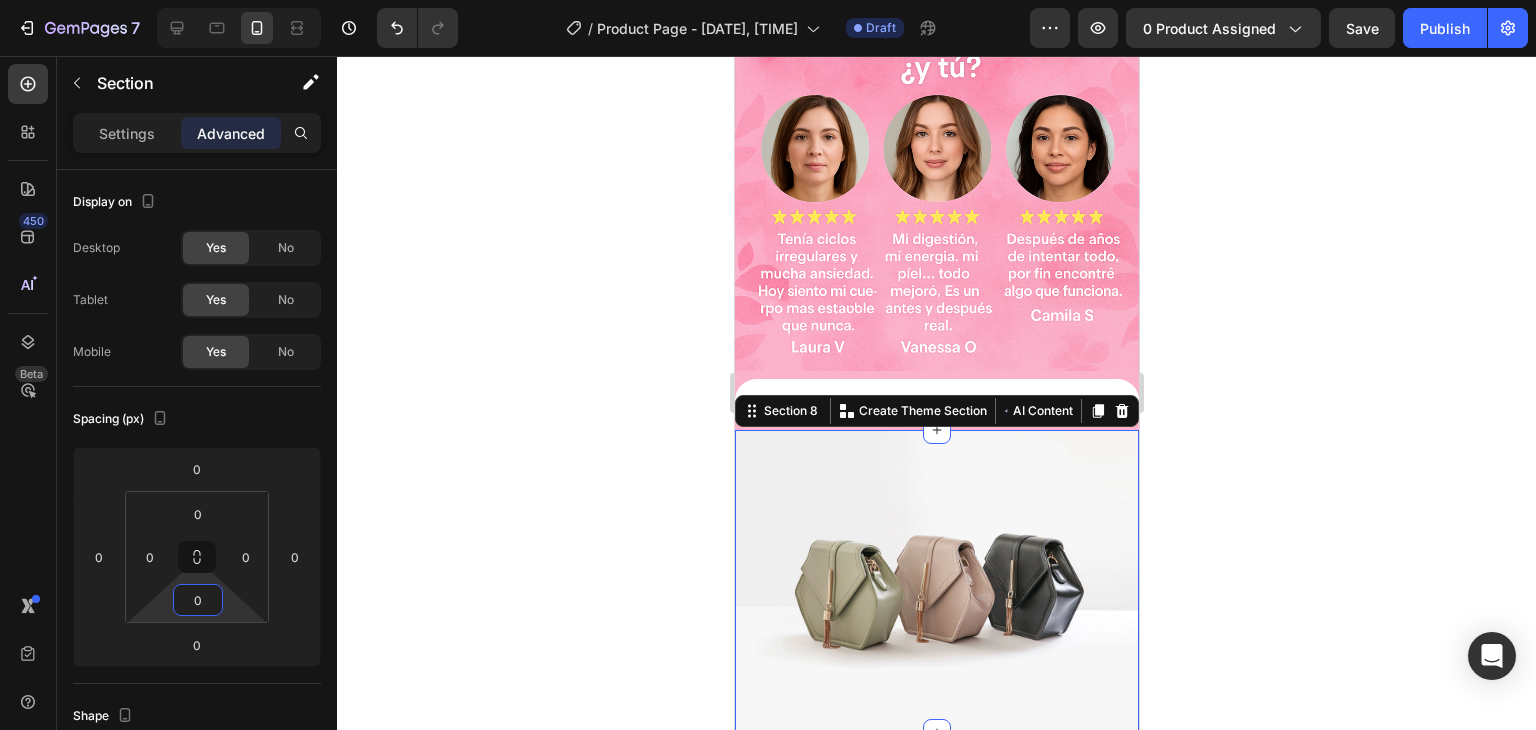 click 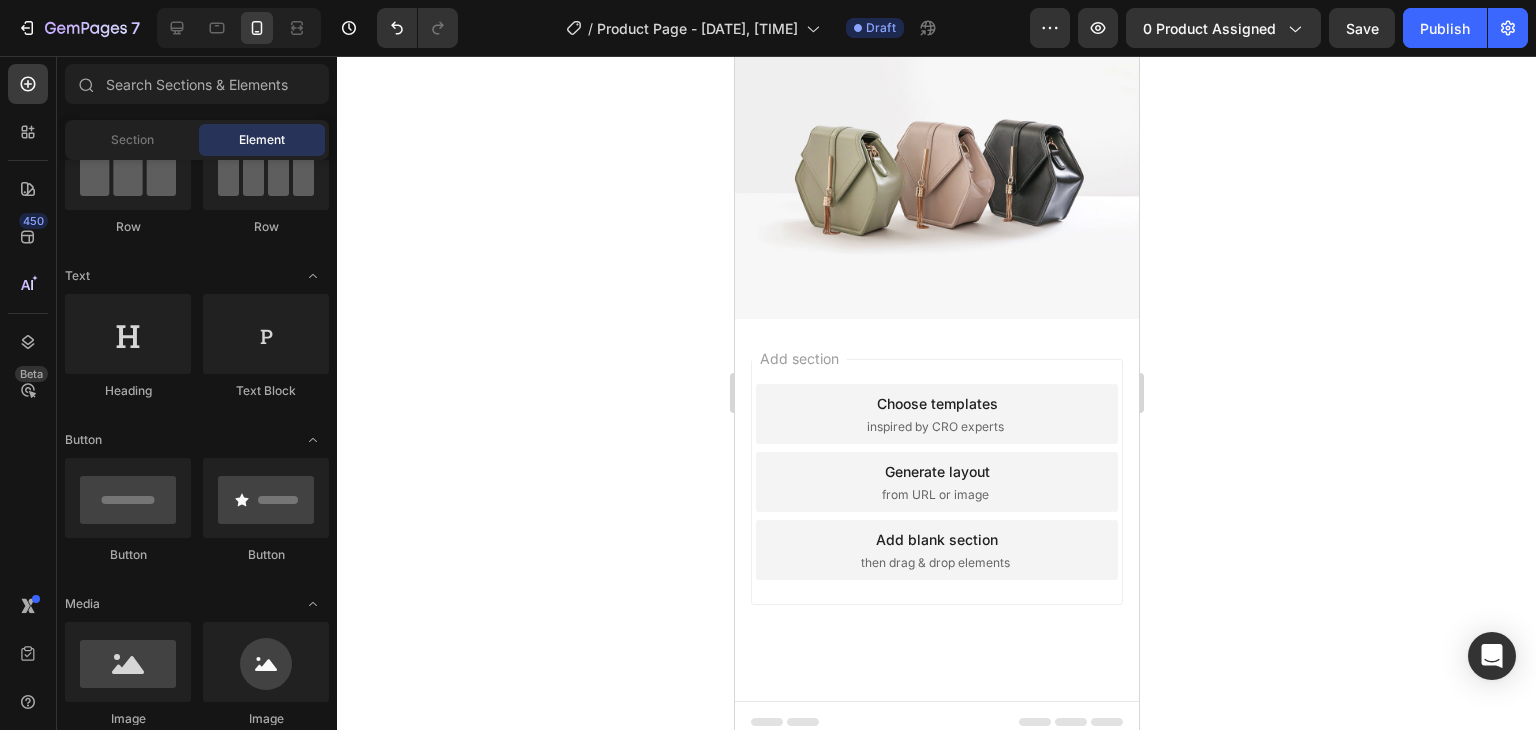 scroll, scrollTop: 1884, scrollLeft: 0, axis: vertical 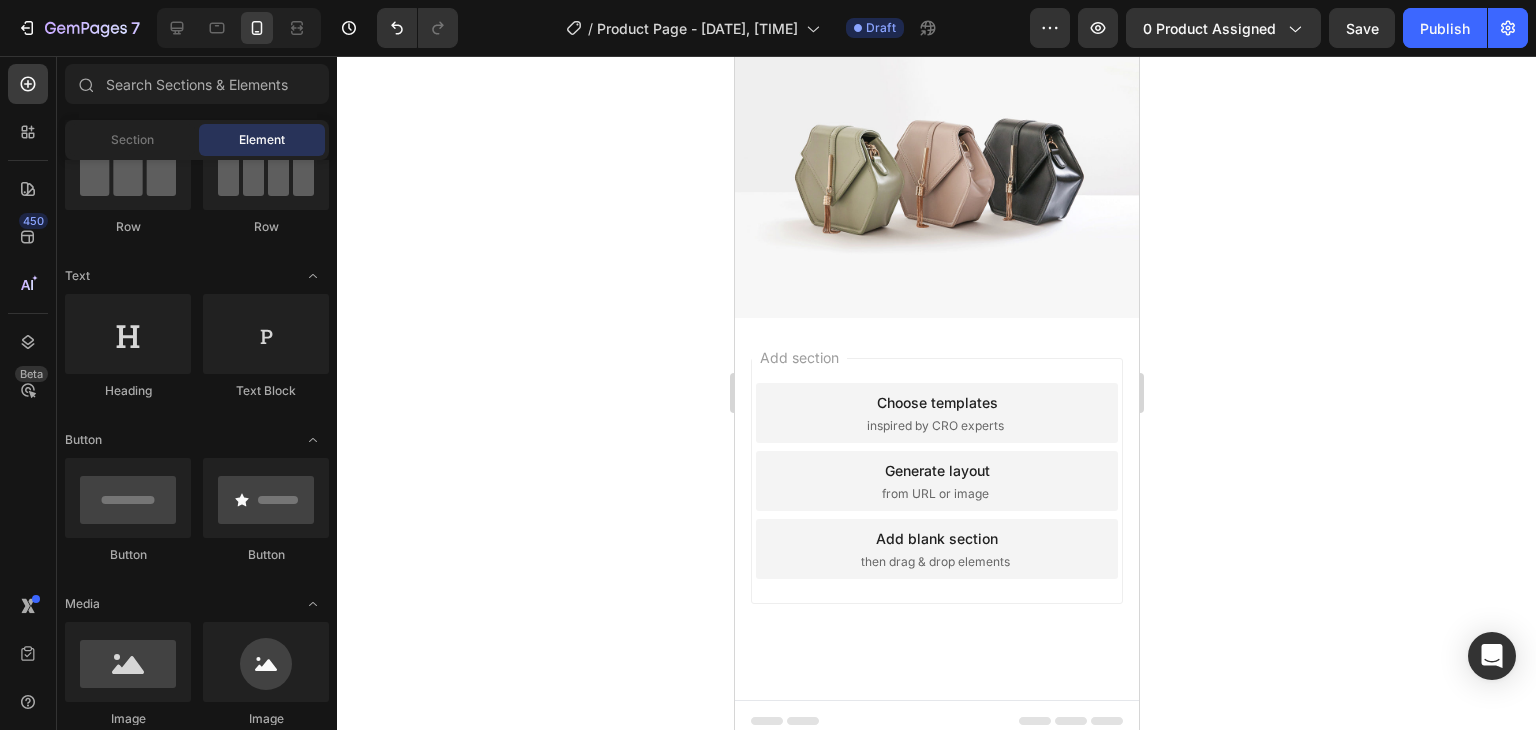 click on "Add section Choose templates inspired by CRO experts Generate layout from URL or image Add blank section then drag & drop elements" at bounding box center [936, 509] 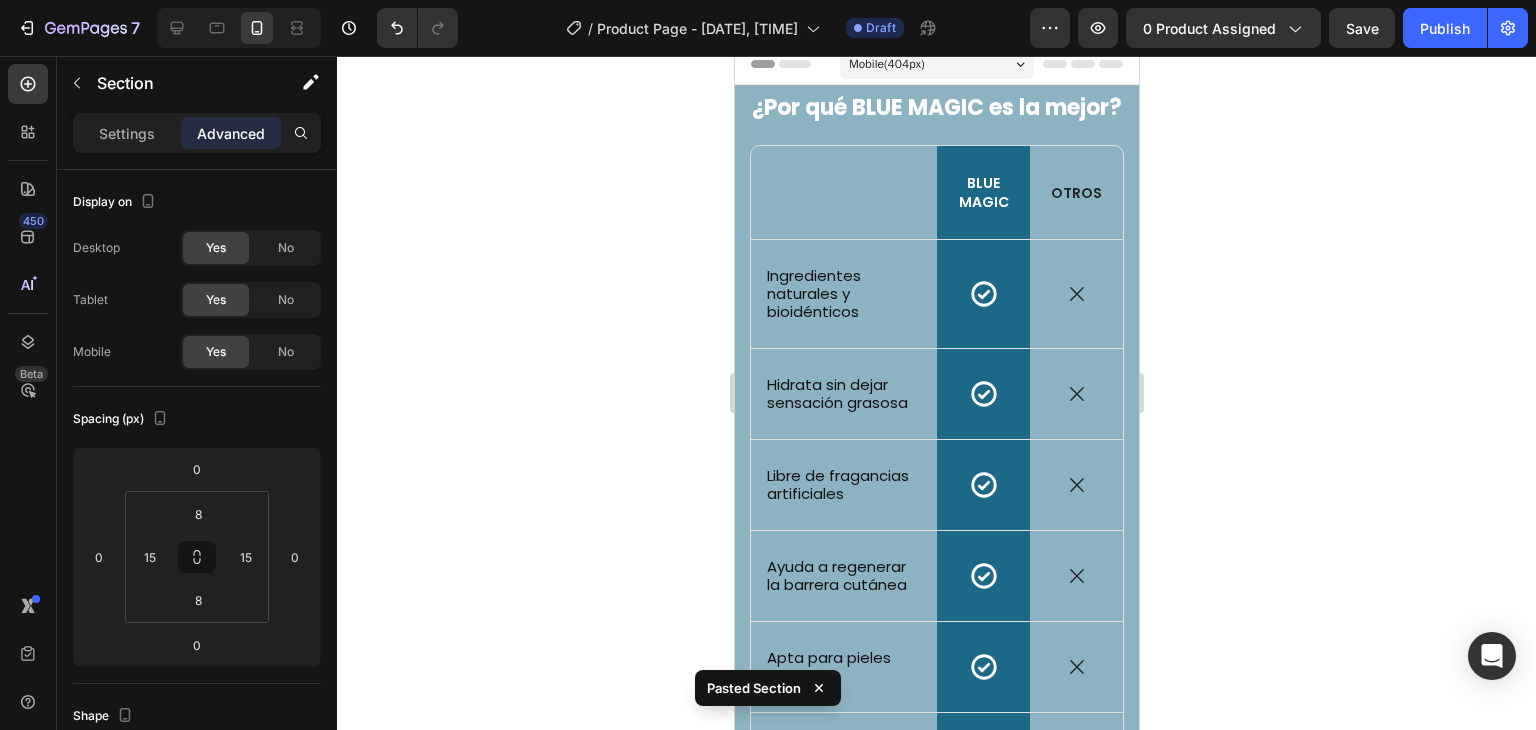 scroll, scrollTop: 0, scrollLeft: 0, axis: both 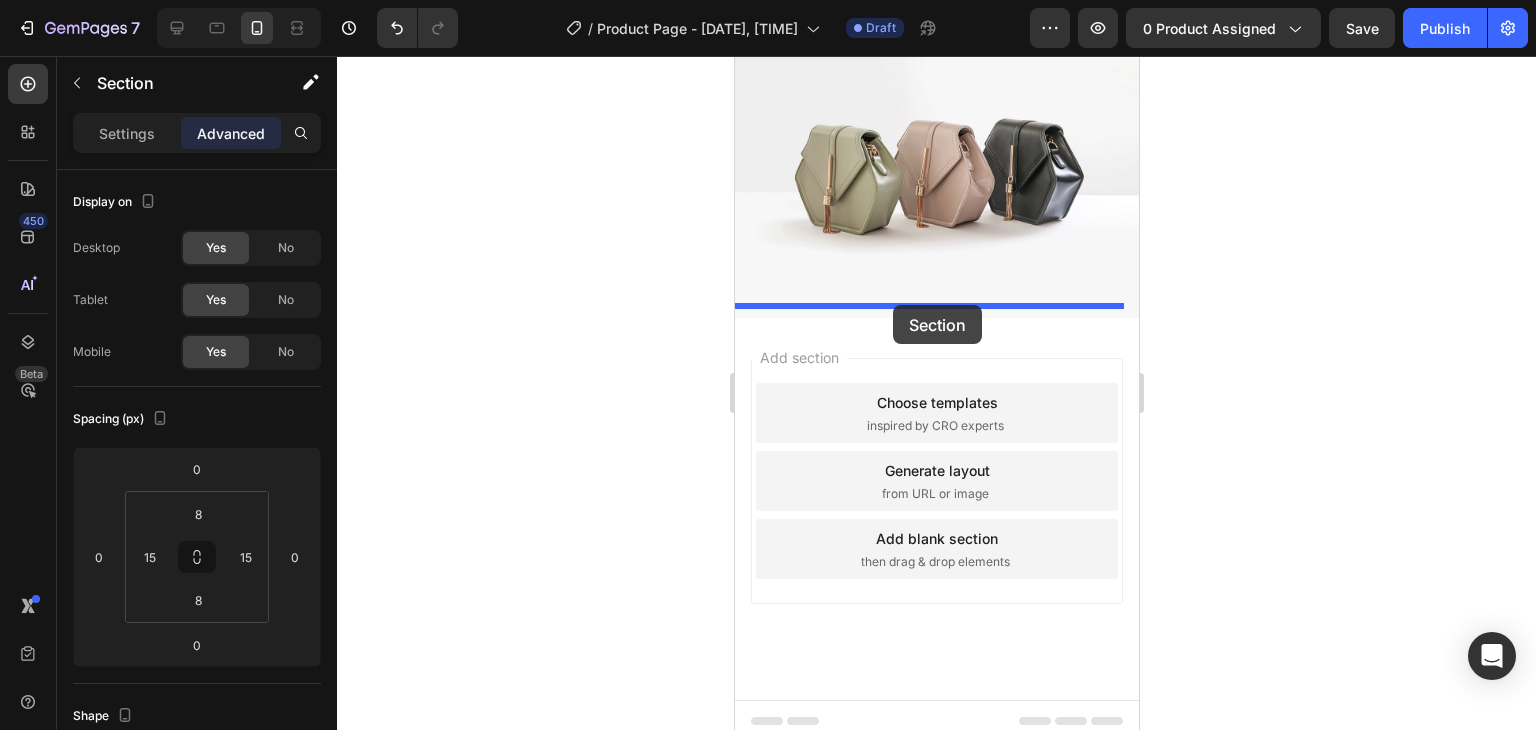 drag, startPoint x: 735, startPoint y: 113, endPoint x: 892, endPoint y: 305, distance: 248.01814 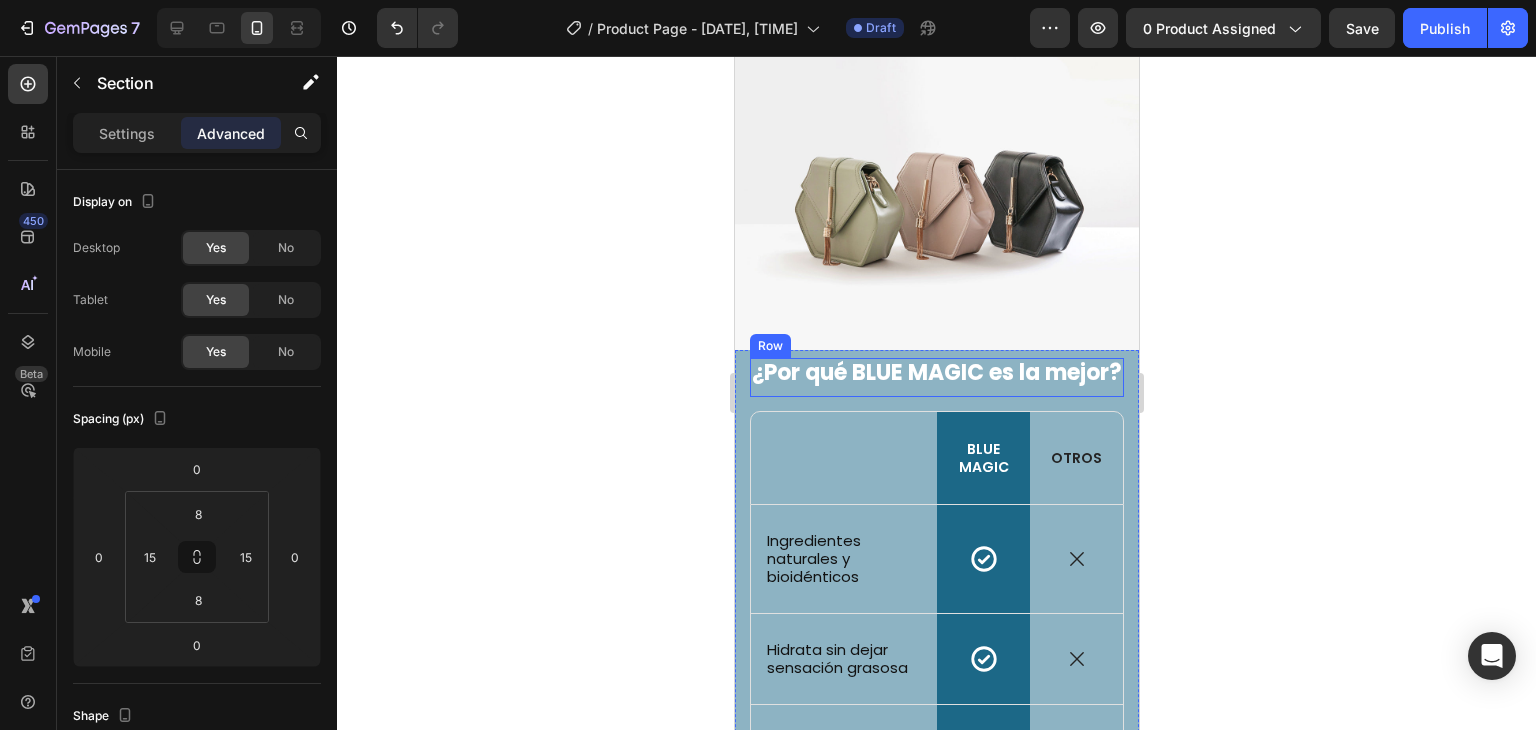scroll, scrollTop: 1900, scrollLeft: 0, axis: vertical 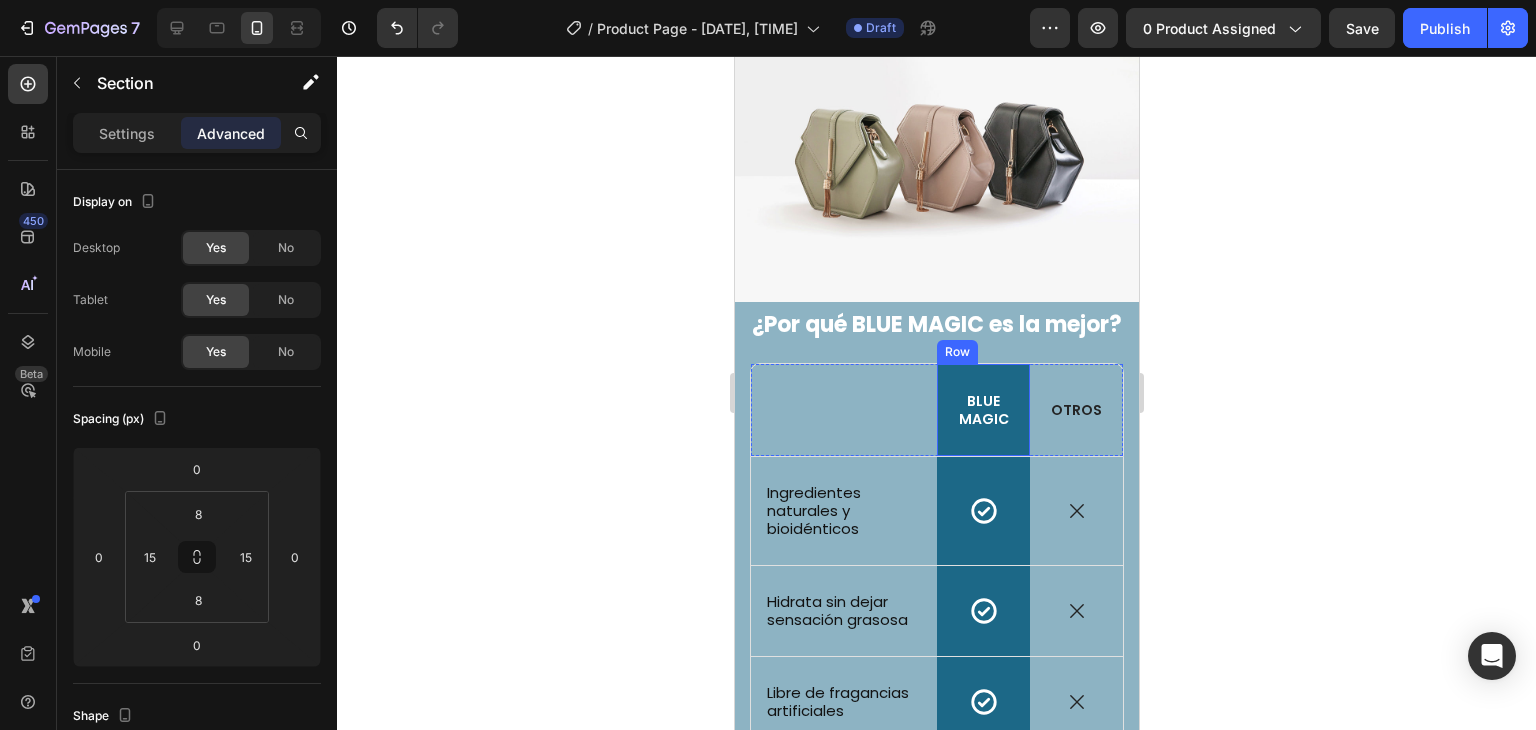 click on "BLUE MAGIC  Text Block Row" at bounding box center (982, 410) 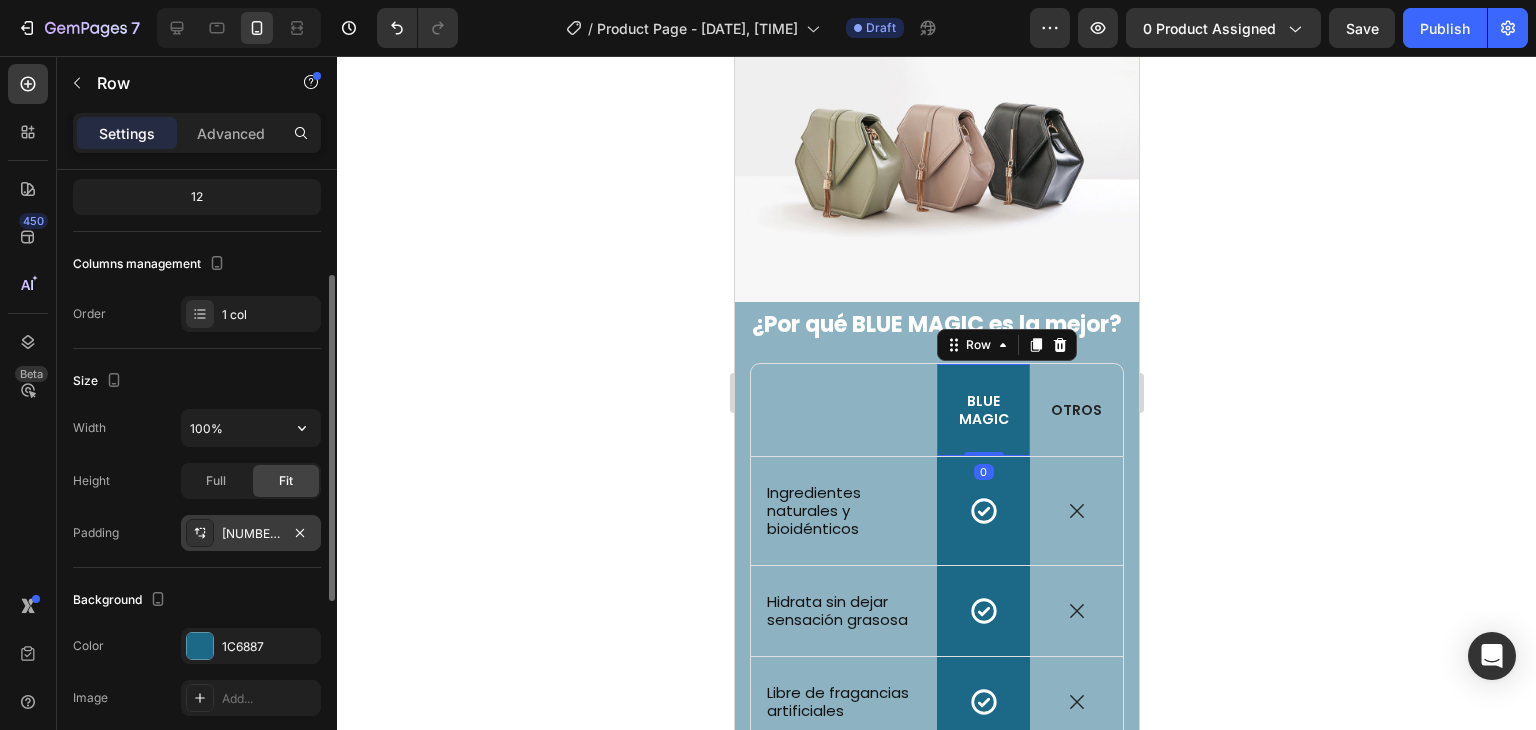 scroll, scrollTop: 300, scrollLeft: 0, axis: vertical 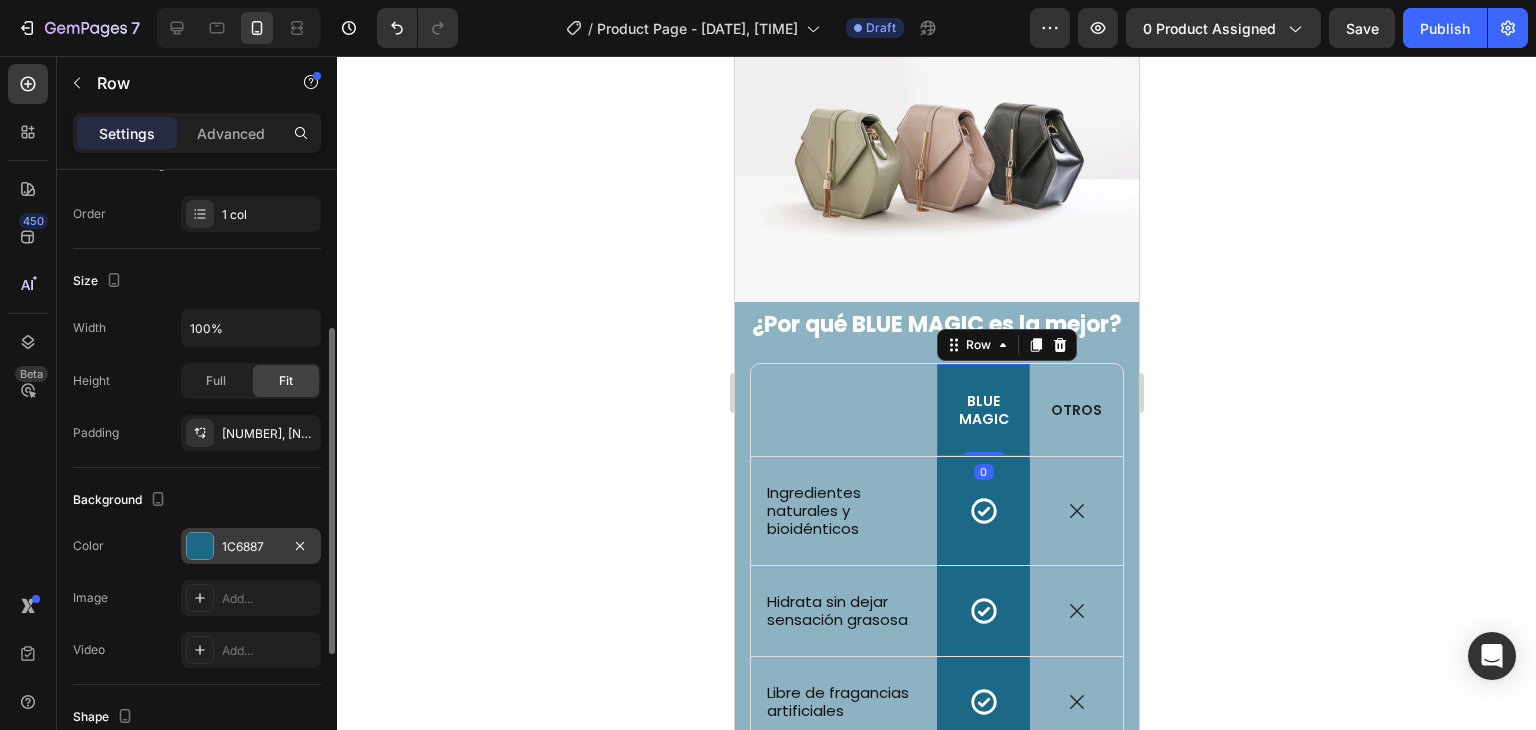 click at bounding box center (200, 546) 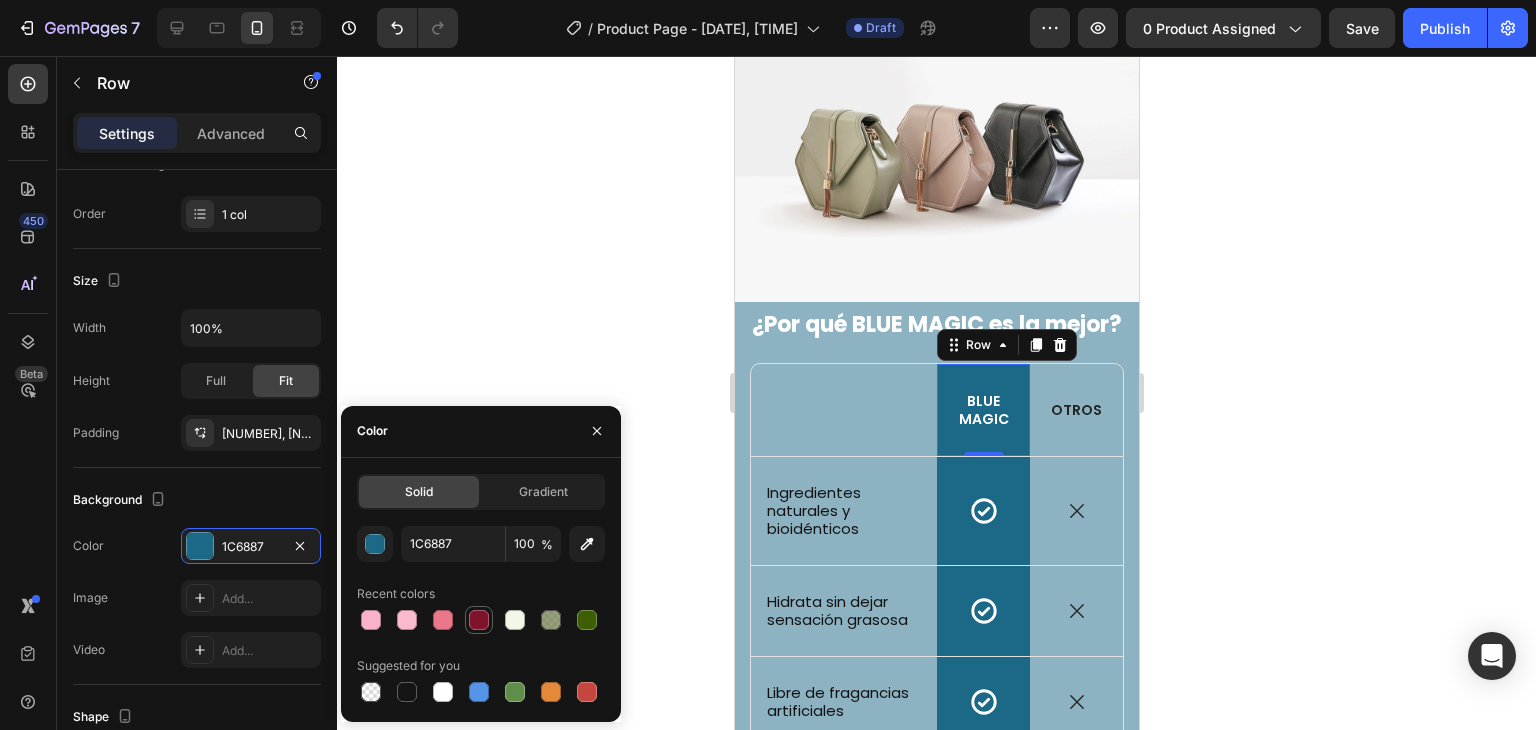 click at bounding box center (479, 620) 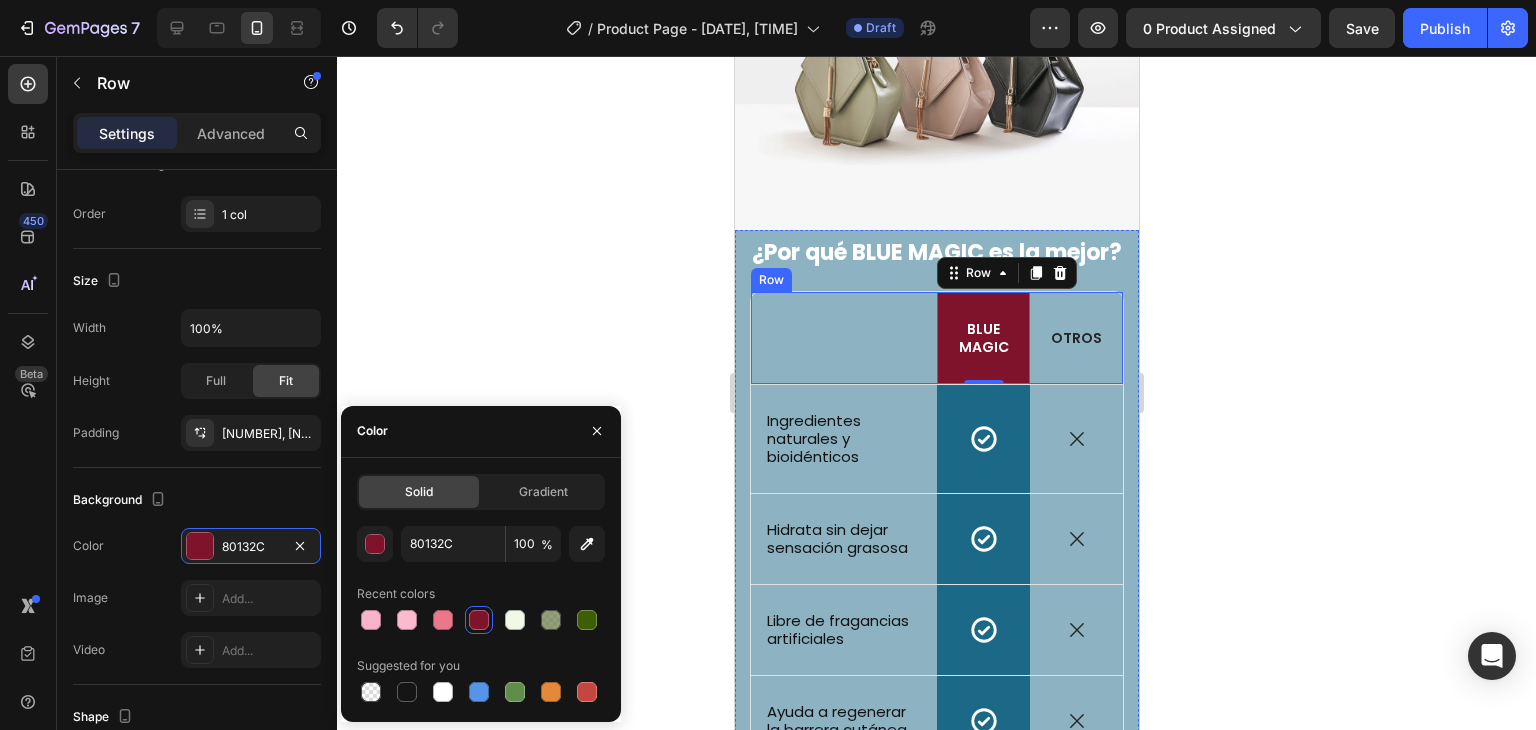 scroll, scrollTop: 2100, scrollLeft: 0, axis: vertical 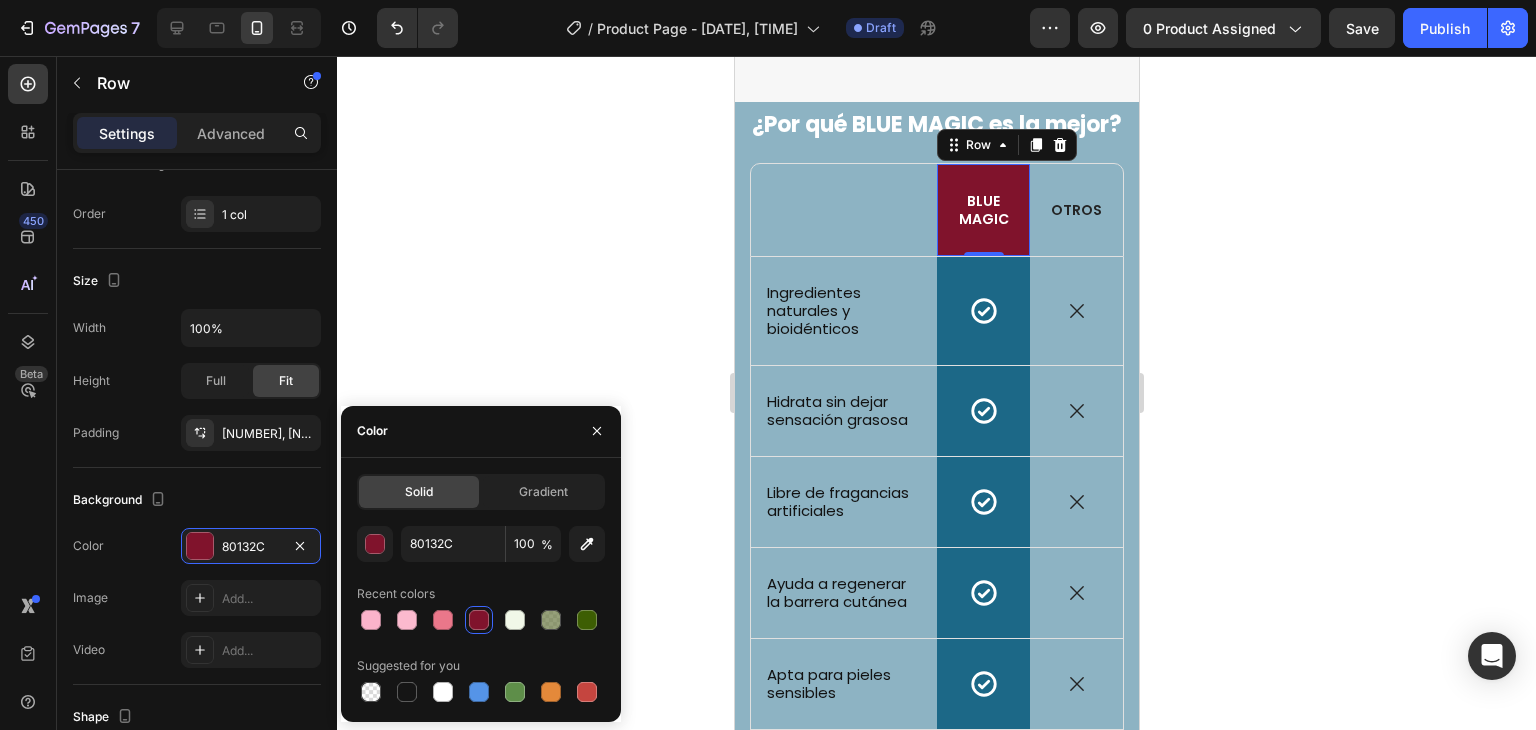 click on "0" at bounding box center [983, 272] 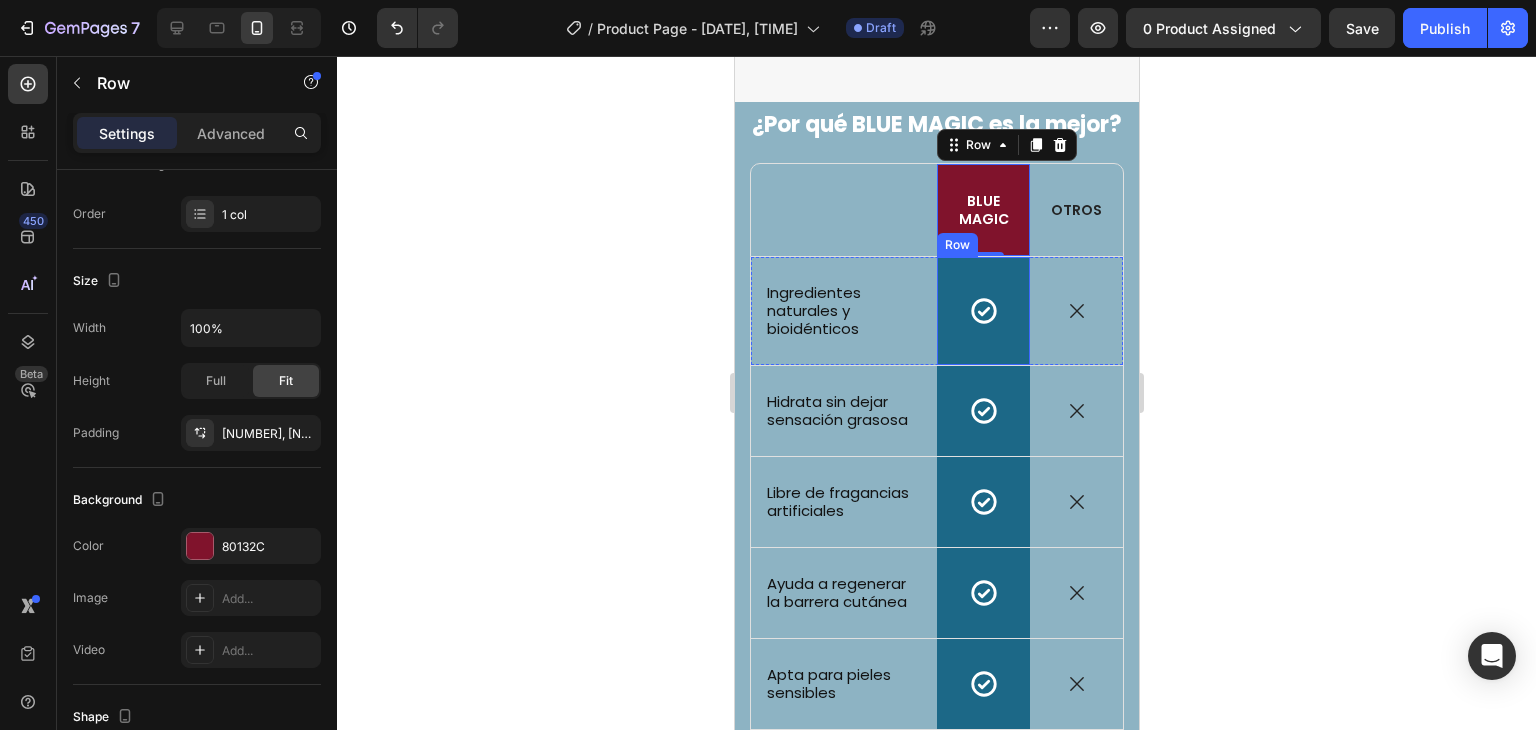 click on "Icon Row" at bounding box center [982, 311] 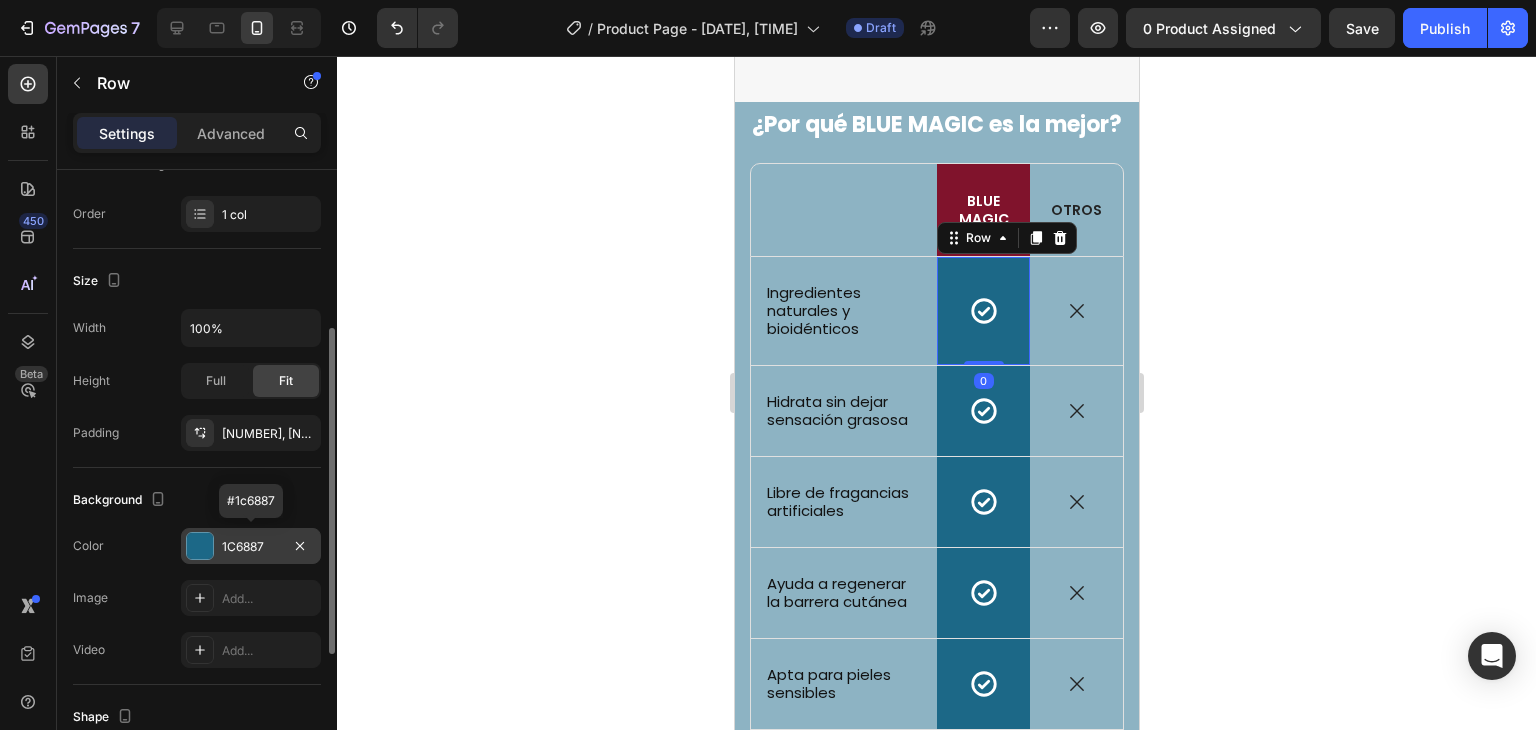 click at bounding box center [200, 546] 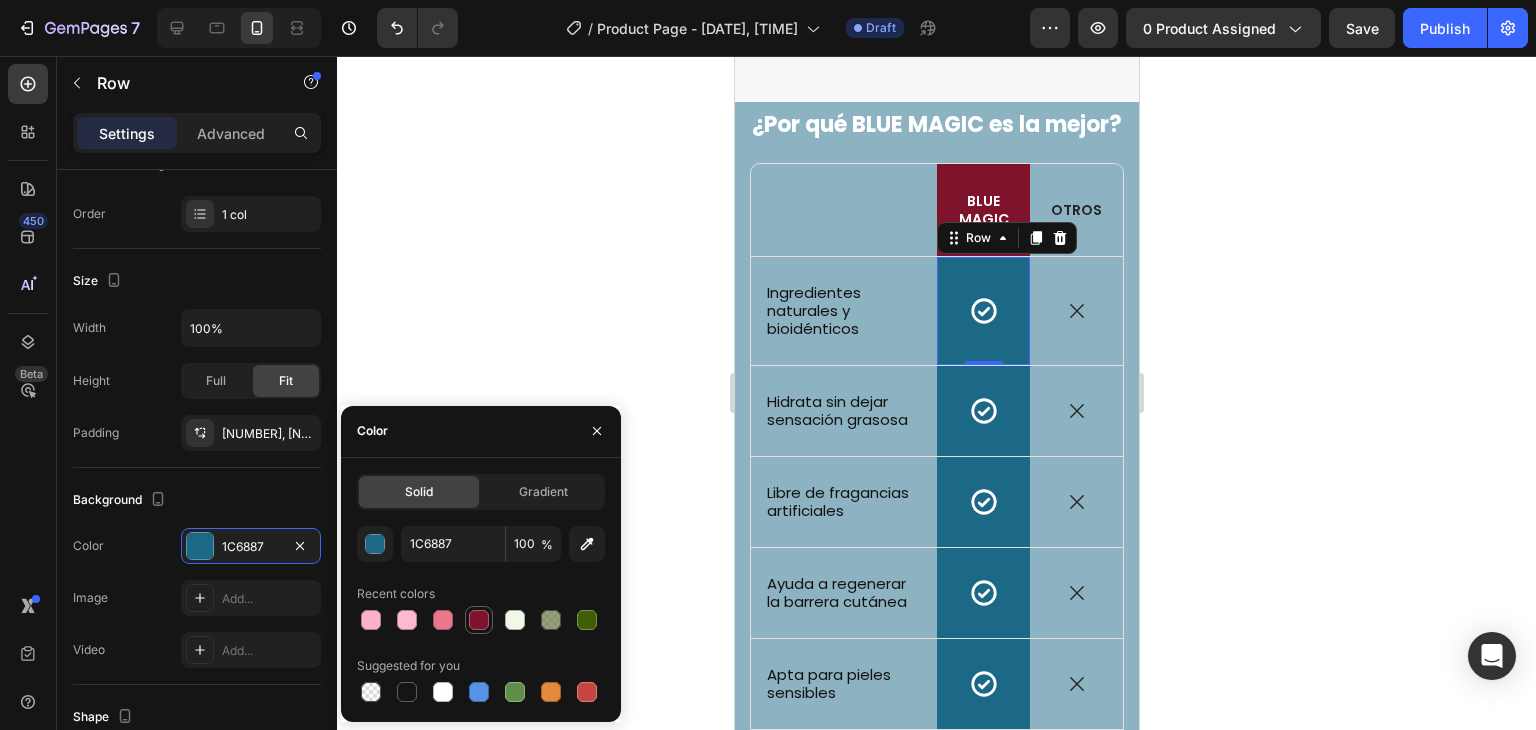 click at bounding box center (479, 620) 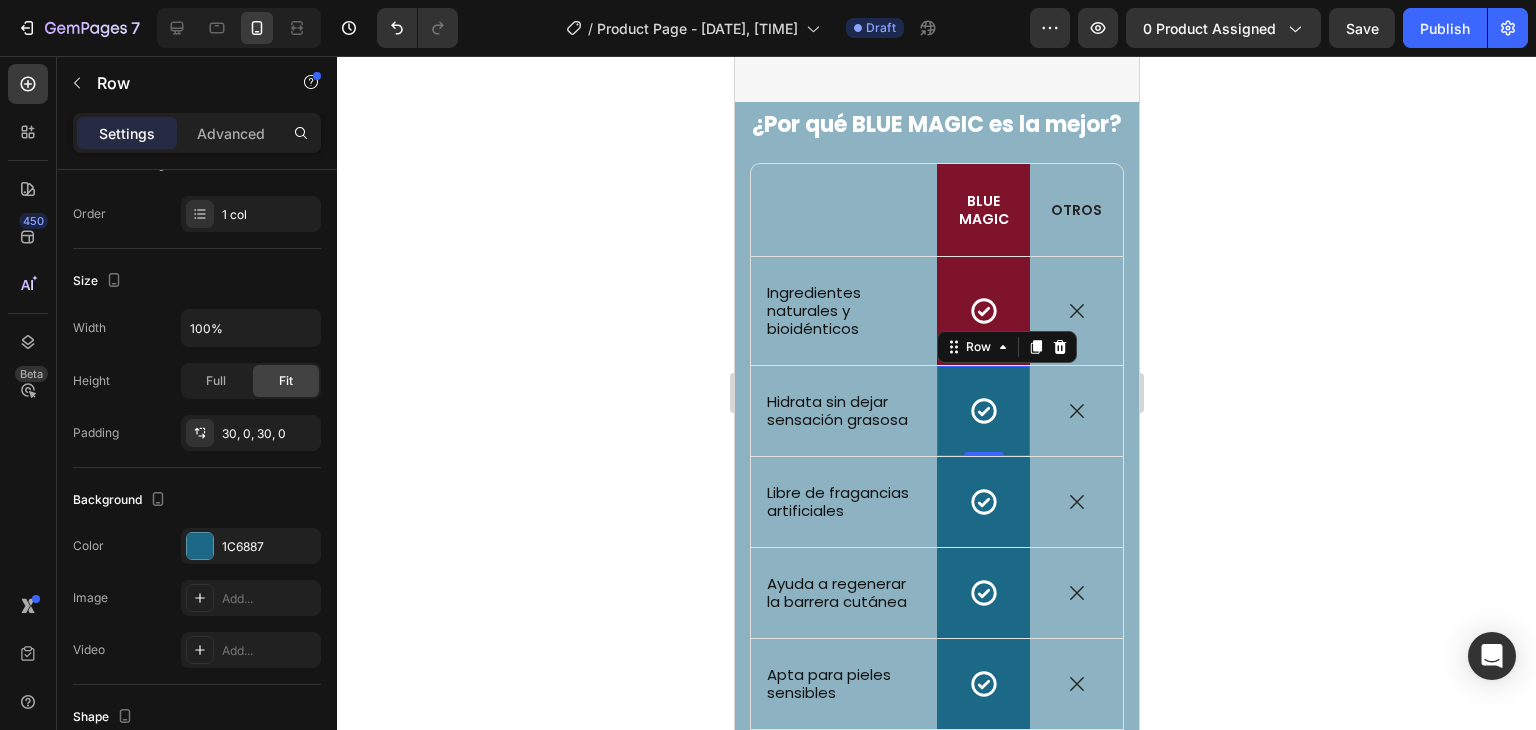 click on "Icon Row   0" at bounding box center (982, 411) 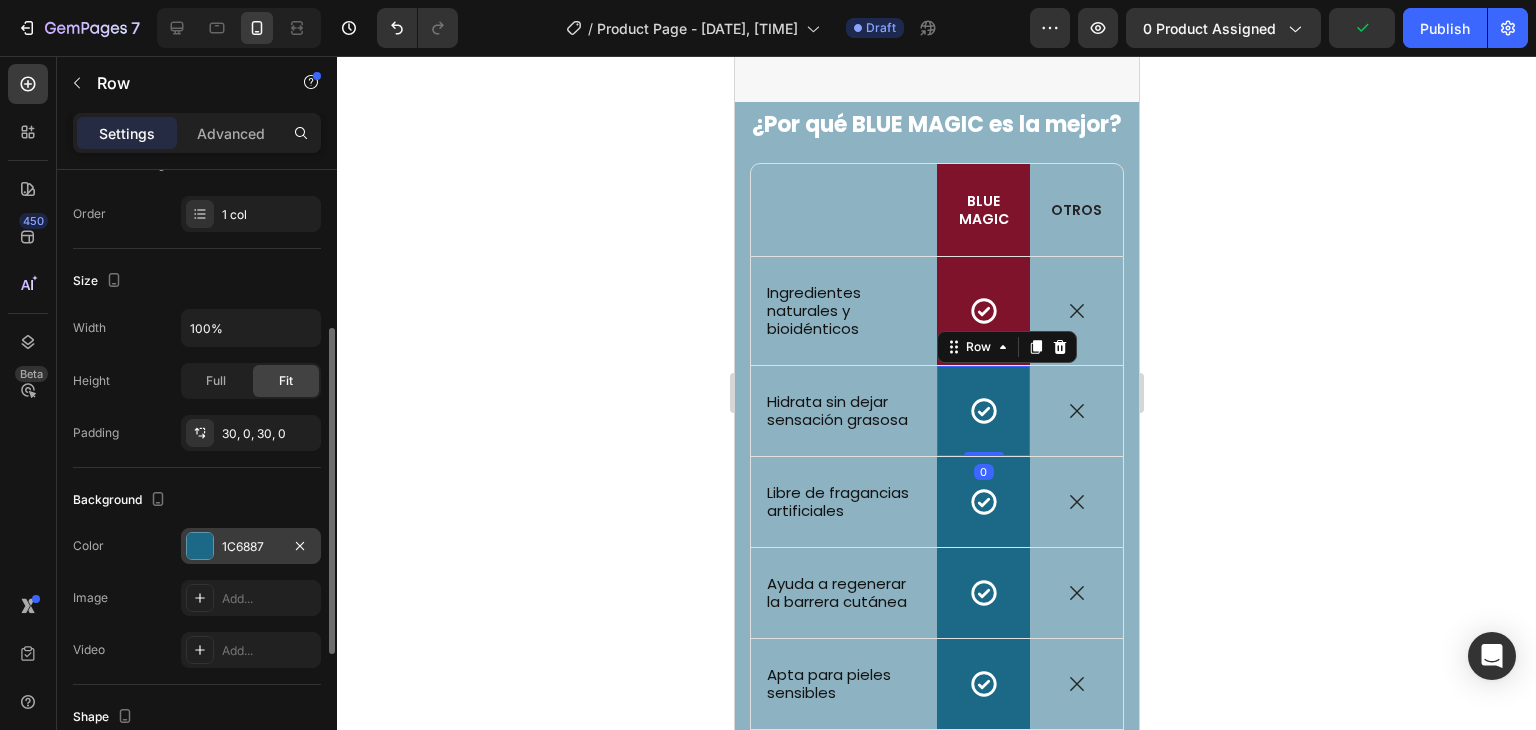 click on "1C6887" at bounding box center (251, 546) 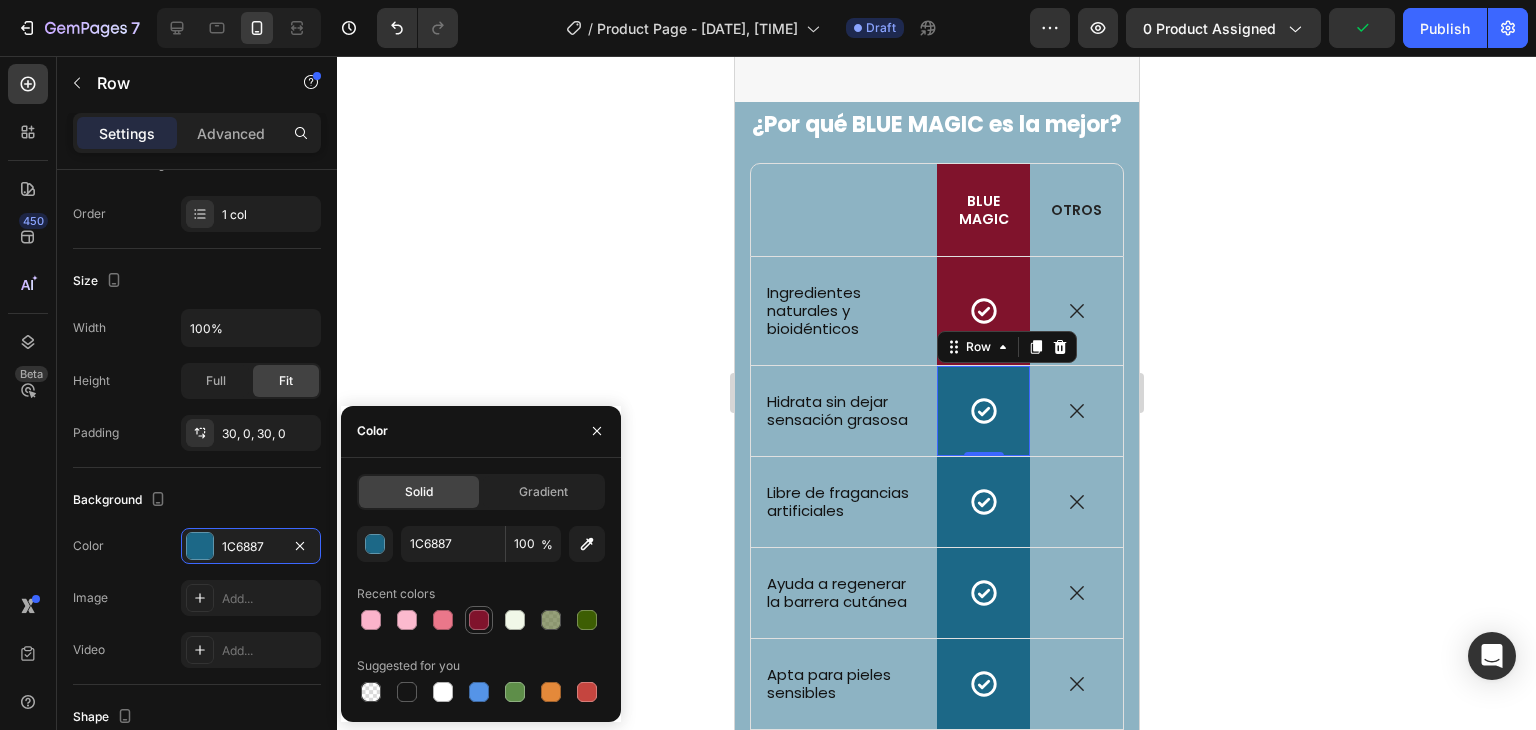 click at bounding box center [479, 620] 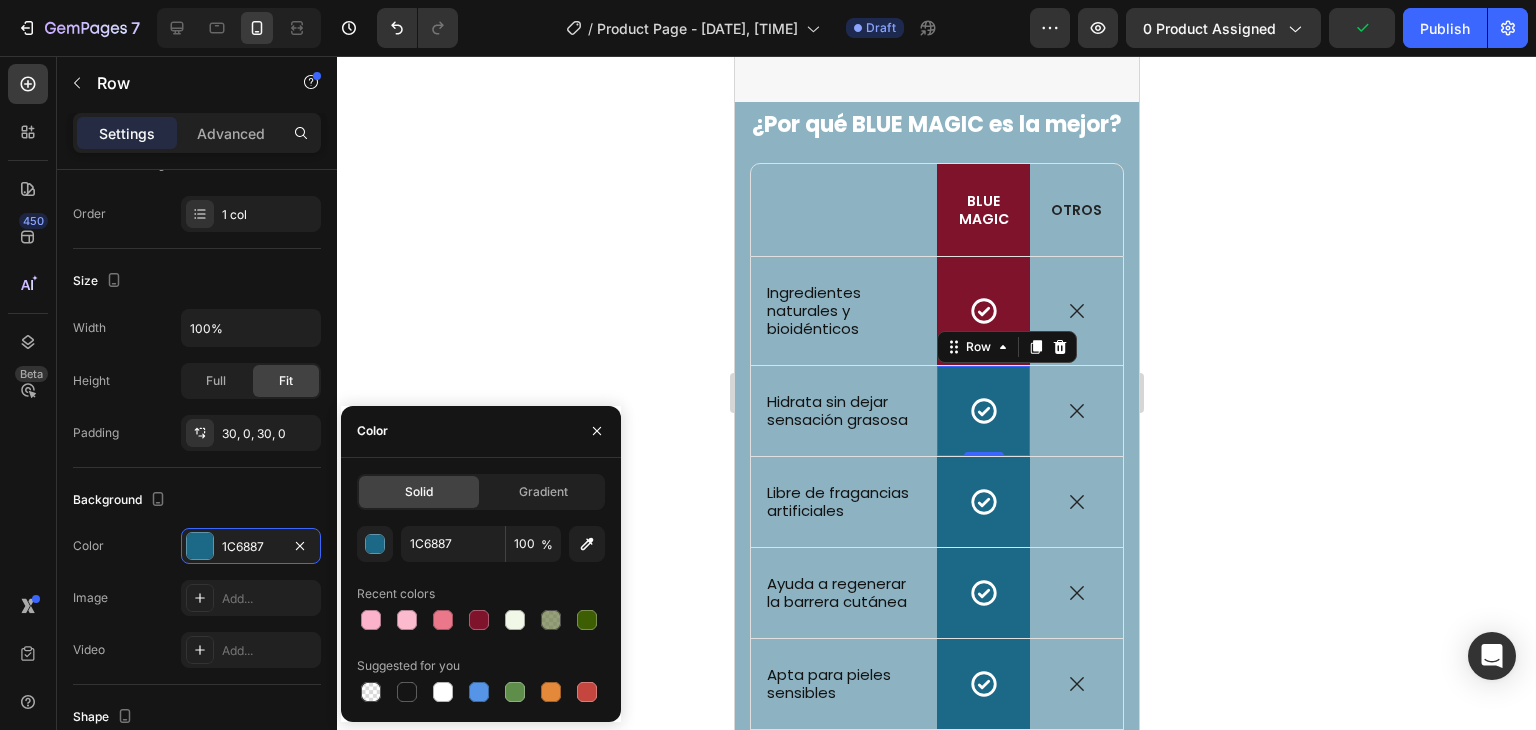 type on "80132C" 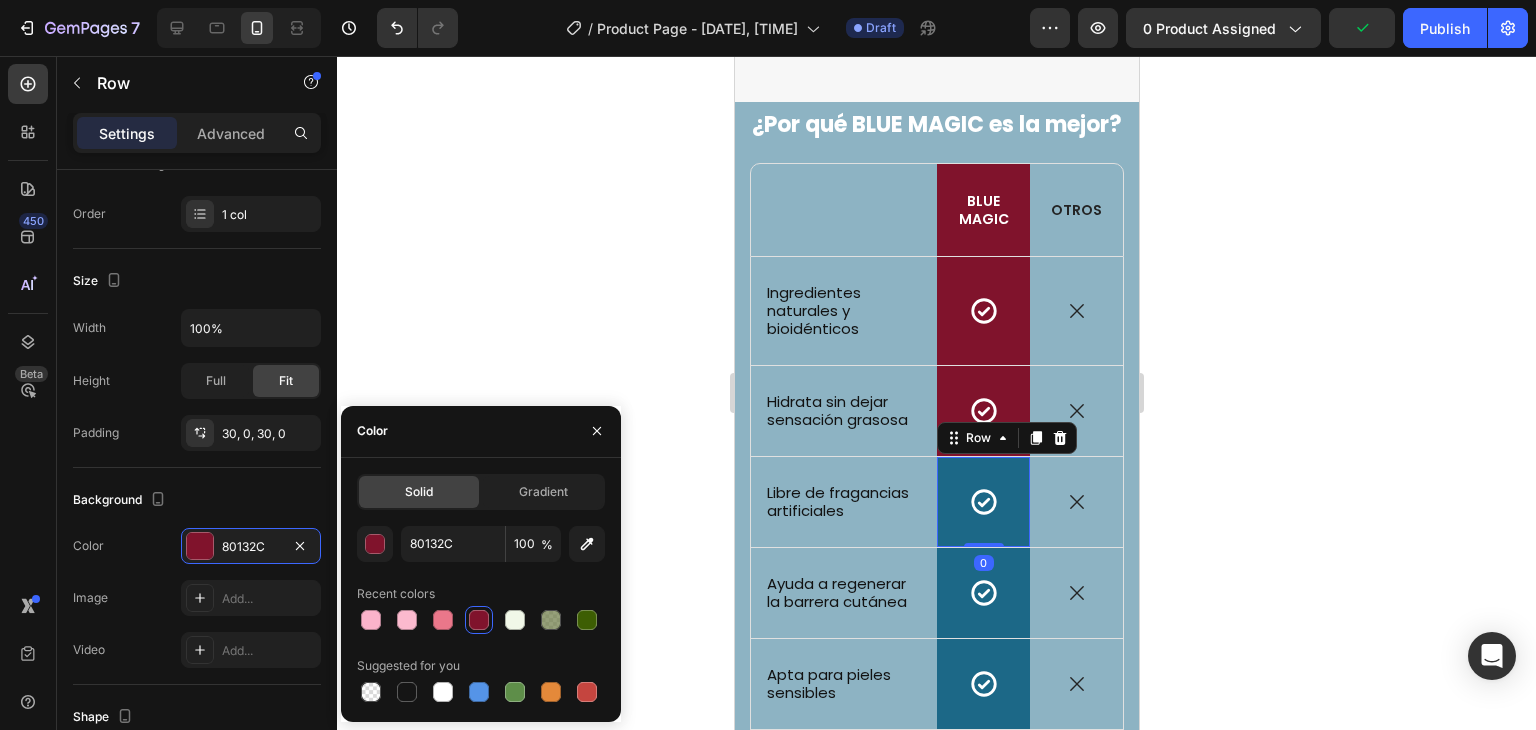 click on "Icon Row   0" at bounding box center [982, 502] 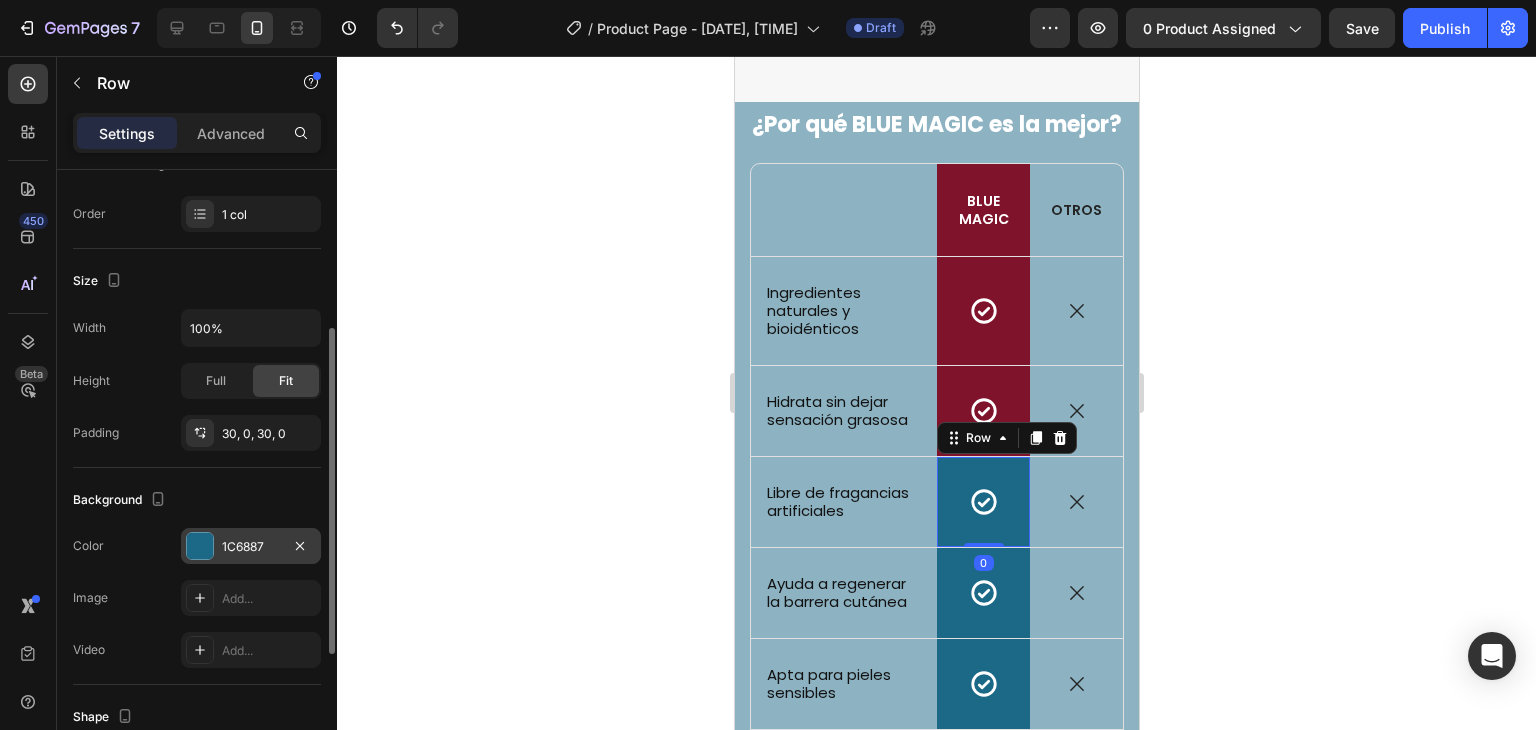 click at bounding box center (200, 546) 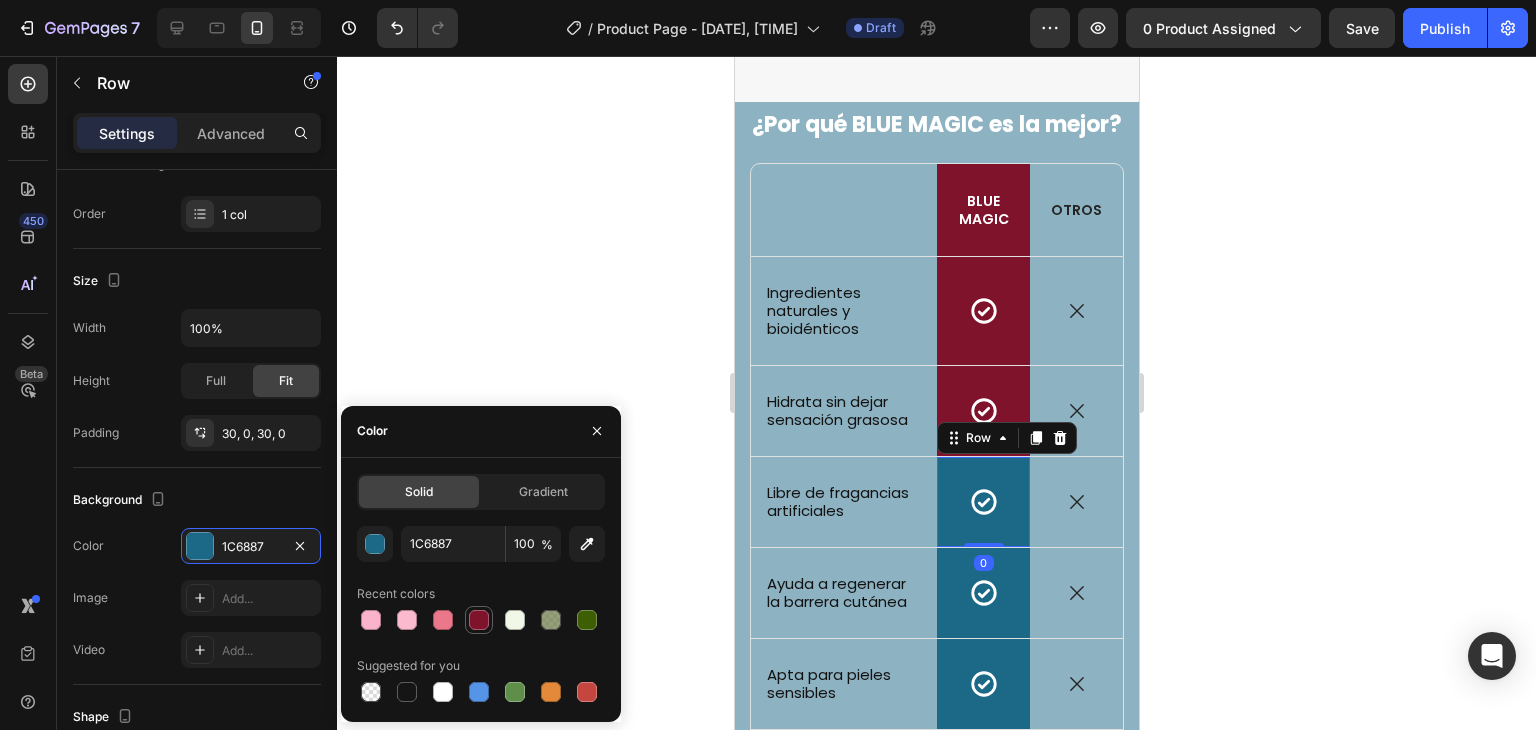 click at bounding box center (479, 620) 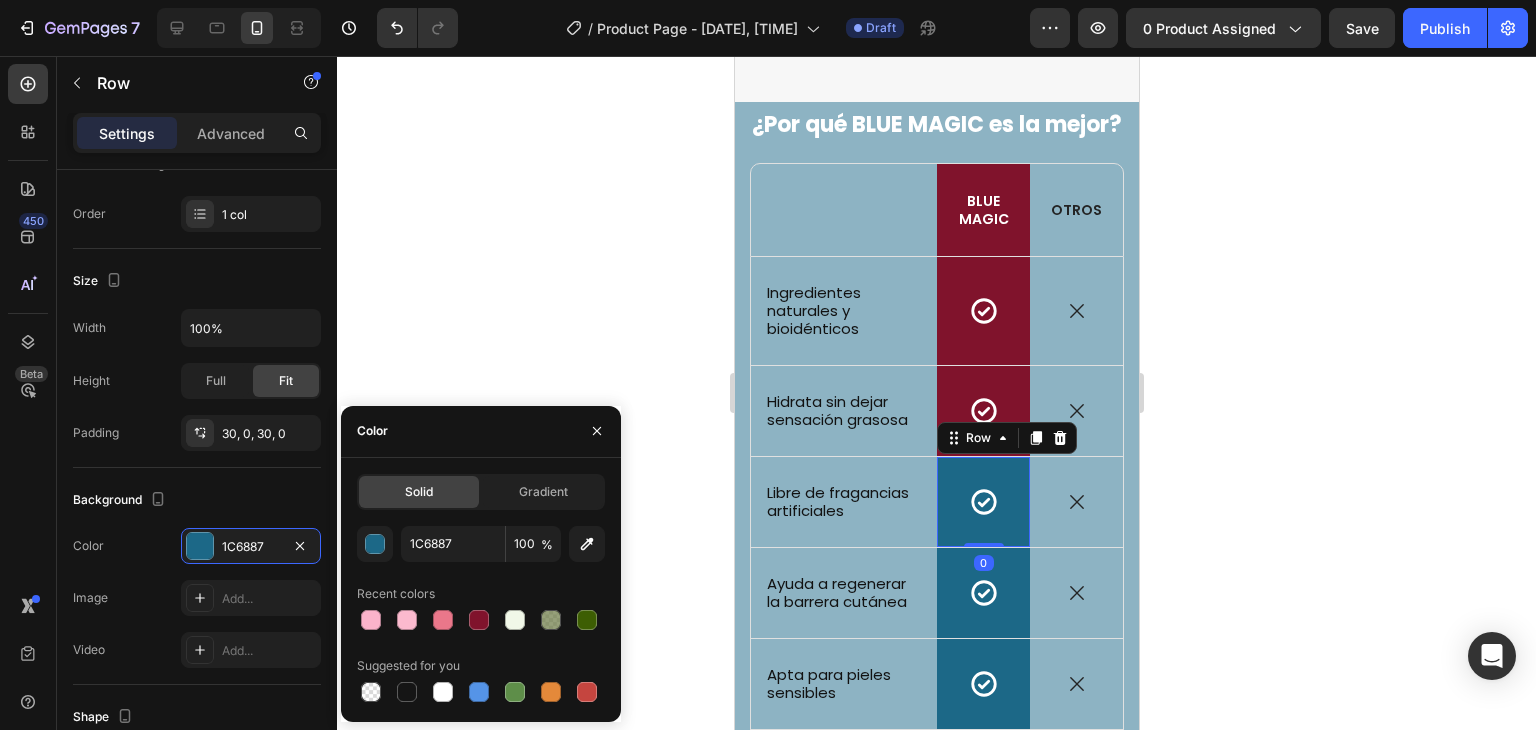 type on "80132C" 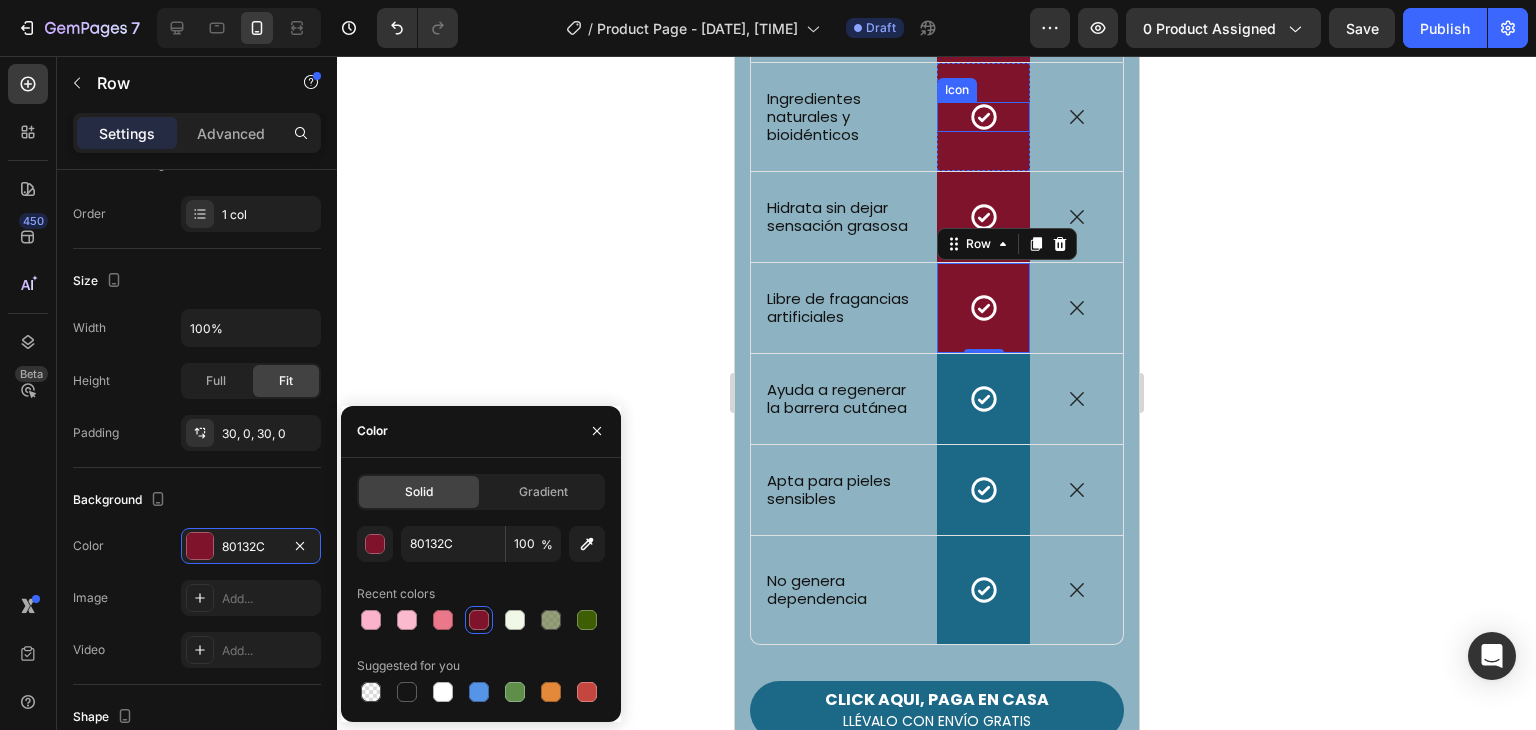 scroll, scrollTop: 2300, scrollLeft: 0, axis: vertical 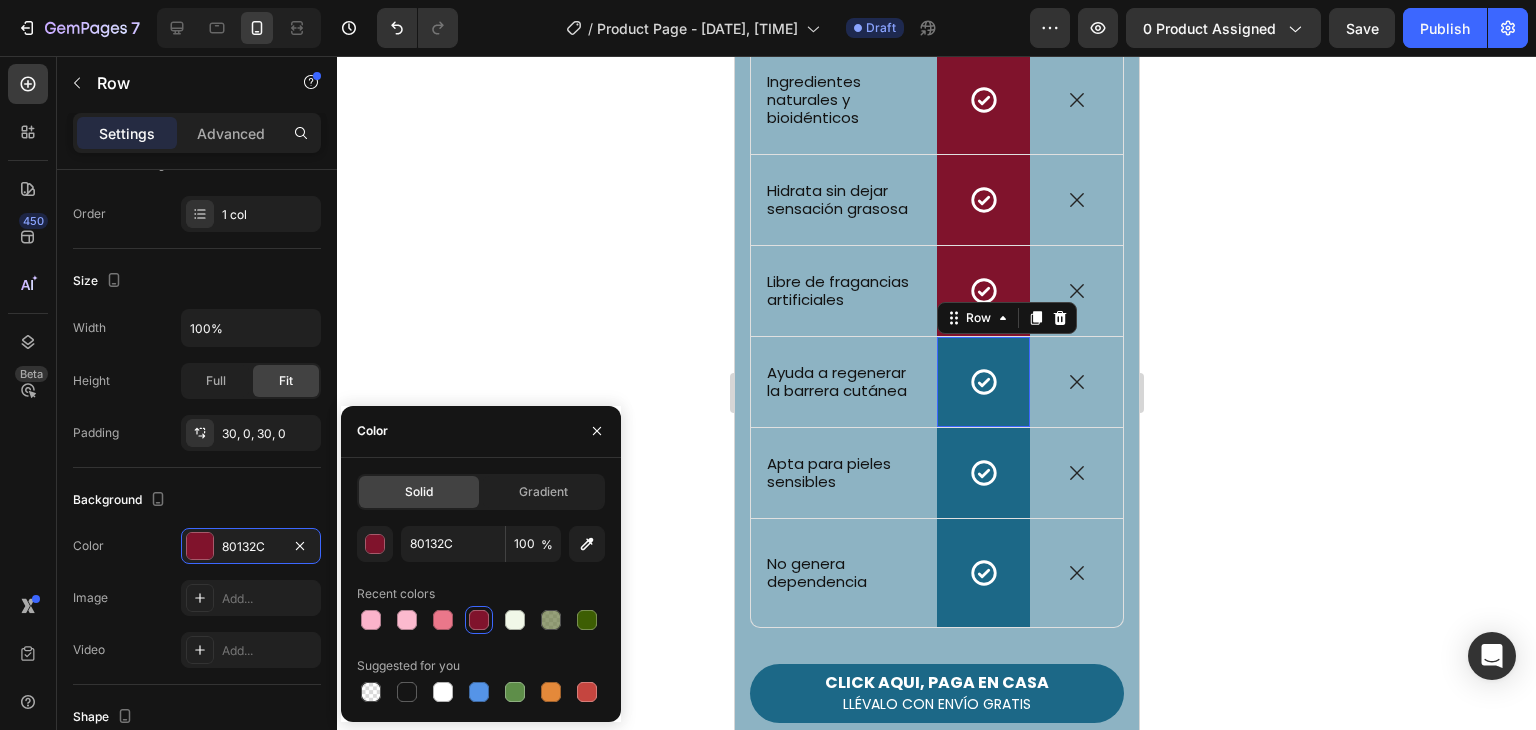 click on "Icon Row   0" at bounding box center [982, 382] 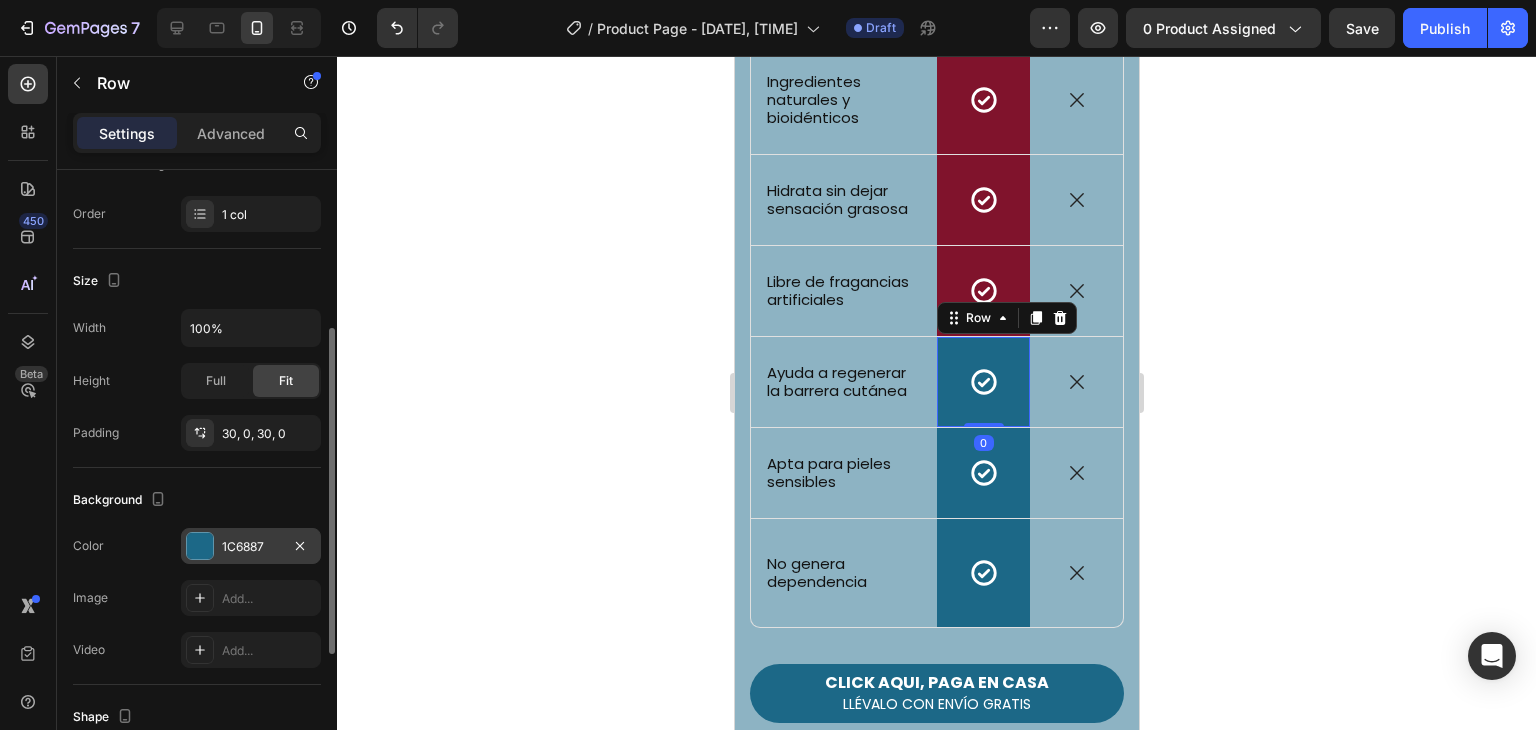 click at bounding box center [200, 546] 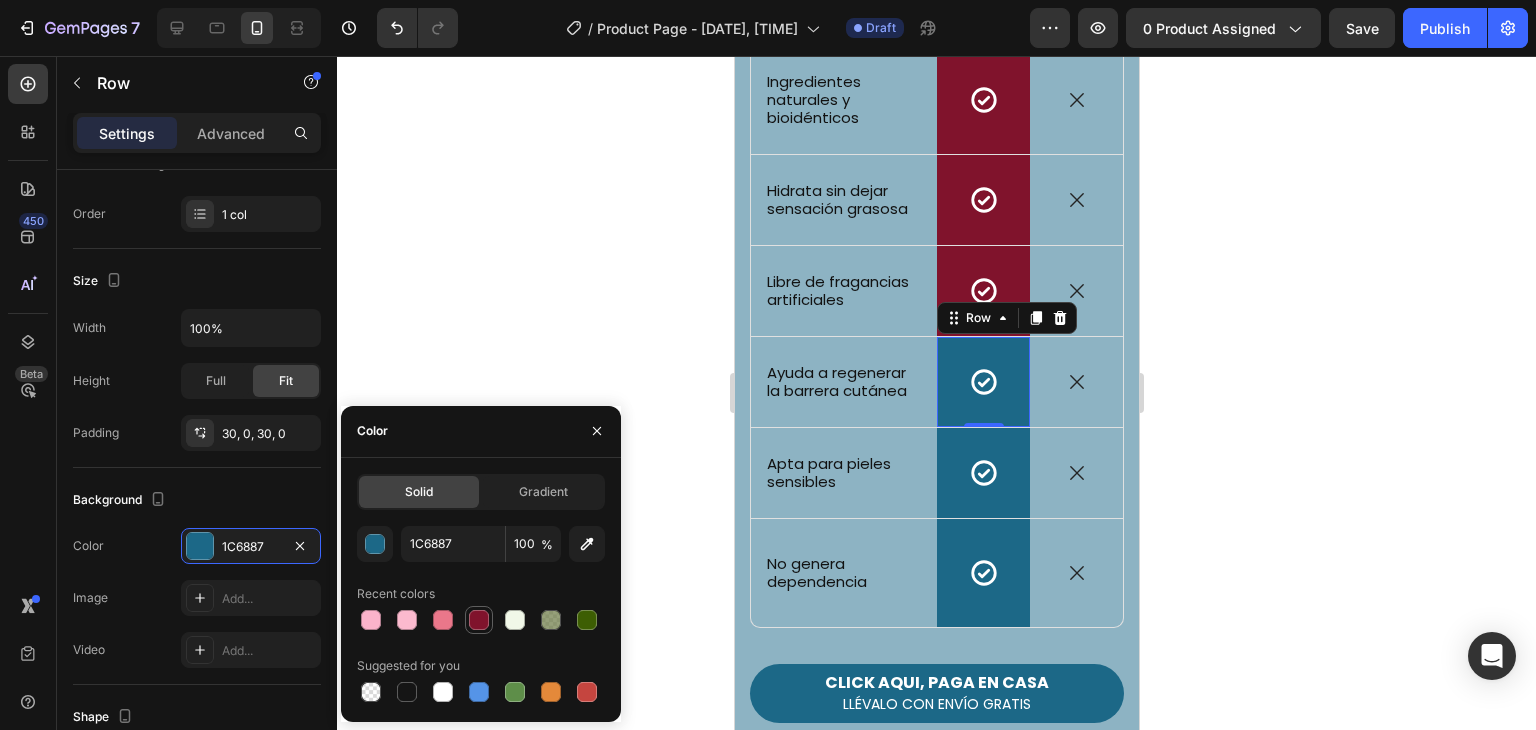 click at bounding box center [479, 620] 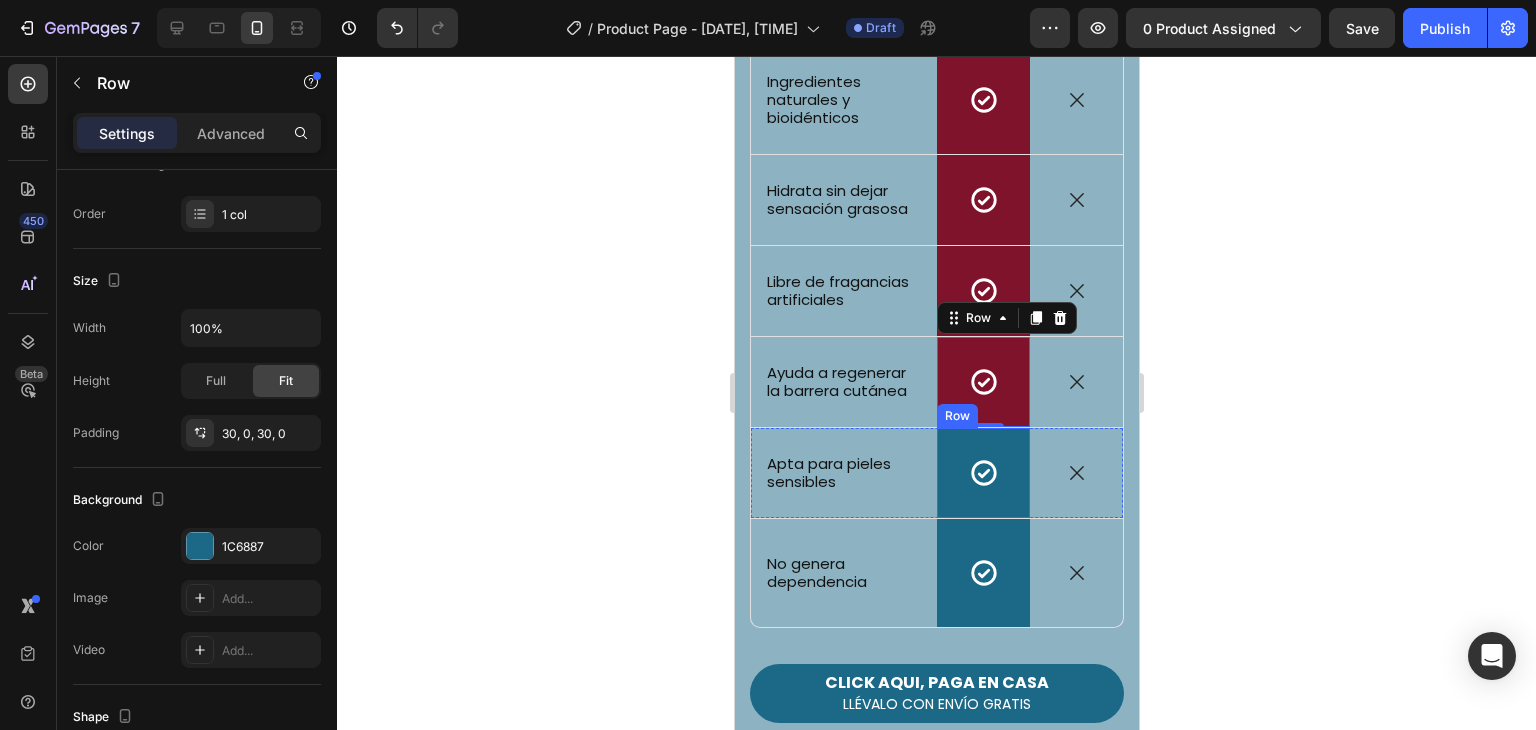 click on "Icon Row" at bounding box center (982, 473) 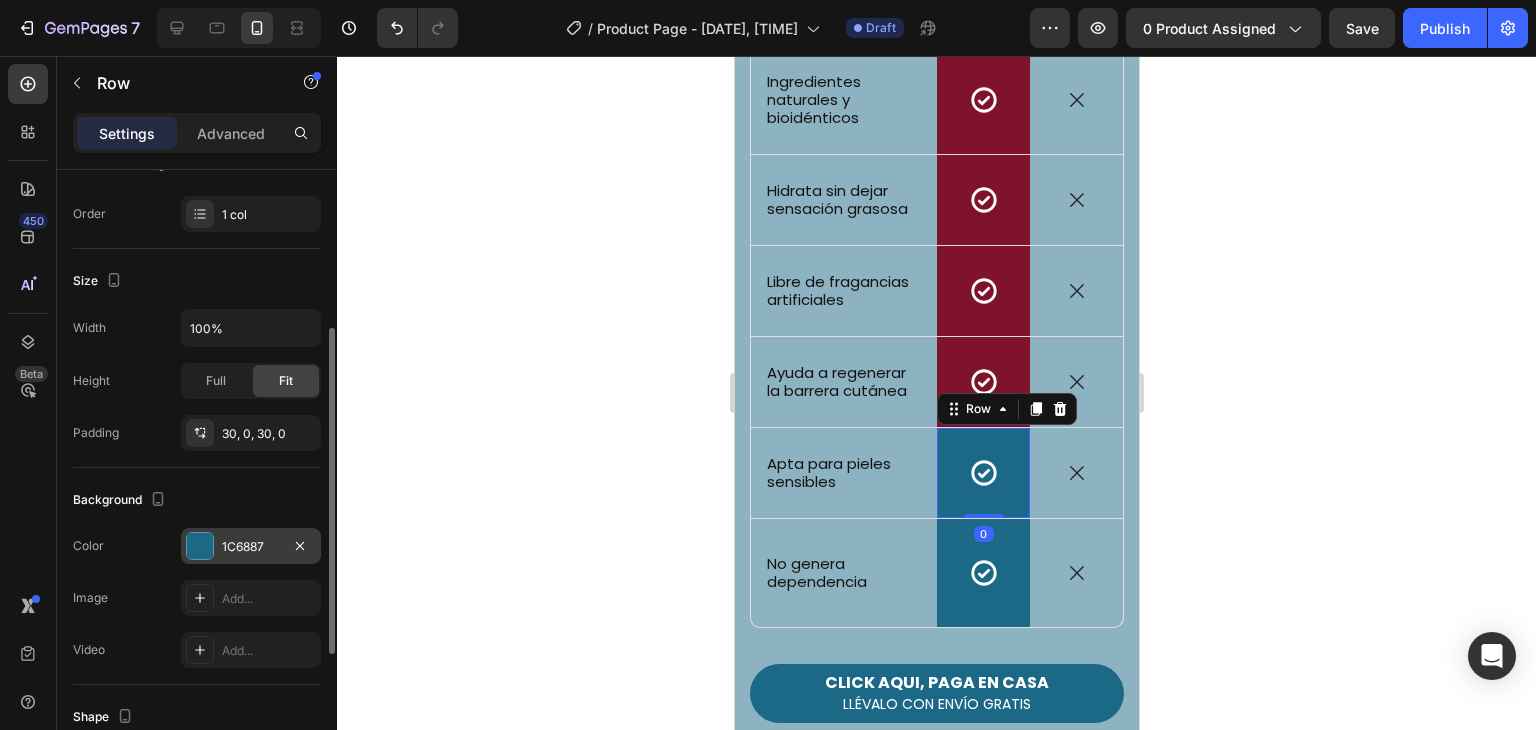 click at bounding box center (200, 546) 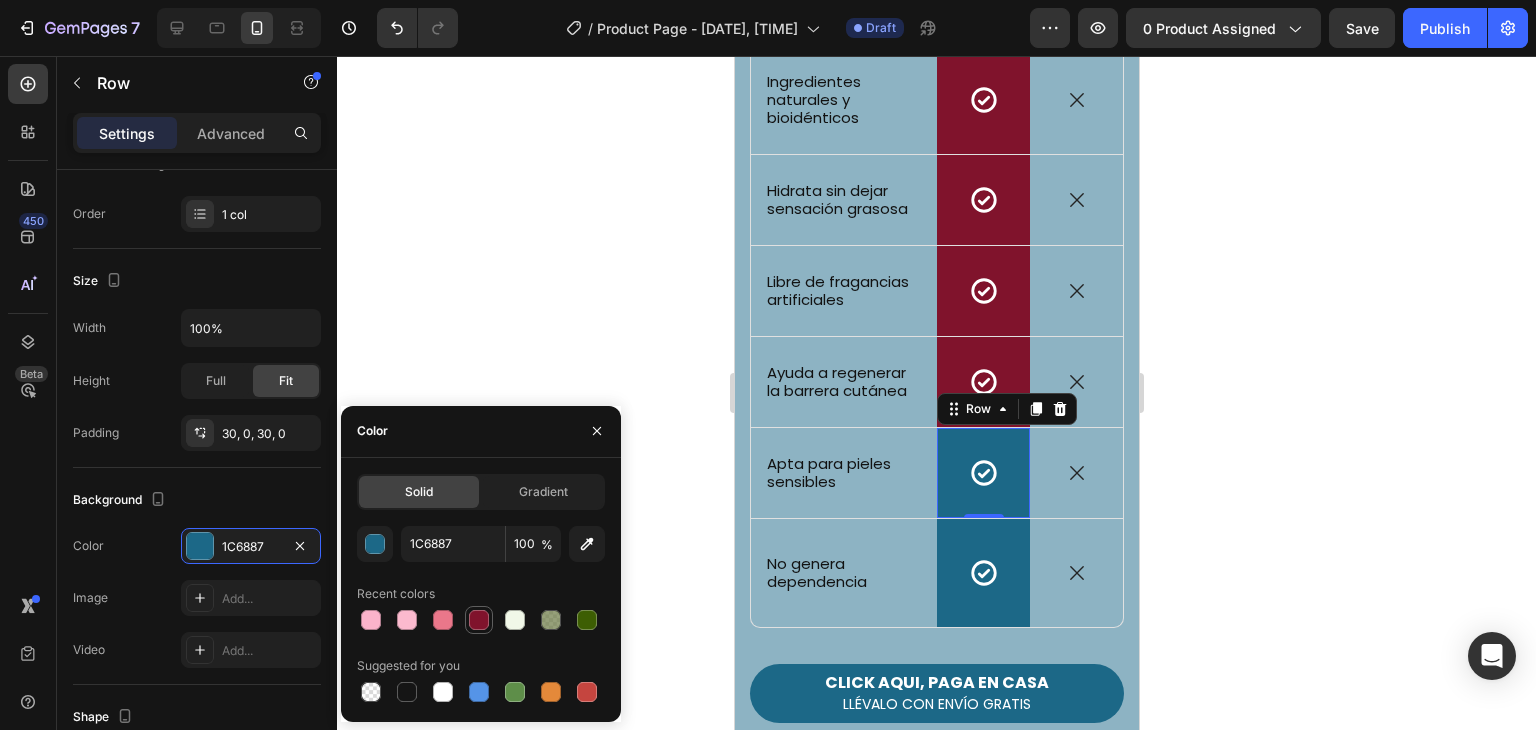click at bounding box center (479, 620) 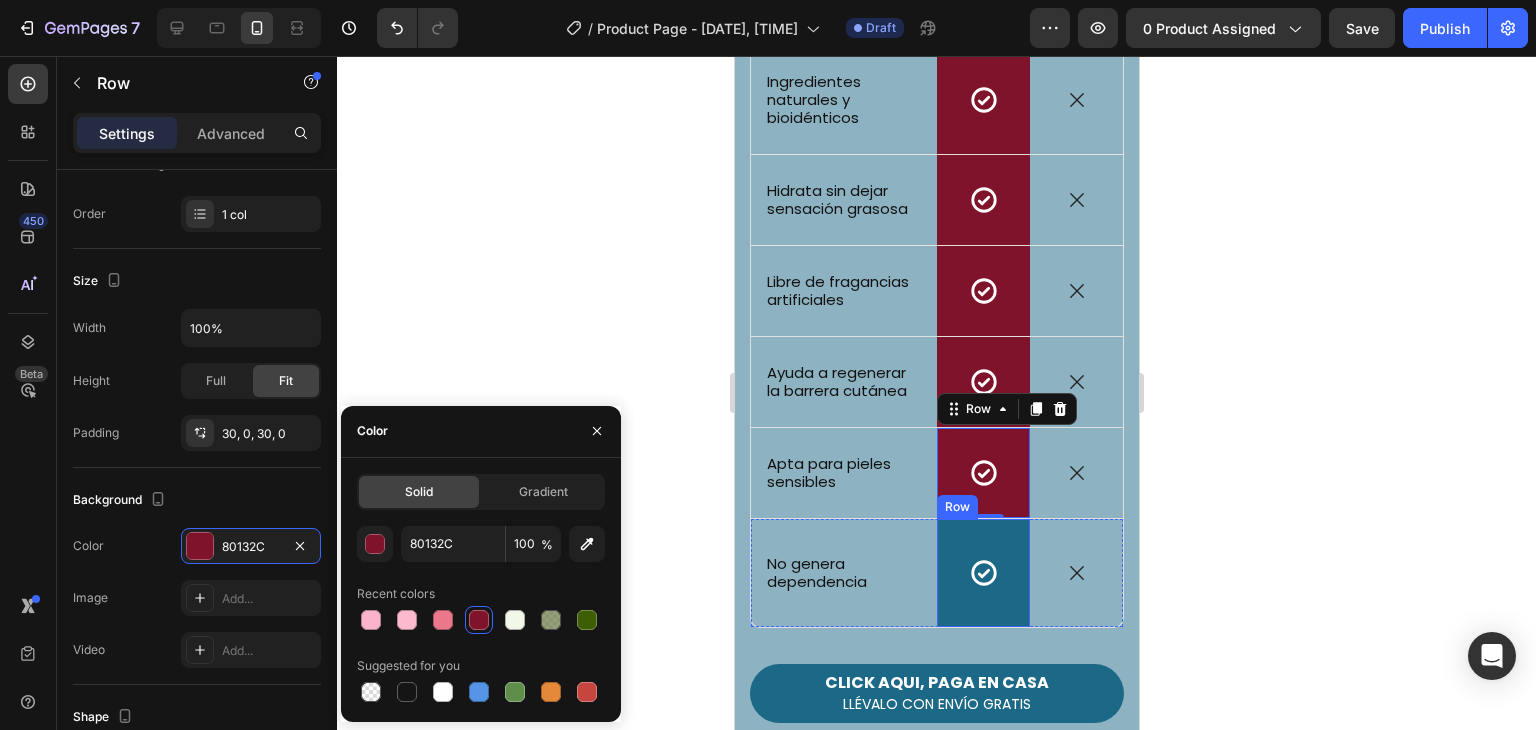 click on "Icon Row" at bounding box center (982, 573) 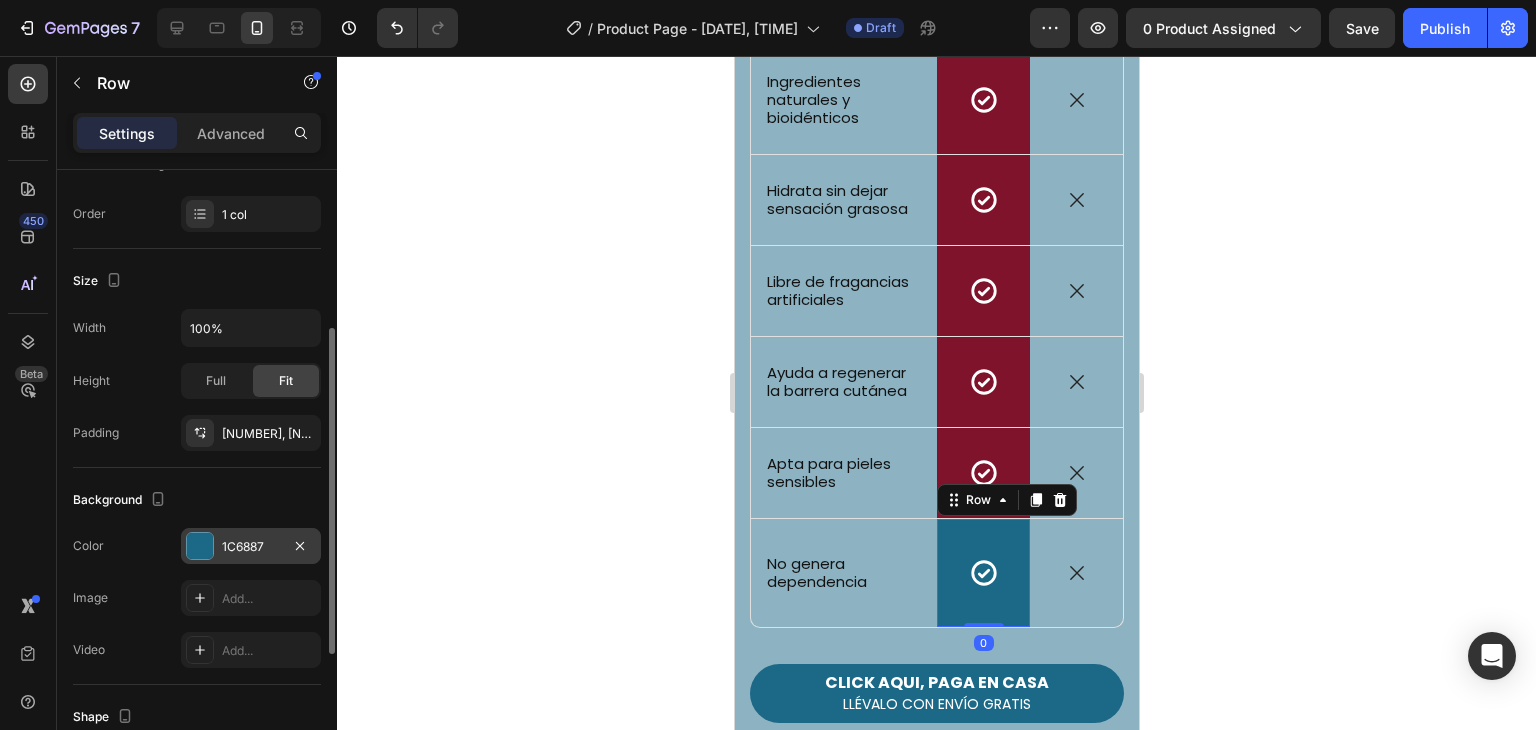 click at bounding box center [200, 546] 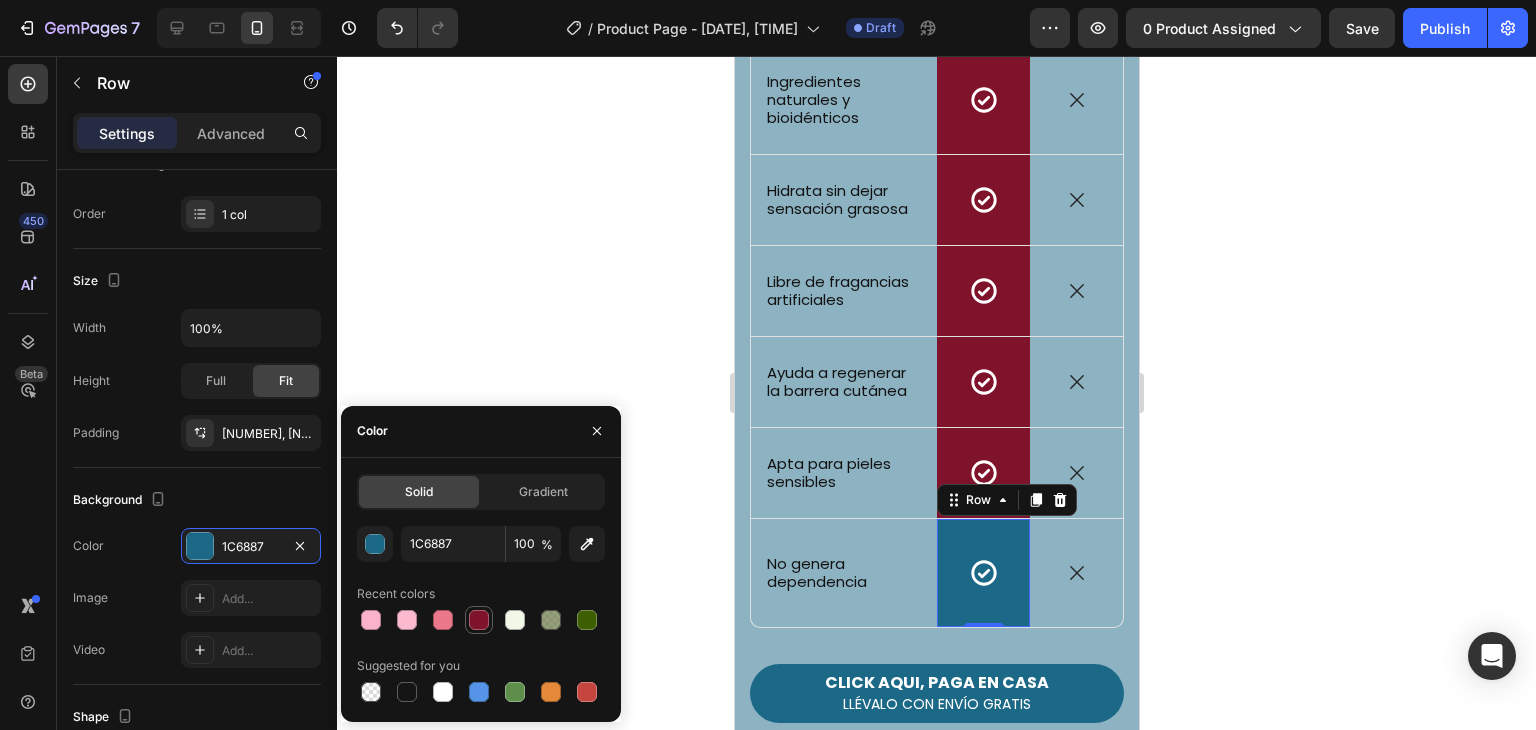 click at bounding box center [479, 620] 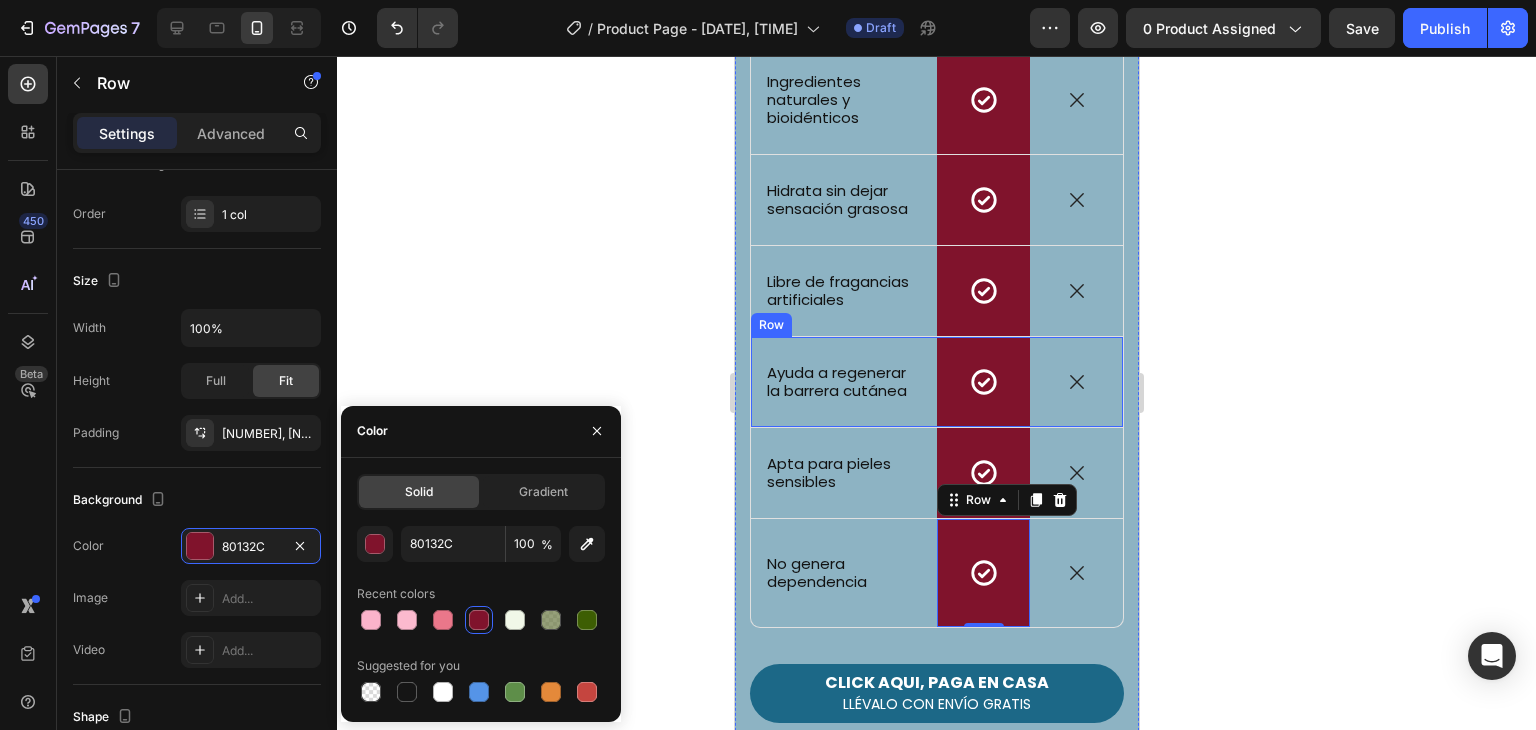 scroll, scrollTop: 2200, scrollLeft: 0, axis: vertical 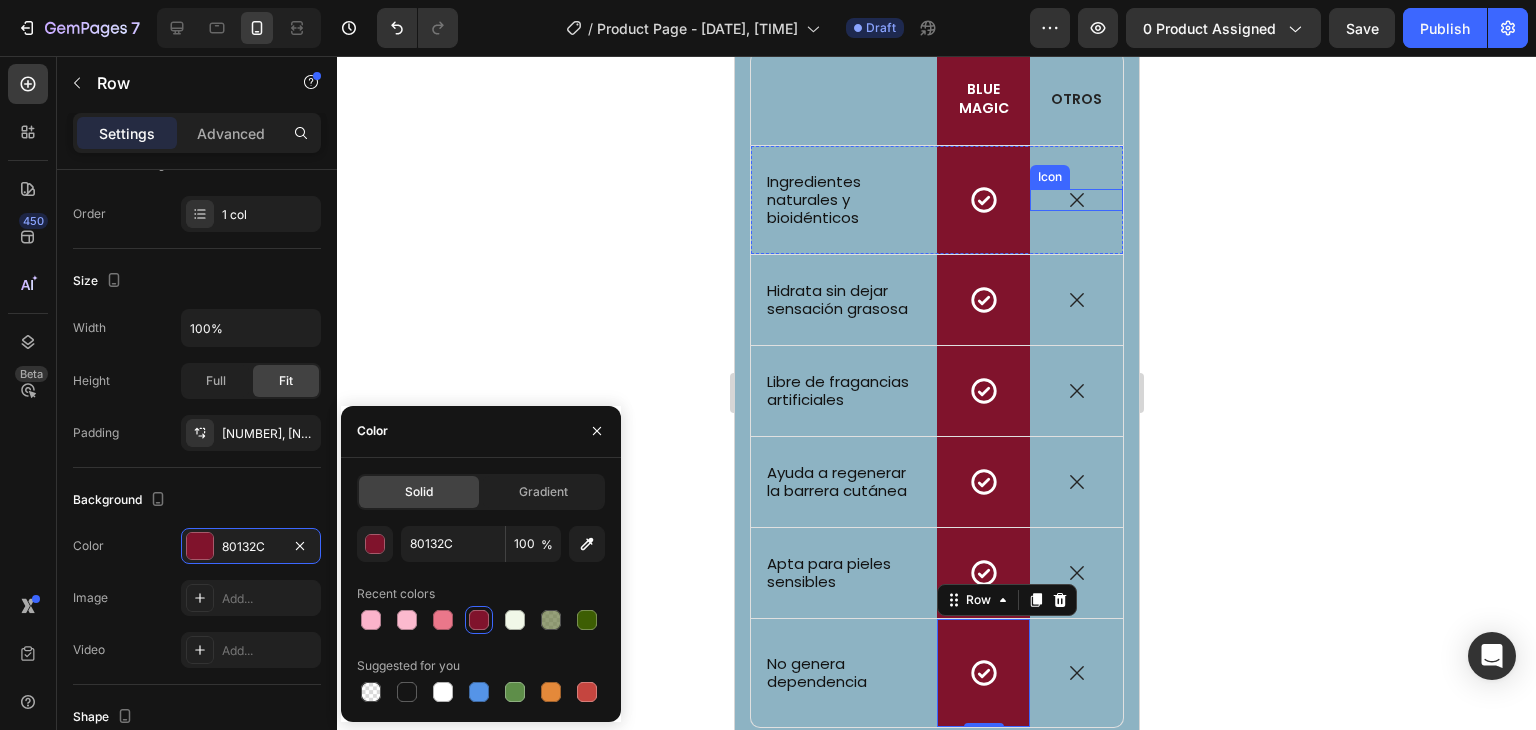 click 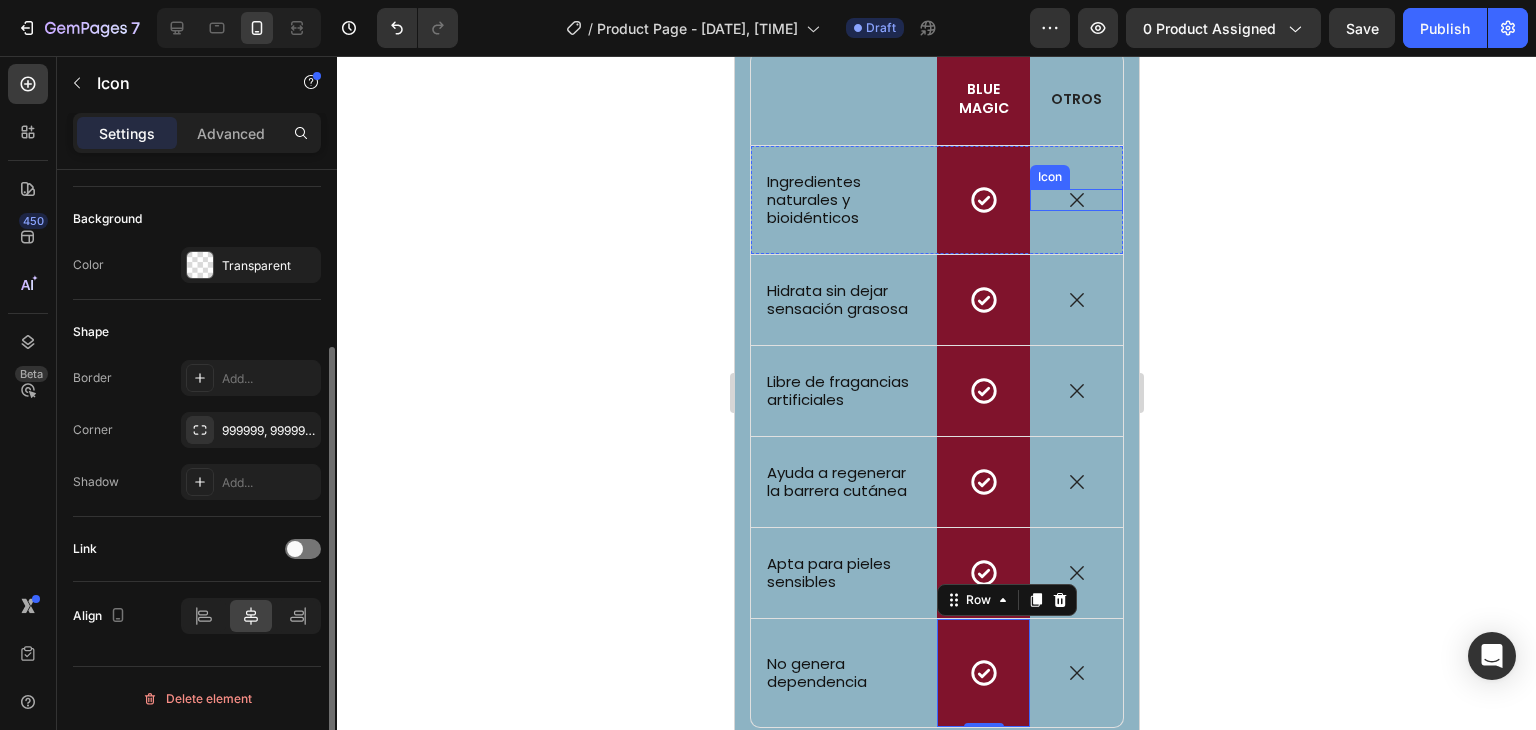 scroll, scrollTop: 0, scrollLeft: 0, axis: both 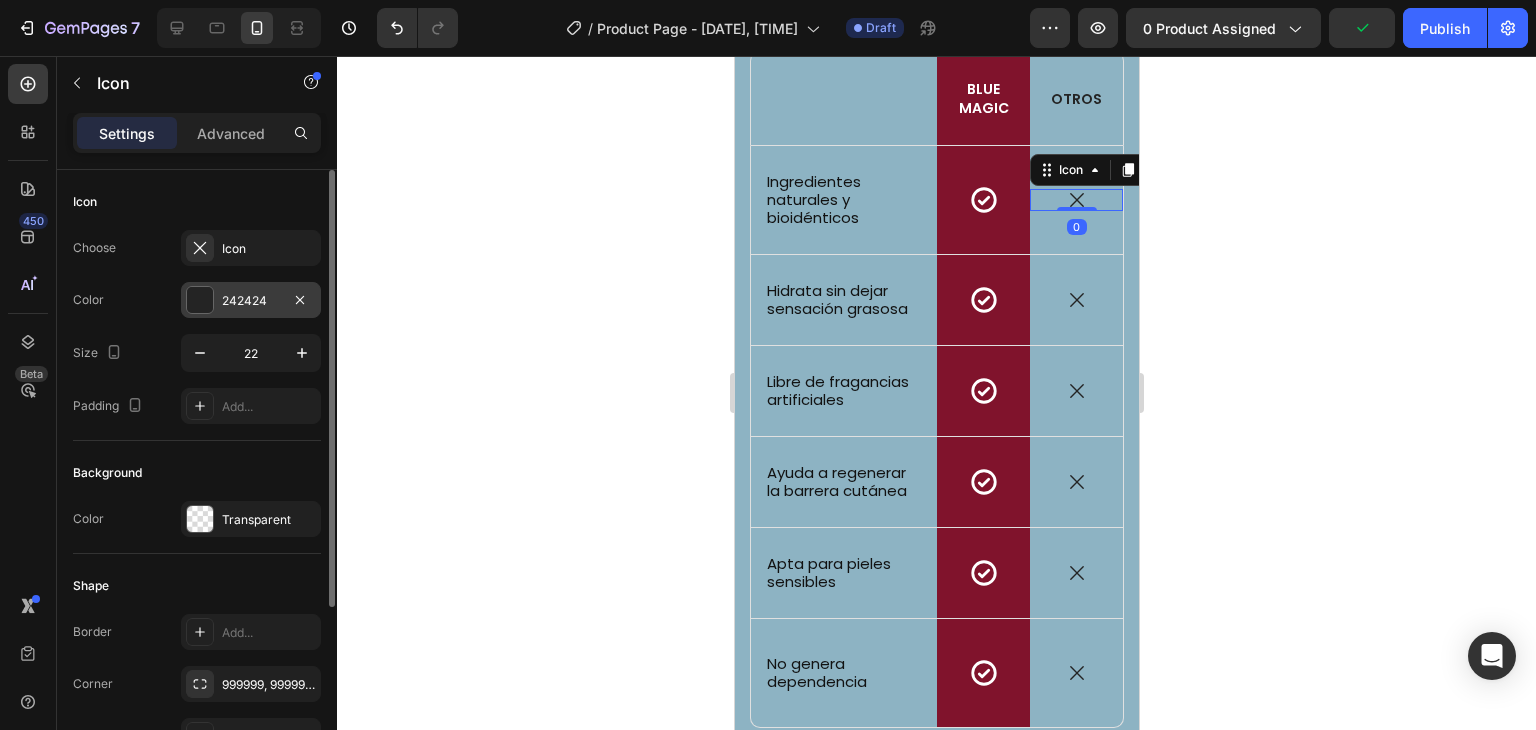 click at bounding box center (200, 300) 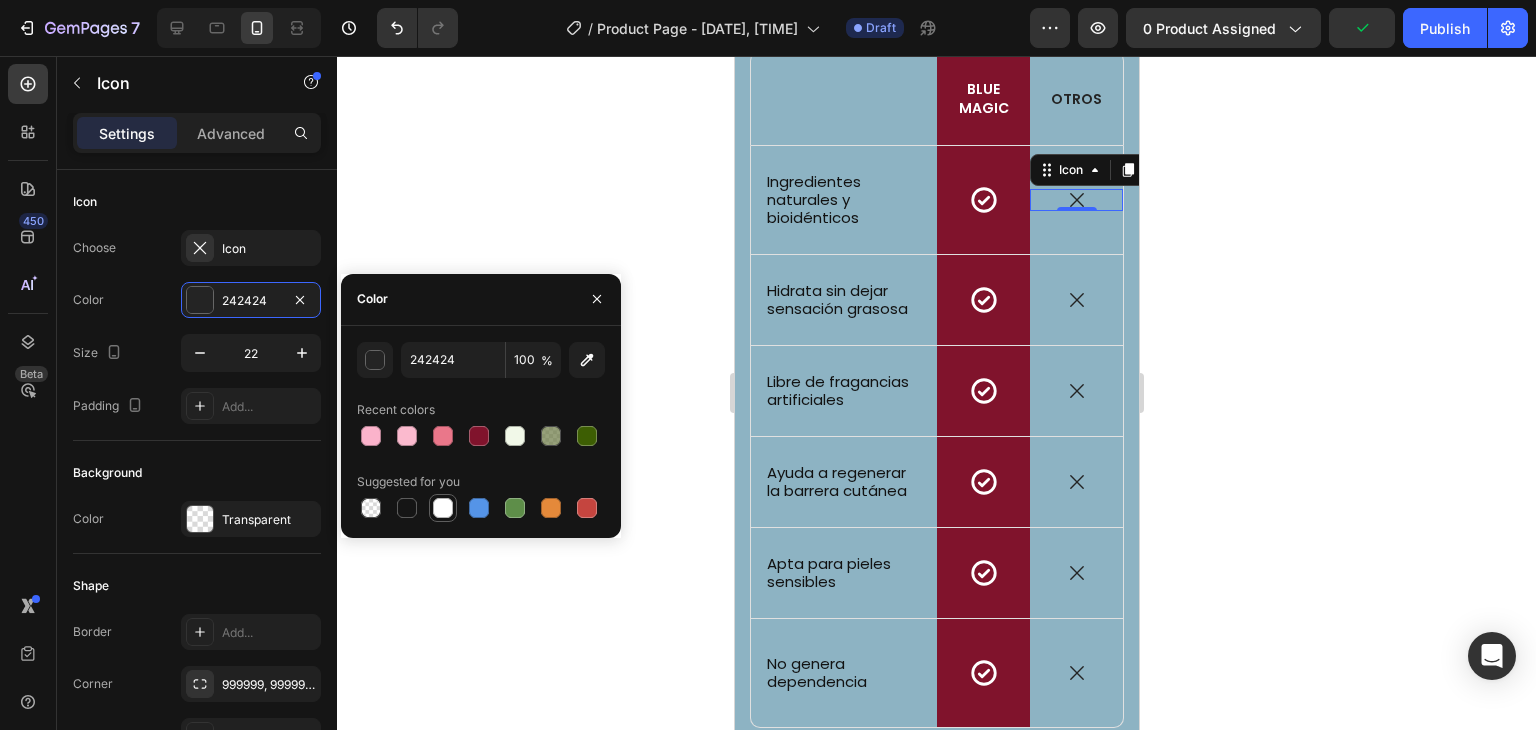 click at bounding box center (443, 508) 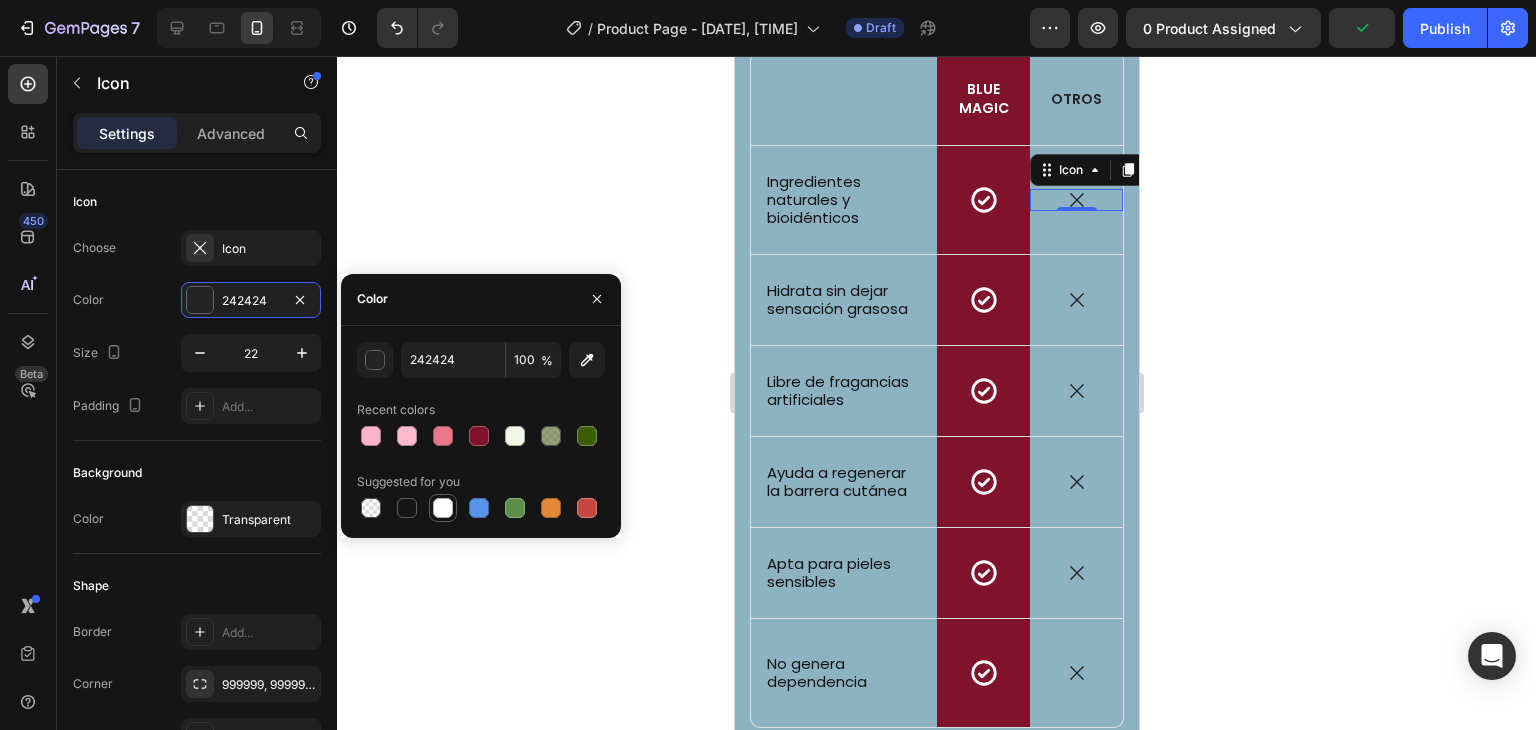 type on "FFFFFF" 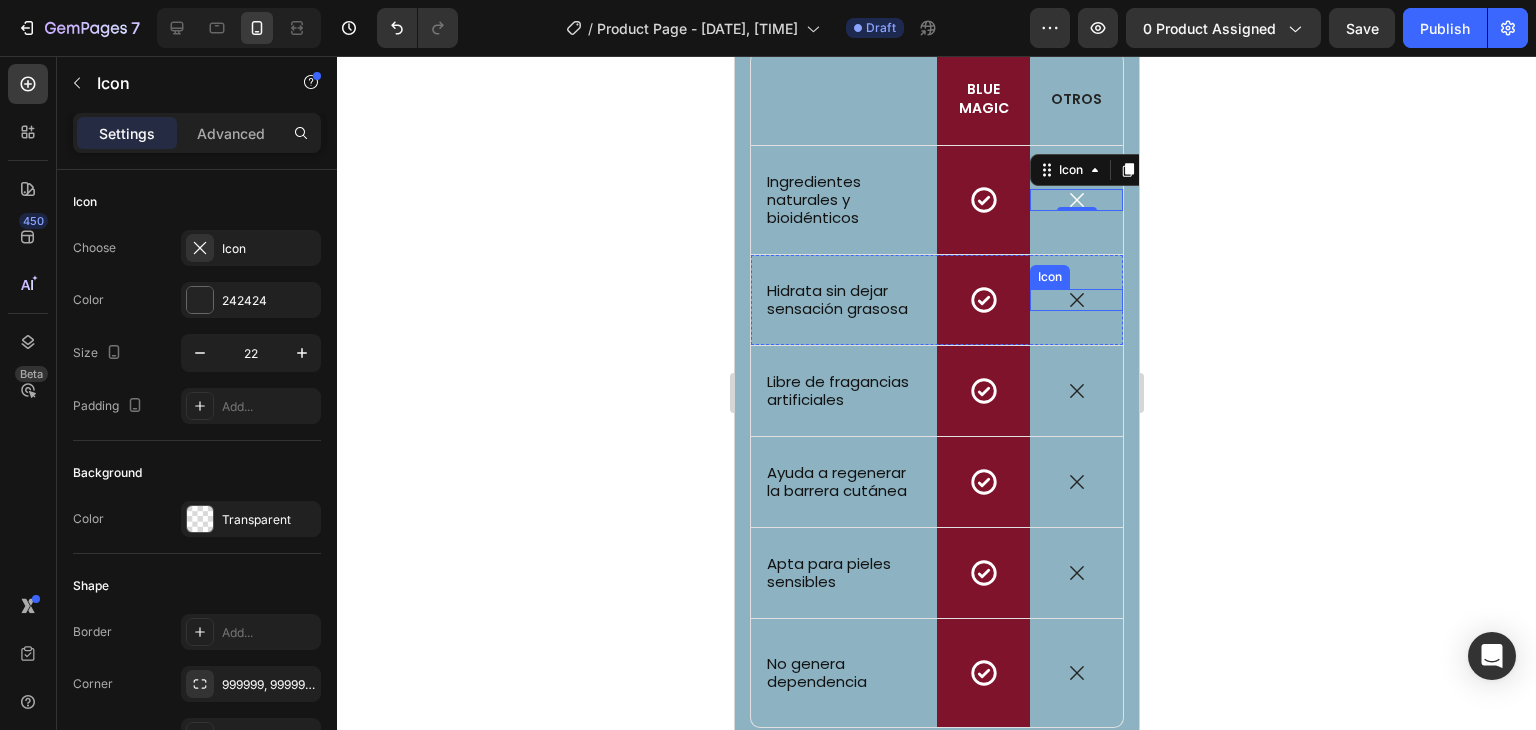 click 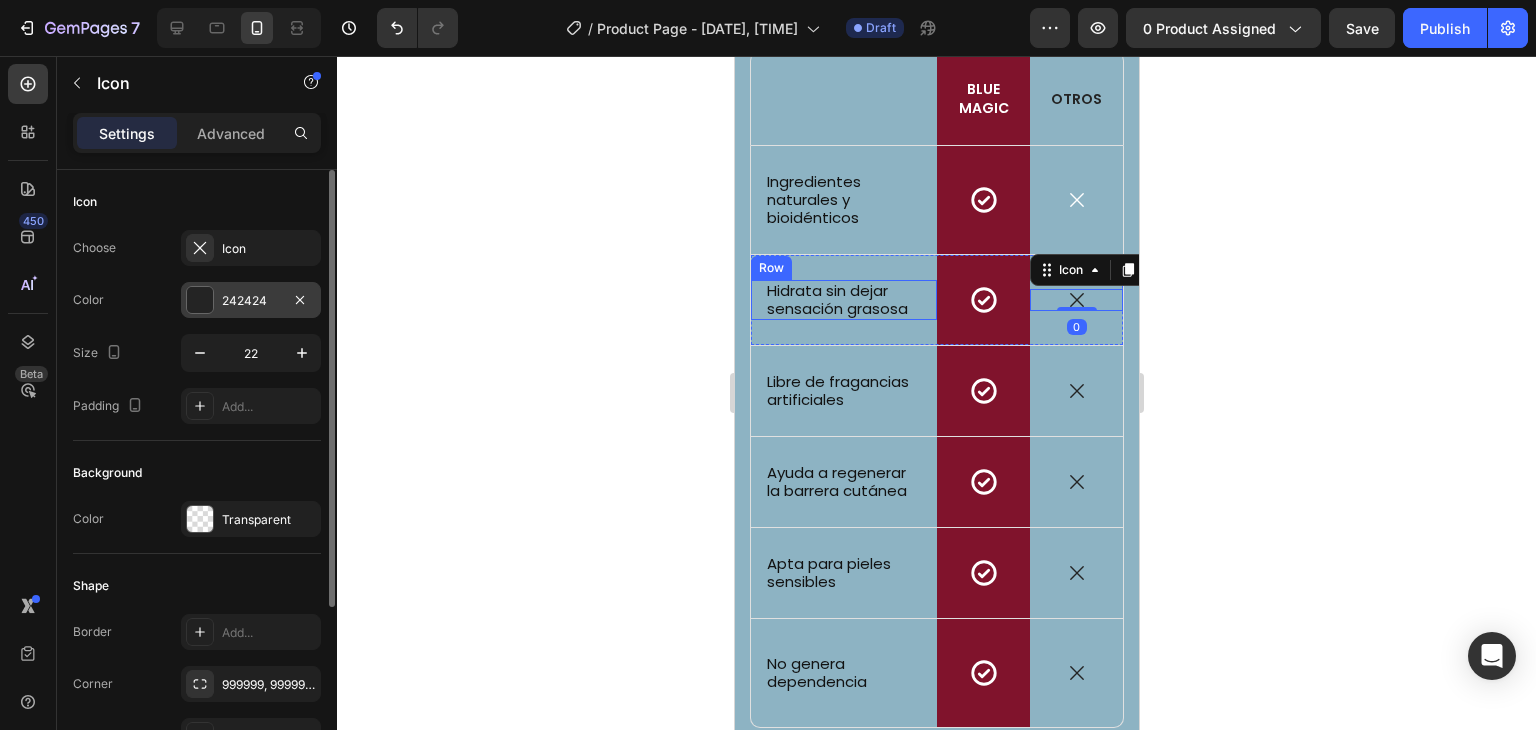 click at bounding box center [200, 300] 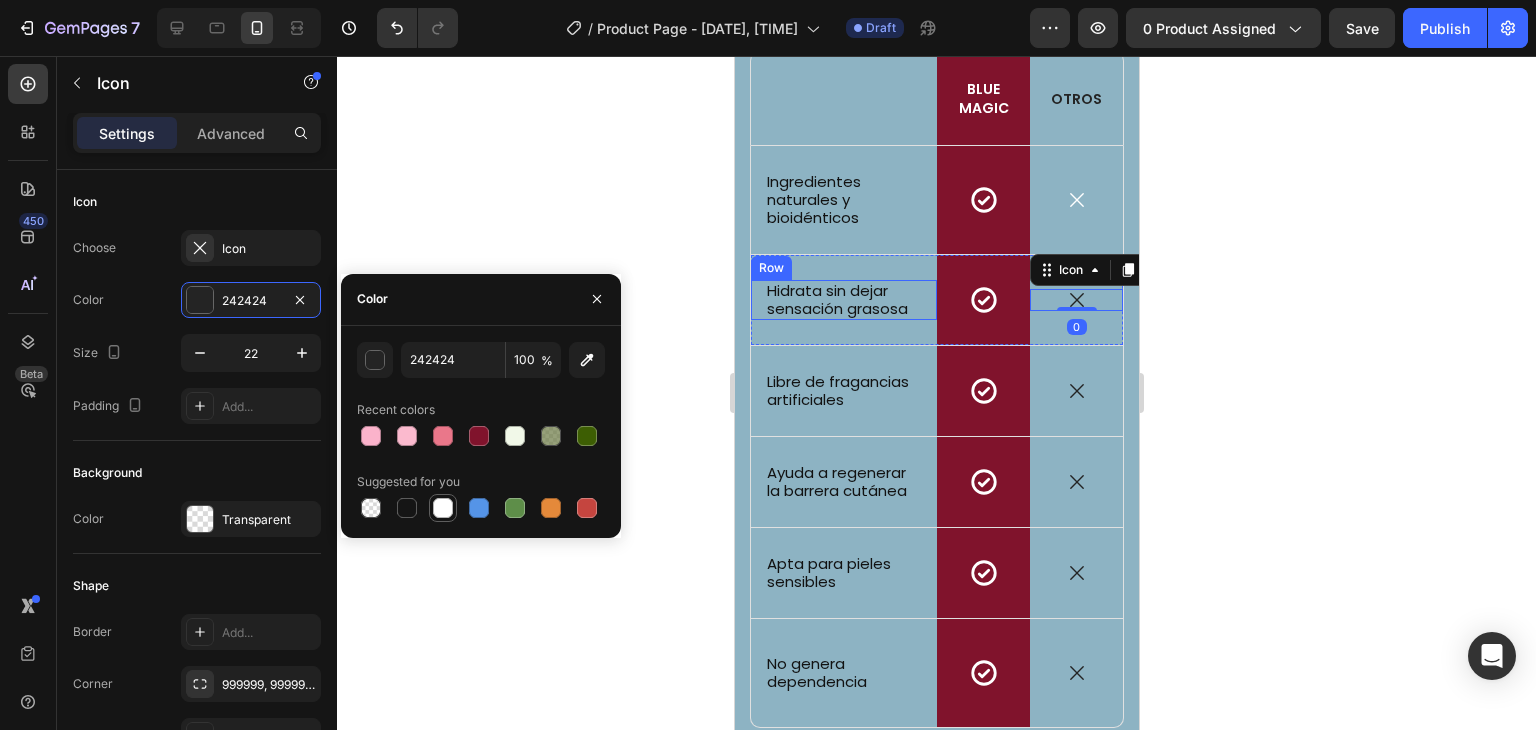 click at bounding box center (443, 508) 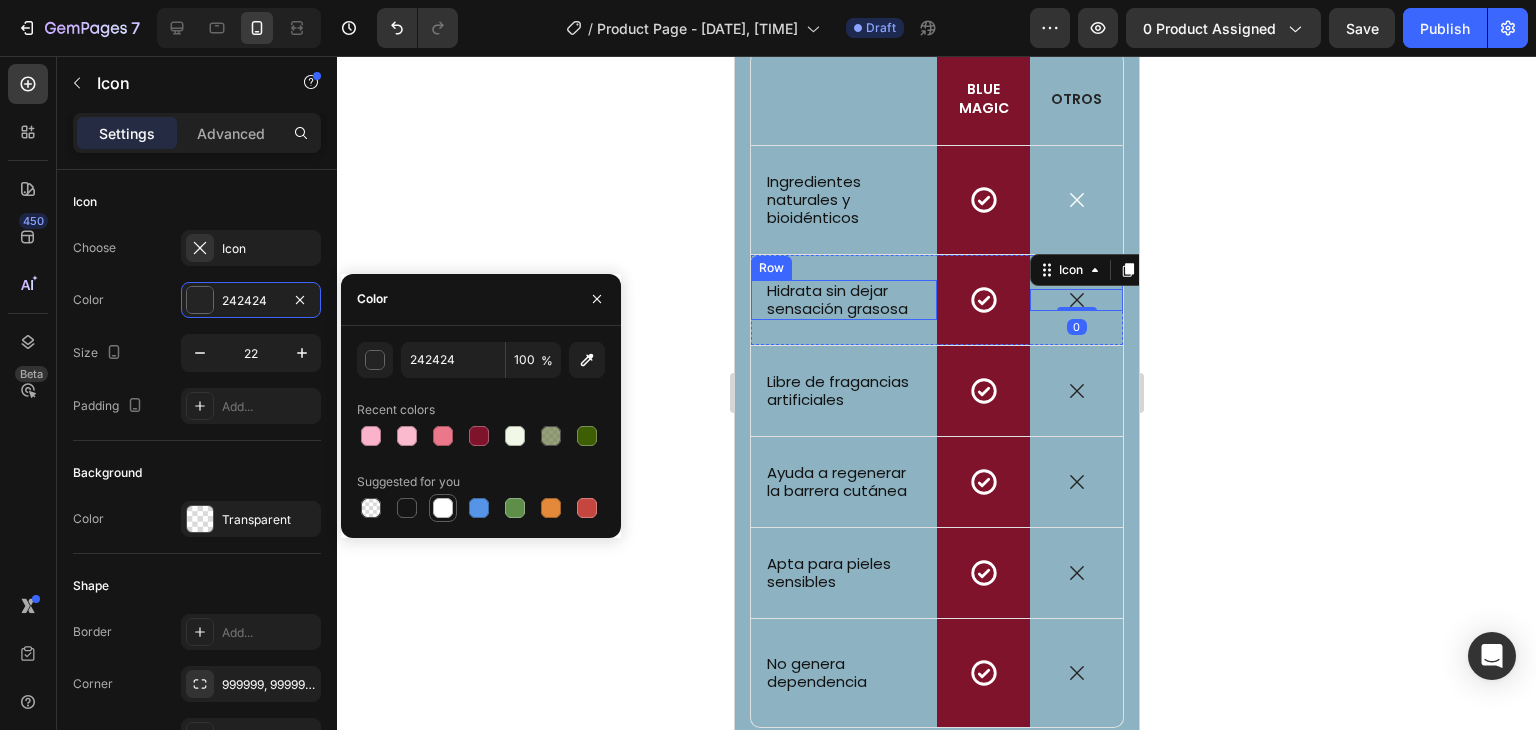 type on "FFFFFF" 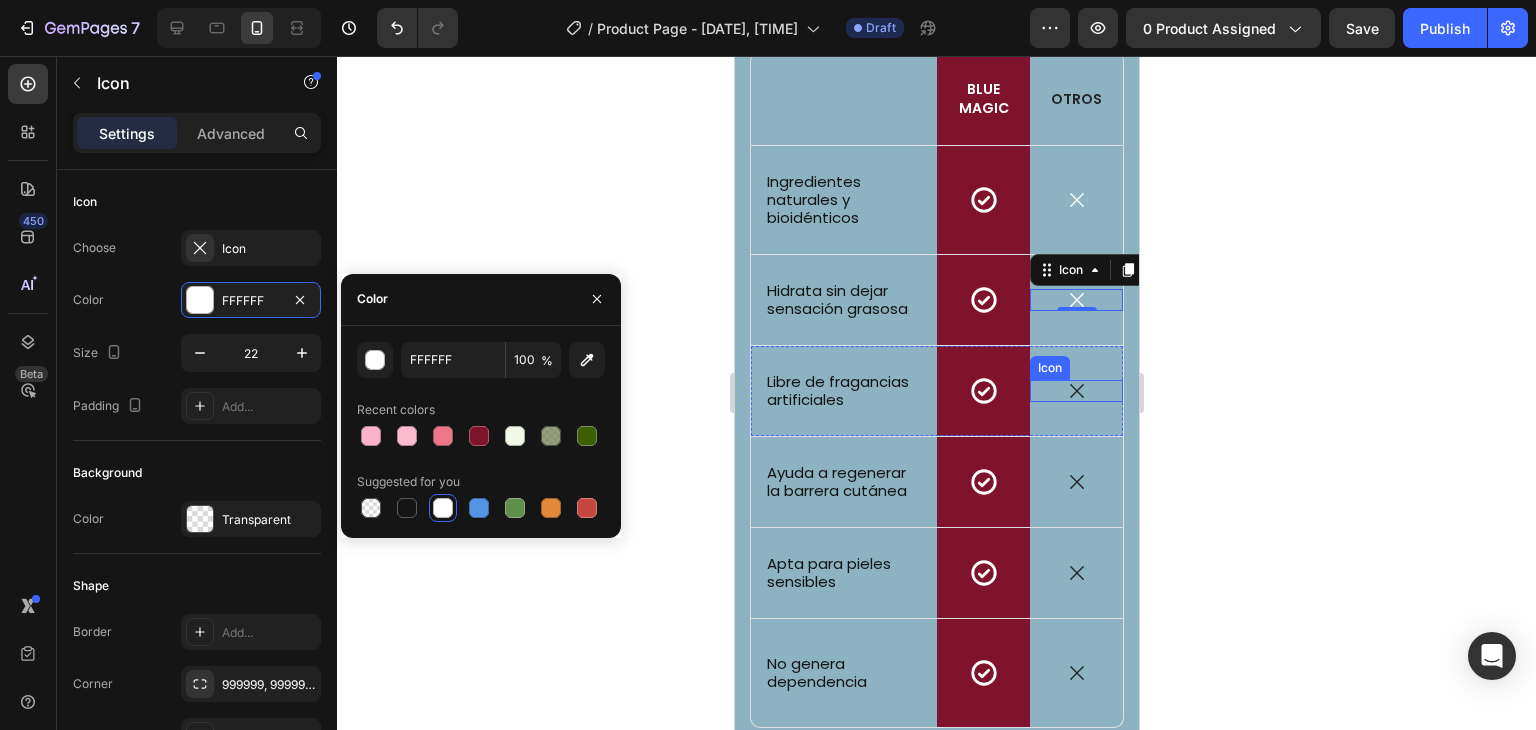 click 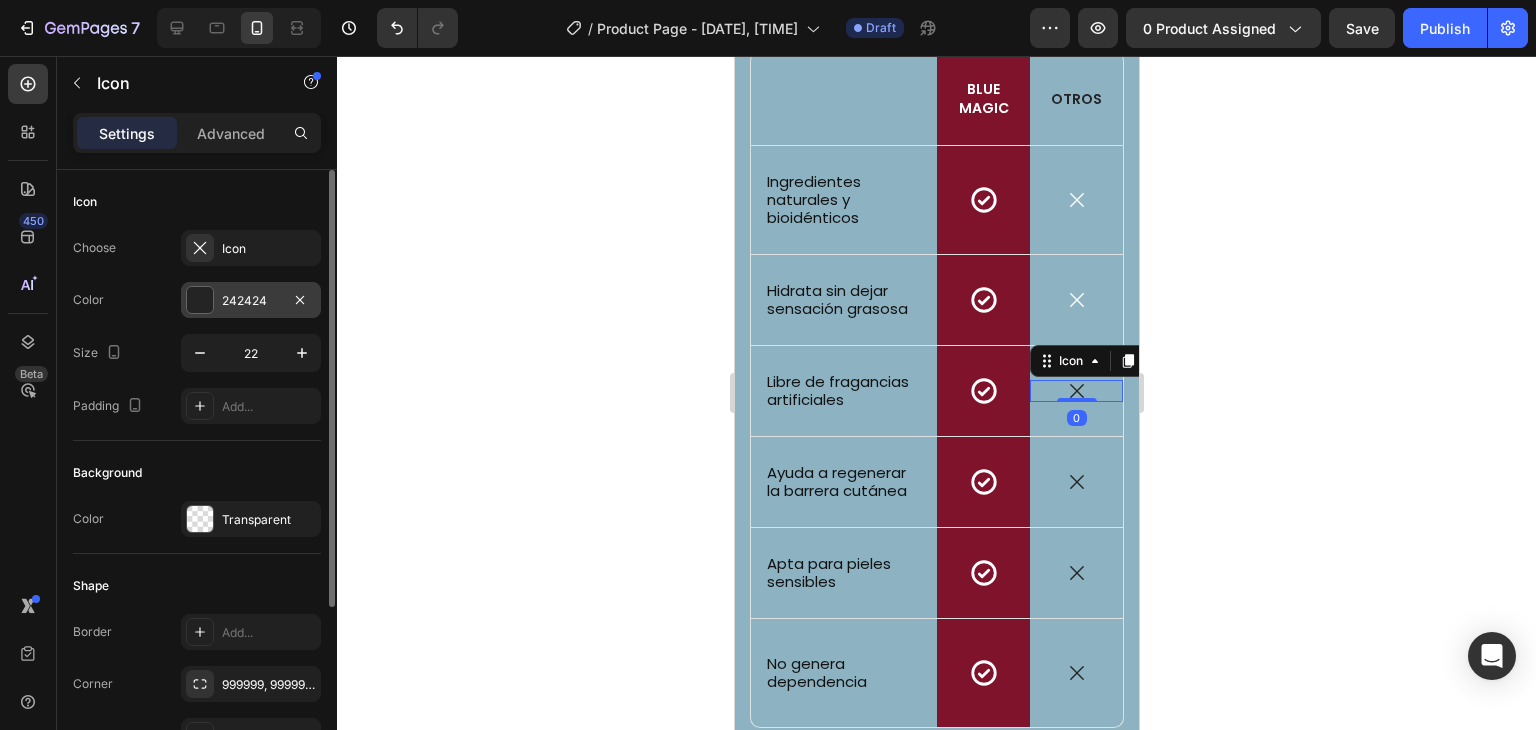 click at bounding box center (200, 300) 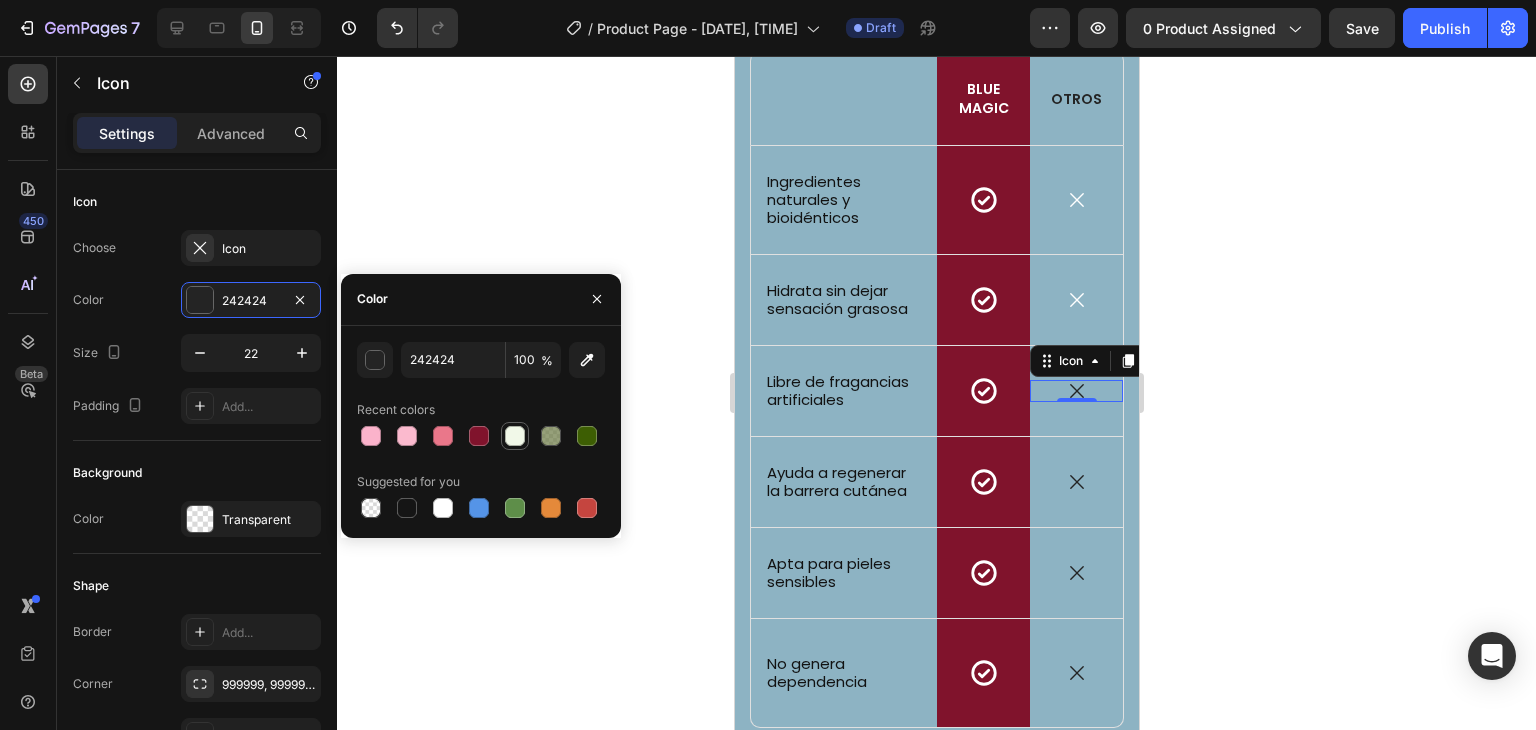 click at bounding box center [515, 436] 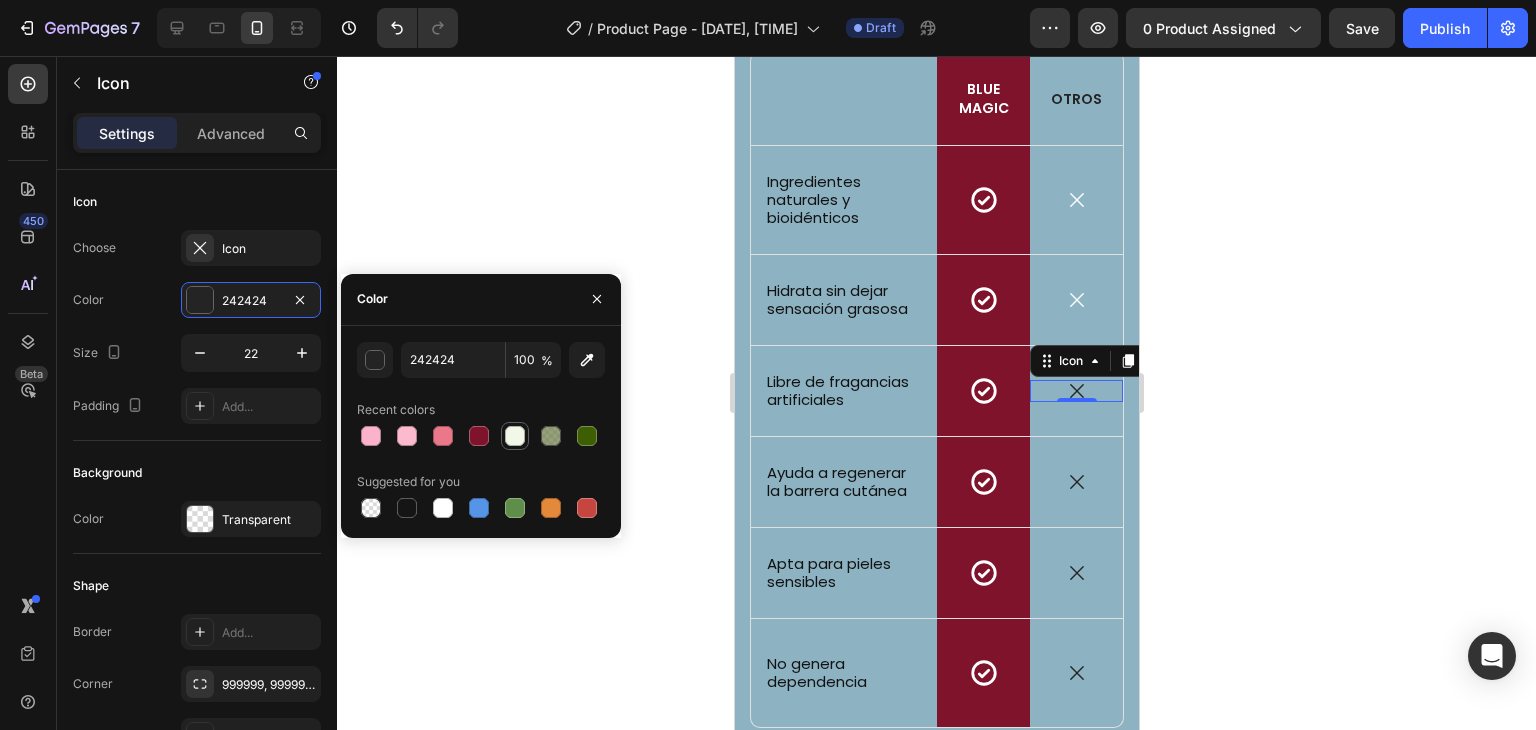 type on "F1F8E8" 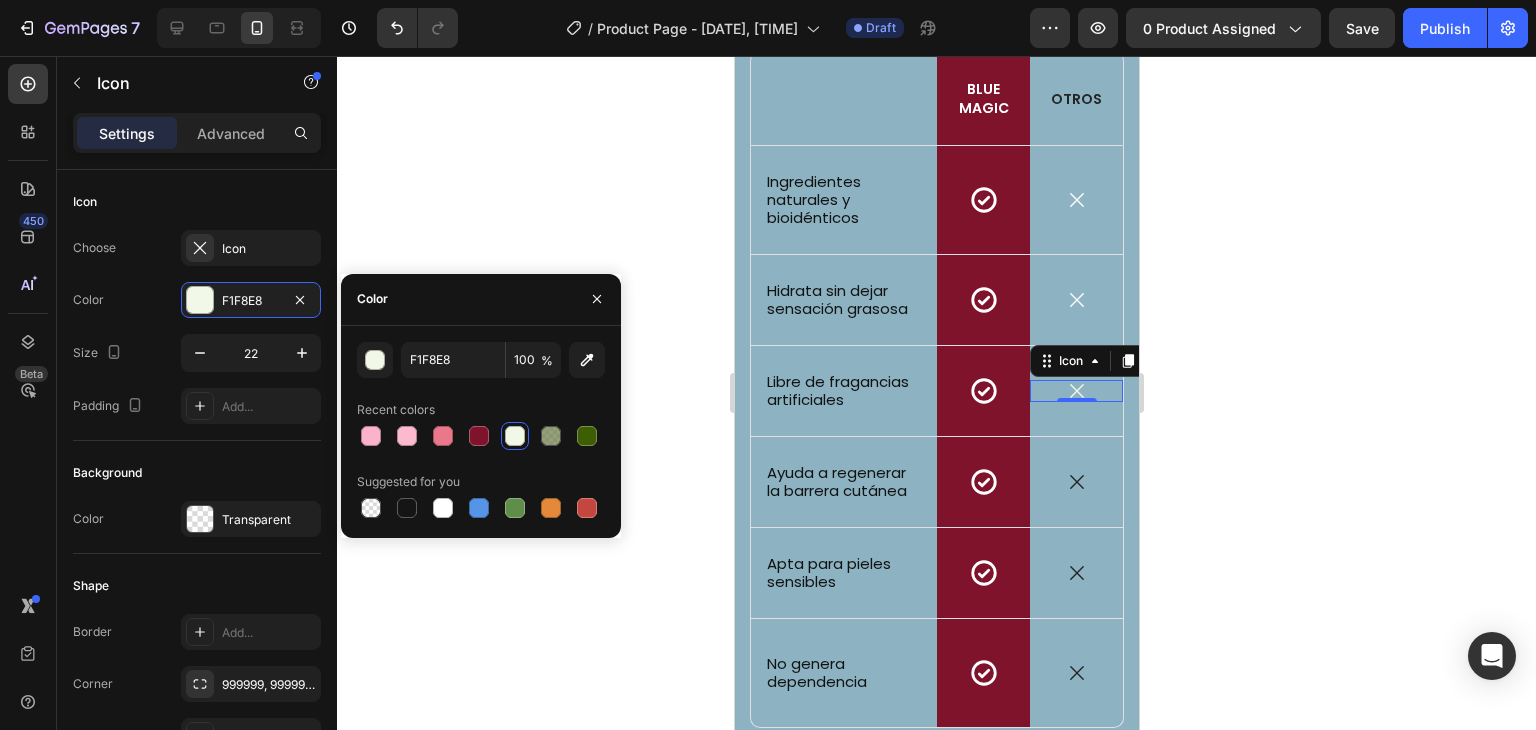 scroll, scrollTop: 2300, scrollLeft: 0, axis: vertical 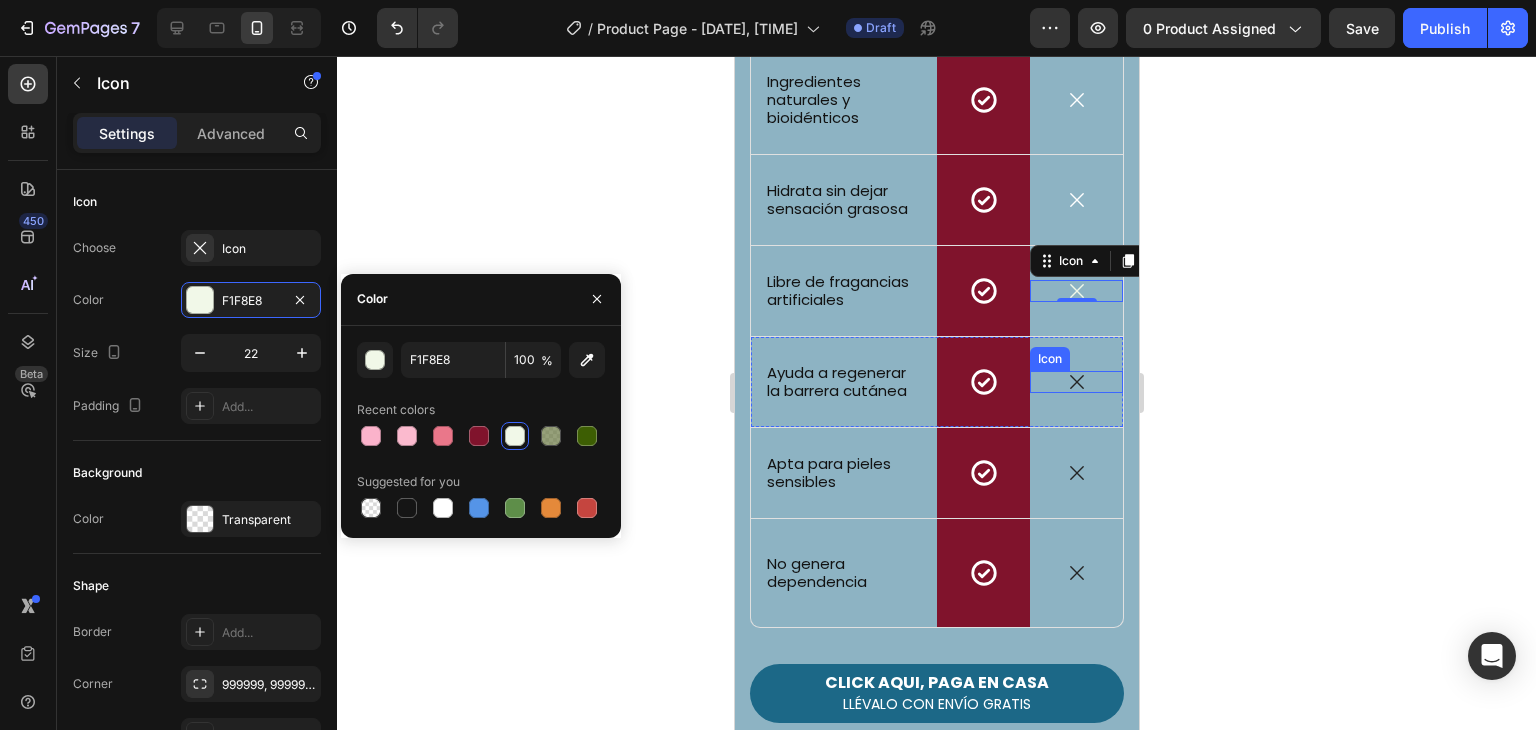 click on "Icon" at bounding box center (1075, 382) 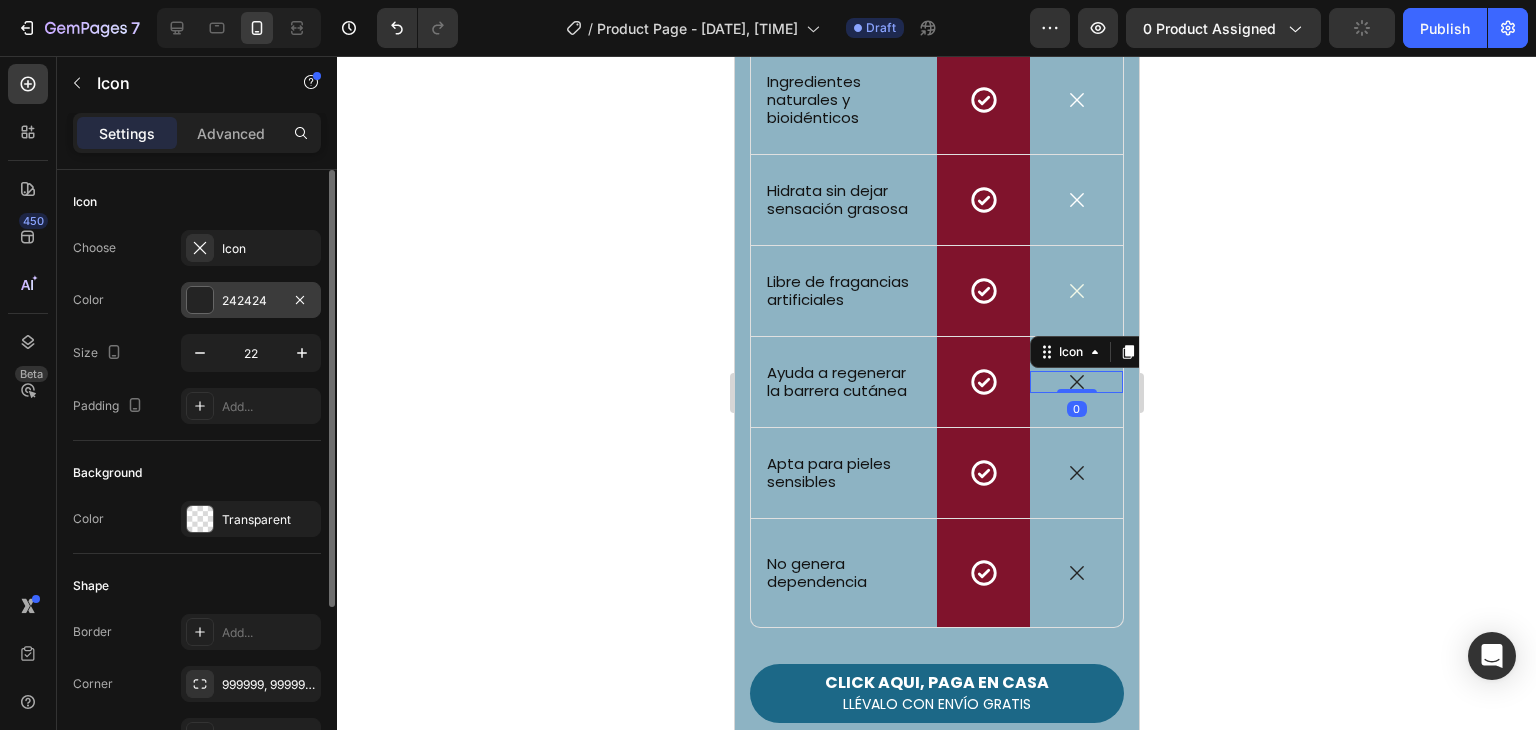 click at bounding box center [200, 300] 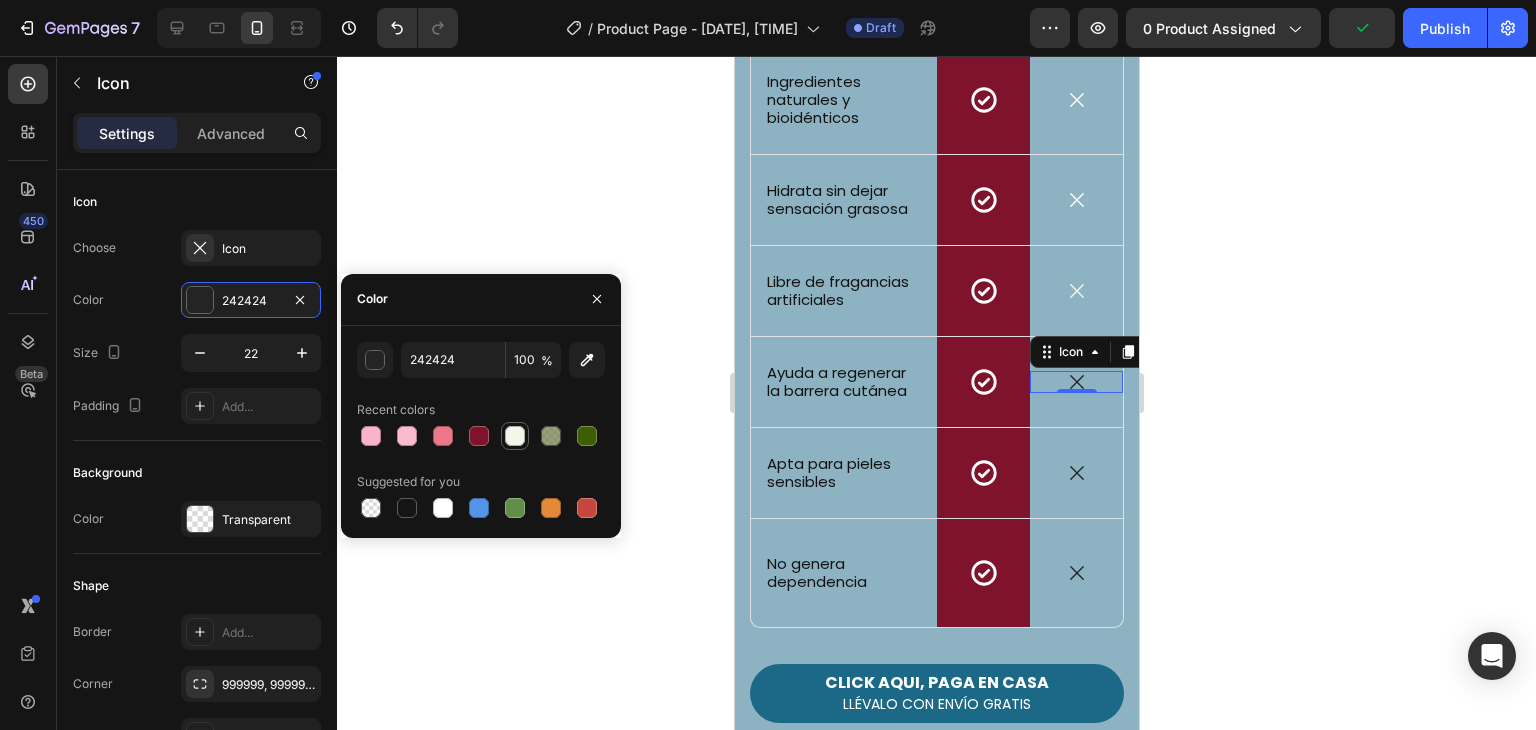 click at bounding box center [515, 436] 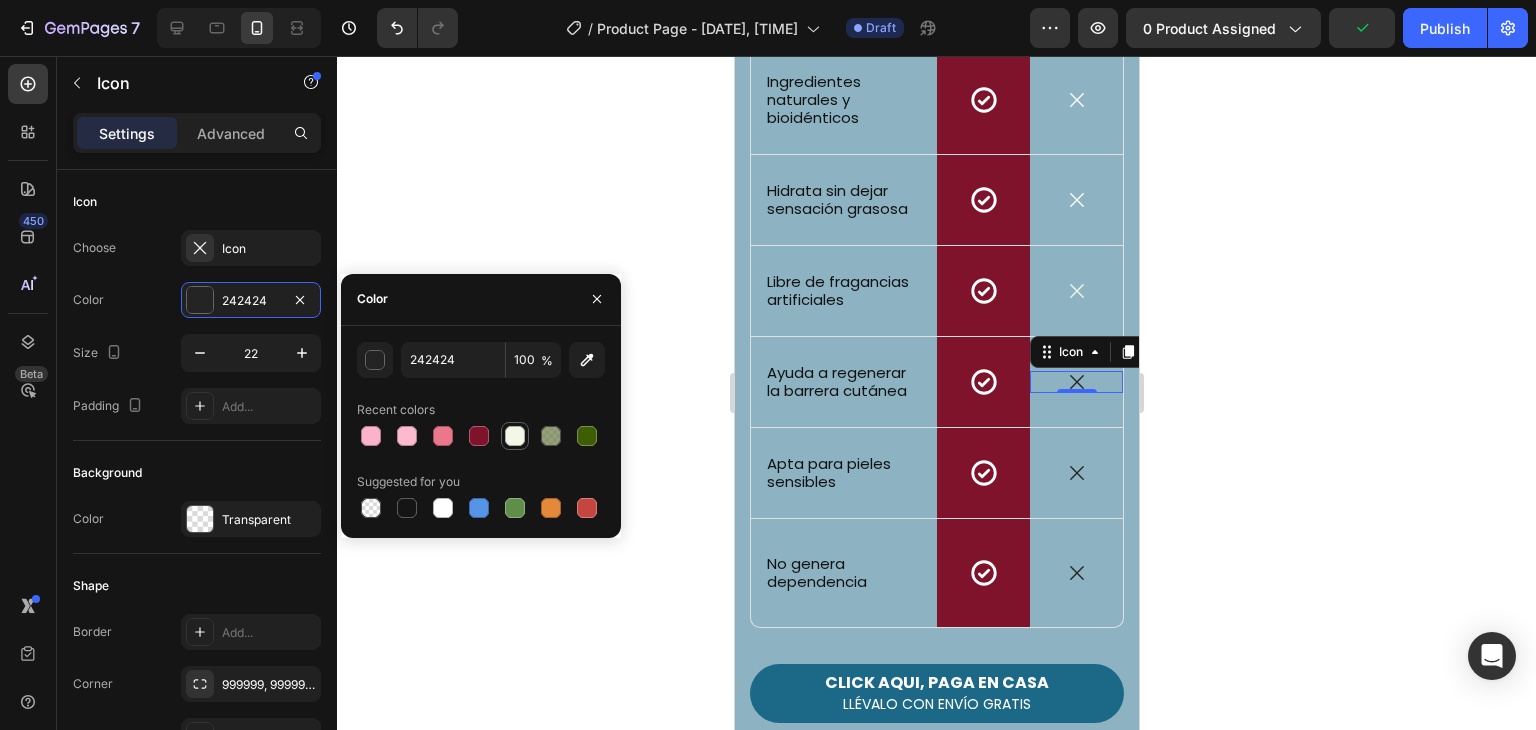 type on "F1F8E8" 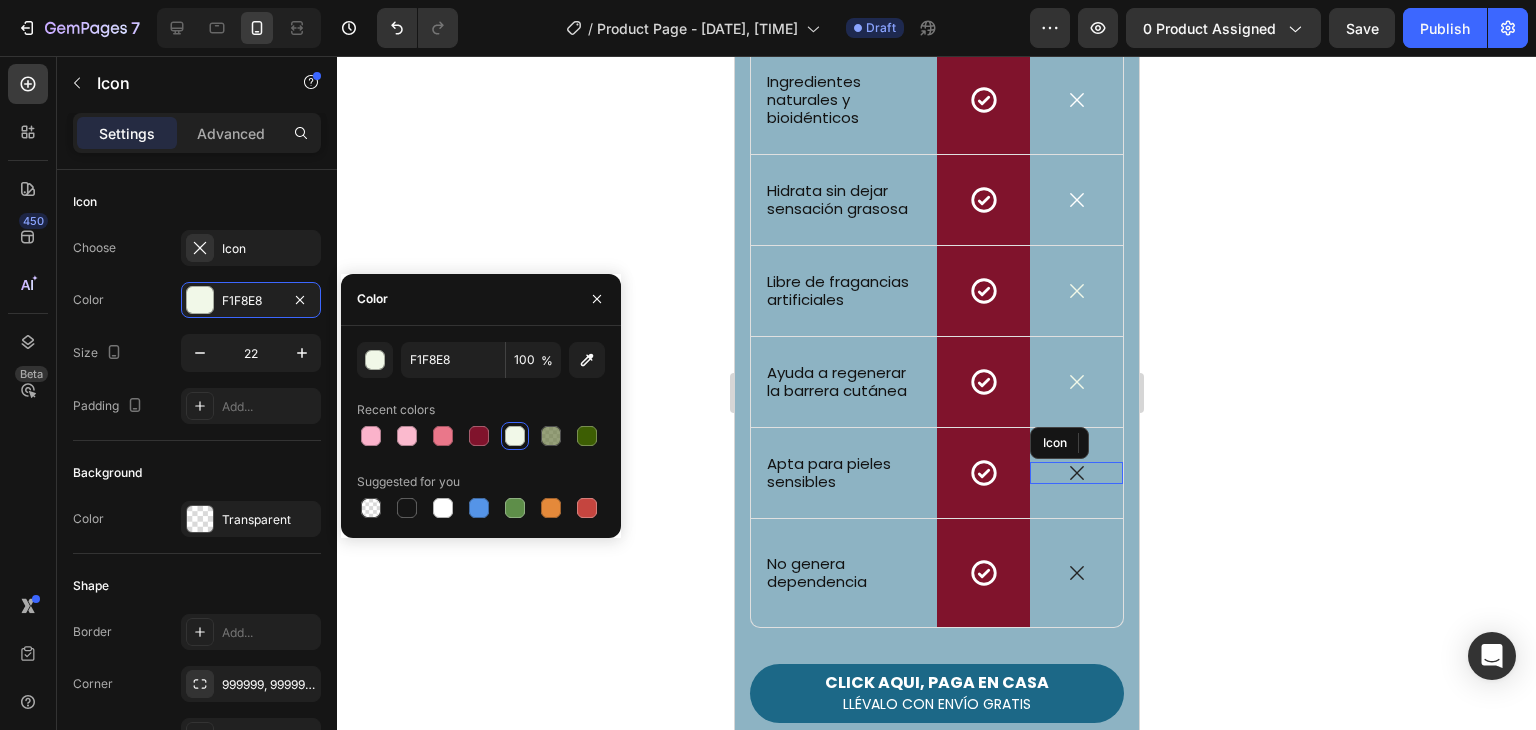 click 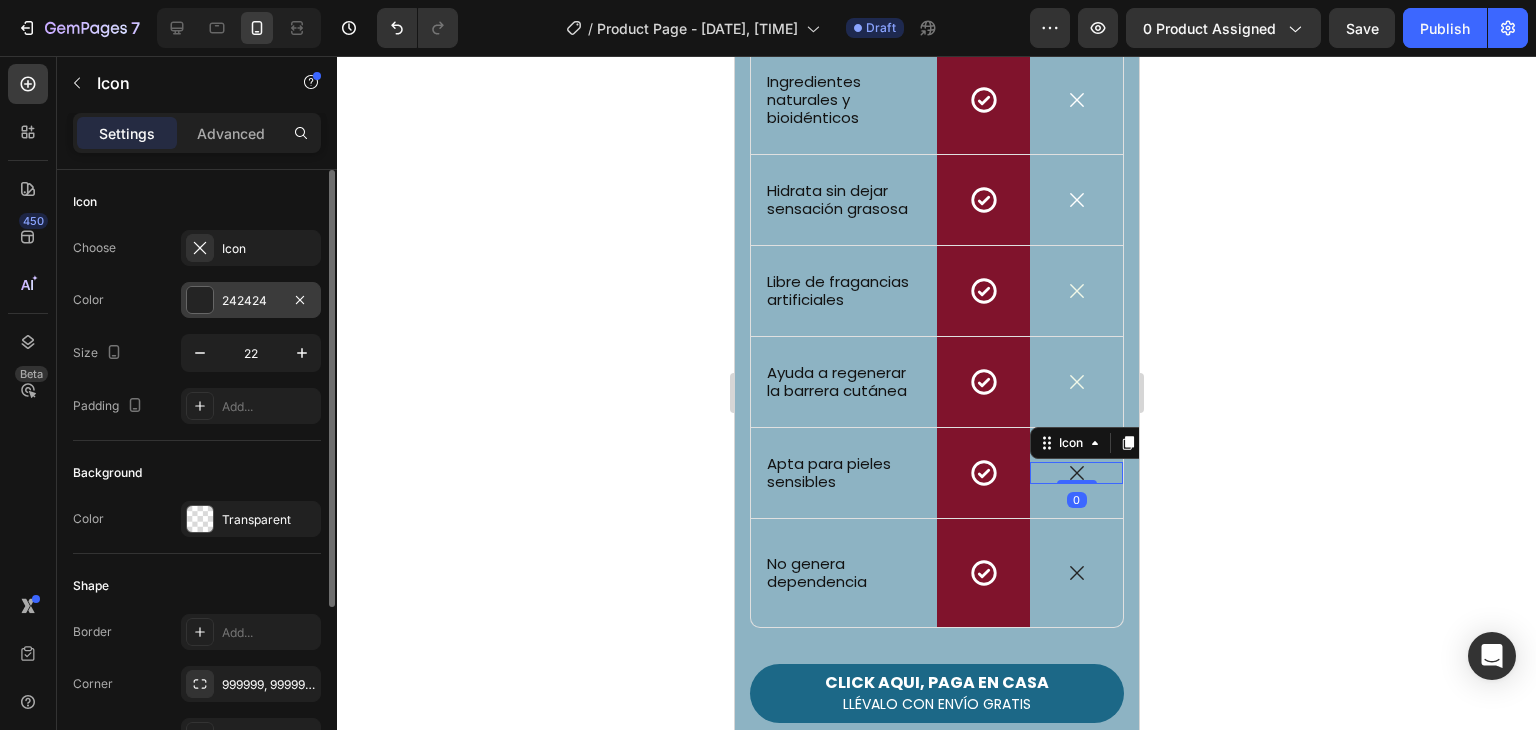 click at bounding box center [200, 300] 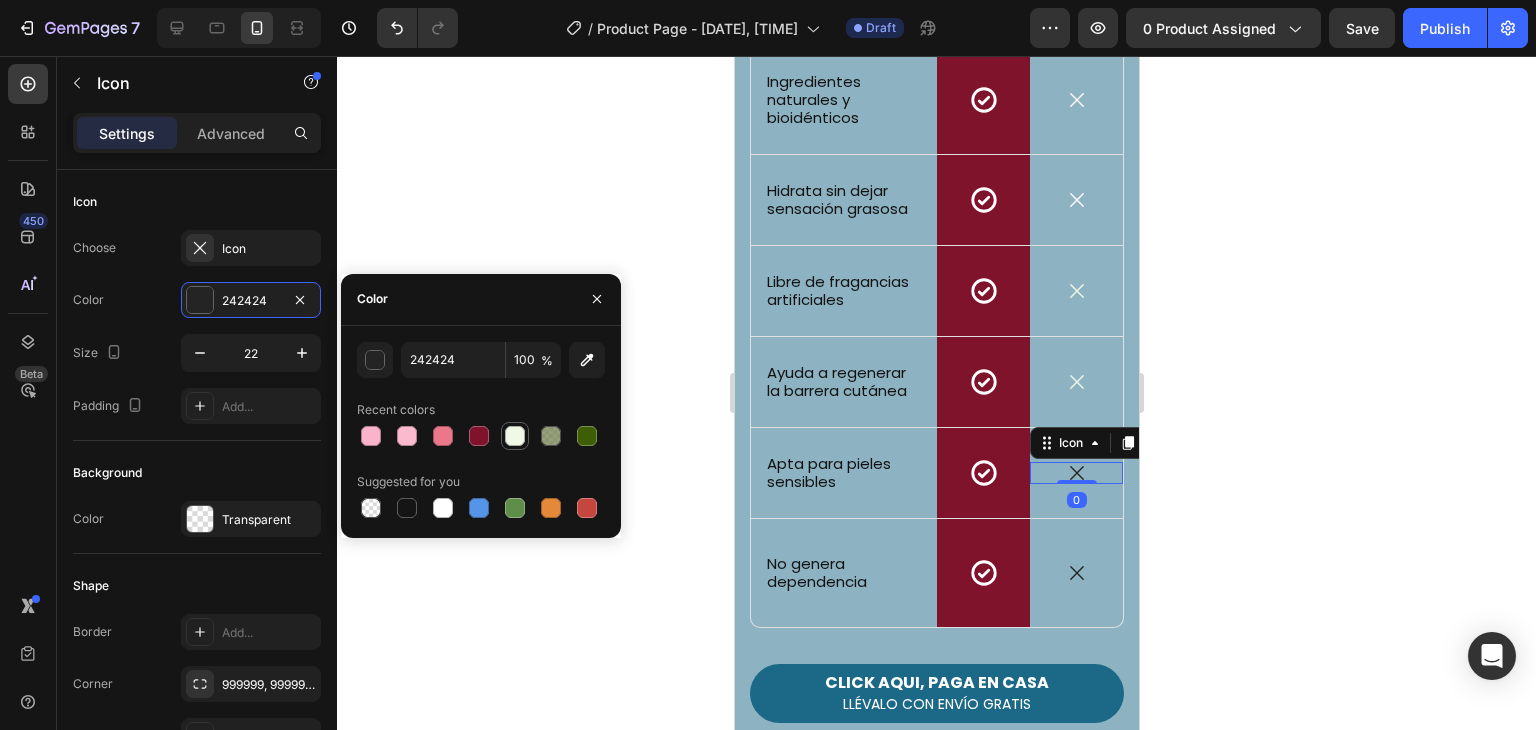 click at bounding box center (515, 436) 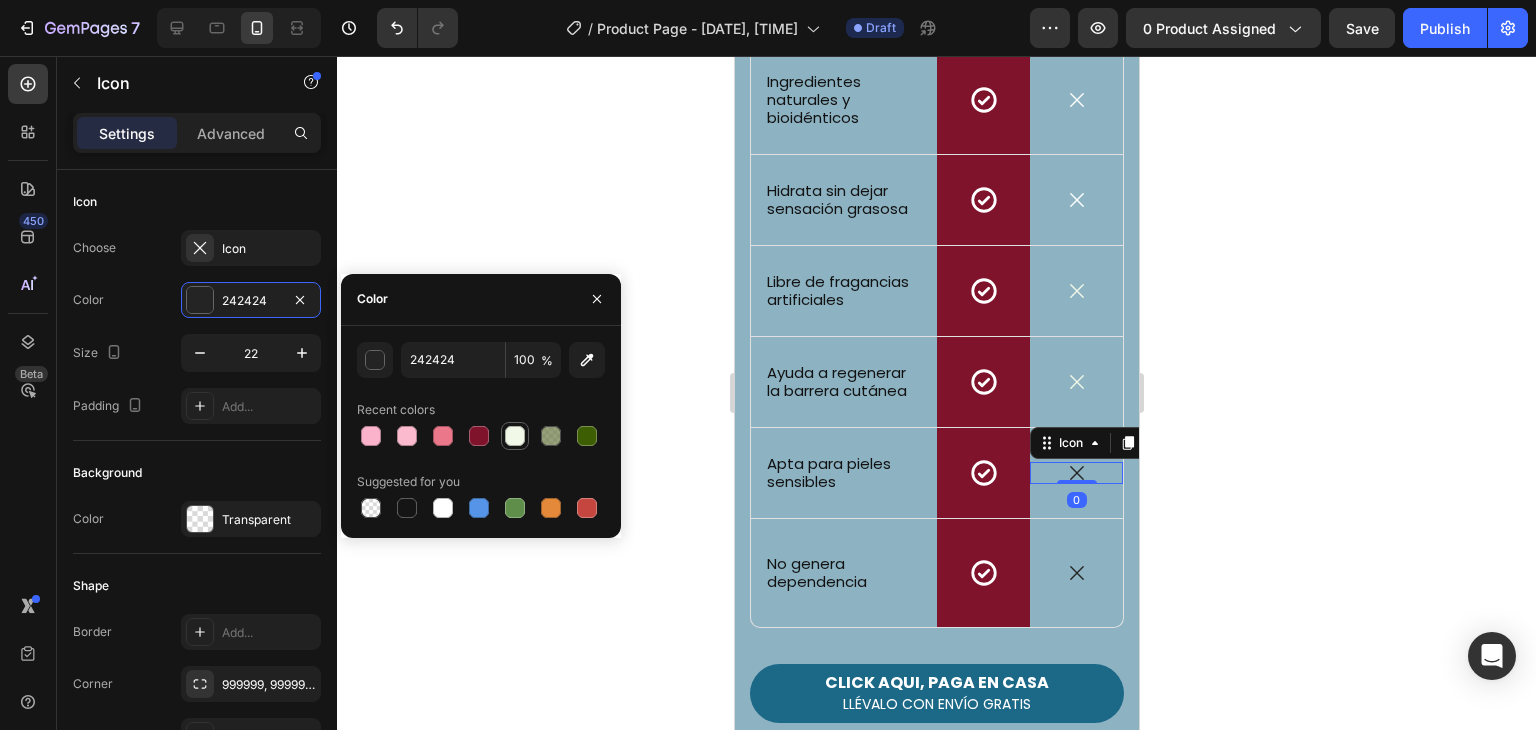 type on "F1F8E8" 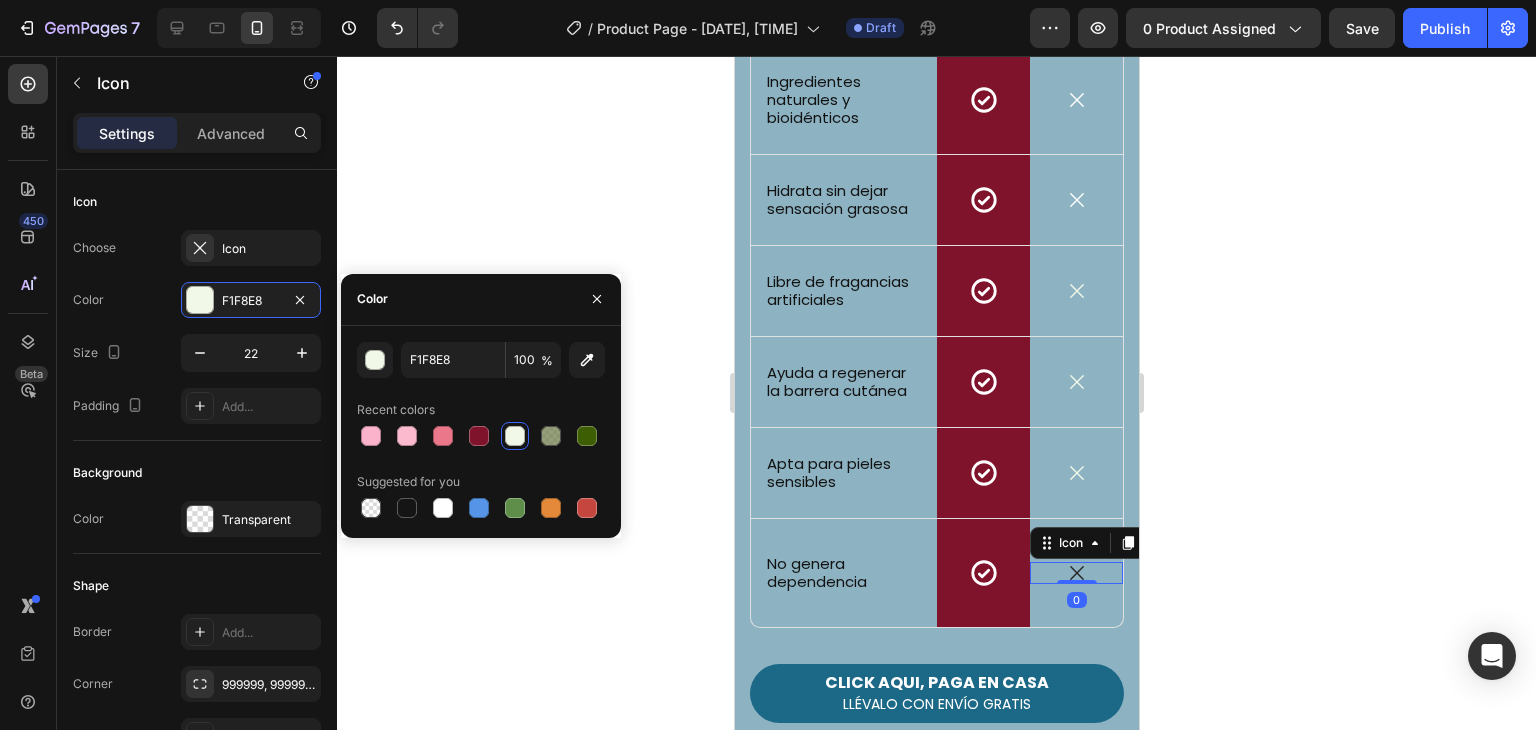 click 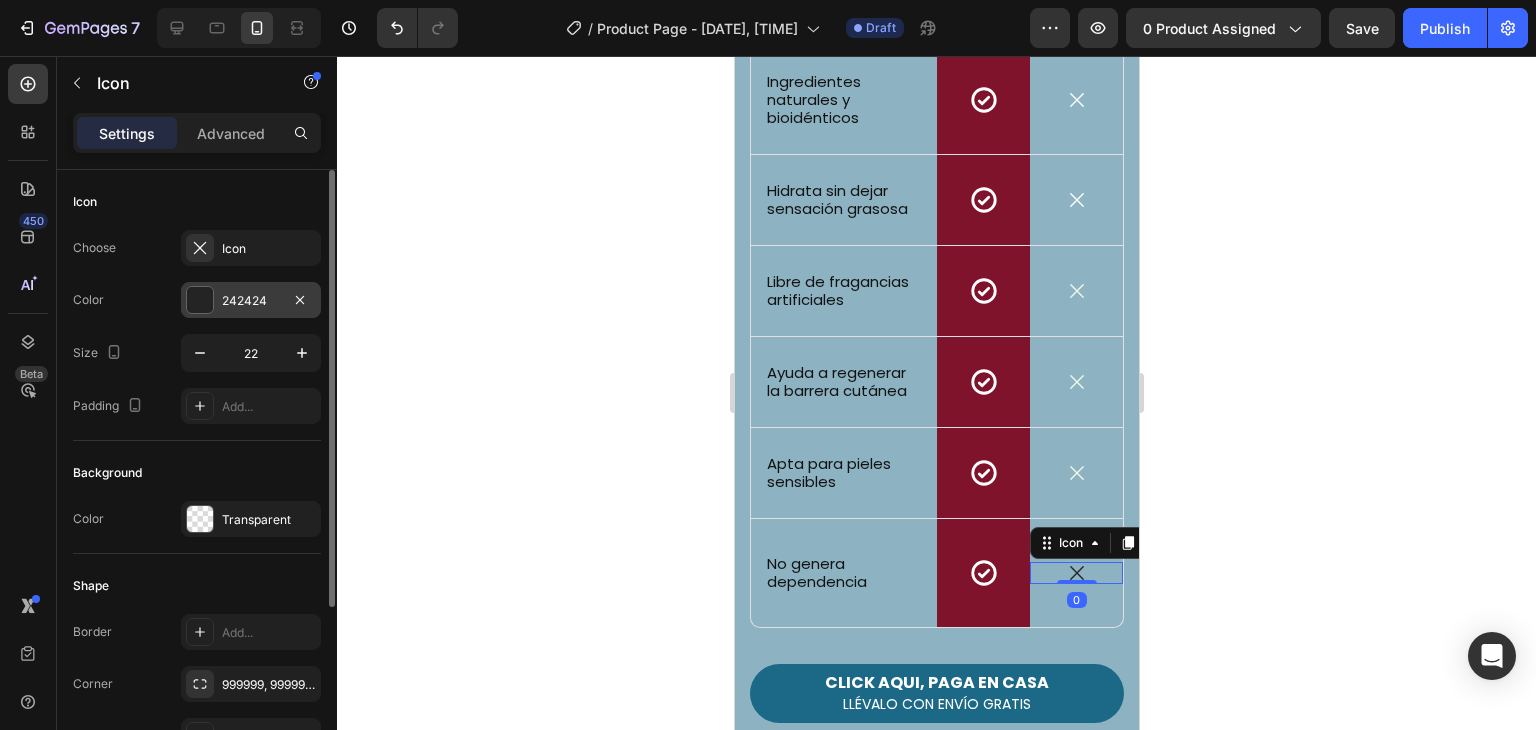 click at bounding box center [200, 300] 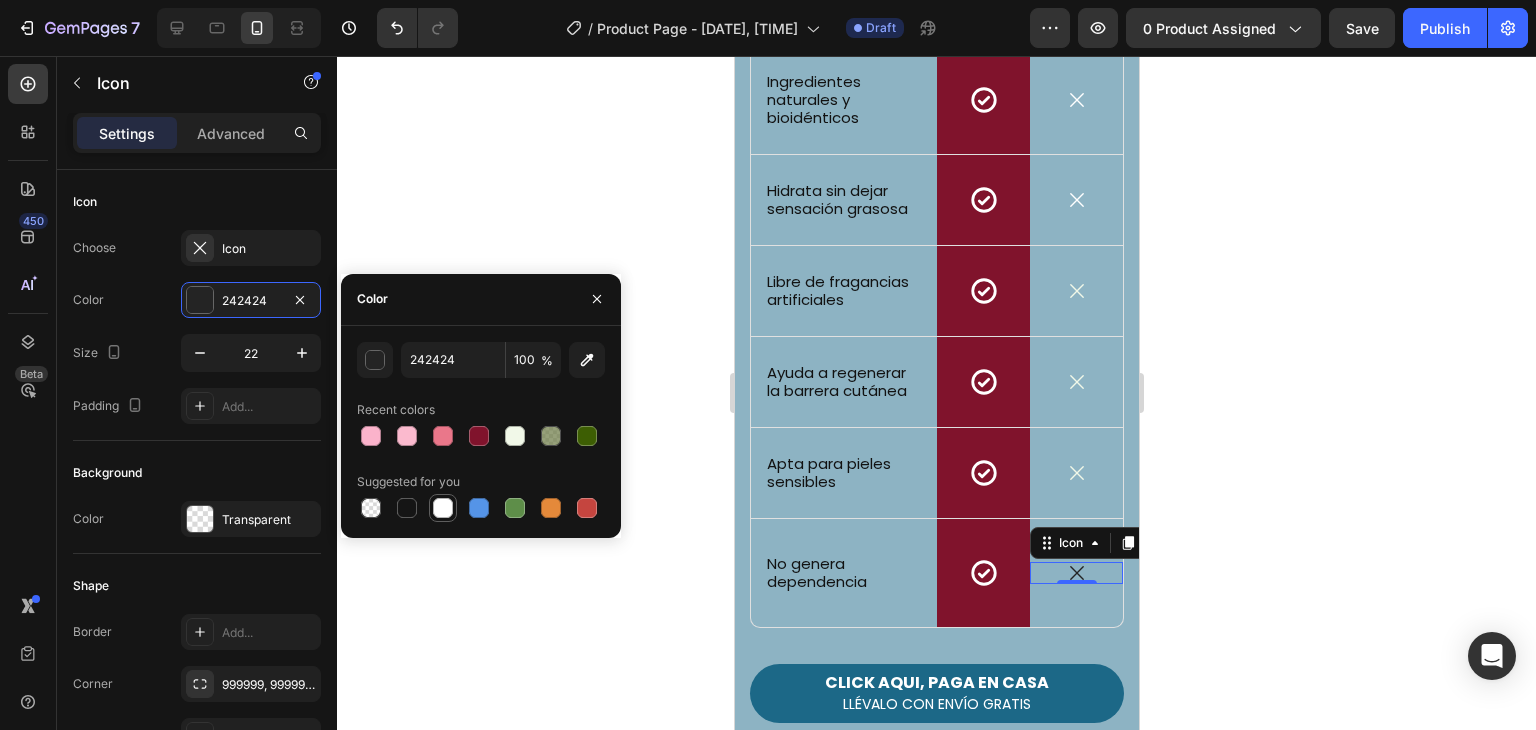 click at bounding box center [443, 508] 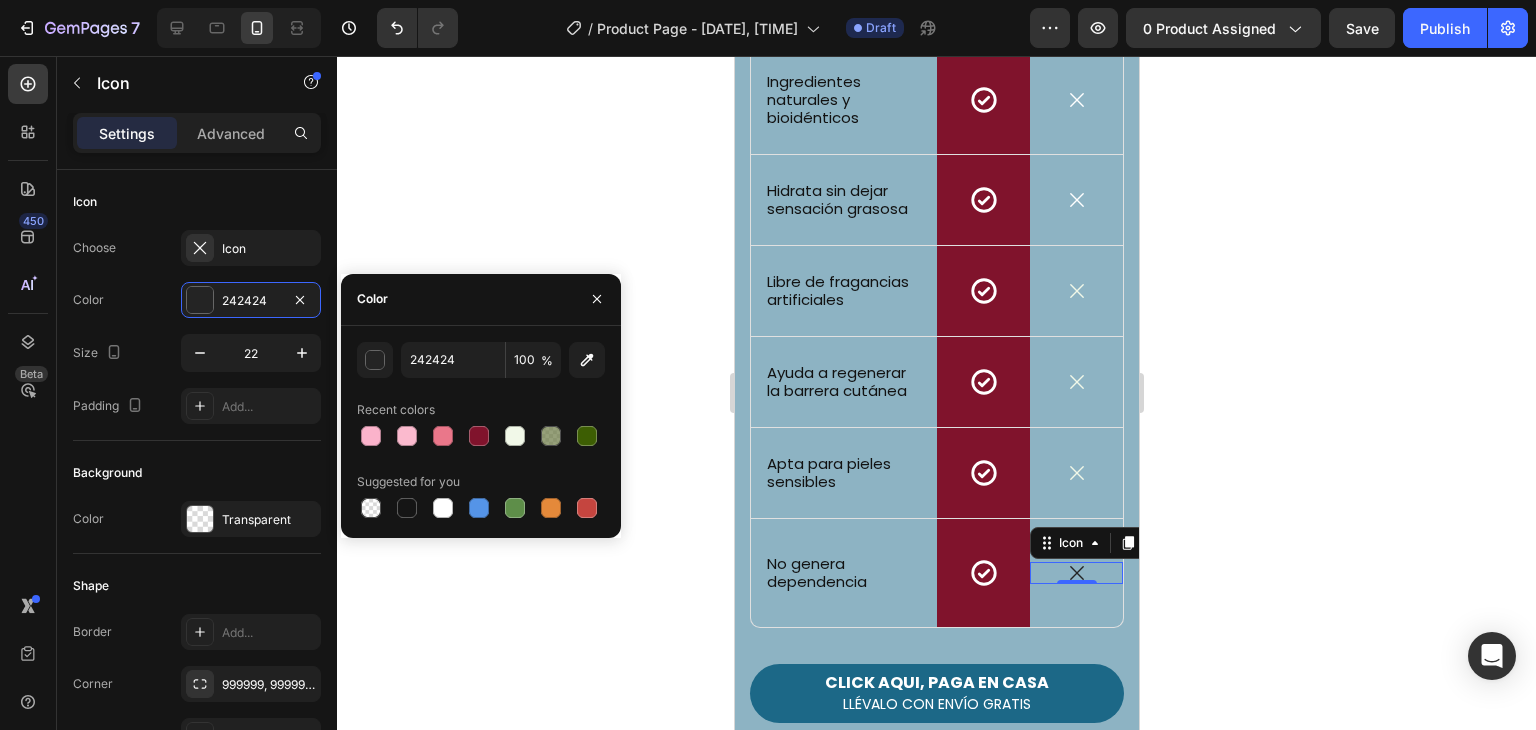 type on "FFFFFF" 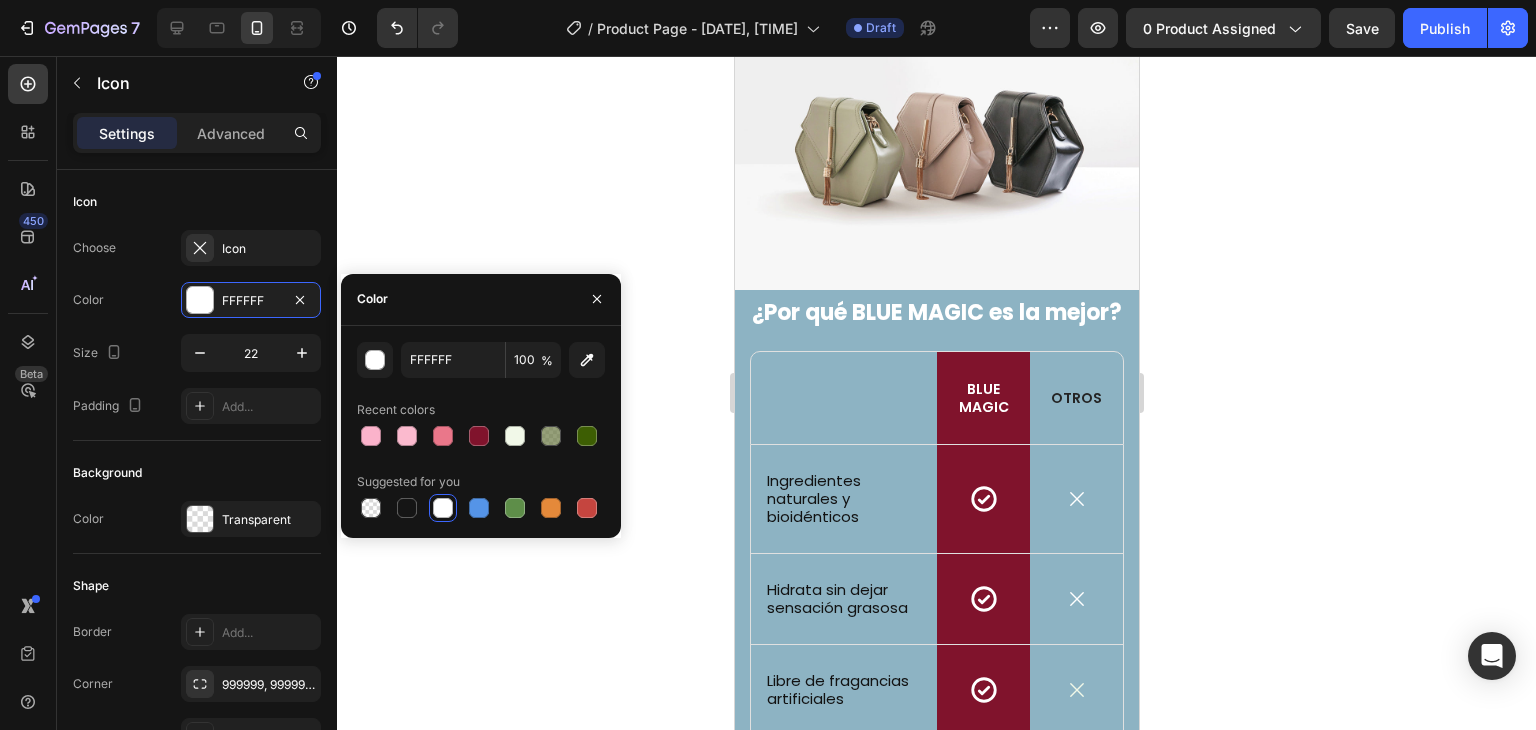 scroll, scrollTop: 1900, scrollLeft: 0, axis: vertical 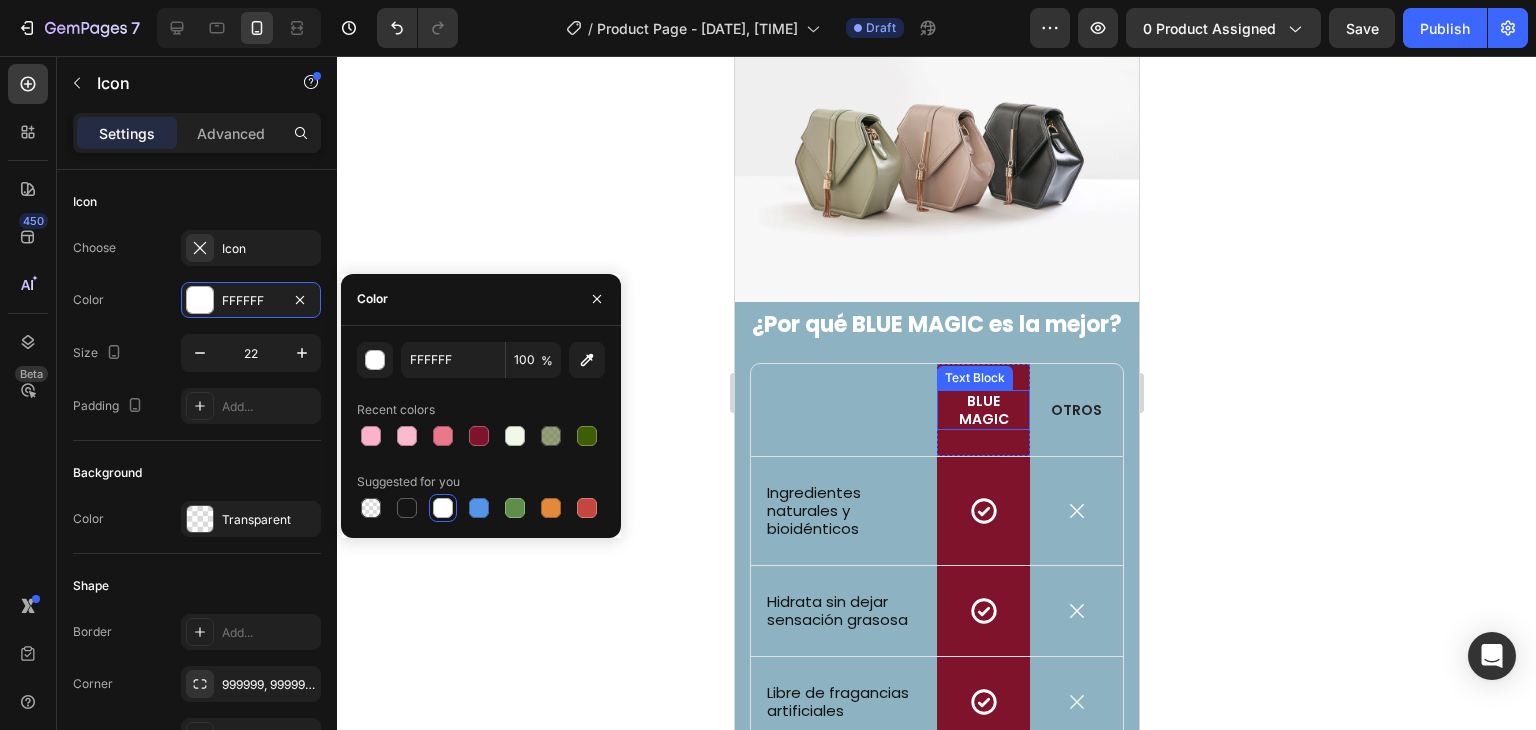 click on "BLUE MAGIC" at bounding box center (982, 410) 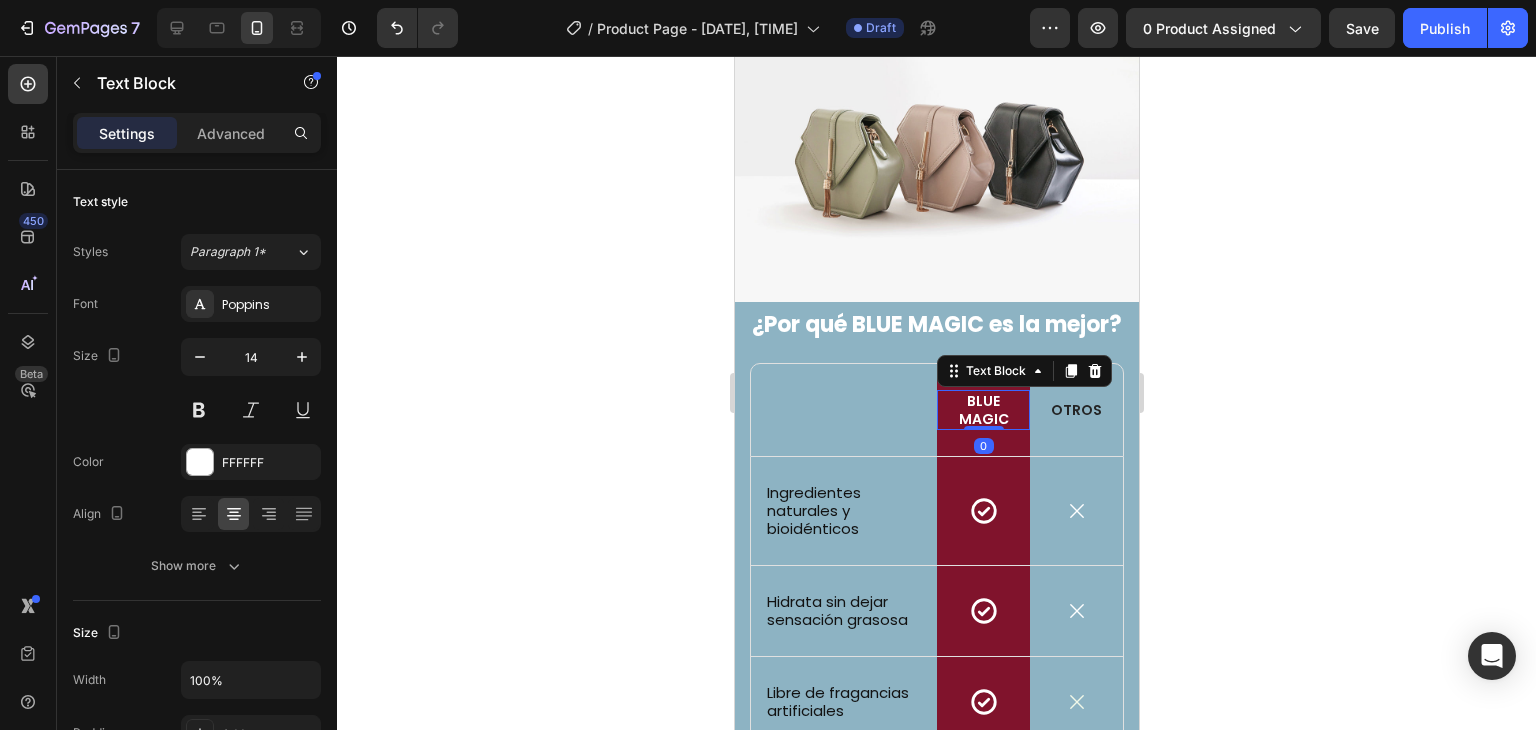 drag, startPoint x: 979, startPoint y: 425, endPoint x: 991, endPoint y: 427, distance: 12.165525 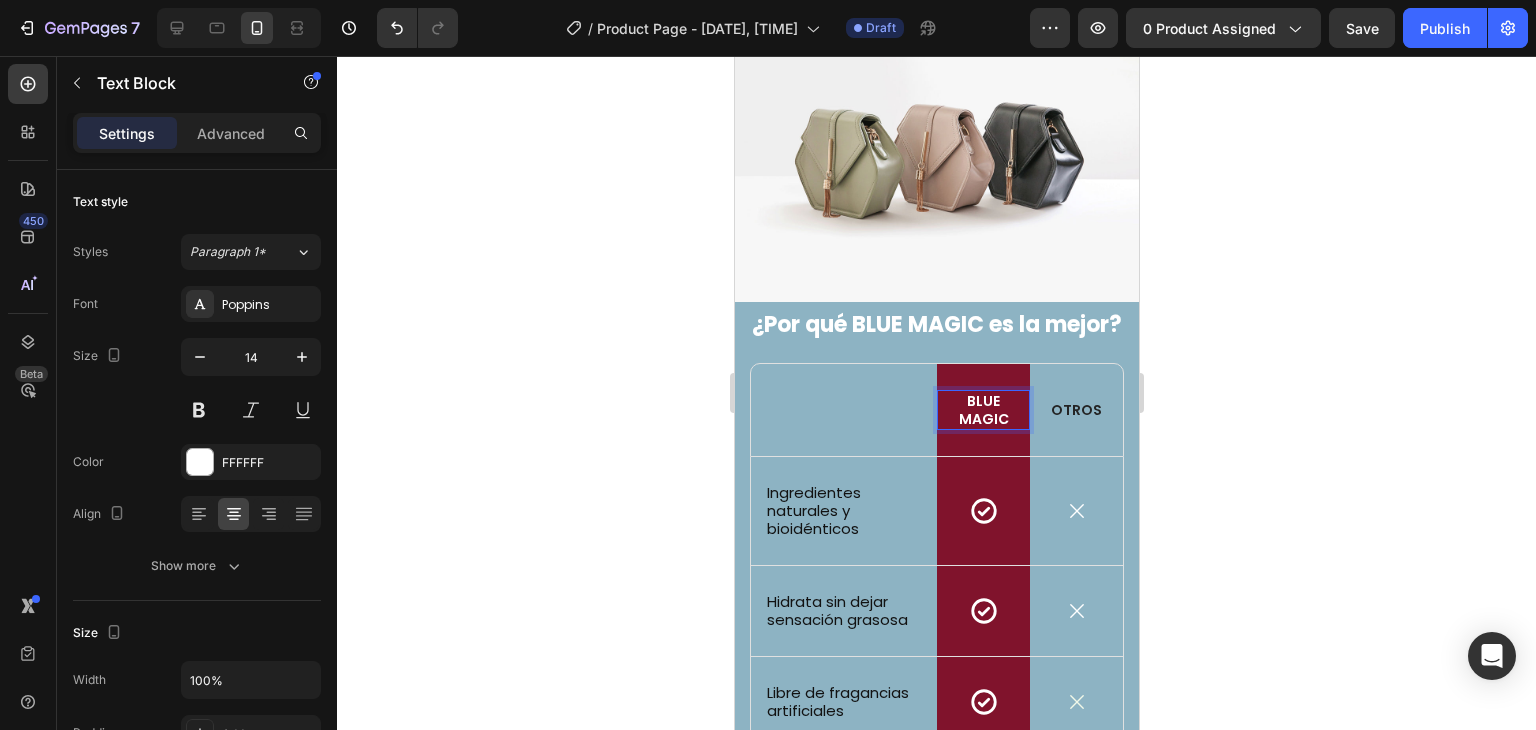 click on "BLUE MAGIC" at bounding box center (982, 410) 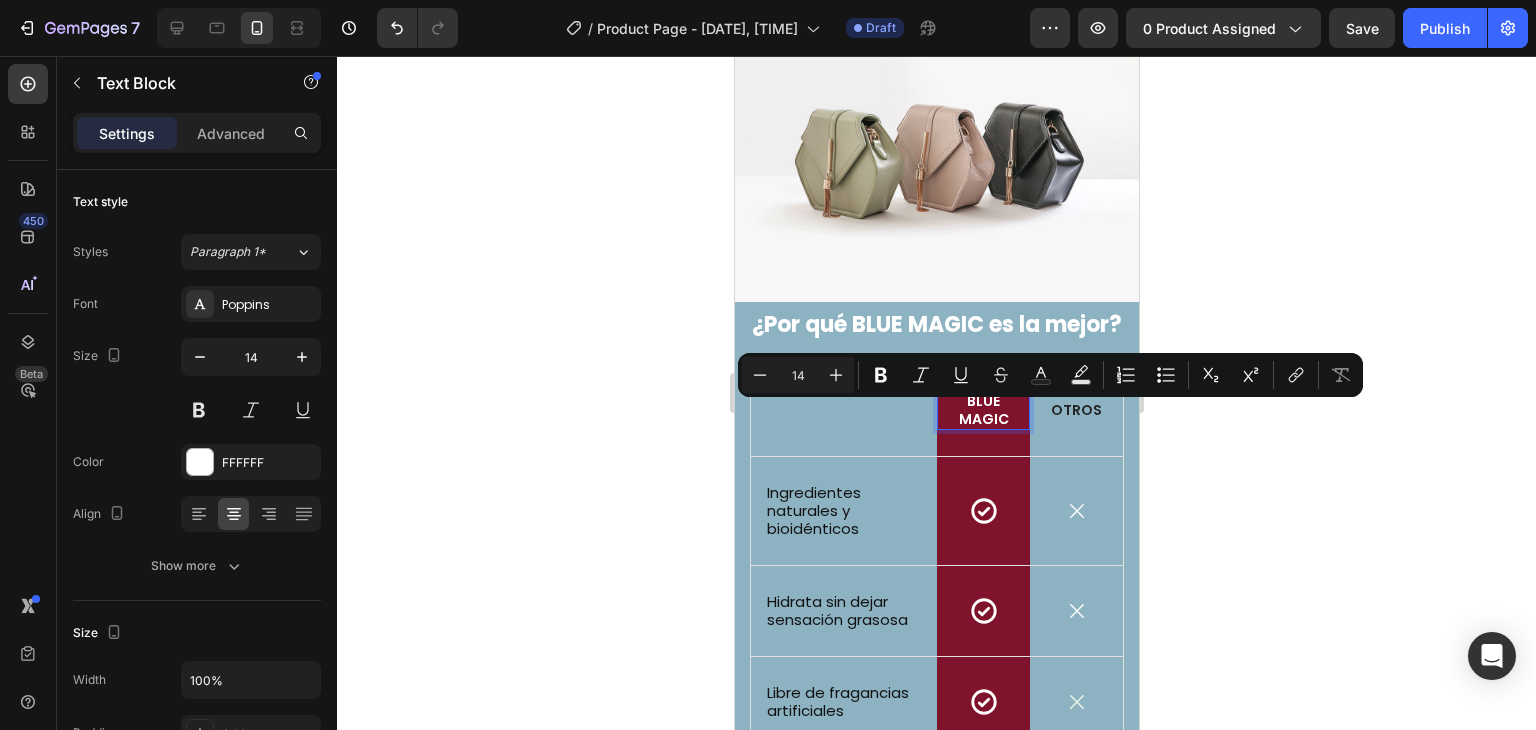 drag, startPoint x: 998, startPoint y: 426, endPoint x: 955, endPoint y: 417, distance: 43.931767 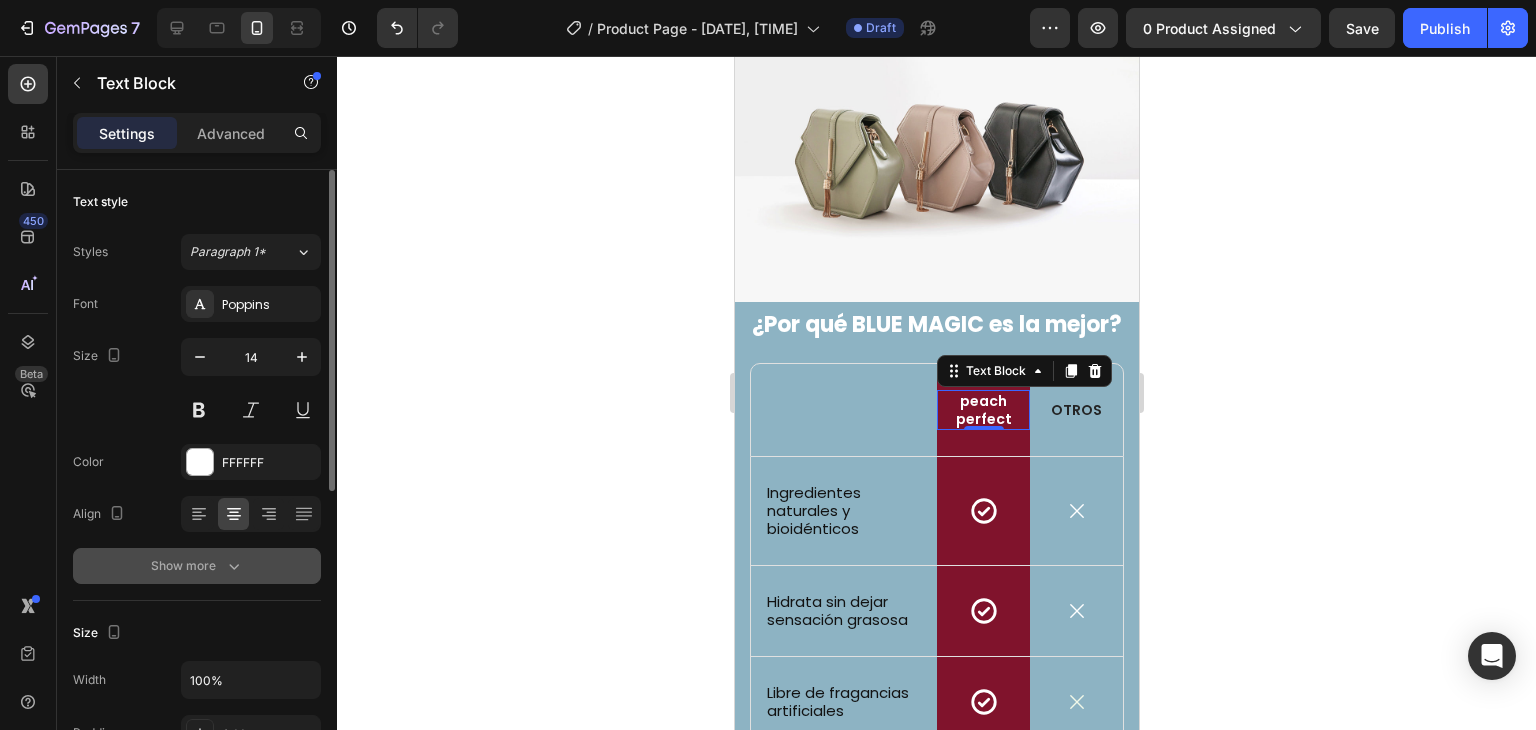 click 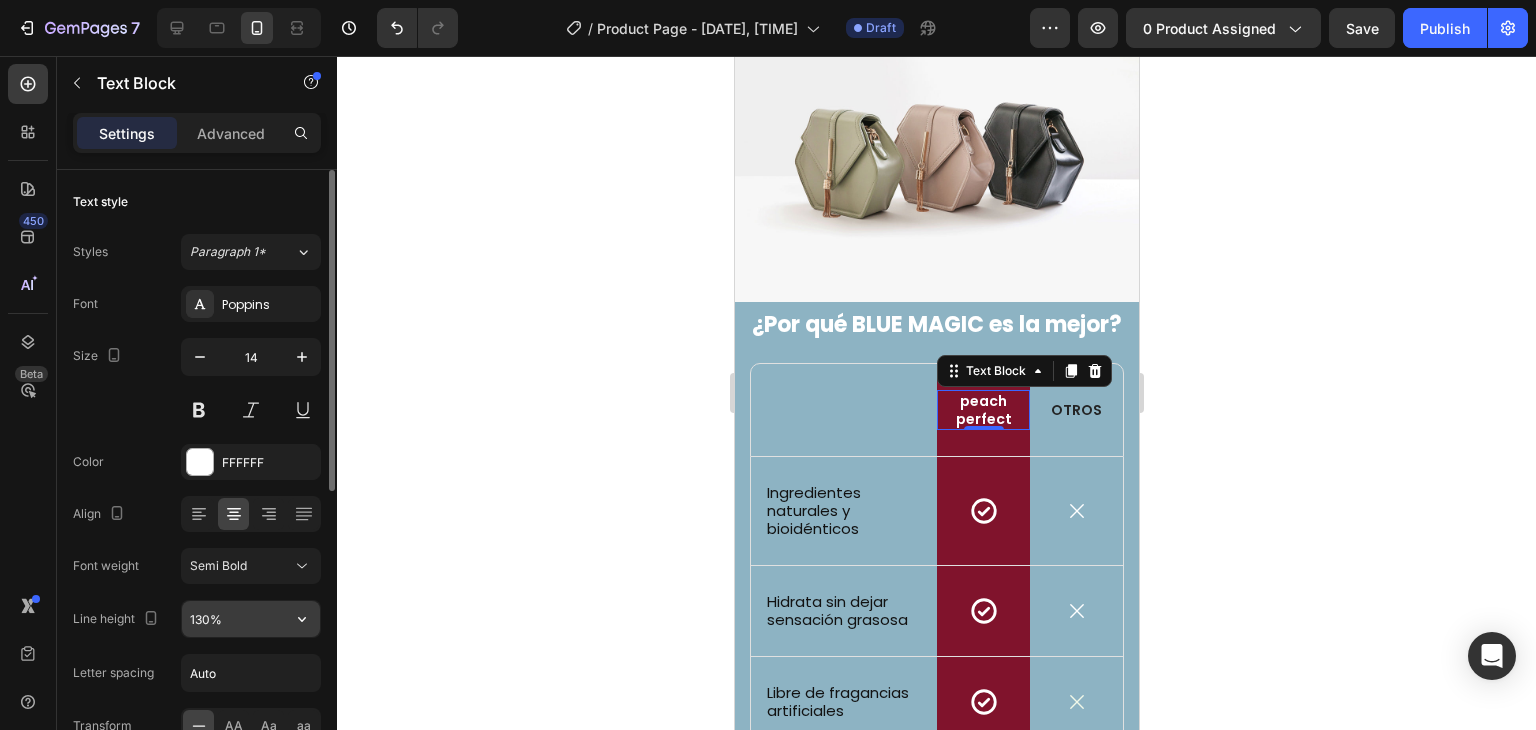 click on "130%" at bounding box center (251, 619) 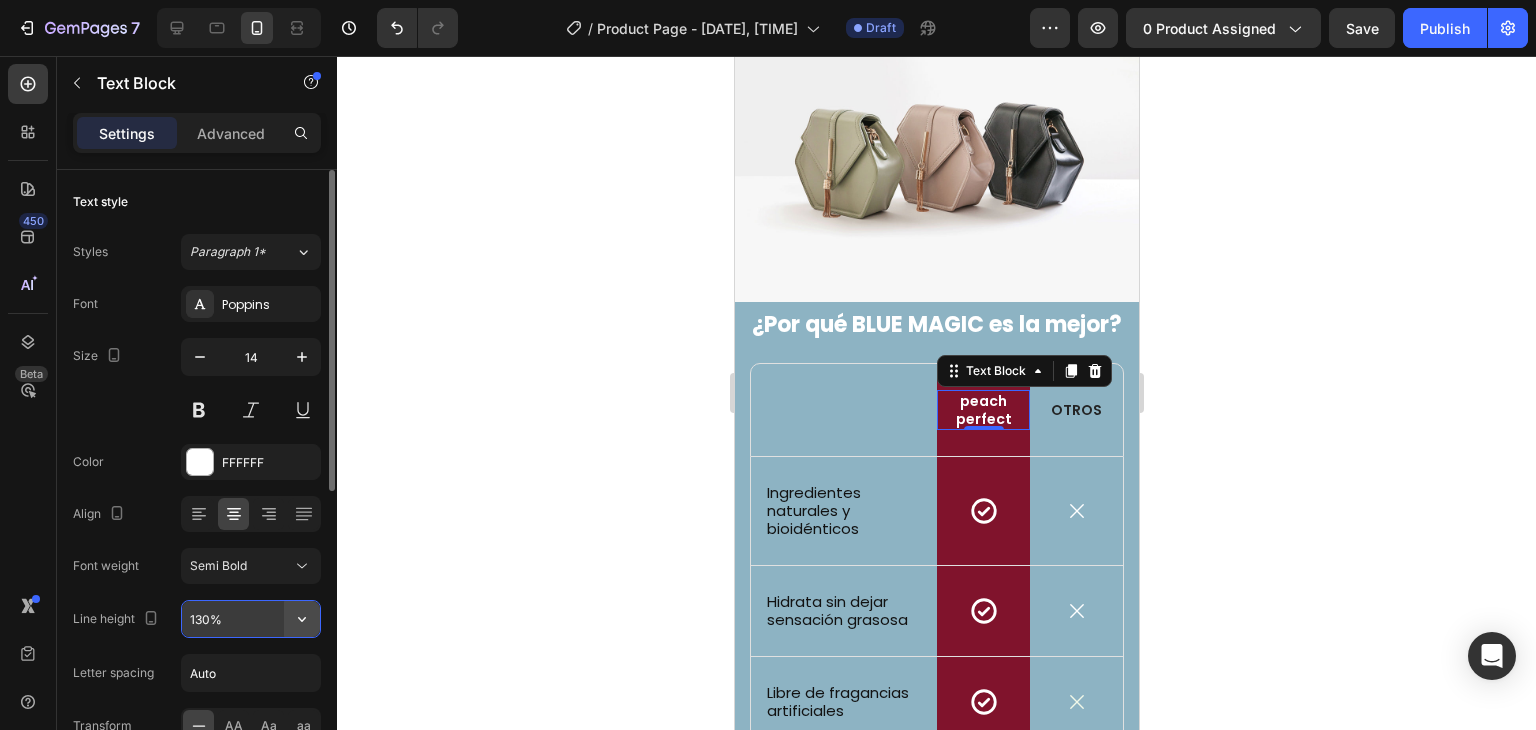 click 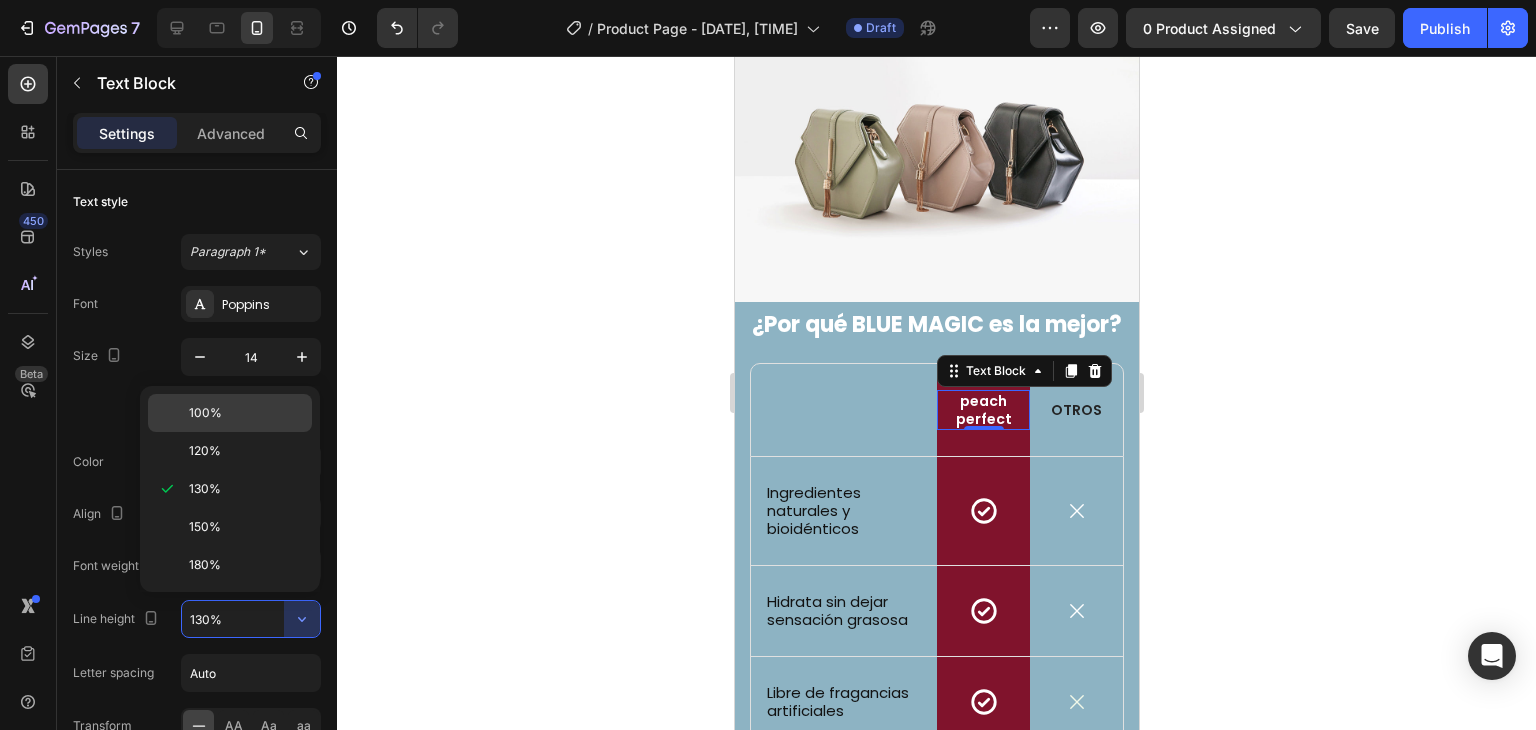 click on "100%" 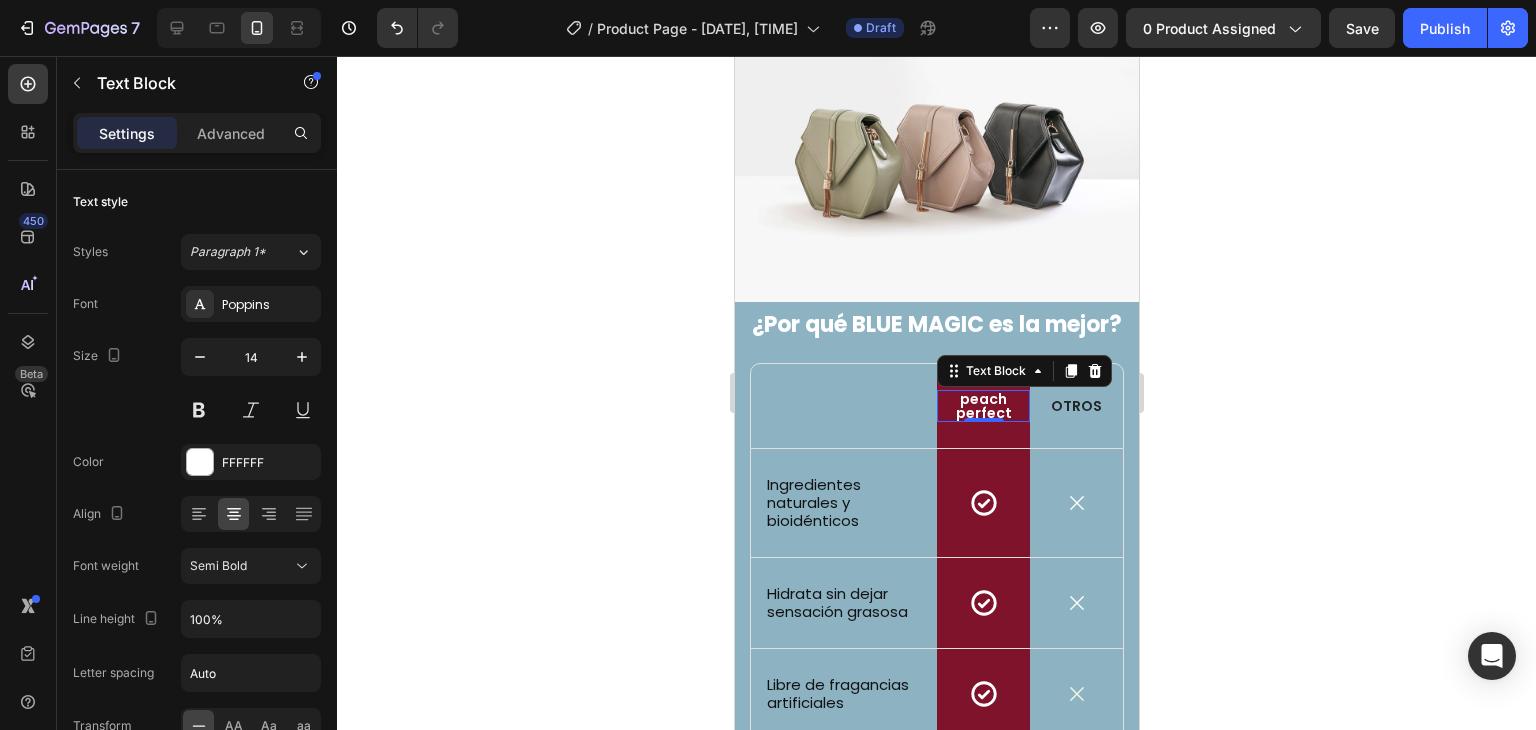 click 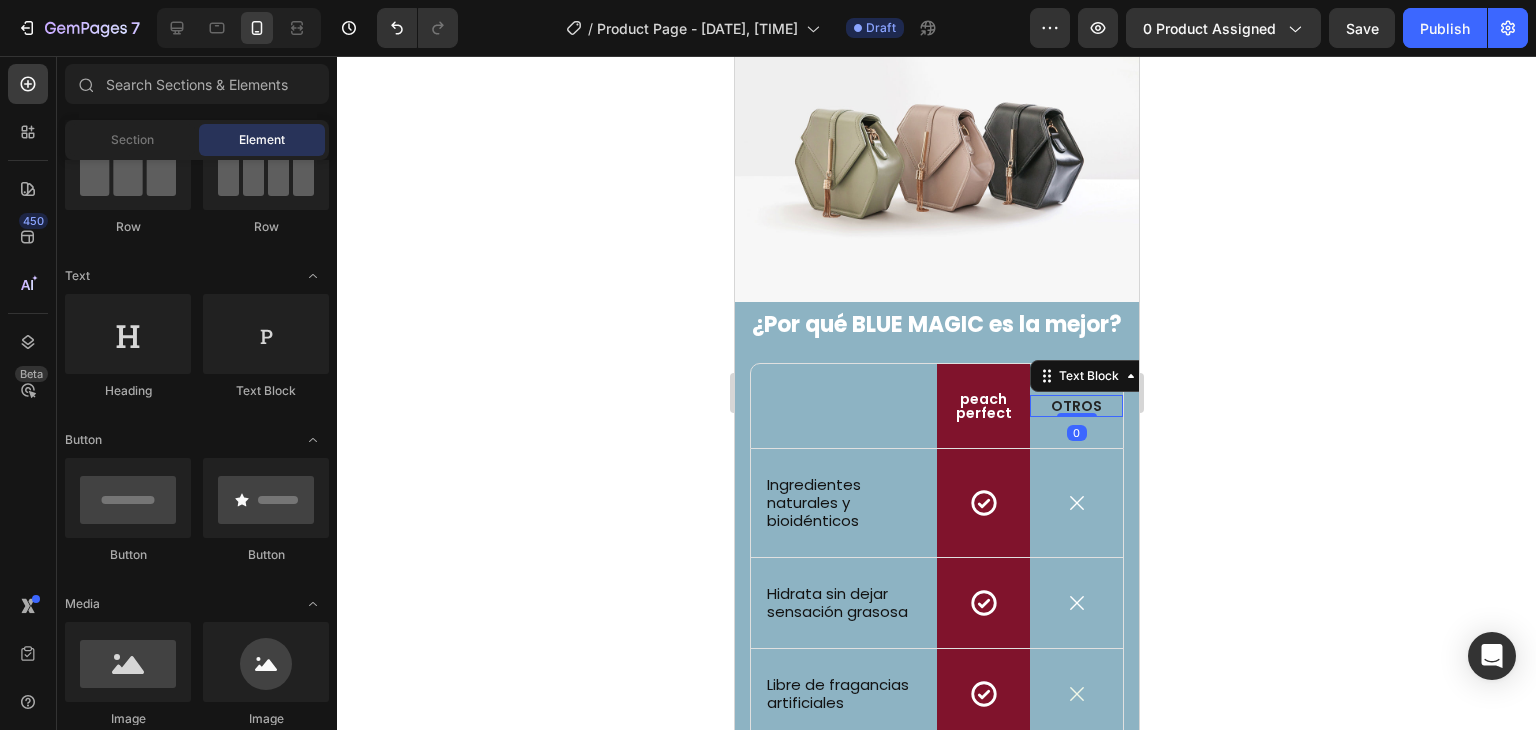 click on "OTROS" at bounding box center (1075, 406) 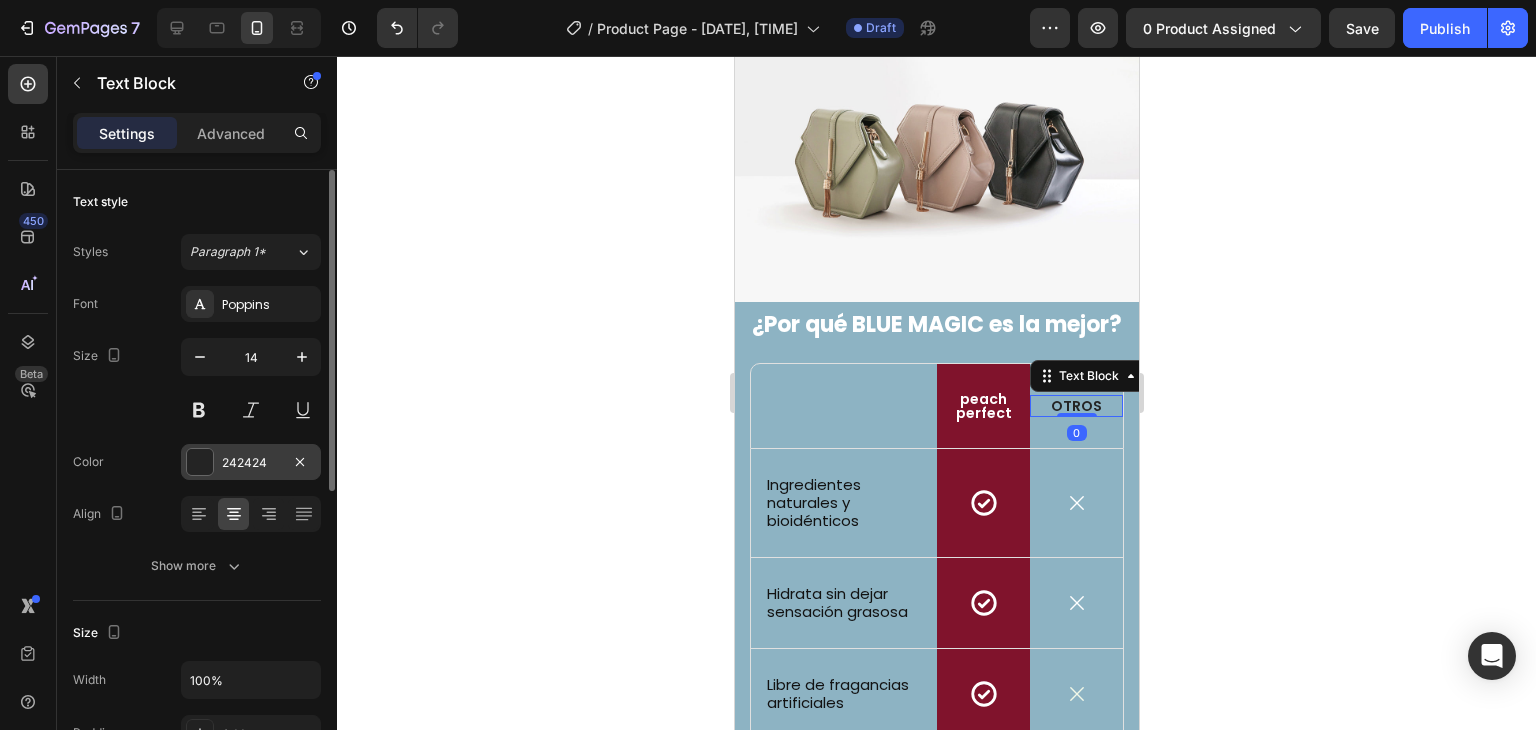 click at bounding box center (200, 462) 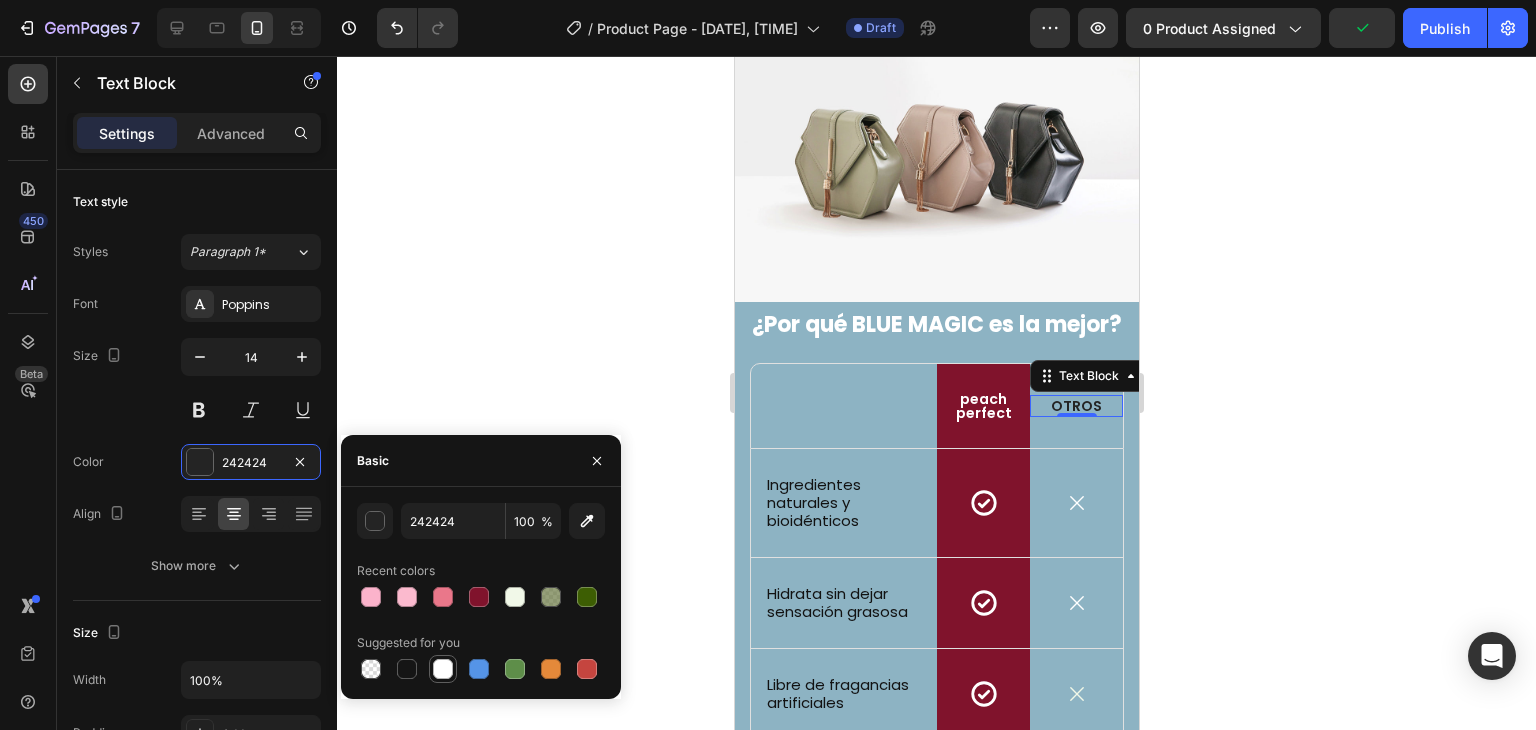 click at bounding box center [443, 669] 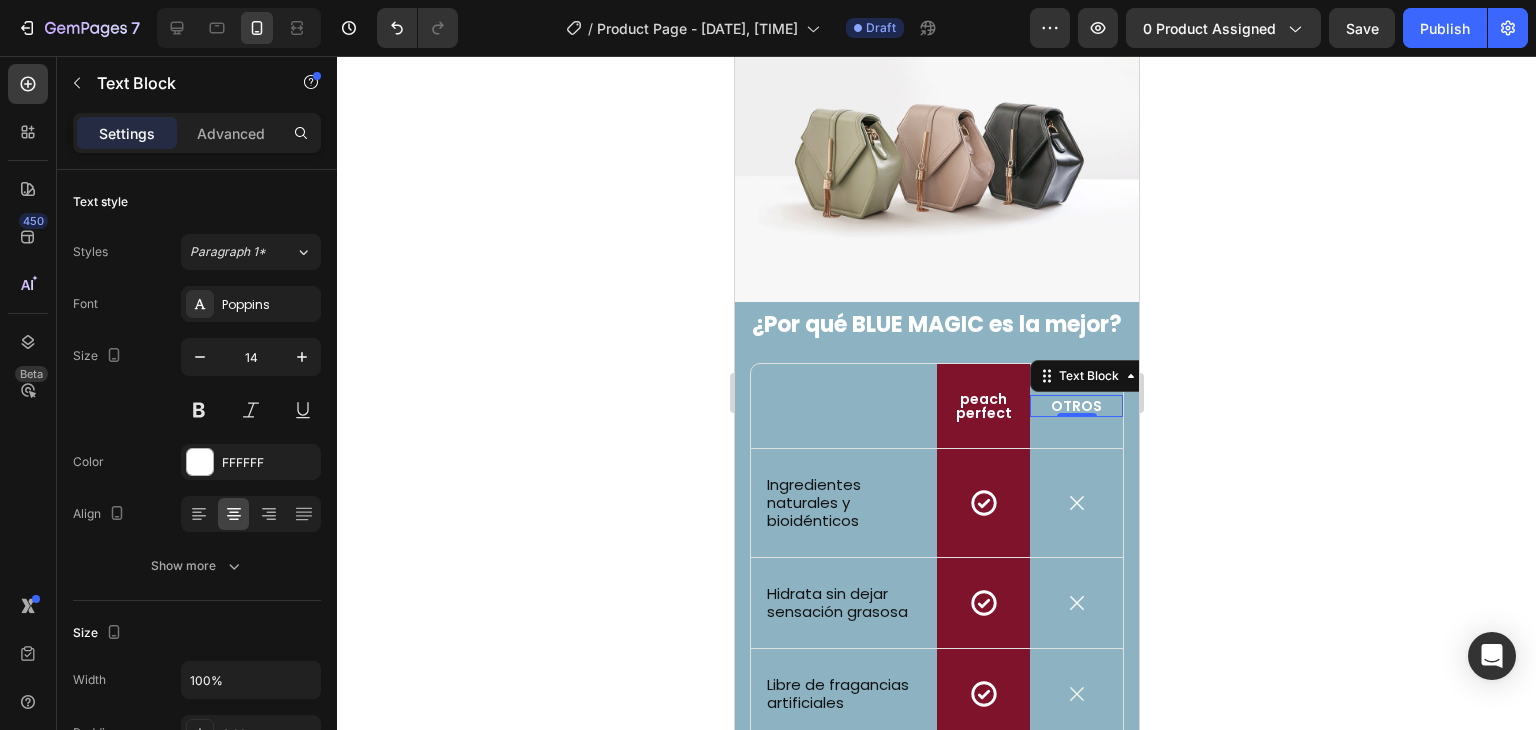 click 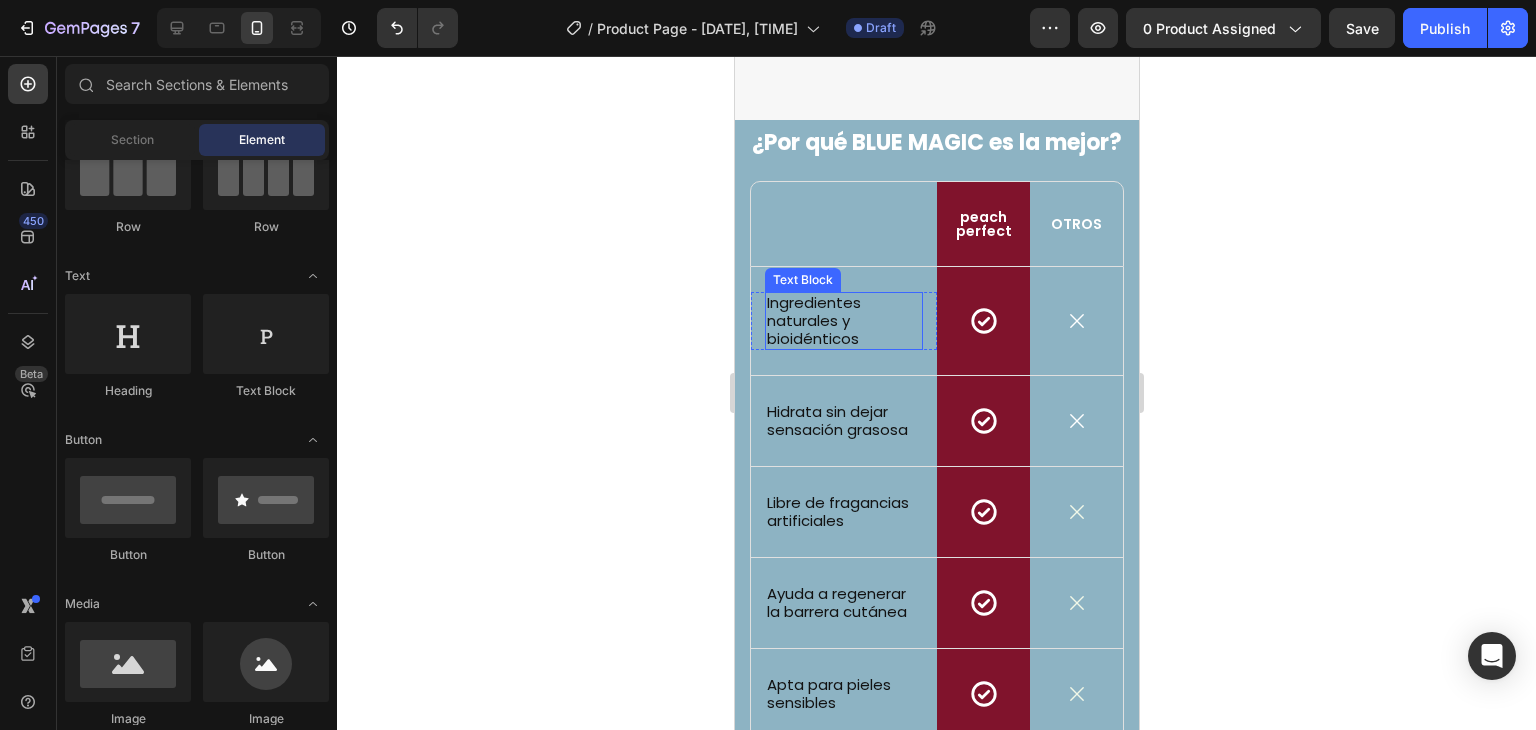 scroll, scrollTop: 2100, scrollLeft: 0, axis: vertical 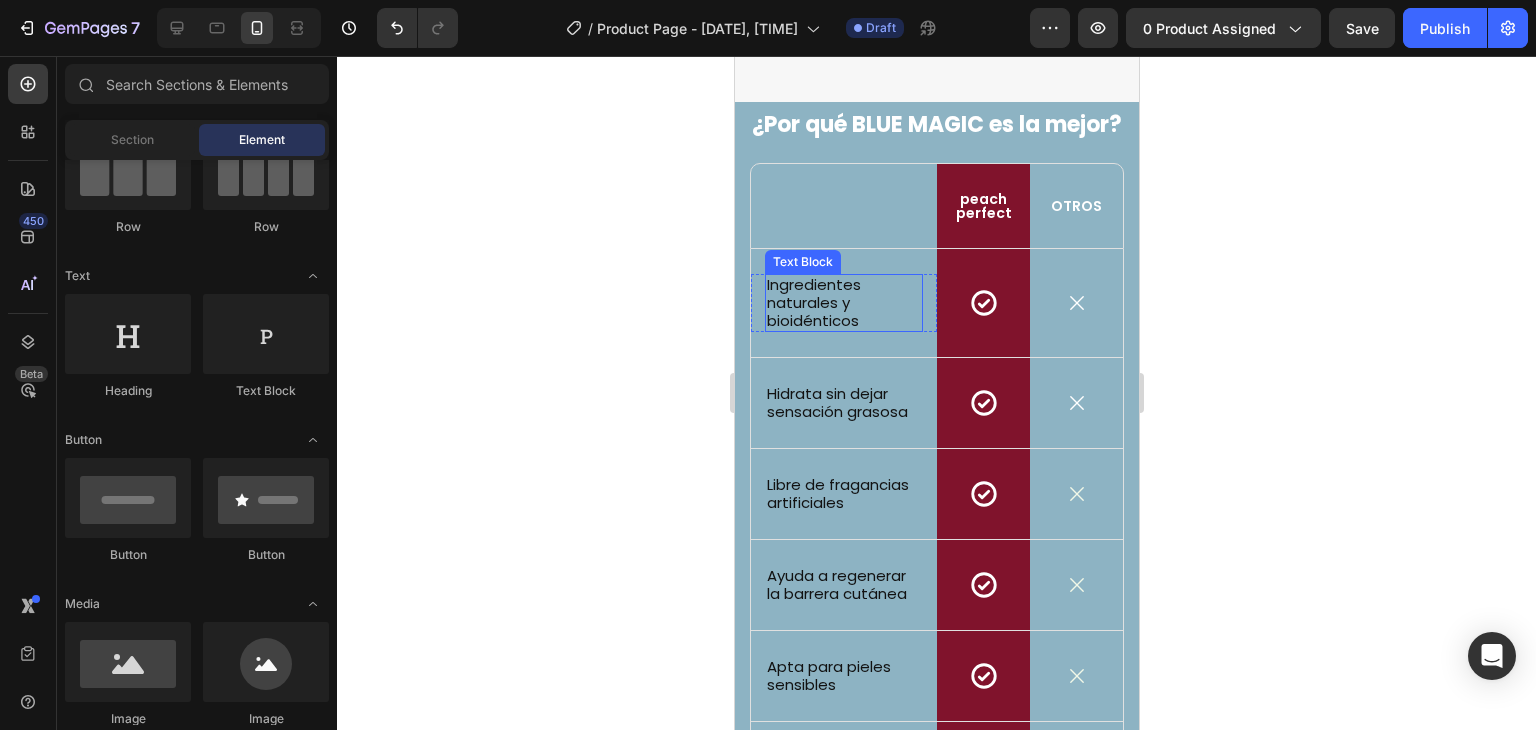 click on "Ingredientes naturales y bioidénticos" at bounding box center [843, 303] 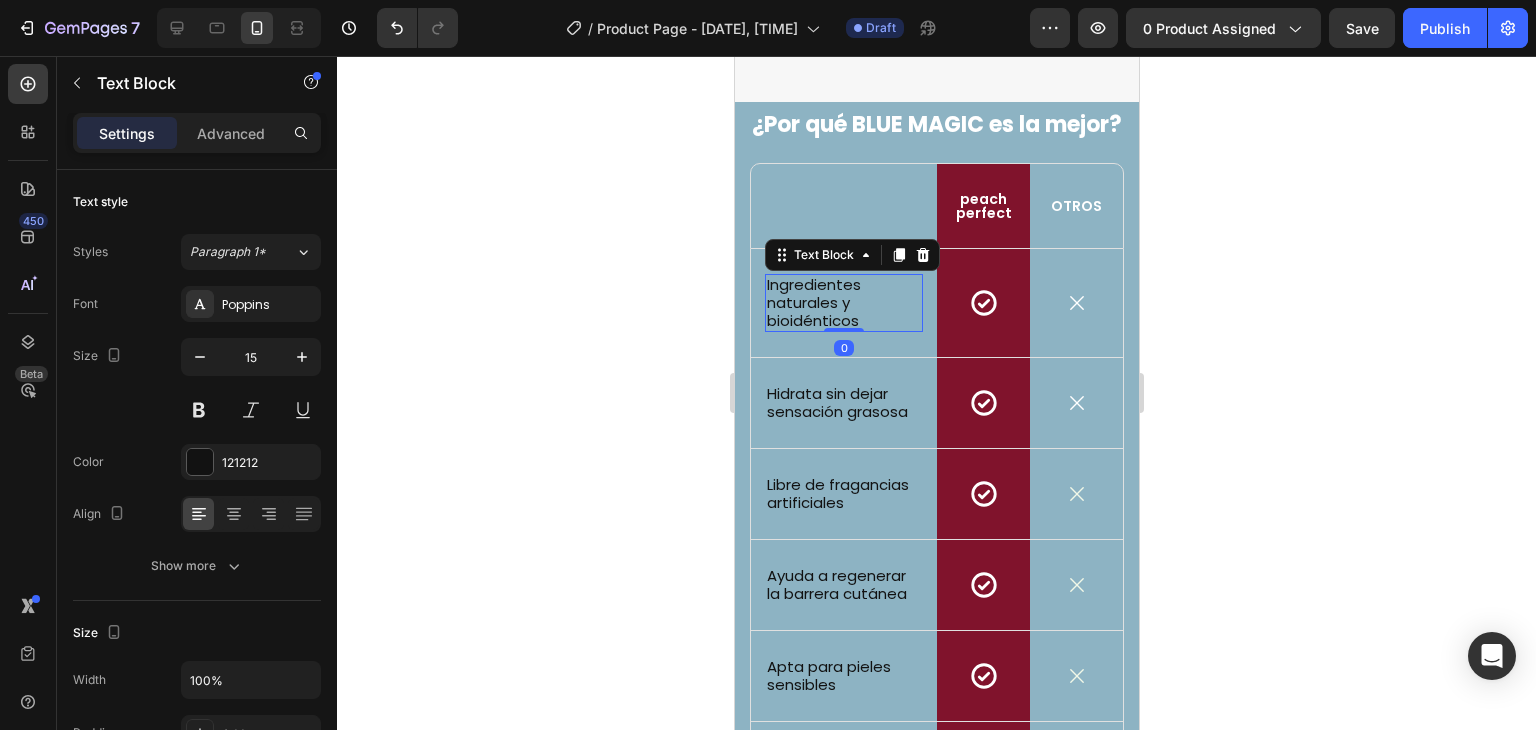 click on "Ingredientes naturales y bioidénticos" at bounding box center (843, 303) 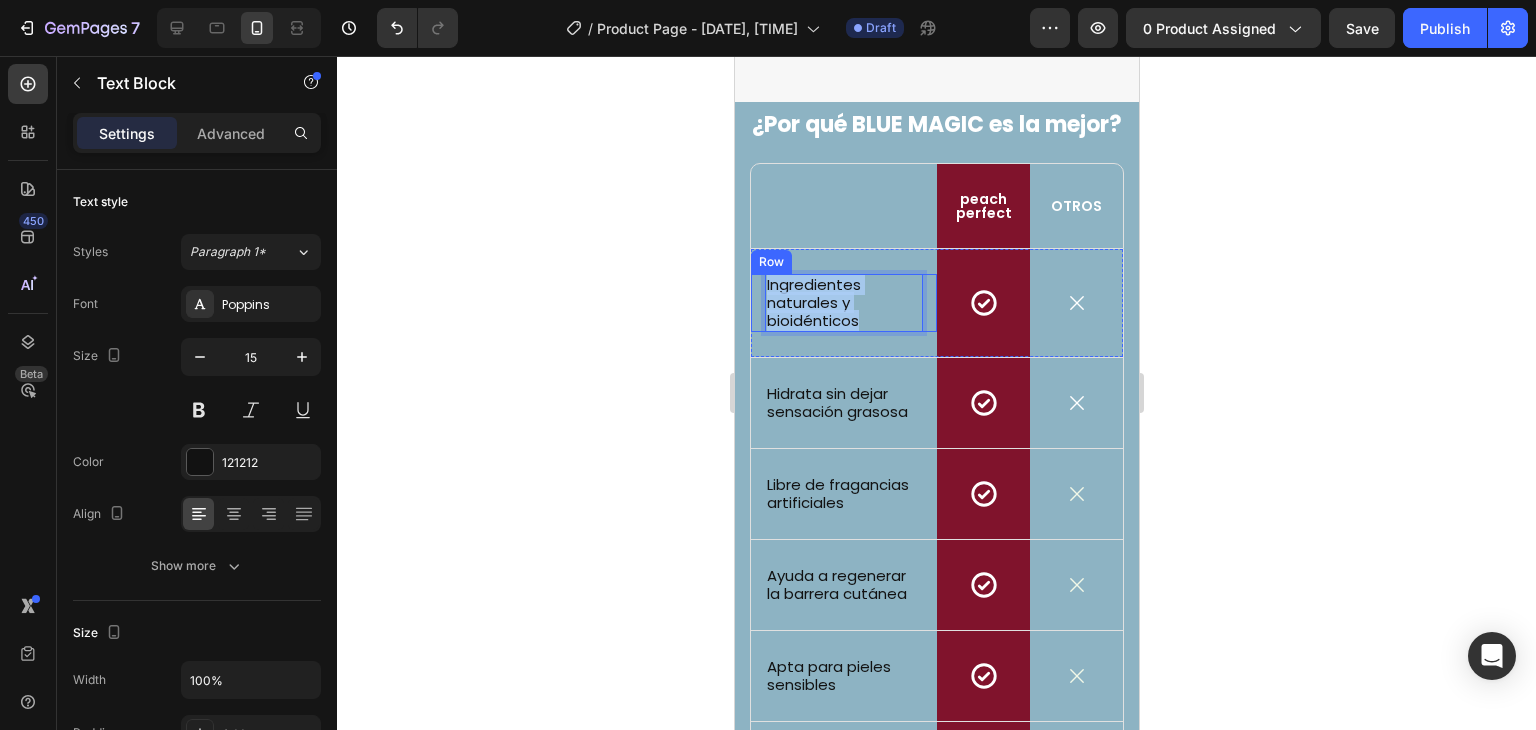drag, startPoint x: 867, startPoint y: 330, endPoint x: 760, endPoint y: 305, distance: 109.88175 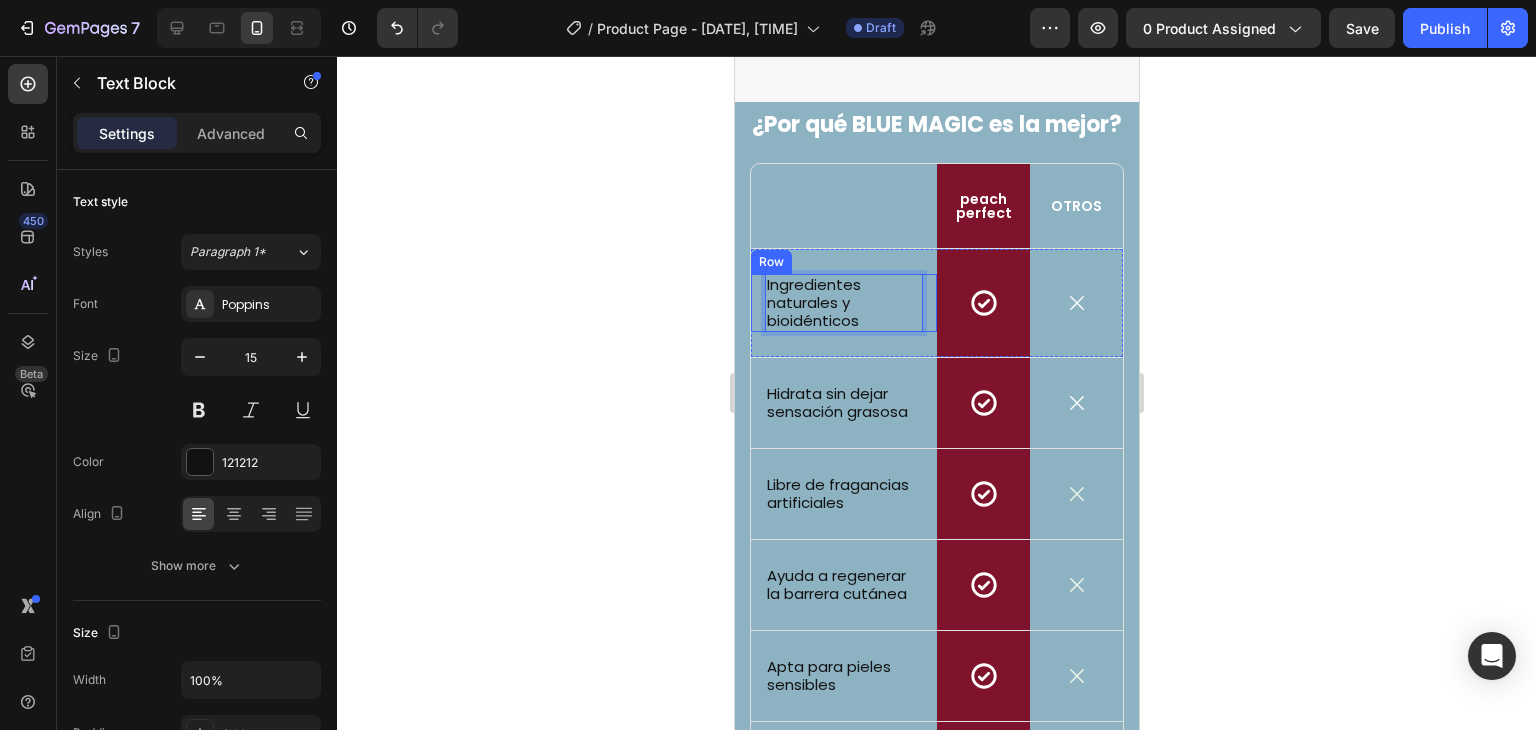 scroll, scrollTop: 2109, scrollLeft: 0, axis: vertical 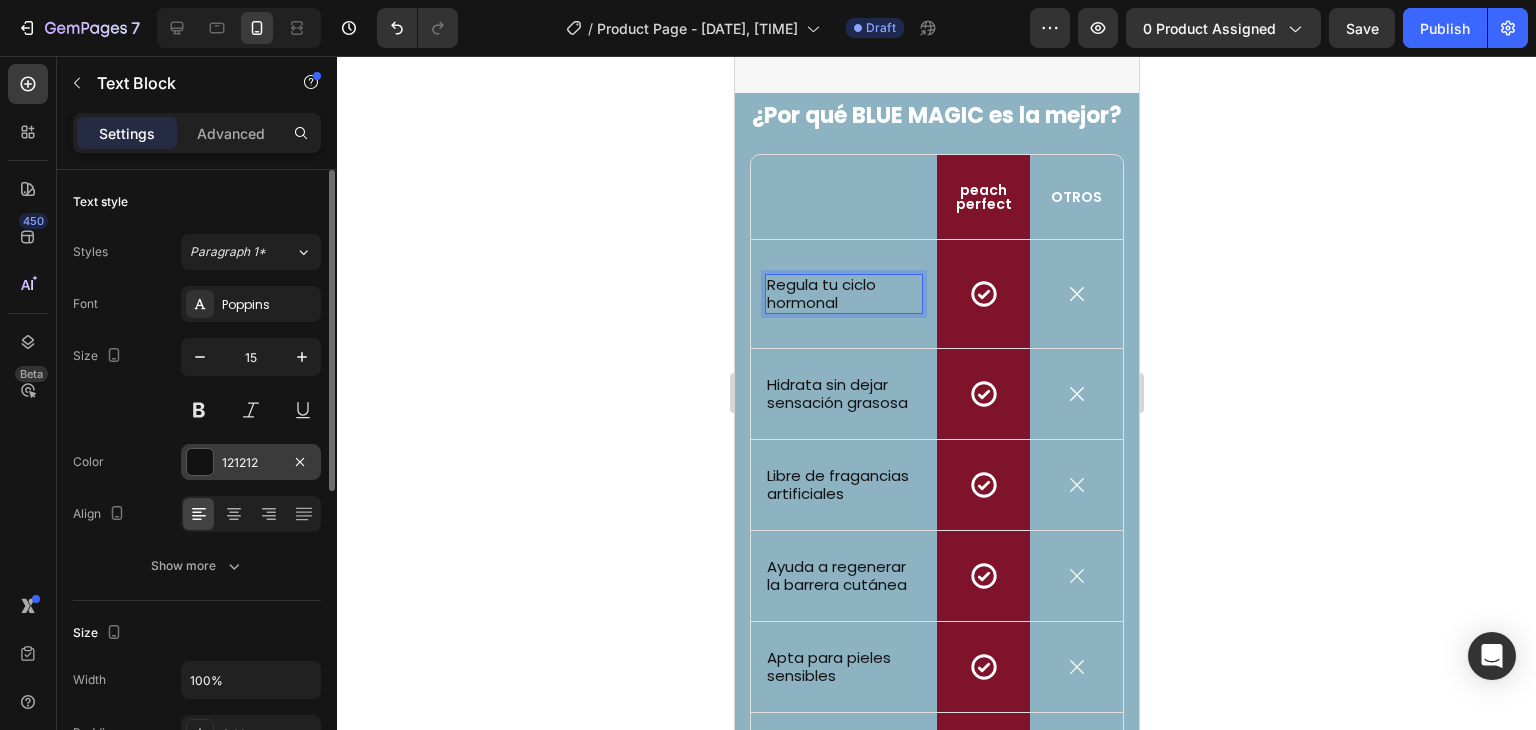 click at bounding box center [200, 462] 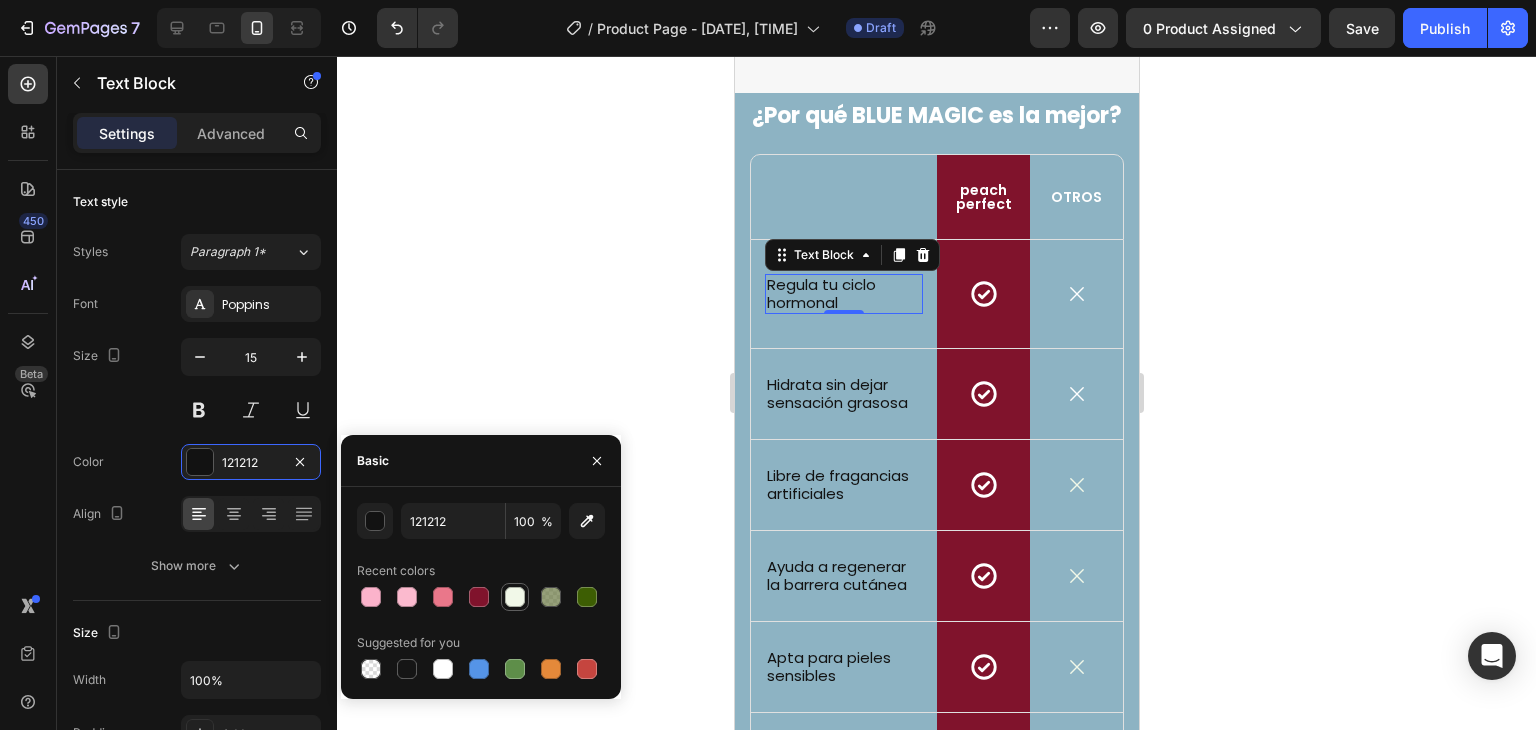 click at bounding box center [515, 597] 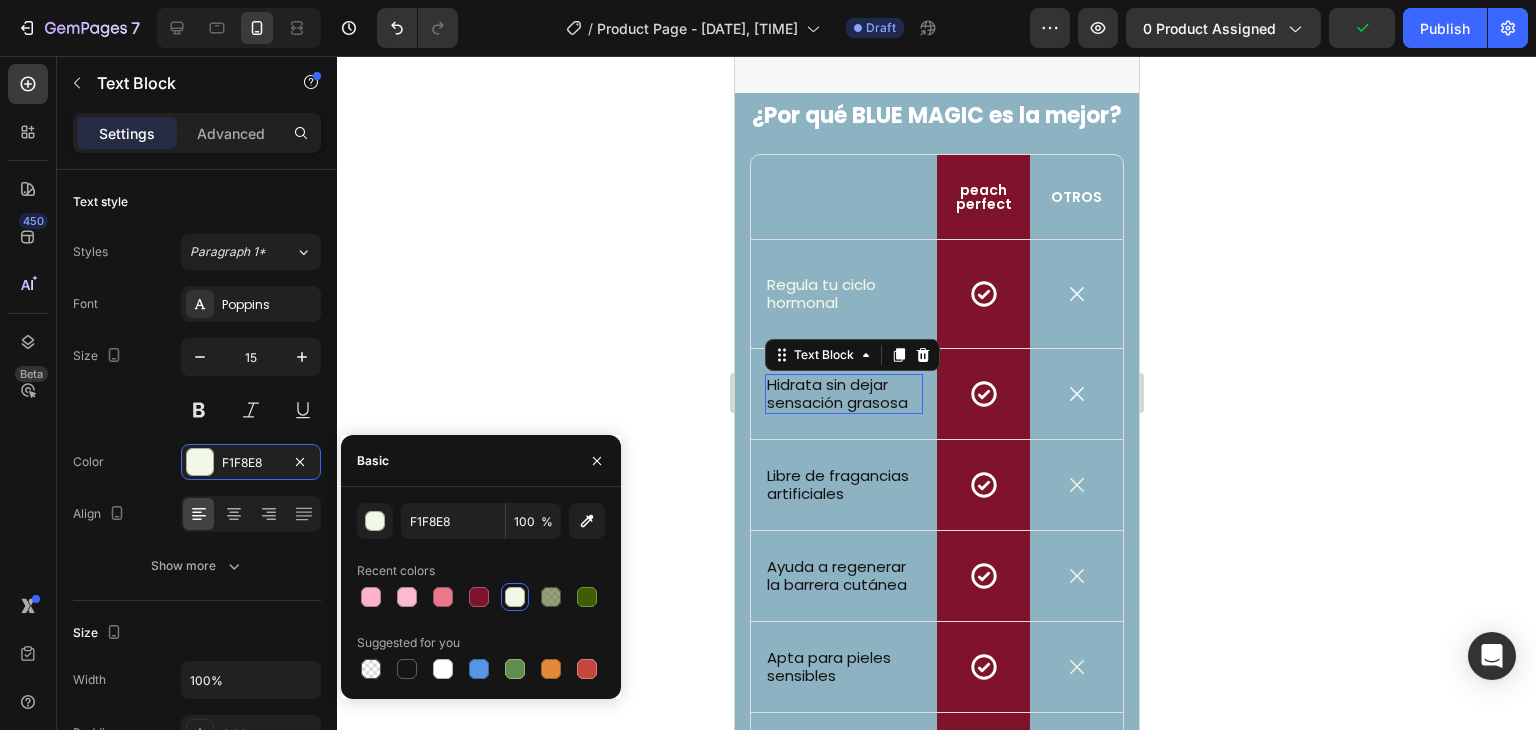 click on "Hidrata sin dejar sensación grasosa" at bounding box center [843, 394] 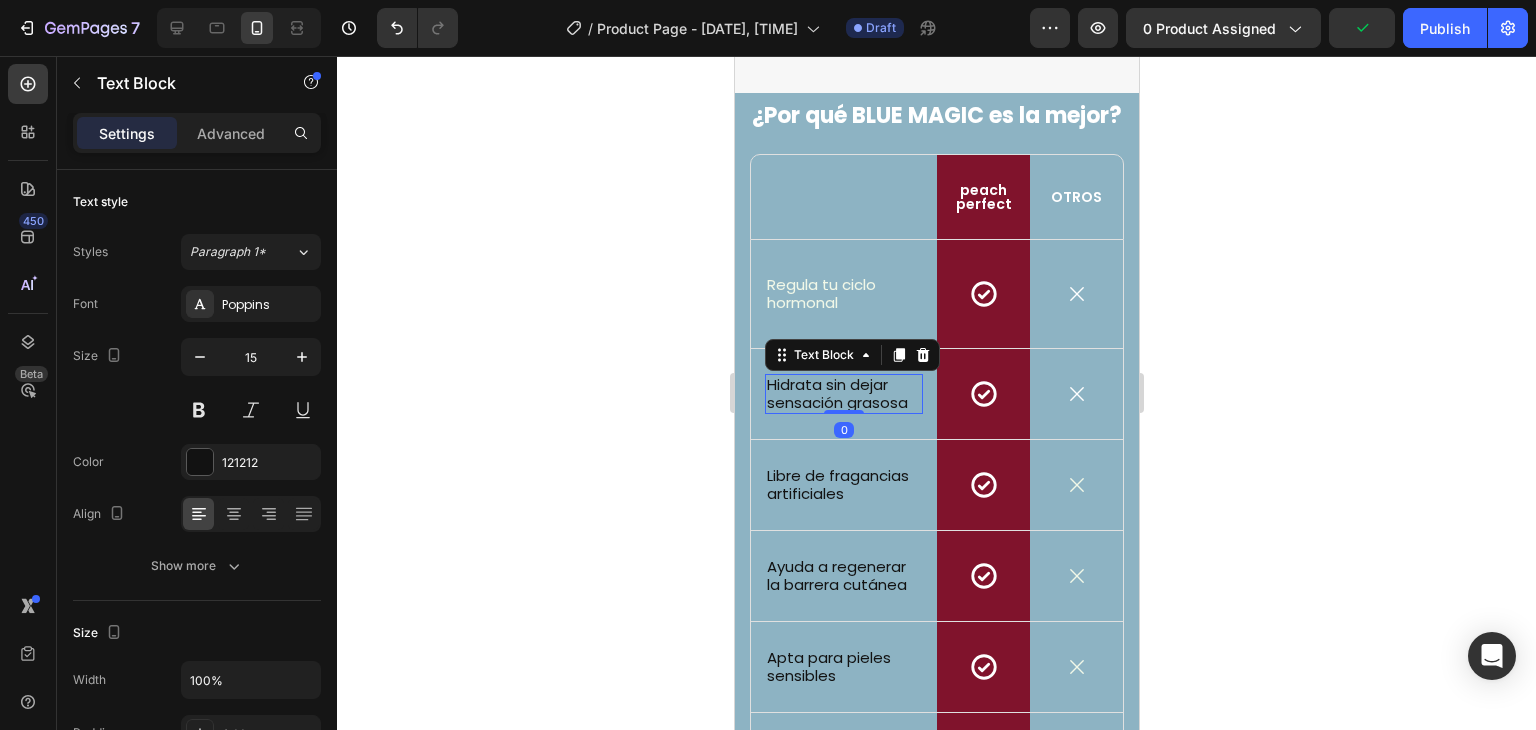 click on "Hidrata sin dejar sensación grasosa" at bounding box center [843, 394] 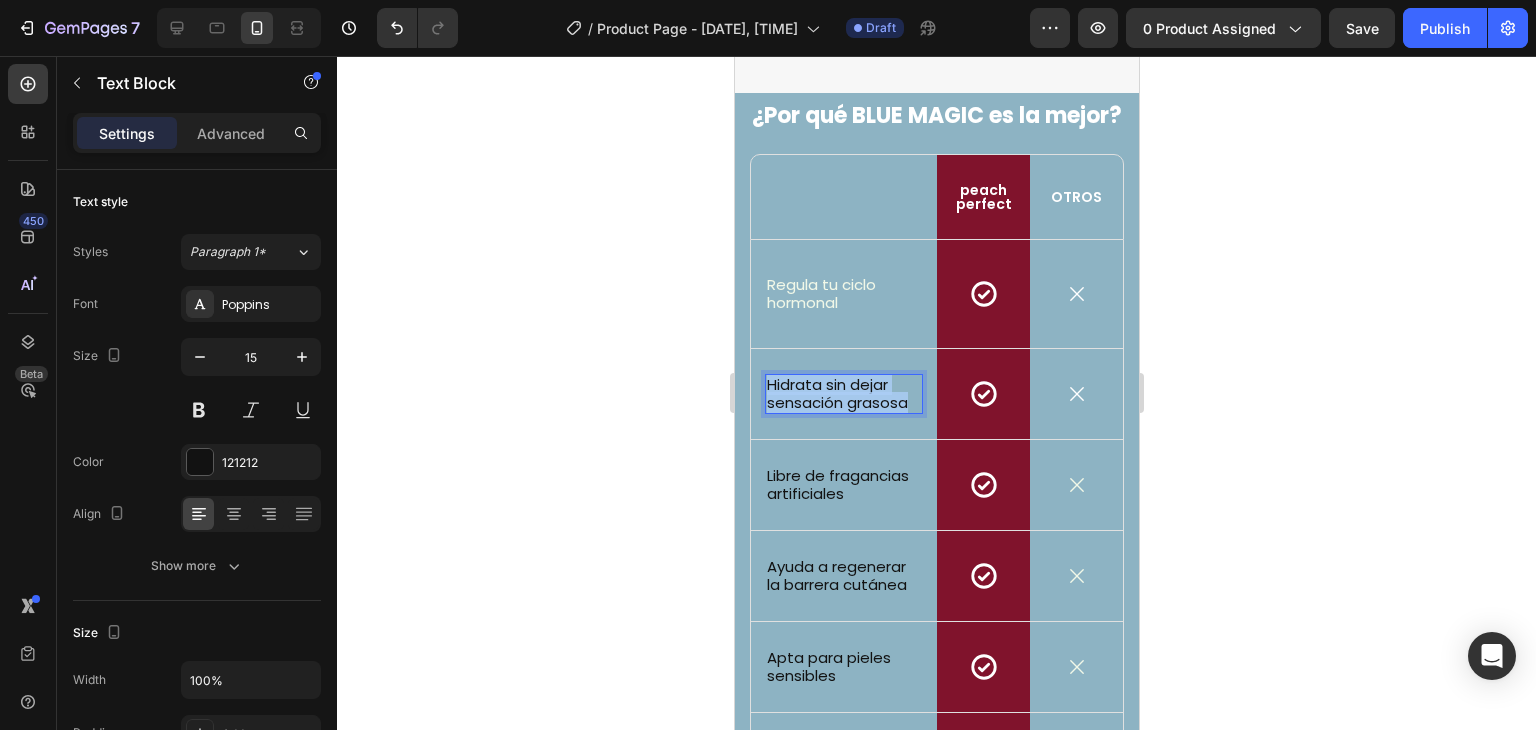 drag, startPoint x: 908, startPoint y: 414, endPoint x: 764, endPoint y: 393, distance: 145.5232 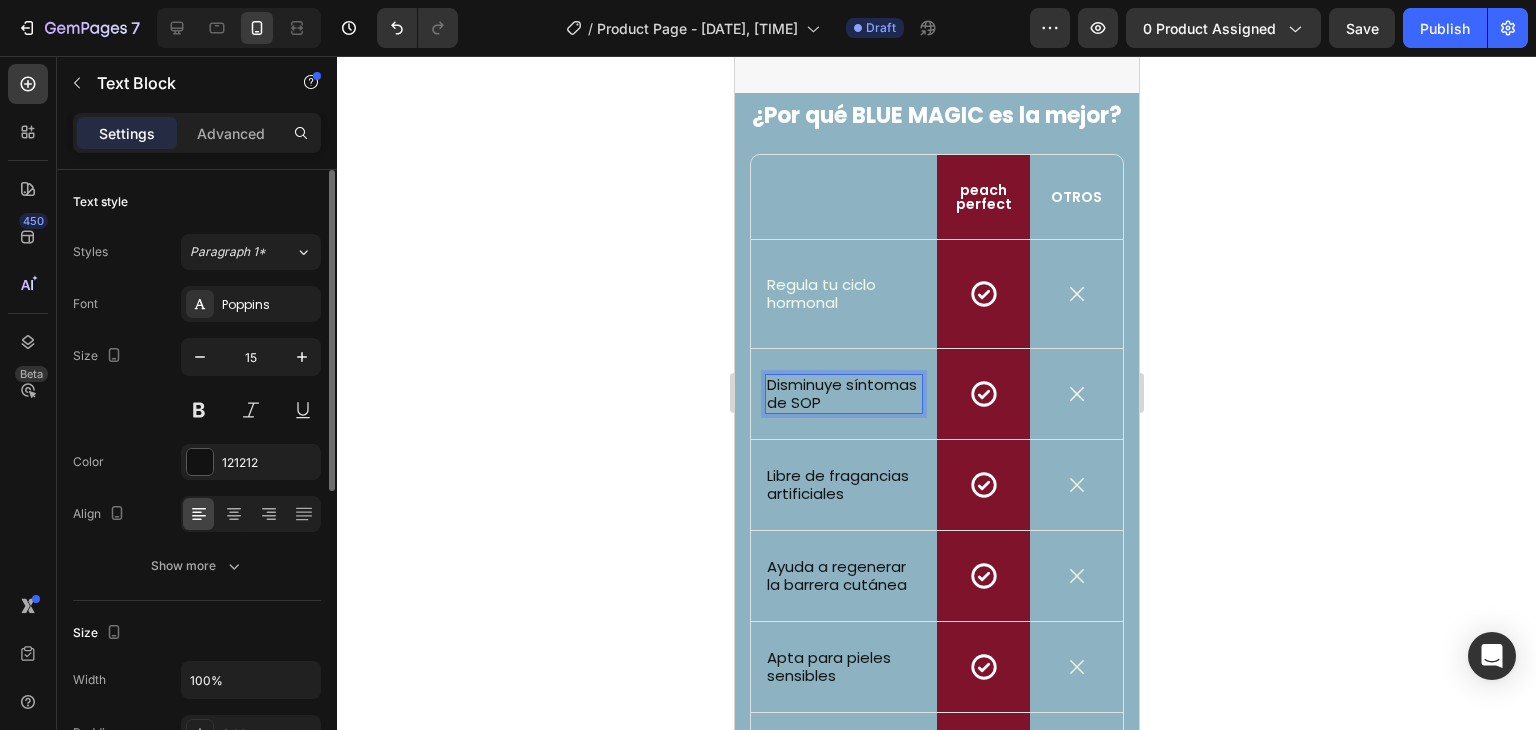 click on "Color 121212" at bounding box center [197, 462] 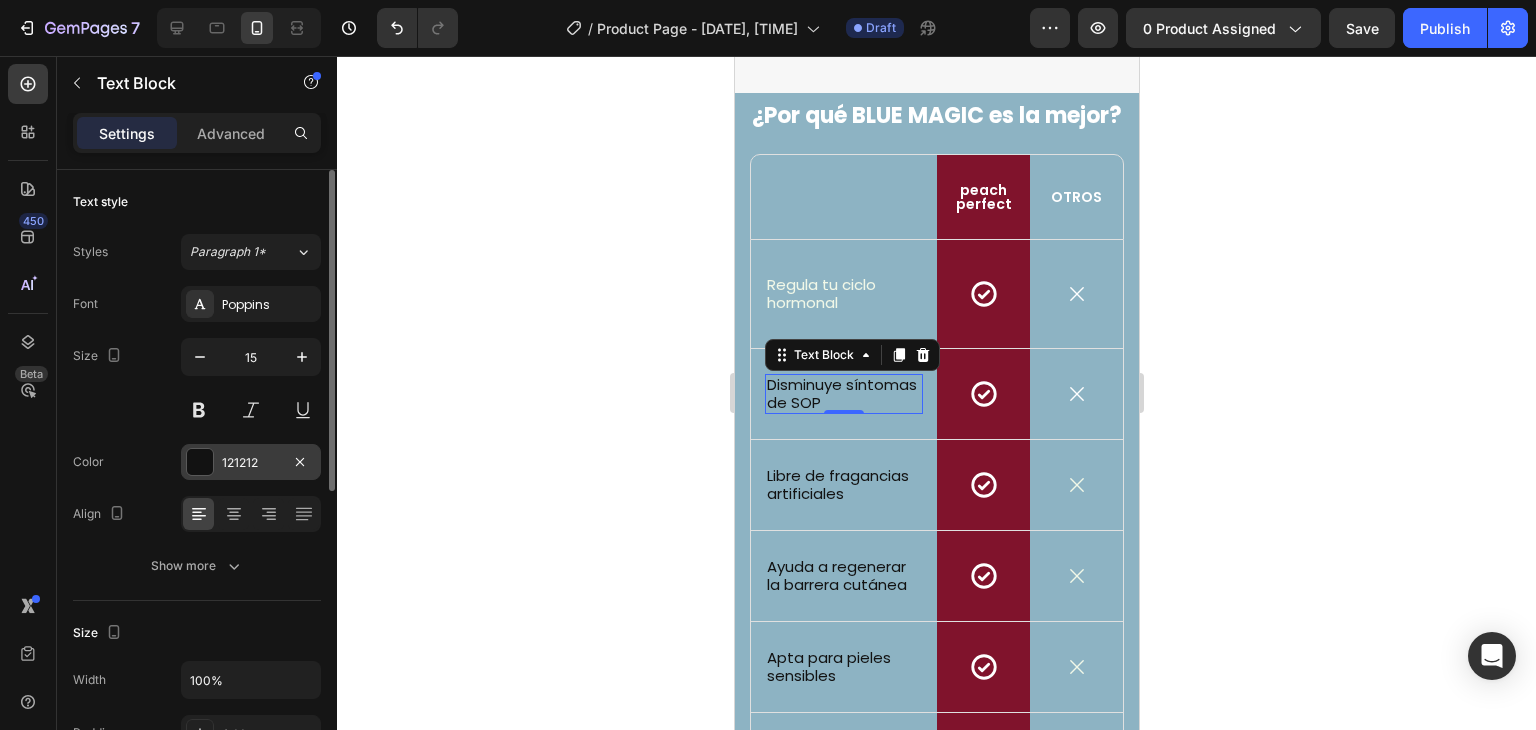 click at bounding box center [200, 462] 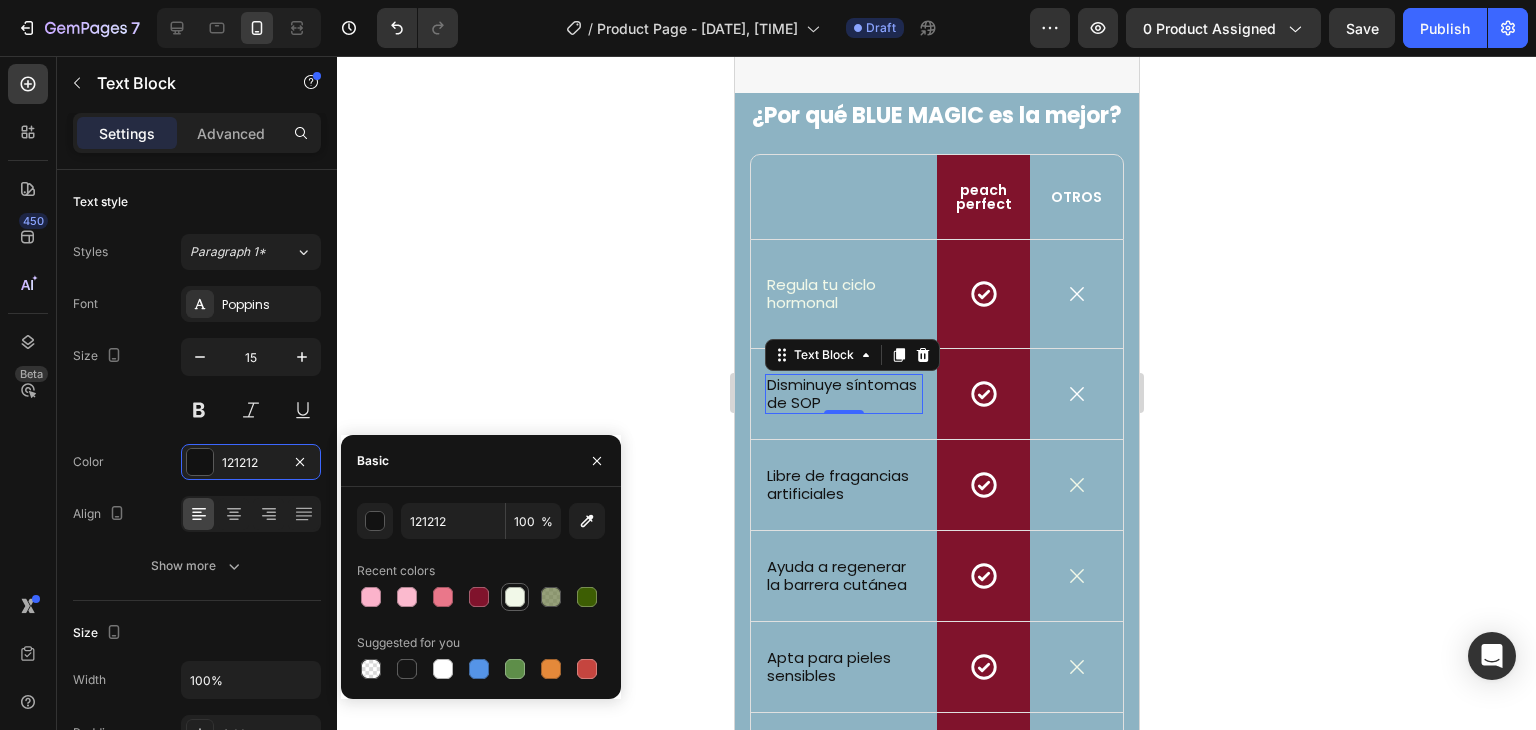 click at bounding box center (515, 597) 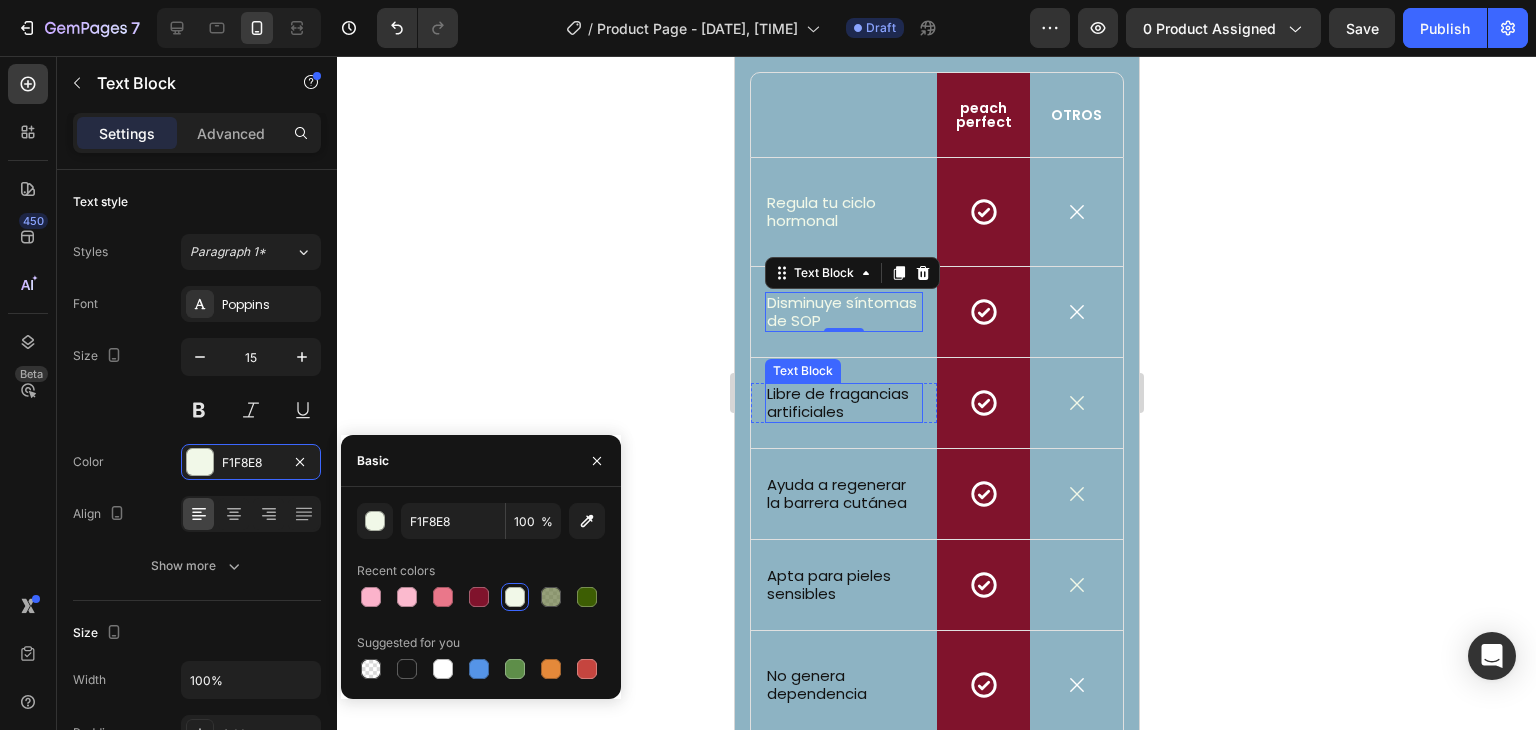 scroll, scrollTop: 2209, scrollLeft: 0, axis: vertical 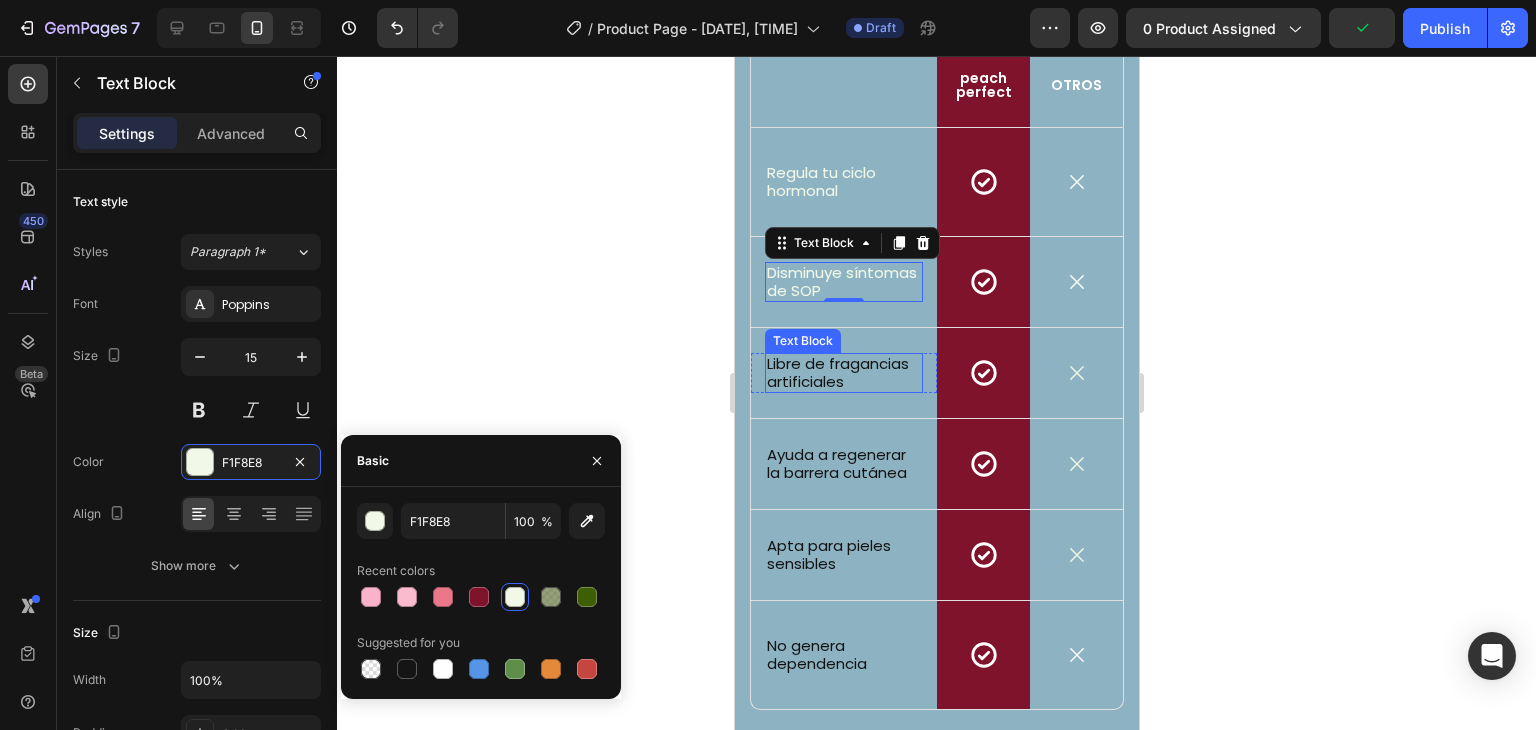 click on "Libre de fragancias artificiales" at bounding box center [843, 373] 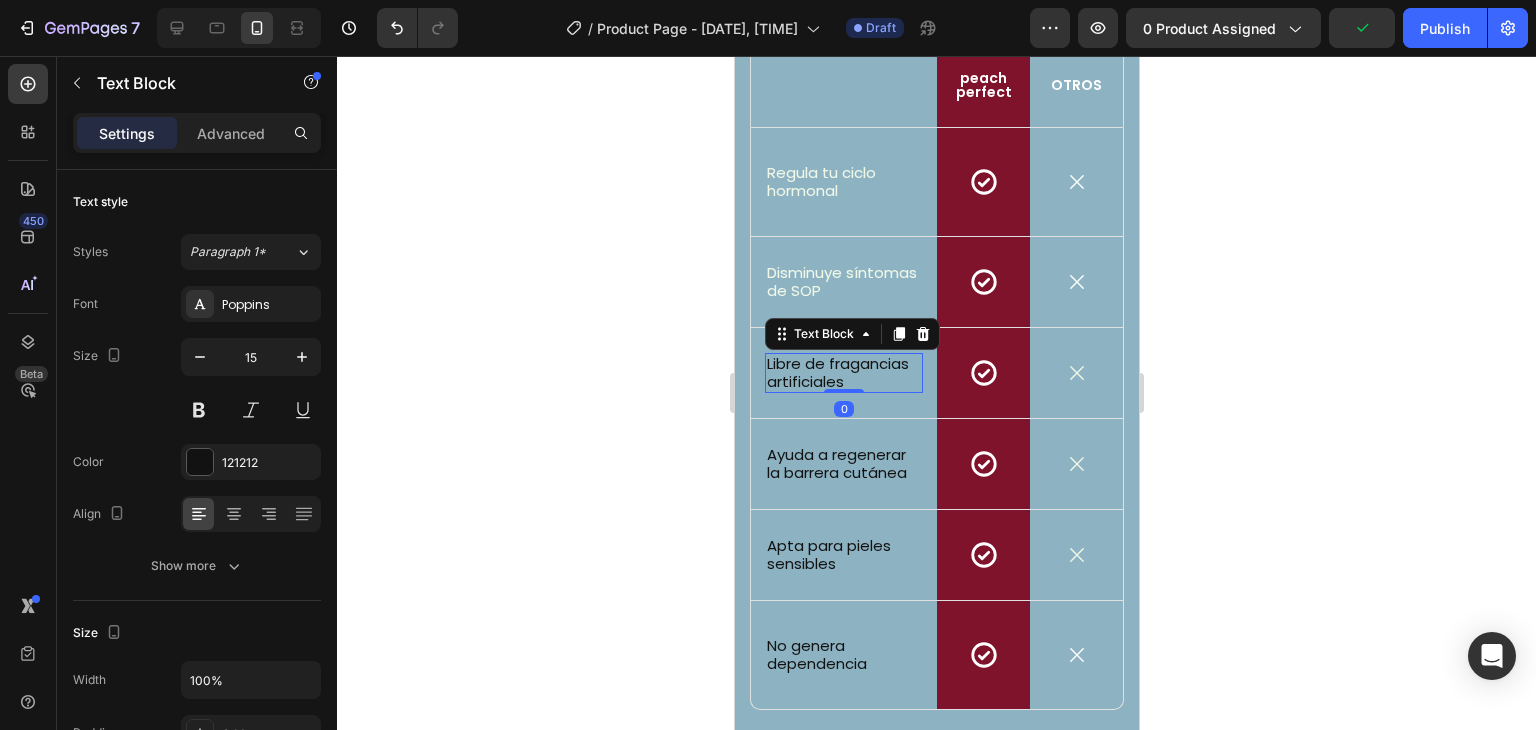 click on "Libre de fragancias artificiales" at bounding box center [843, 373] 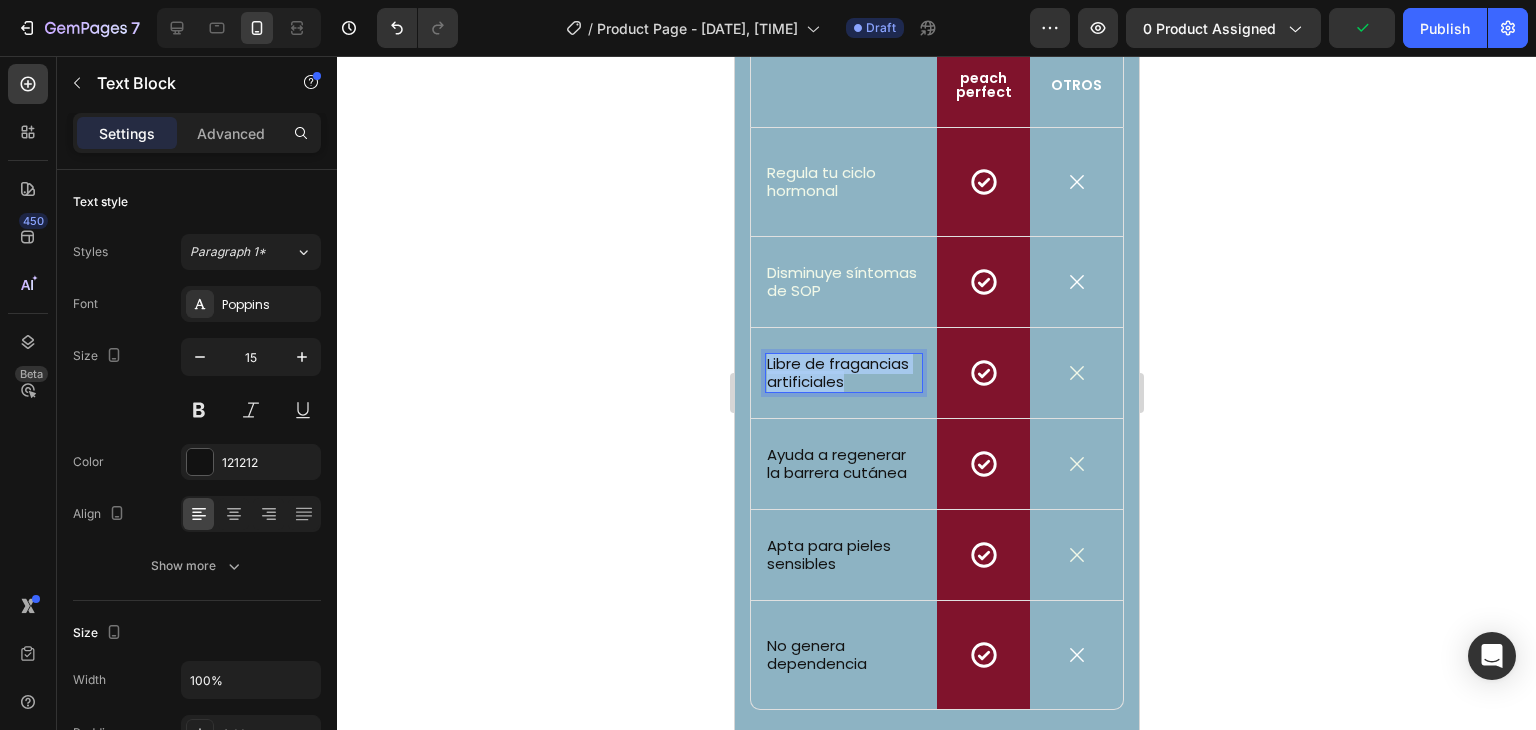 drag, startPoint x: 864, startPoint y: 404, endPoint x: 766, endPoint y: 384, distance: 100.02 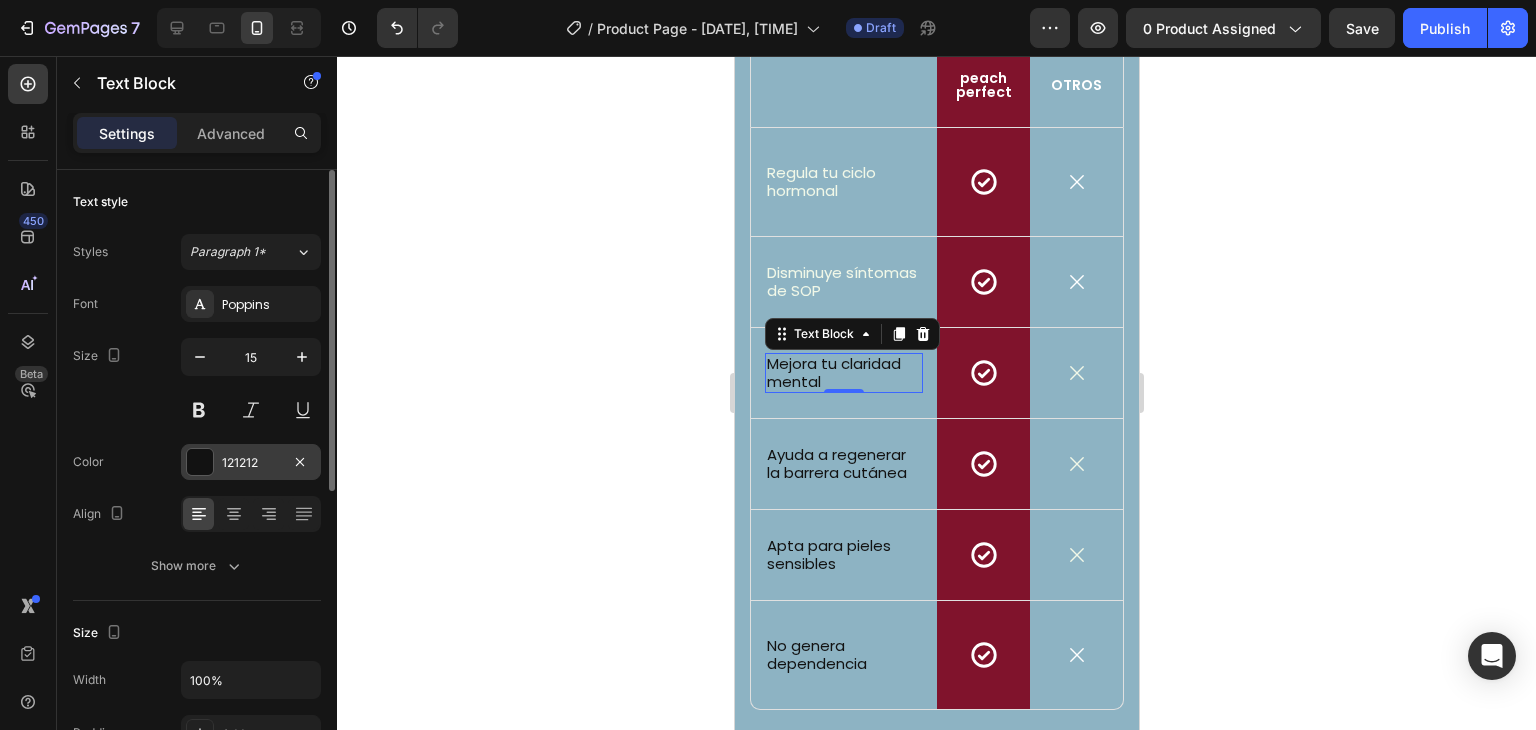 click at bounding box center (200, 462) 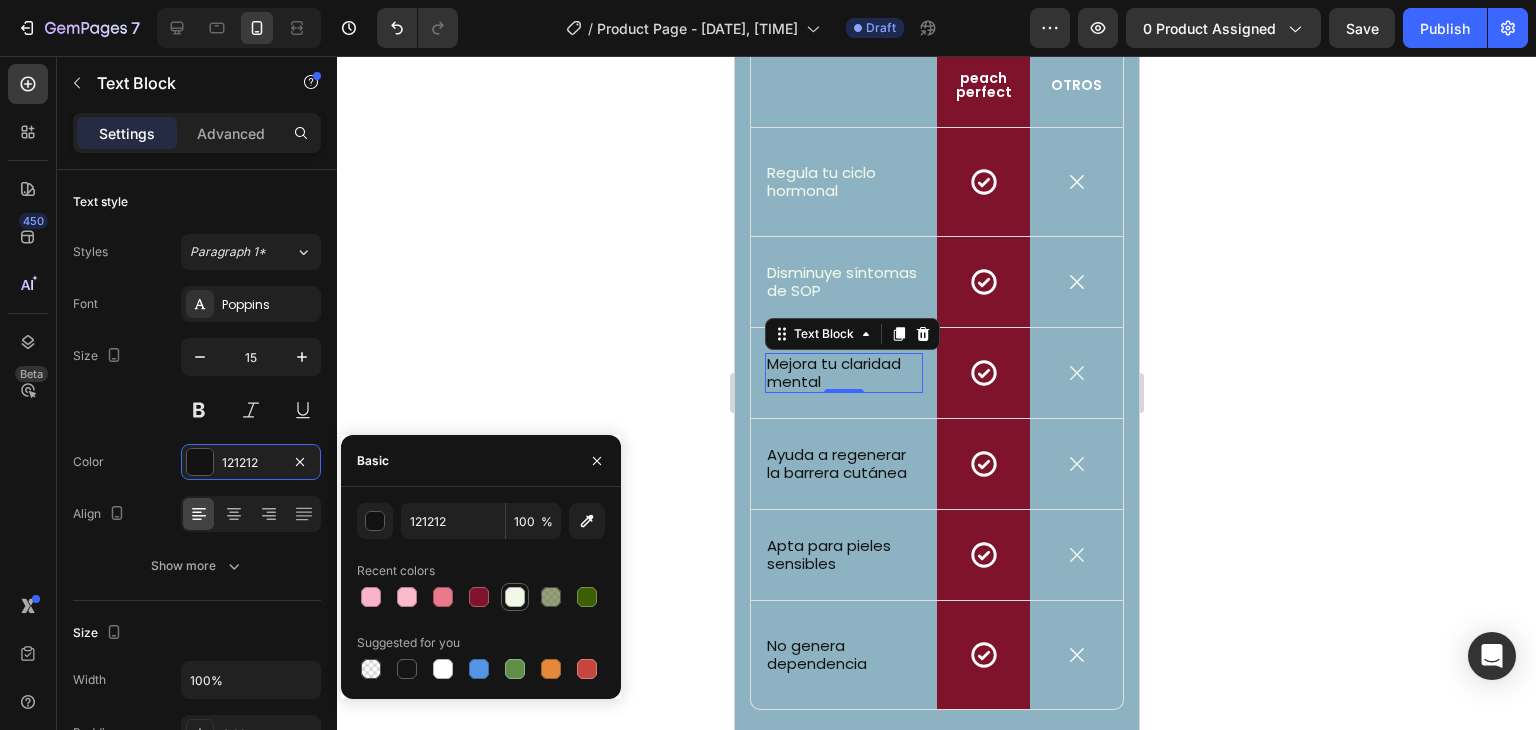 click at bounding box center [515, 597] 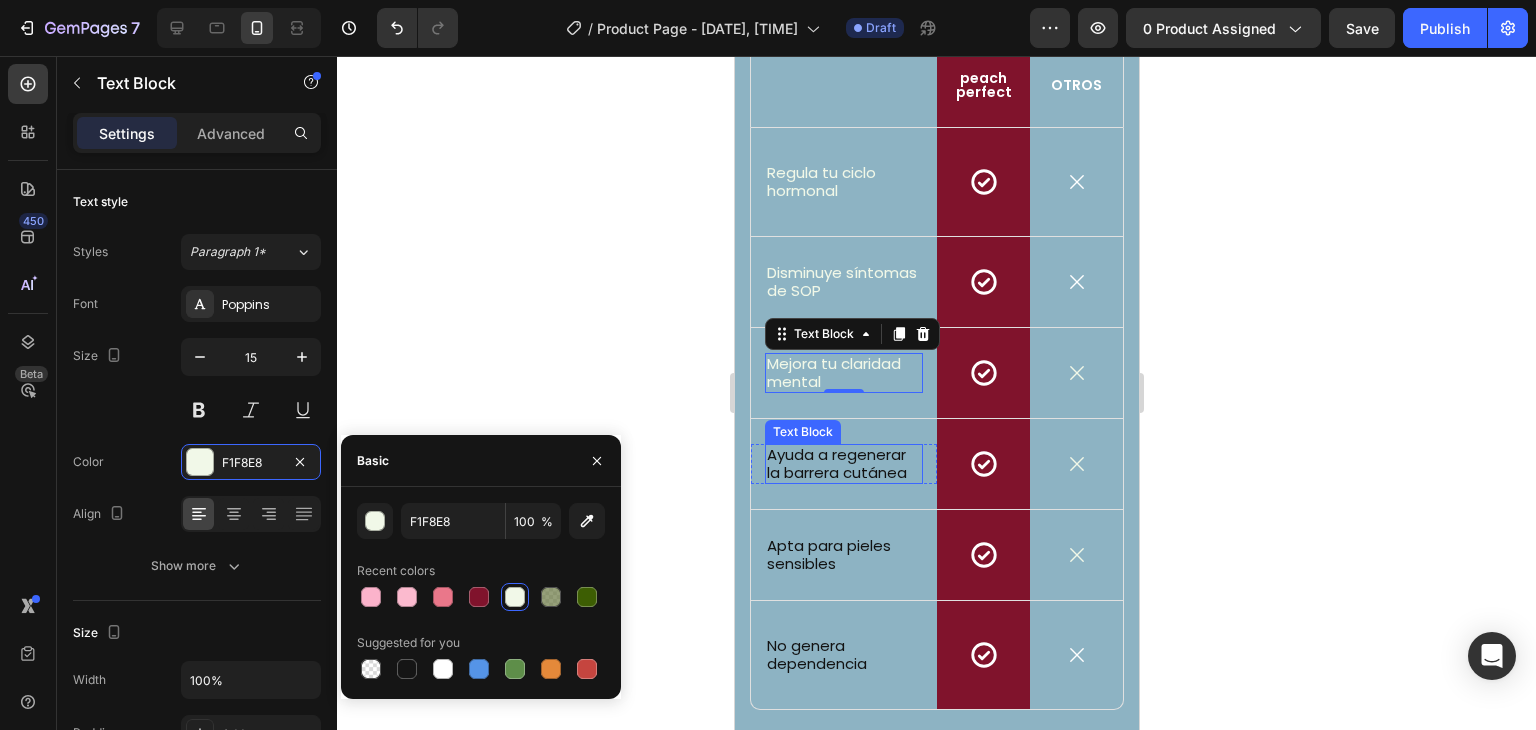 click on "Ayuda a regenerar la barrera cutánea Text Block" at bounding box center (843, 464) 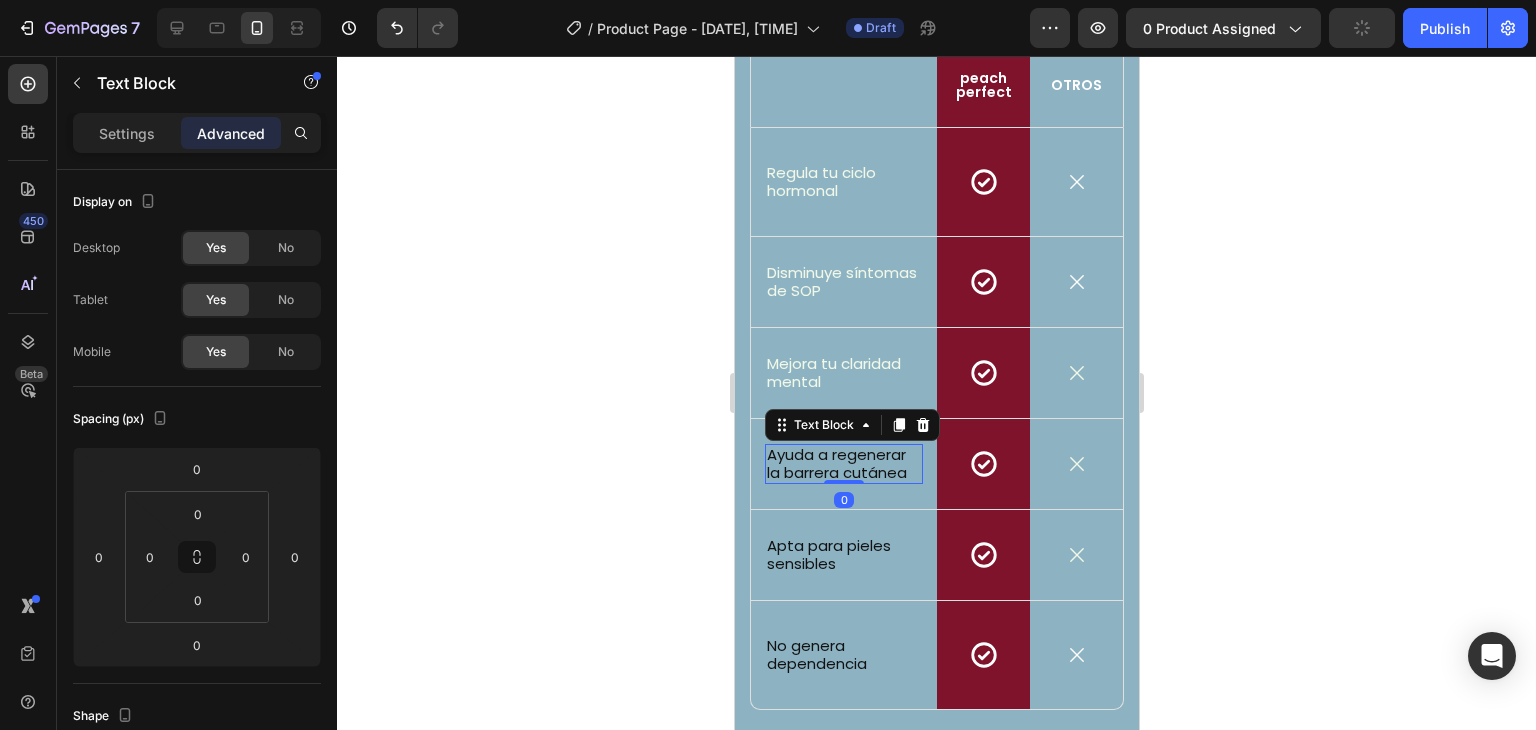 click on "Ayuda a regenerar la barrera cutánea" at bounding box center (843, 464) 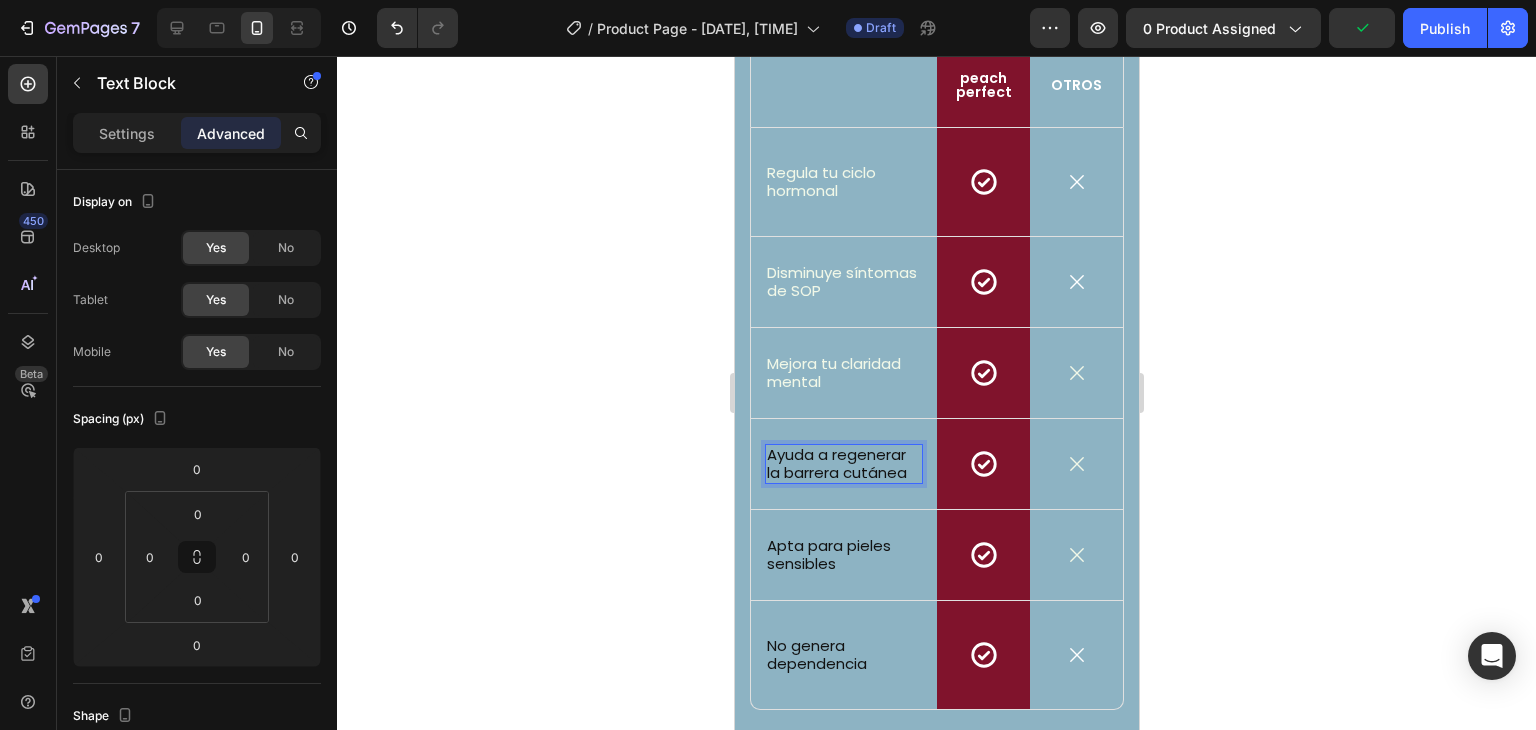 drag, startPoint x: 903, startPoint y: 497, endPoint x: 884, endPoint y: 498, distance: 19.026299 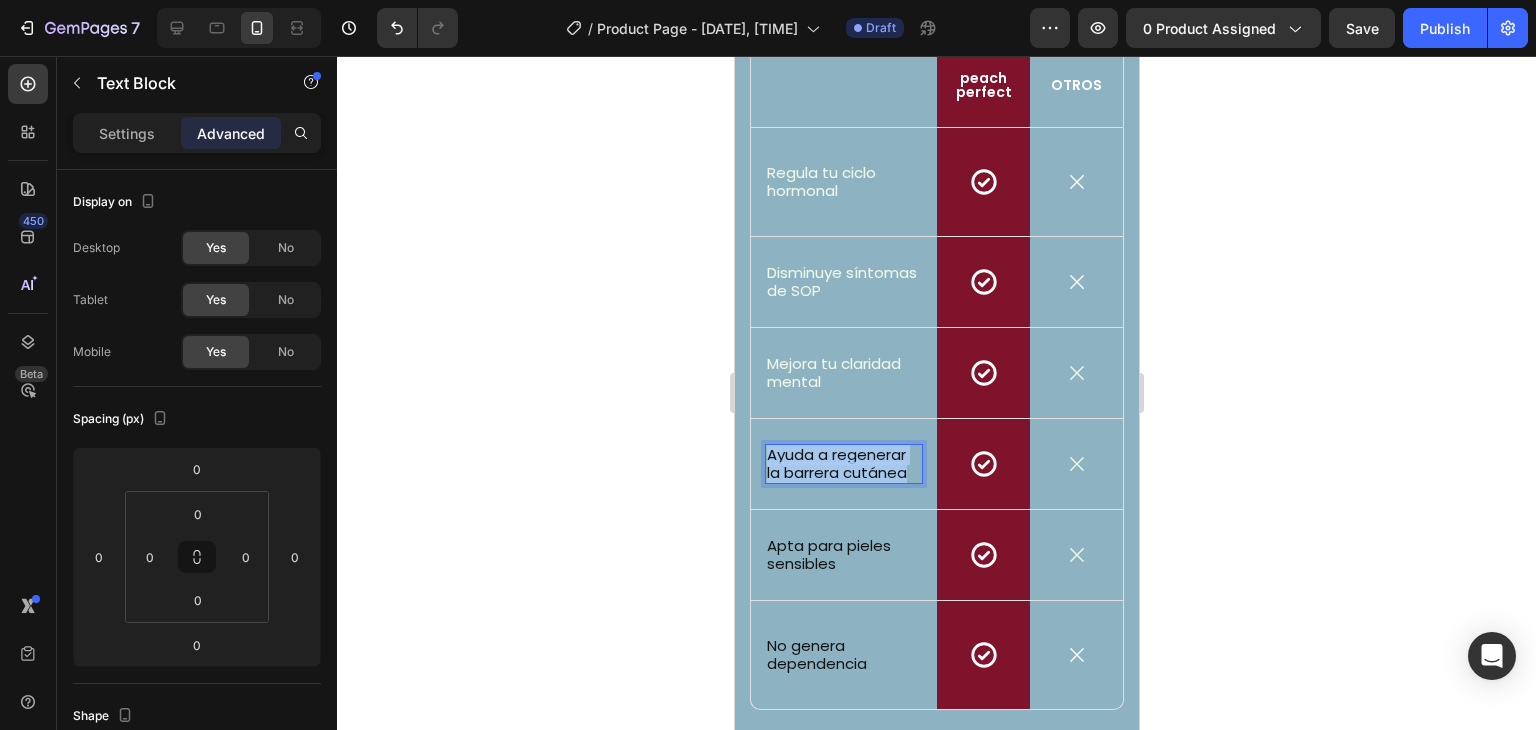drag, startPoint x: 906, startPoint y: 497, endPoint x: 769, endPoint y: 483, distance: 137.71347 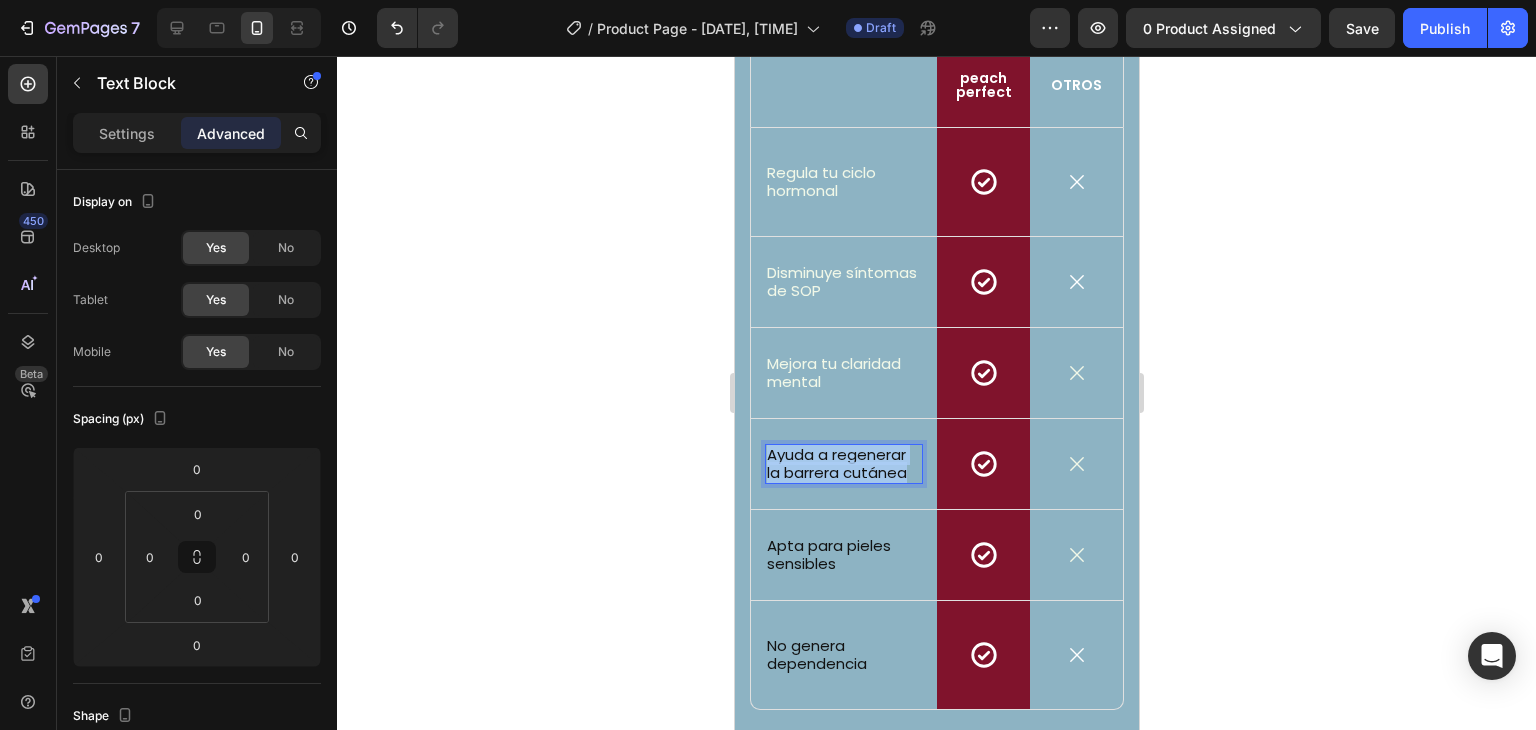click on "Ayuda a regenerar la barrera cutánea" at bounding box center [843, 464] 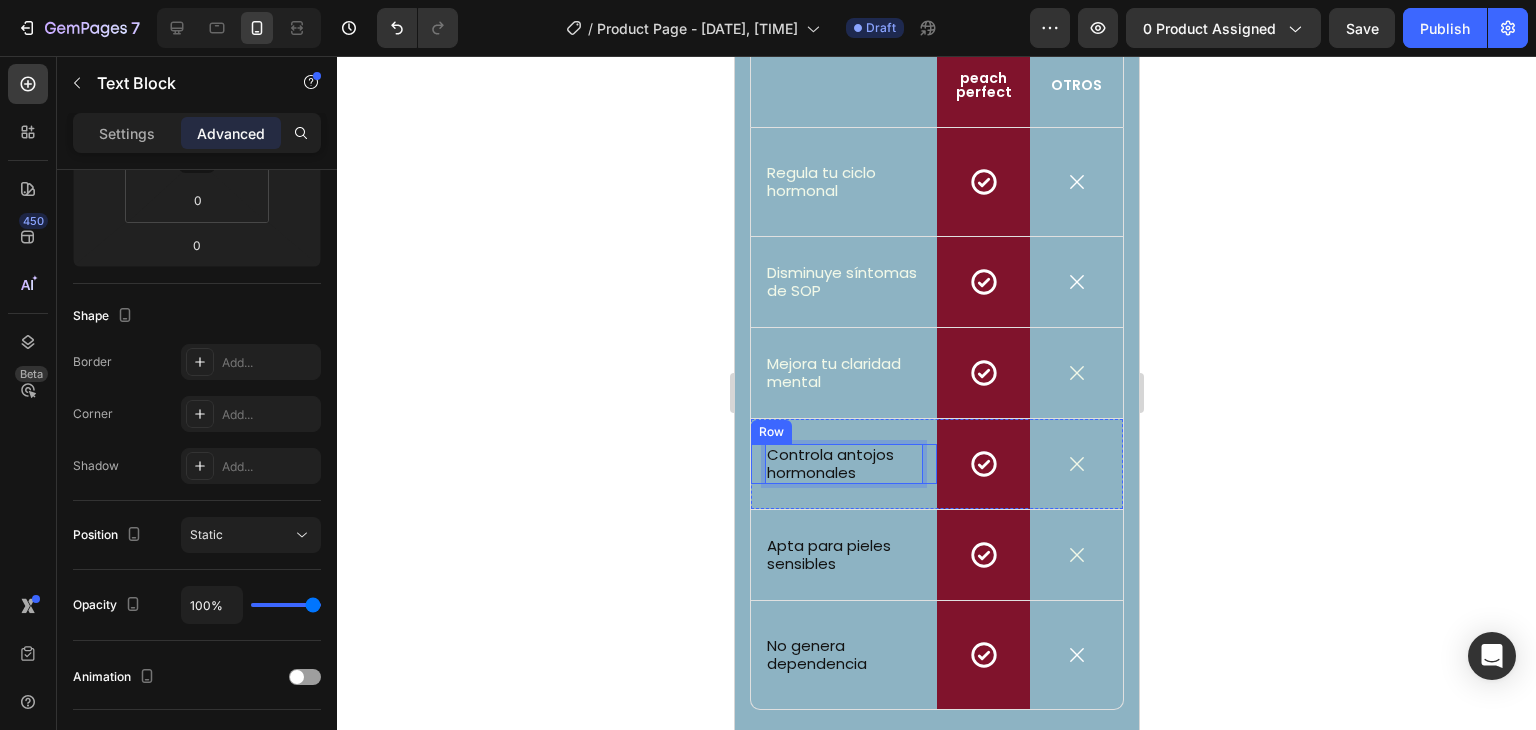 scroll, scrollTop: 0, scrollLeft: 0, axis: both 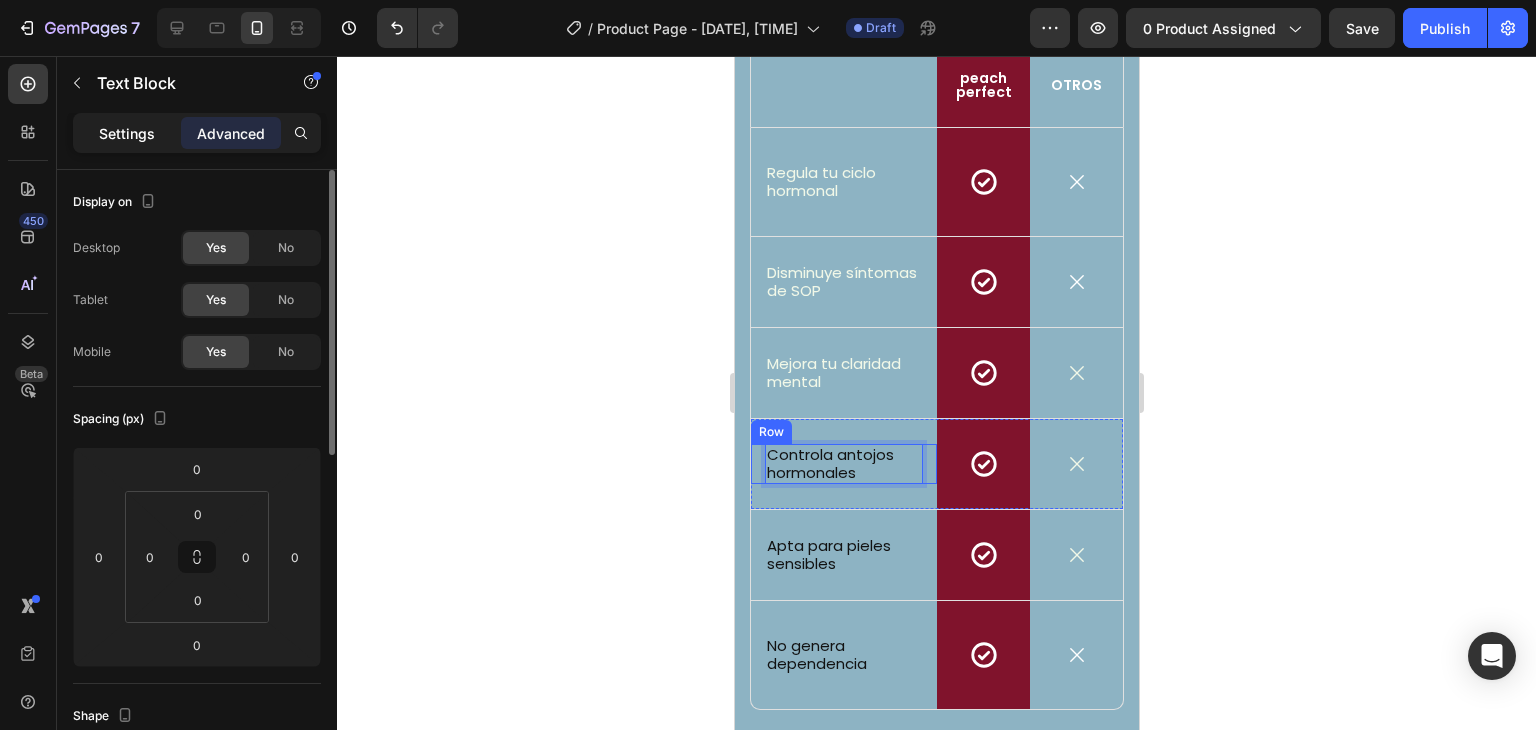 click on "Settings" 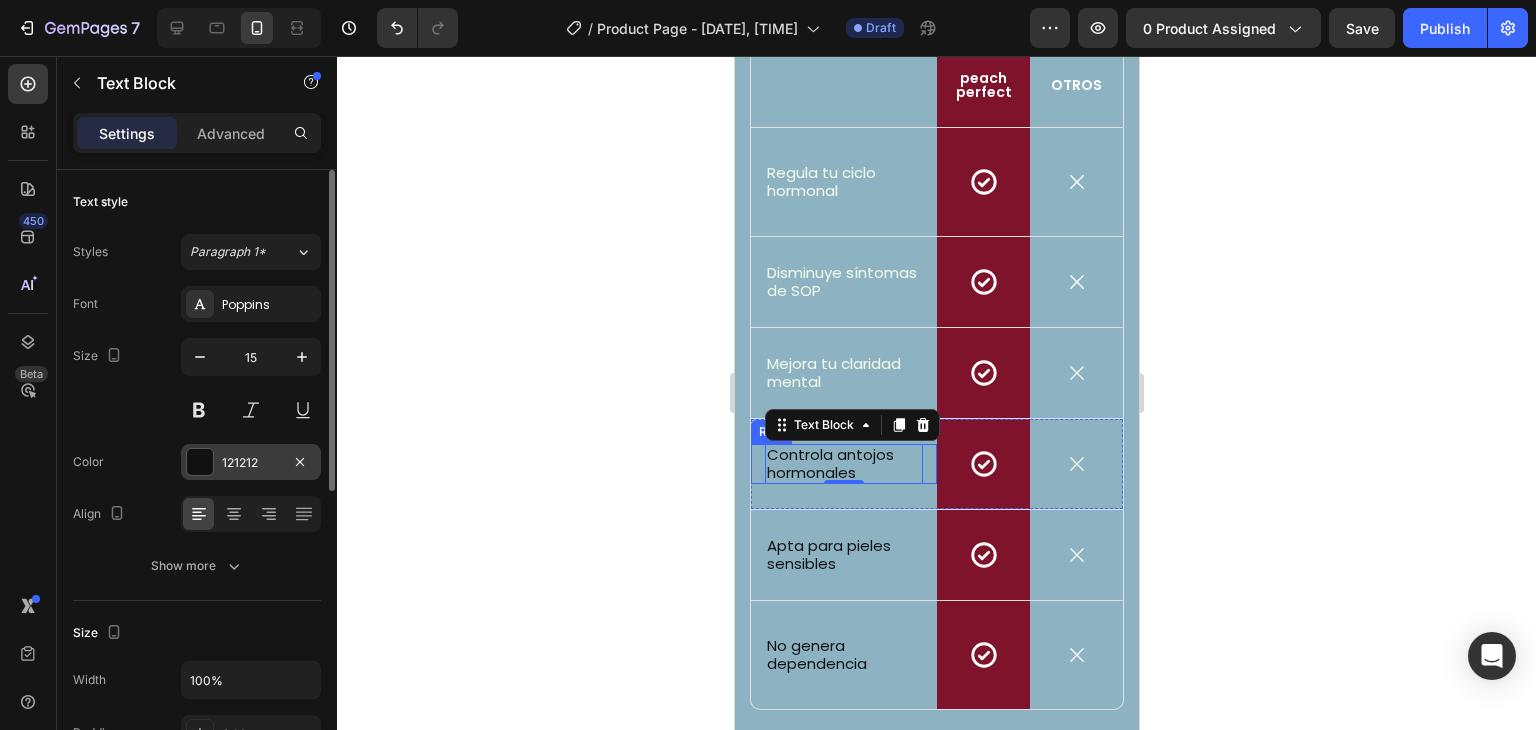 click at bounding box center [200, 462] 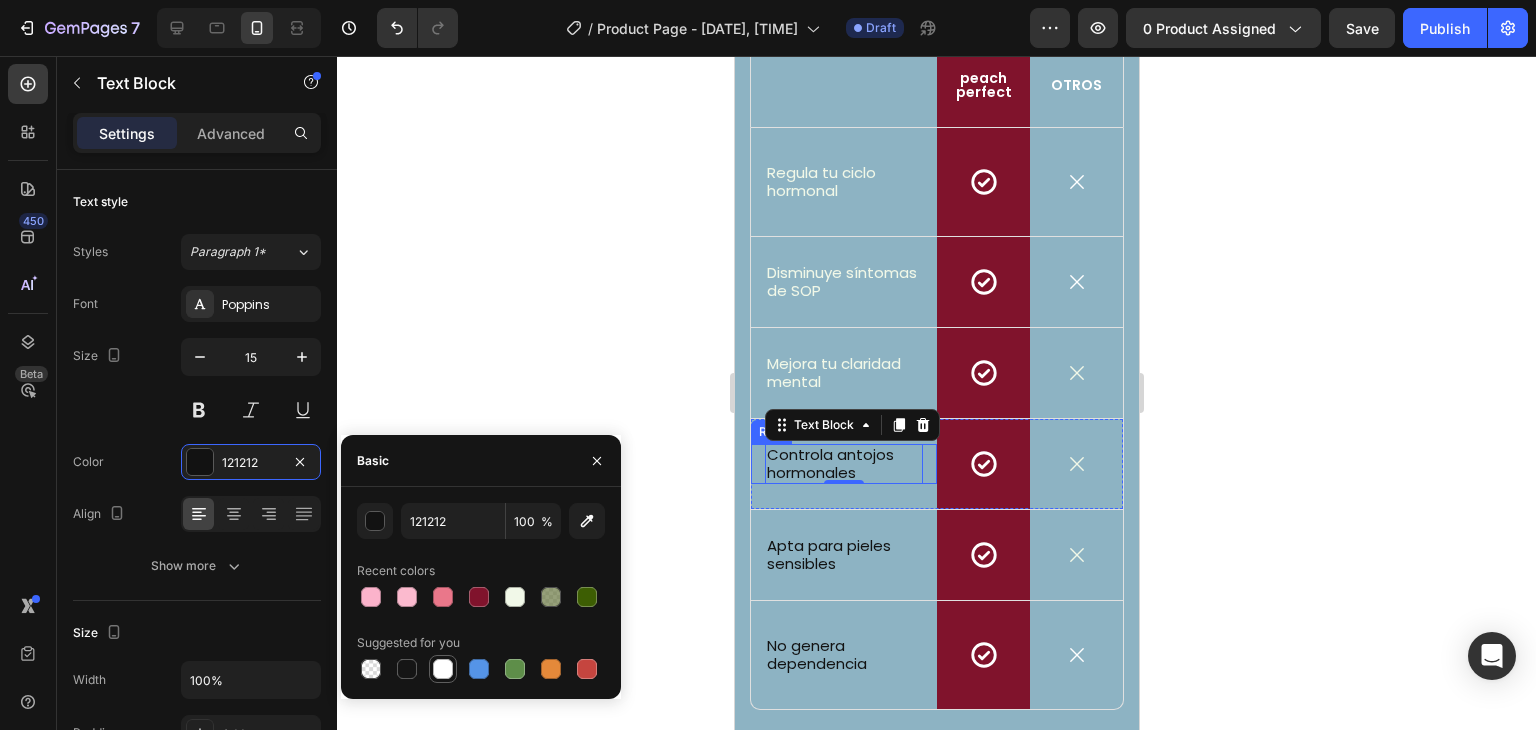 click at bounding box center (443, 669) 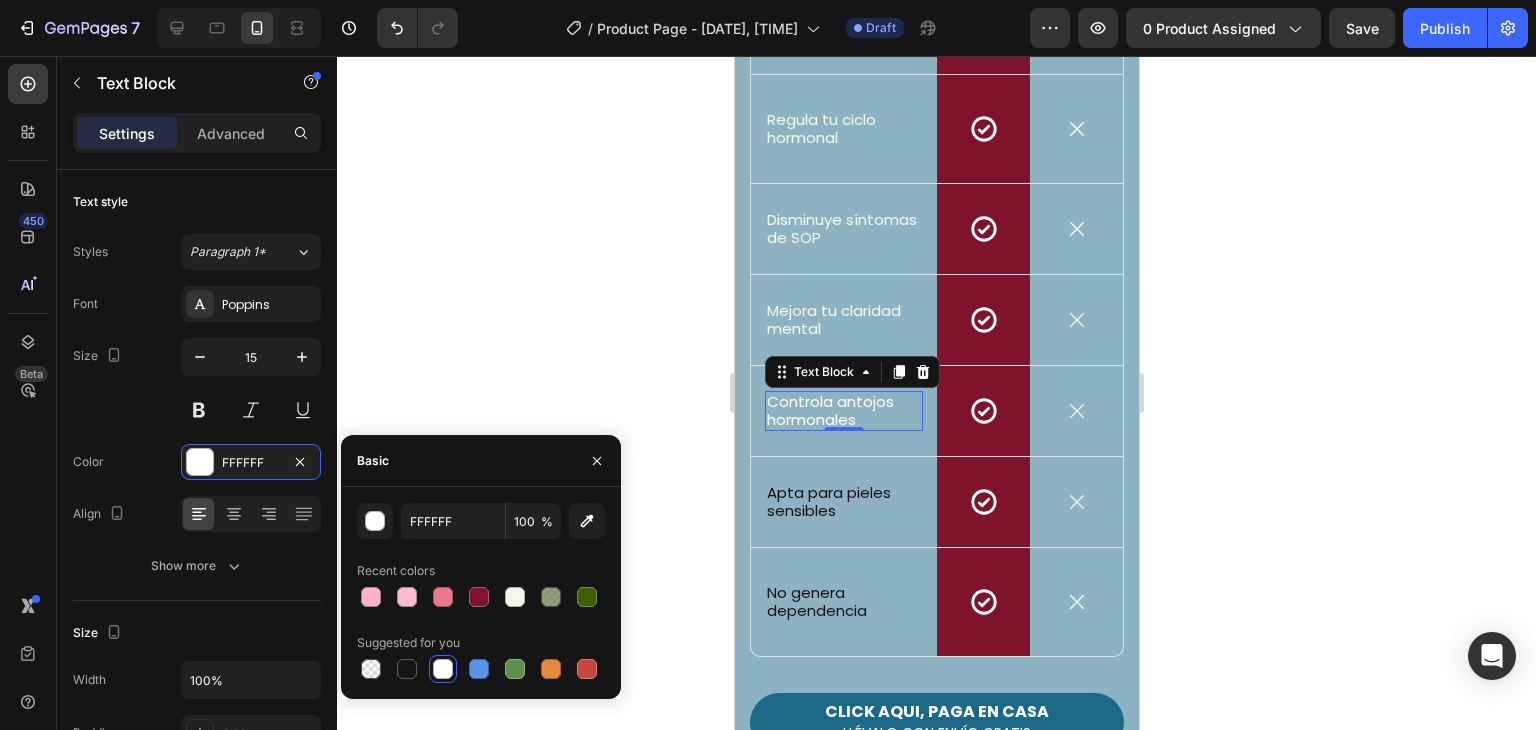 scroll, scrollTop: 2309, scrollLeft: 0, axis: vertical 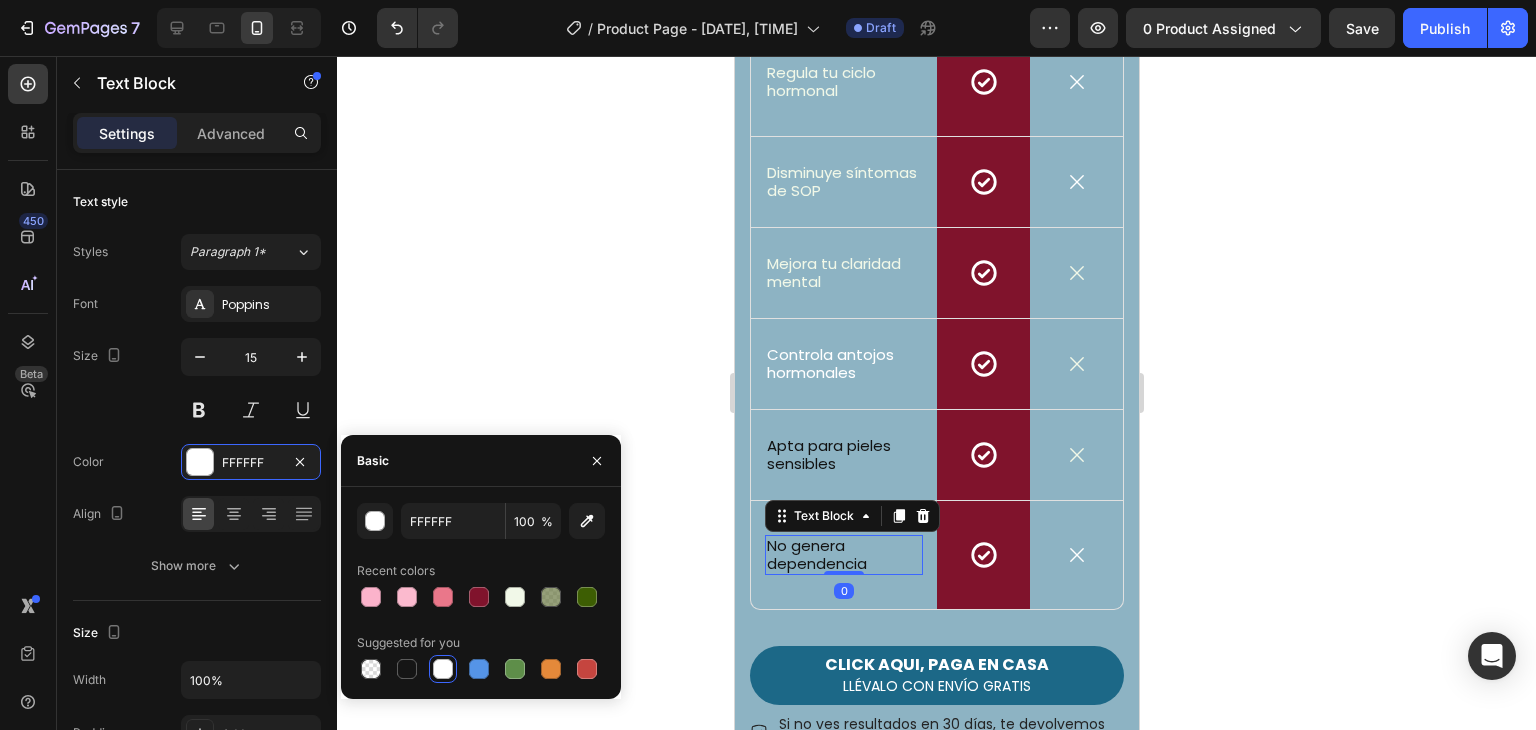 click on "No genera dependencia" at bounding box center (843, 555) 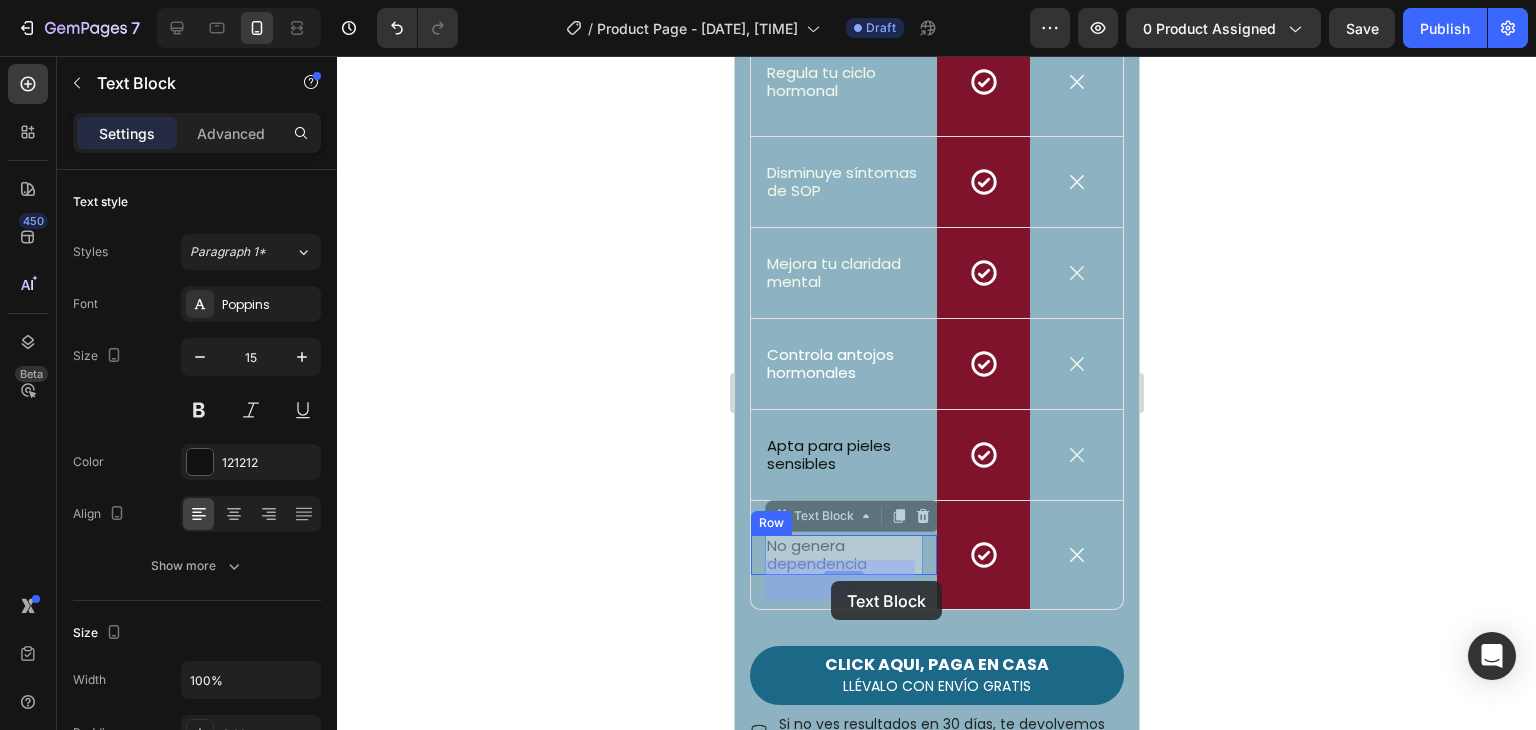 scroll, scrollTop: 2289, scrollLeft: 0, axis: vertical 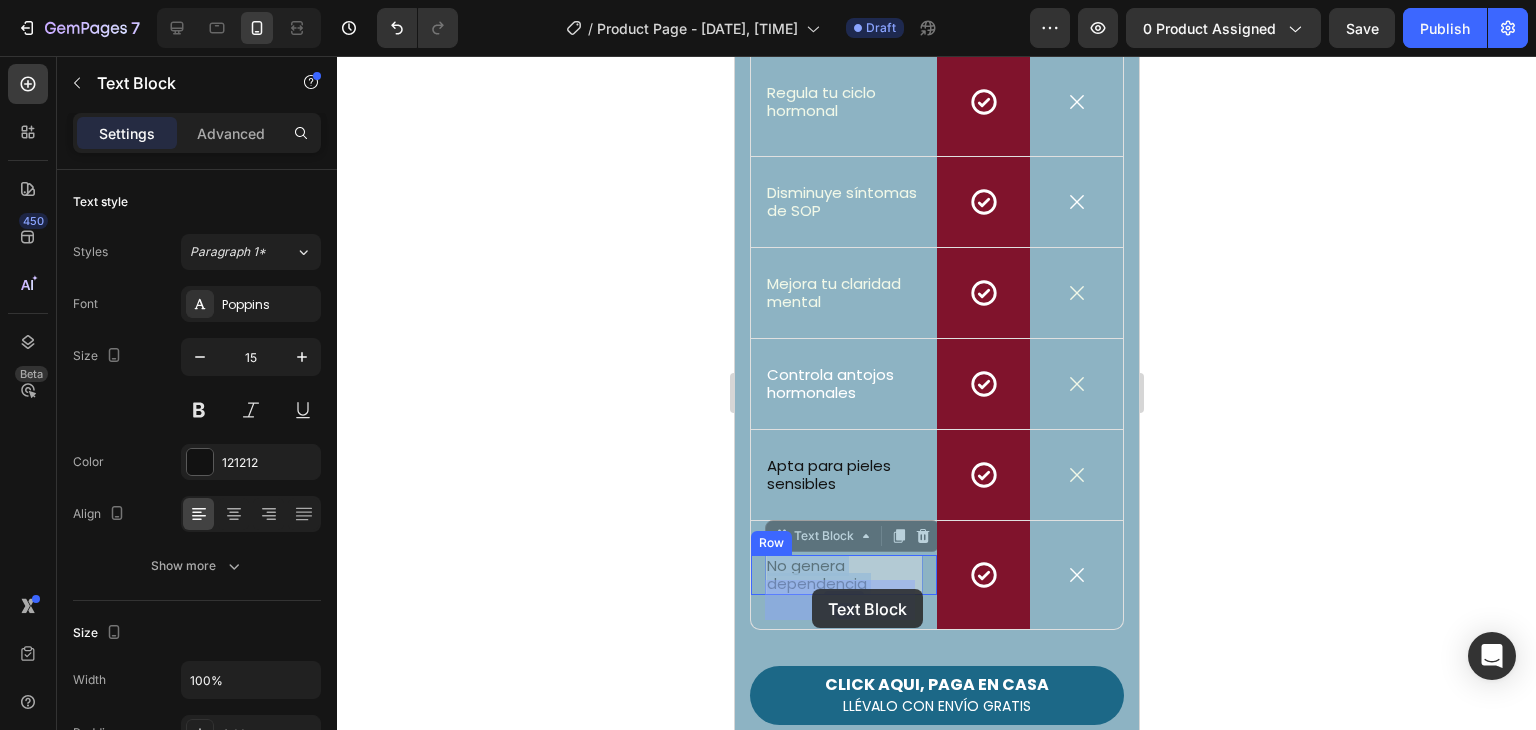 drag, startPoint x: 879, startPoint y: 586, endPoint x: 811, endPoint y: 589, distance: 68.06615 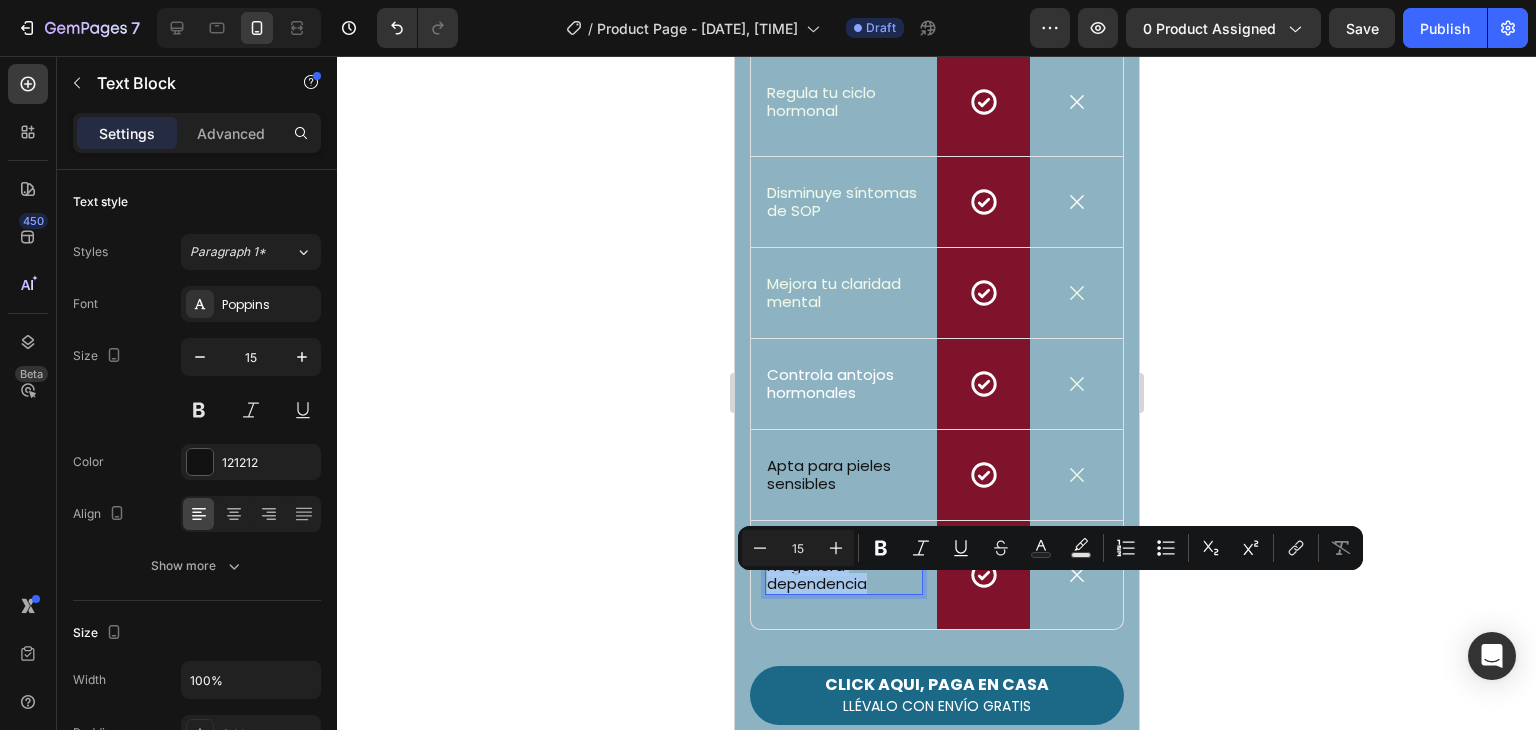drag, startPoint x: 866, startPoint y: 601, endPoint x: 769, endPoint y: 589, distance: 97.73945 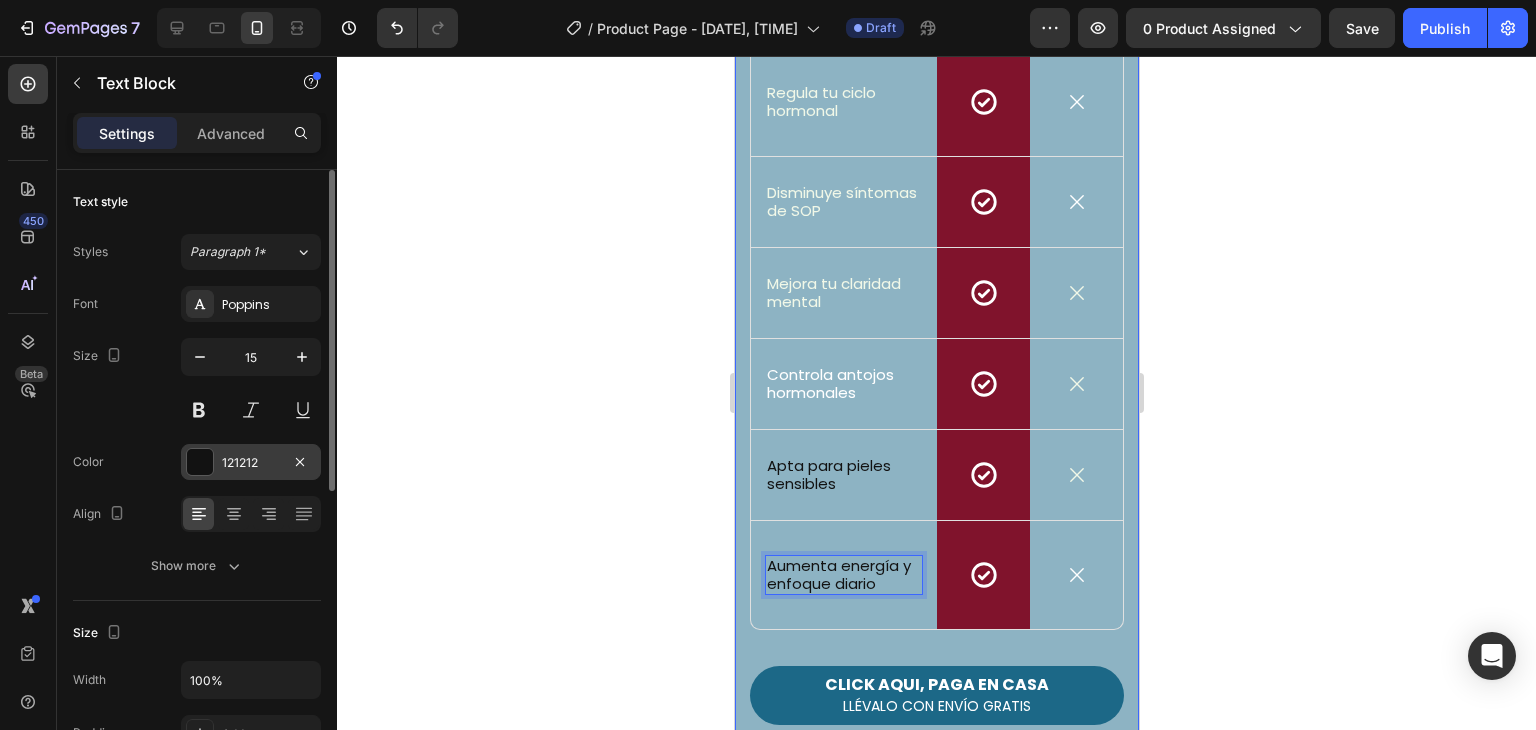 click at bounding box center (200, 462) 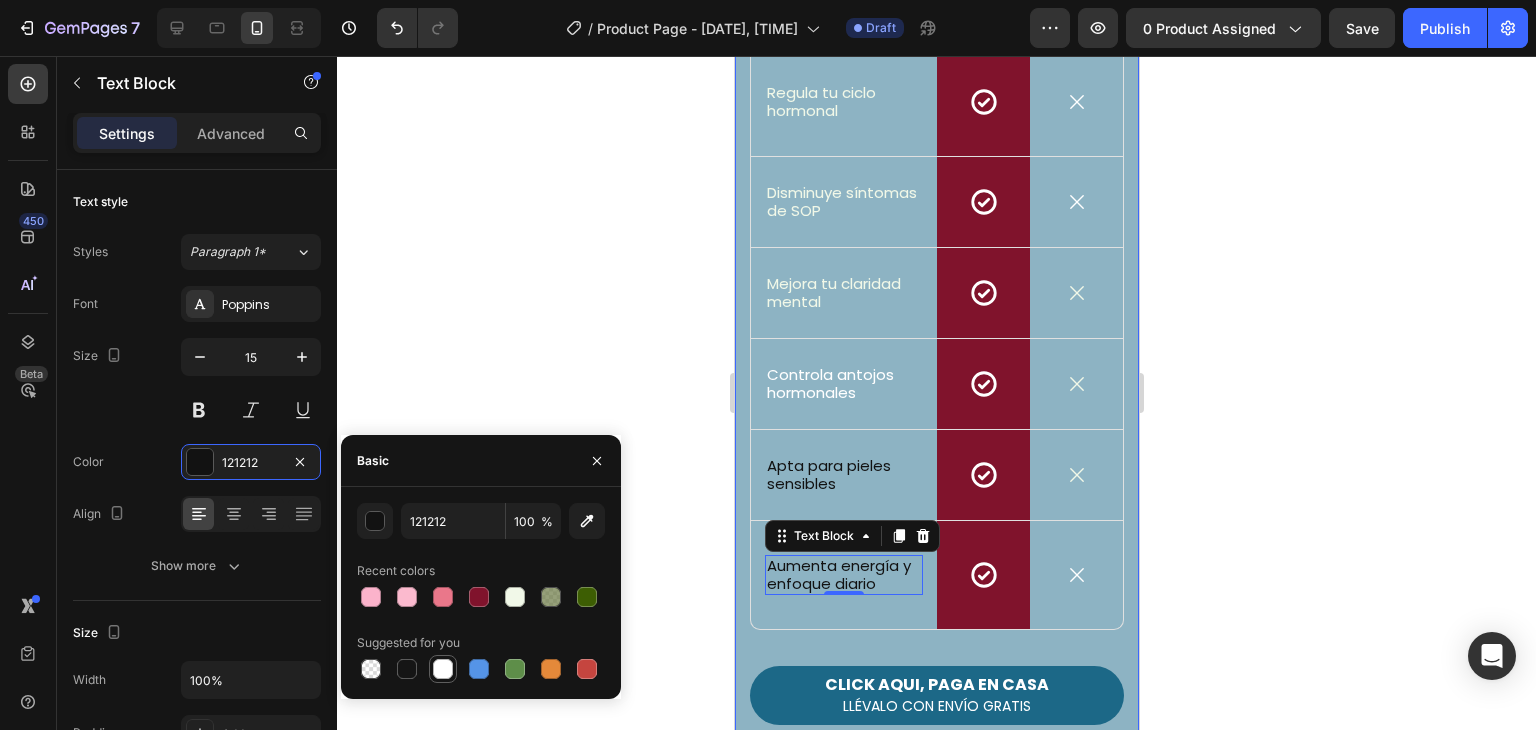 click at bounding box center [443, 669] 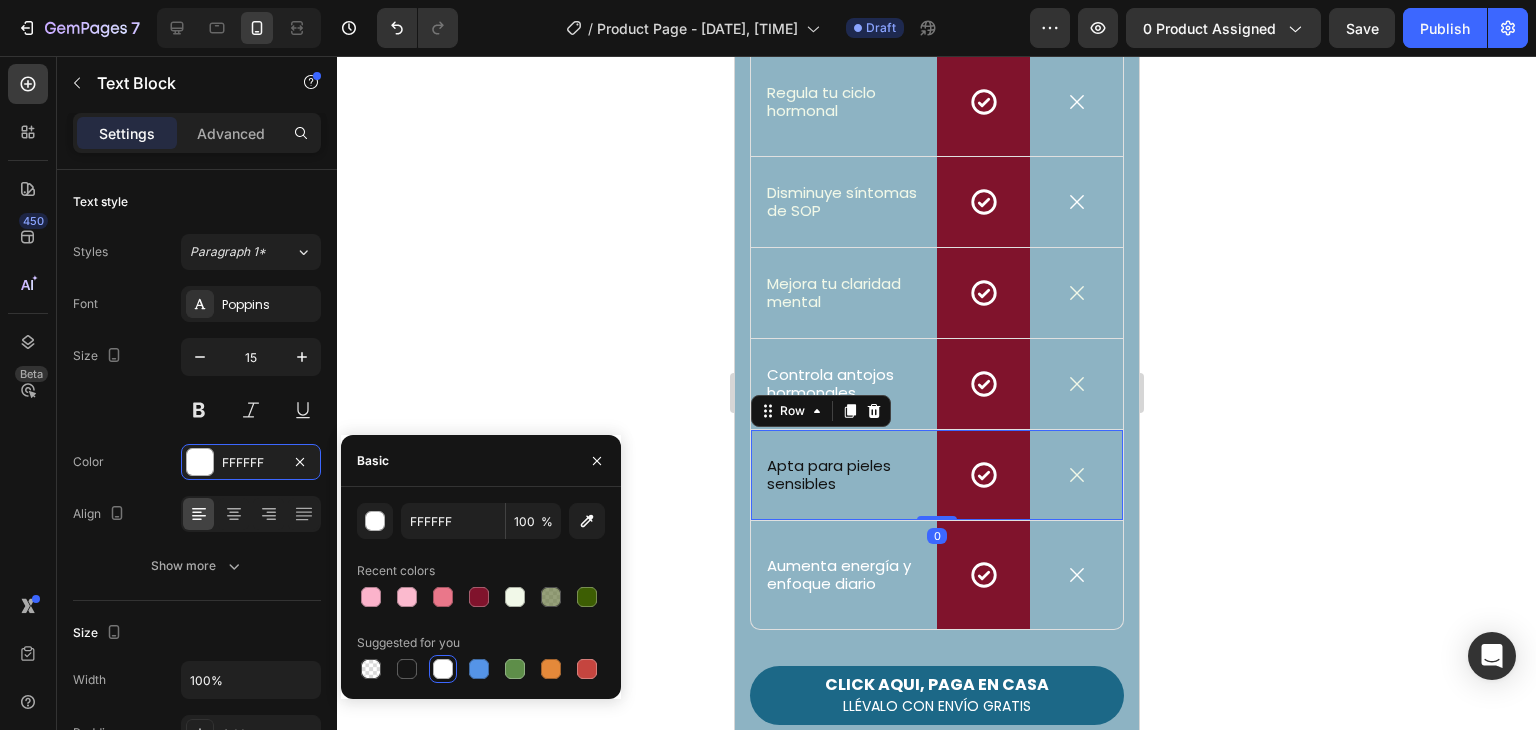click on "Icon Apta para pieles sensibles Text Block Row" at bounding box center [843, 475] 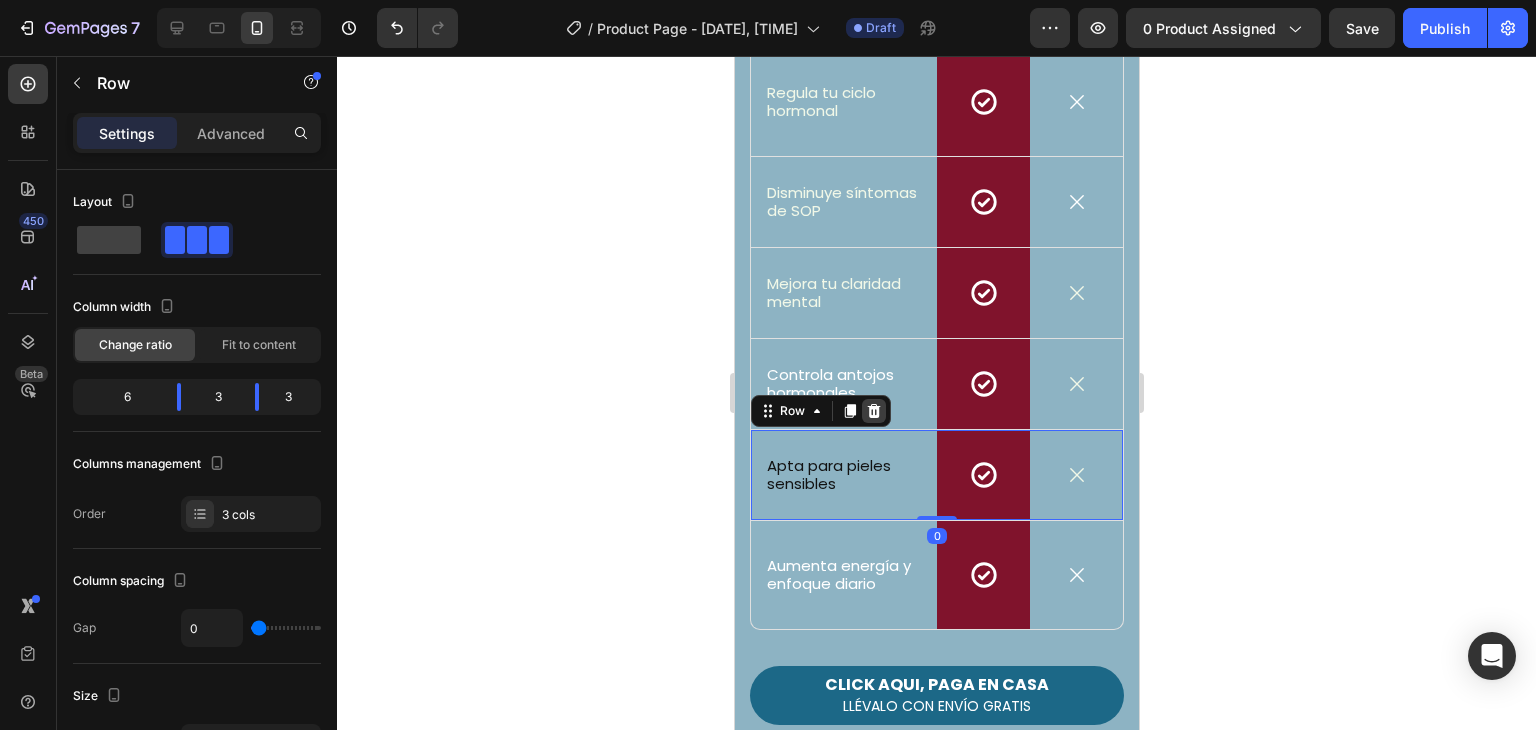 click 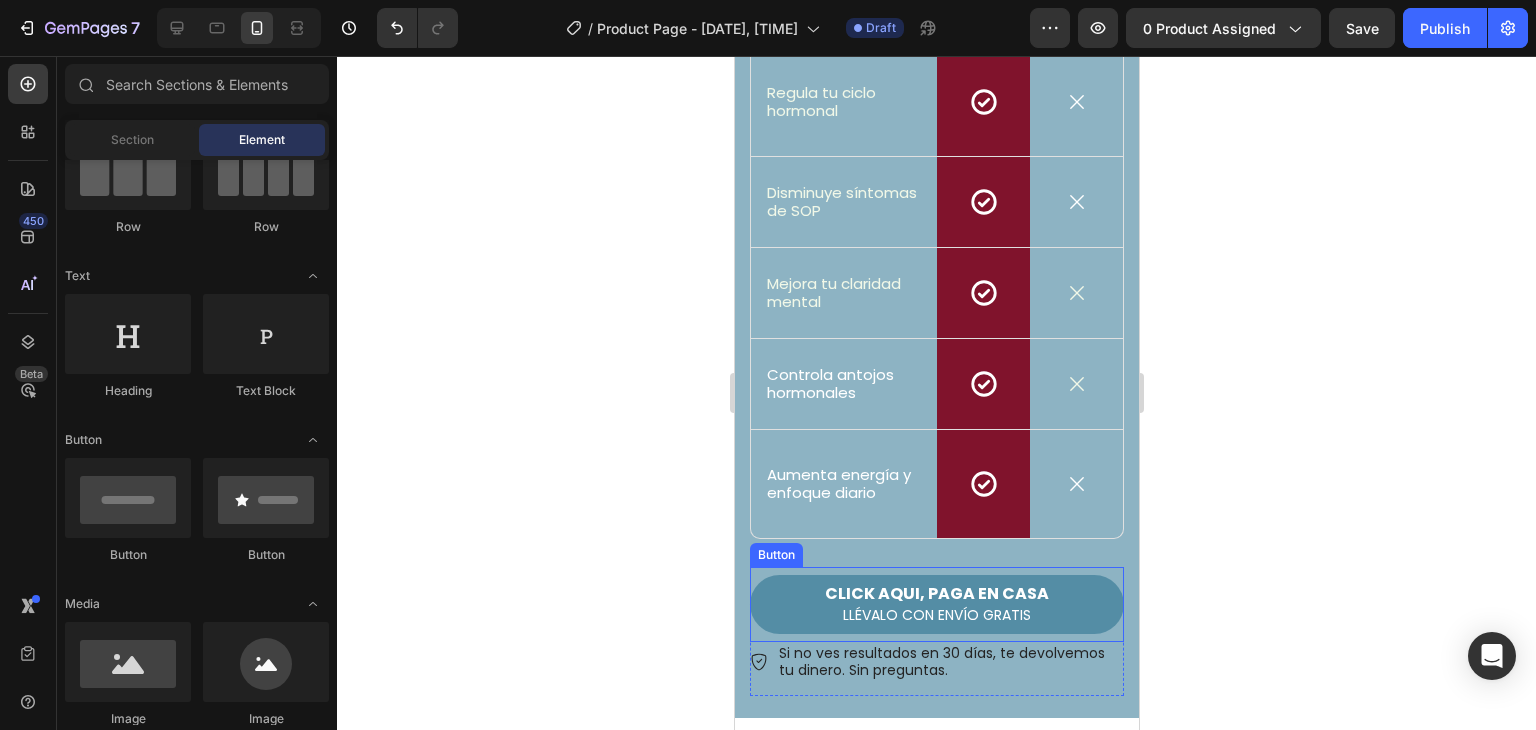 click on "CLICK AQUI, PAGA EN CASA LLÉVALO CON ENVÍO GRATIS" at bounding box center (936, 604) 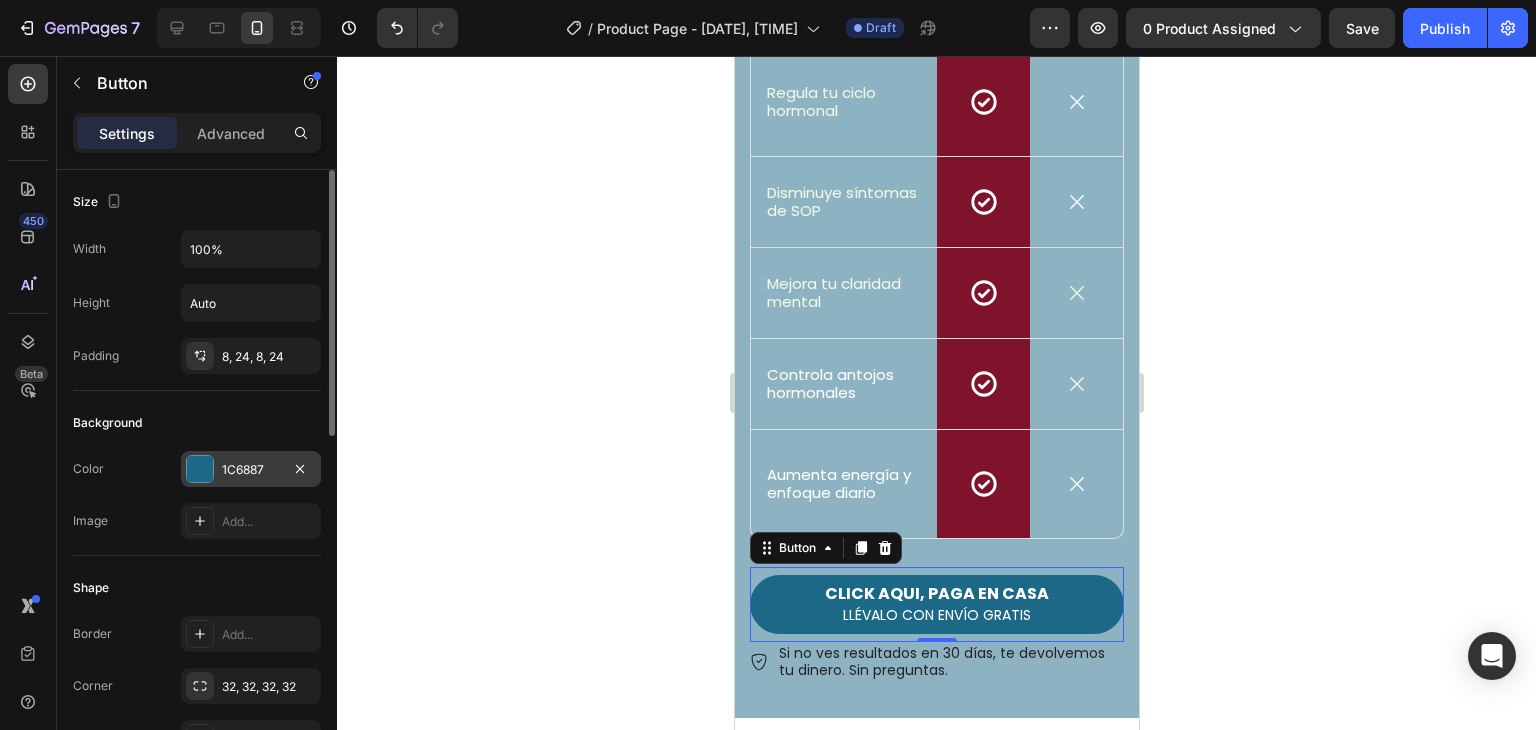 click at bounding box center (200, 469) 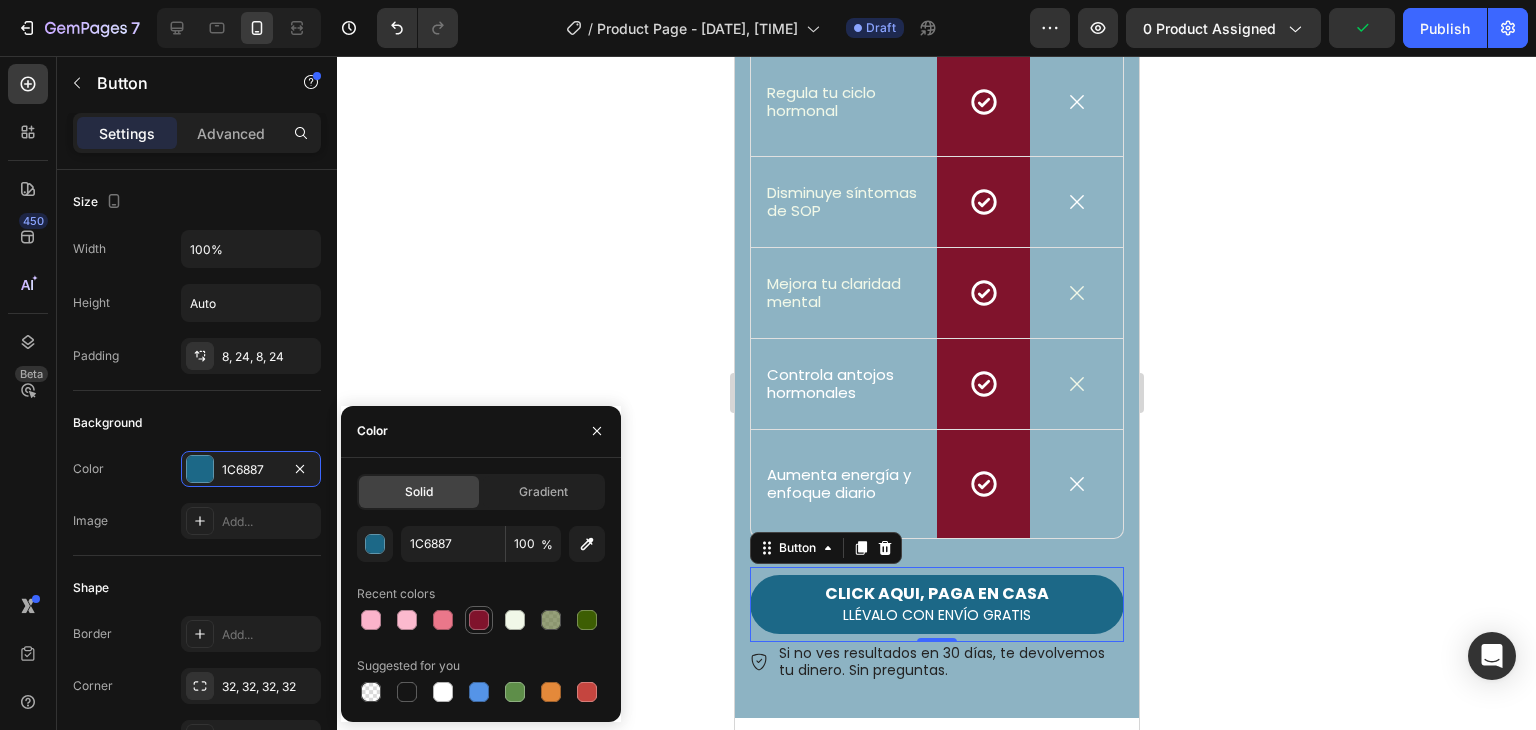 click at bounding box center [479, 620] 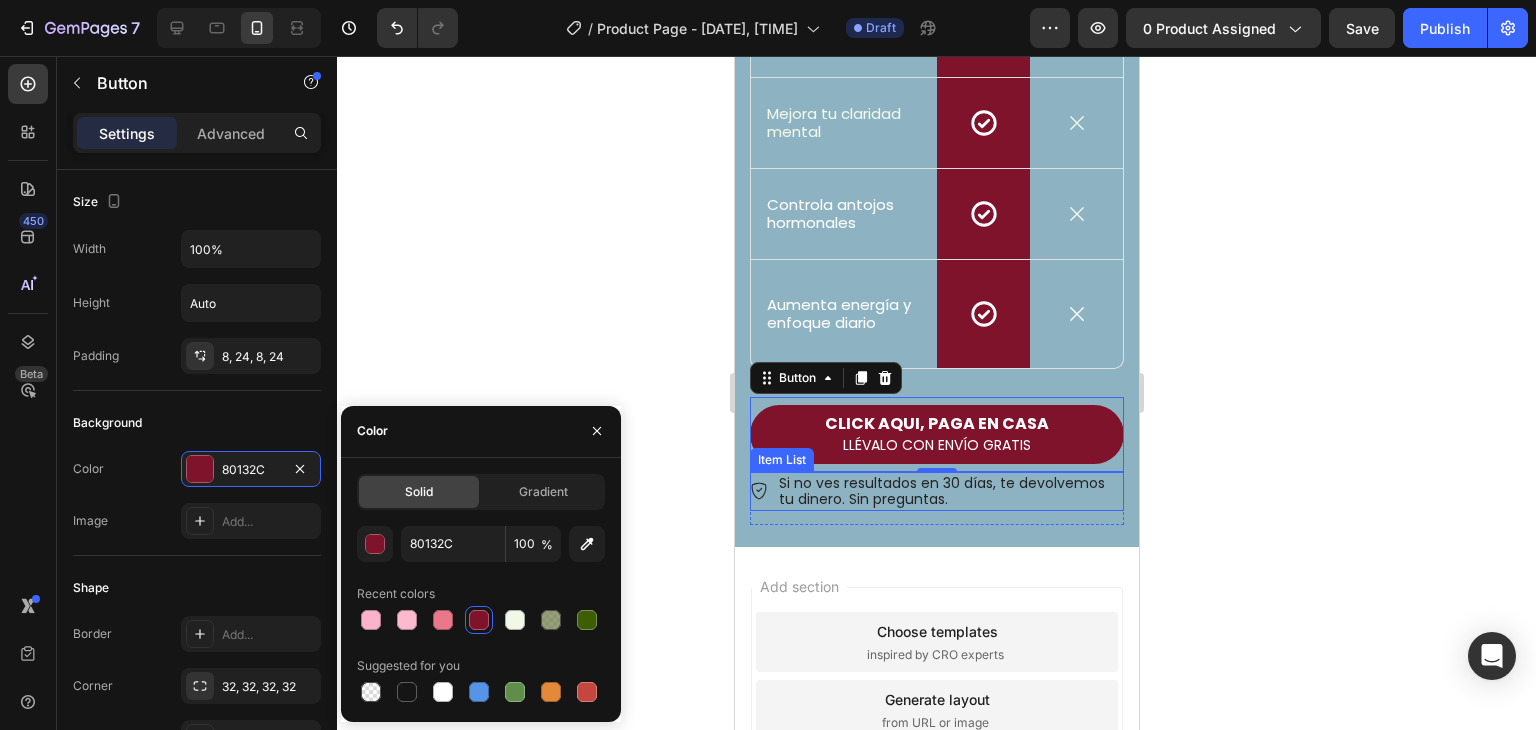 scroll, scrollTop: 1789, scrollLeft: 0, axis: vertical 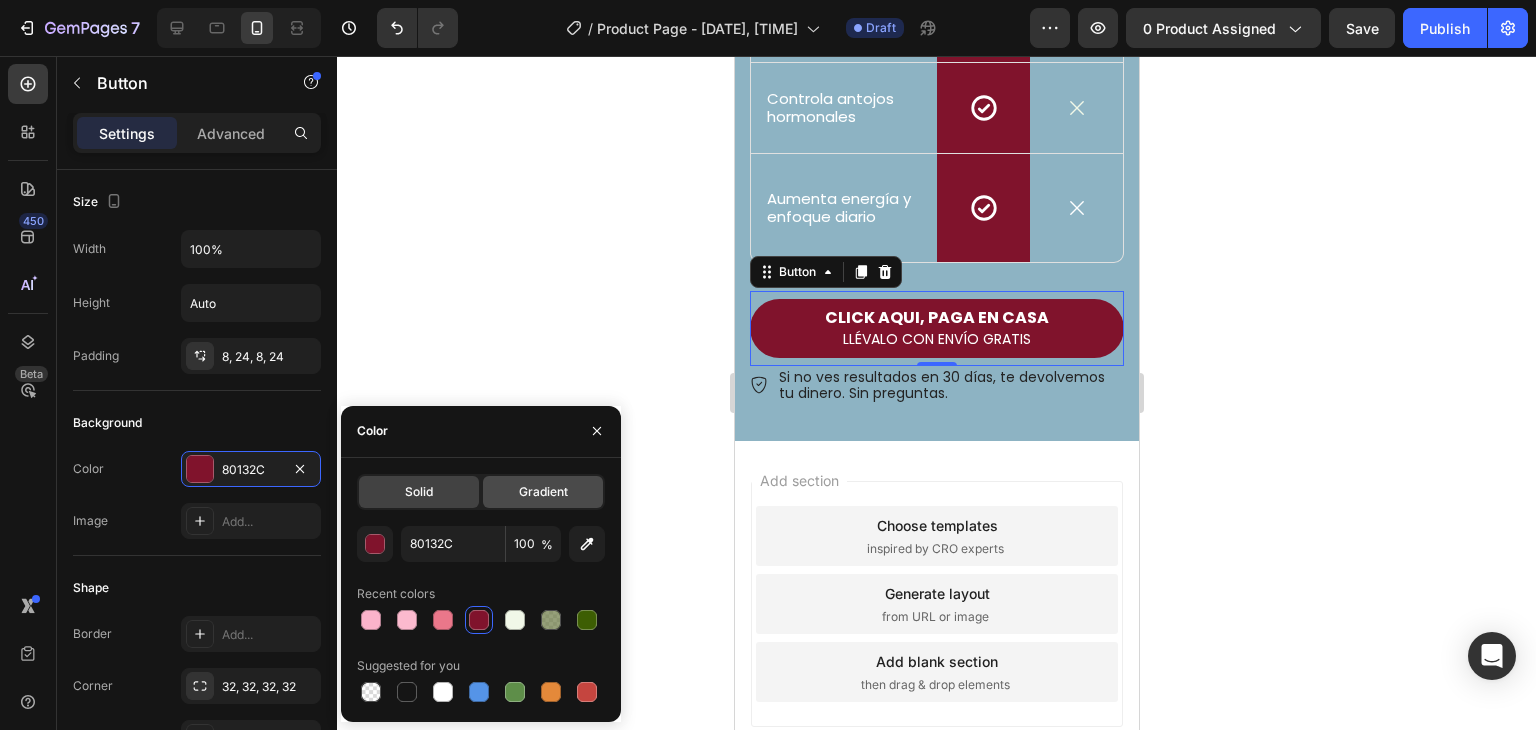 click on "Gradient" 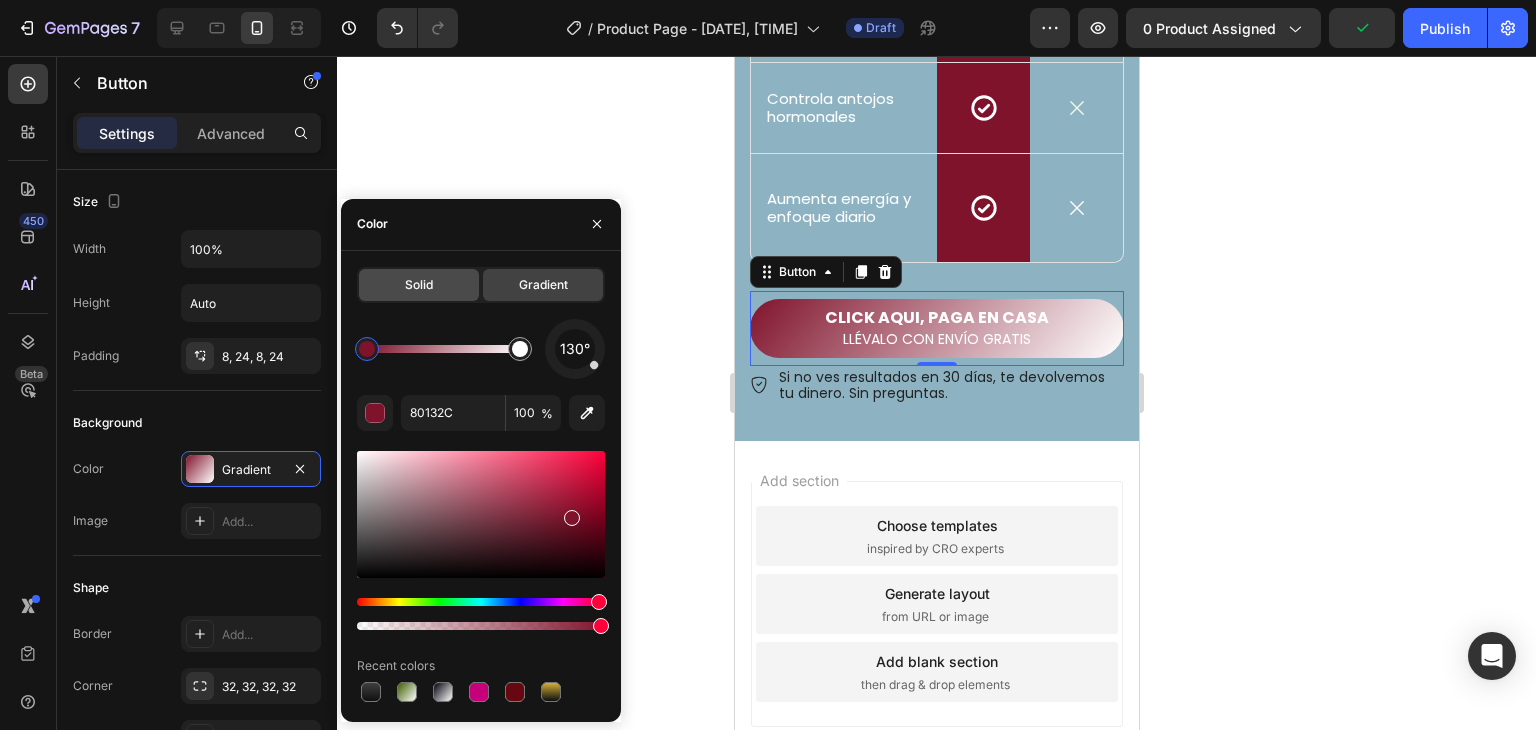 click on "Solid" 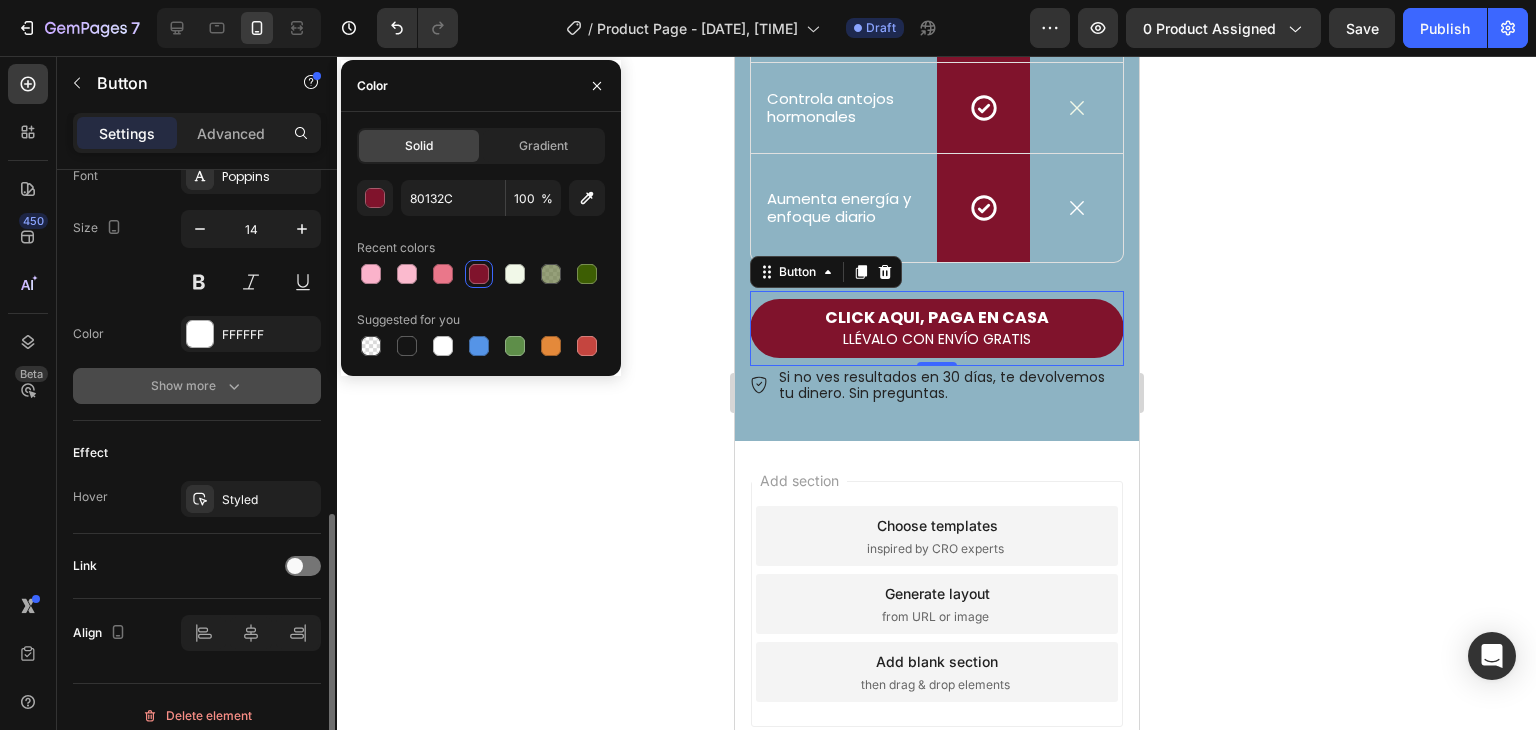 scroll, scrollTop: 814, scrollLeft: 0, axis: vertical 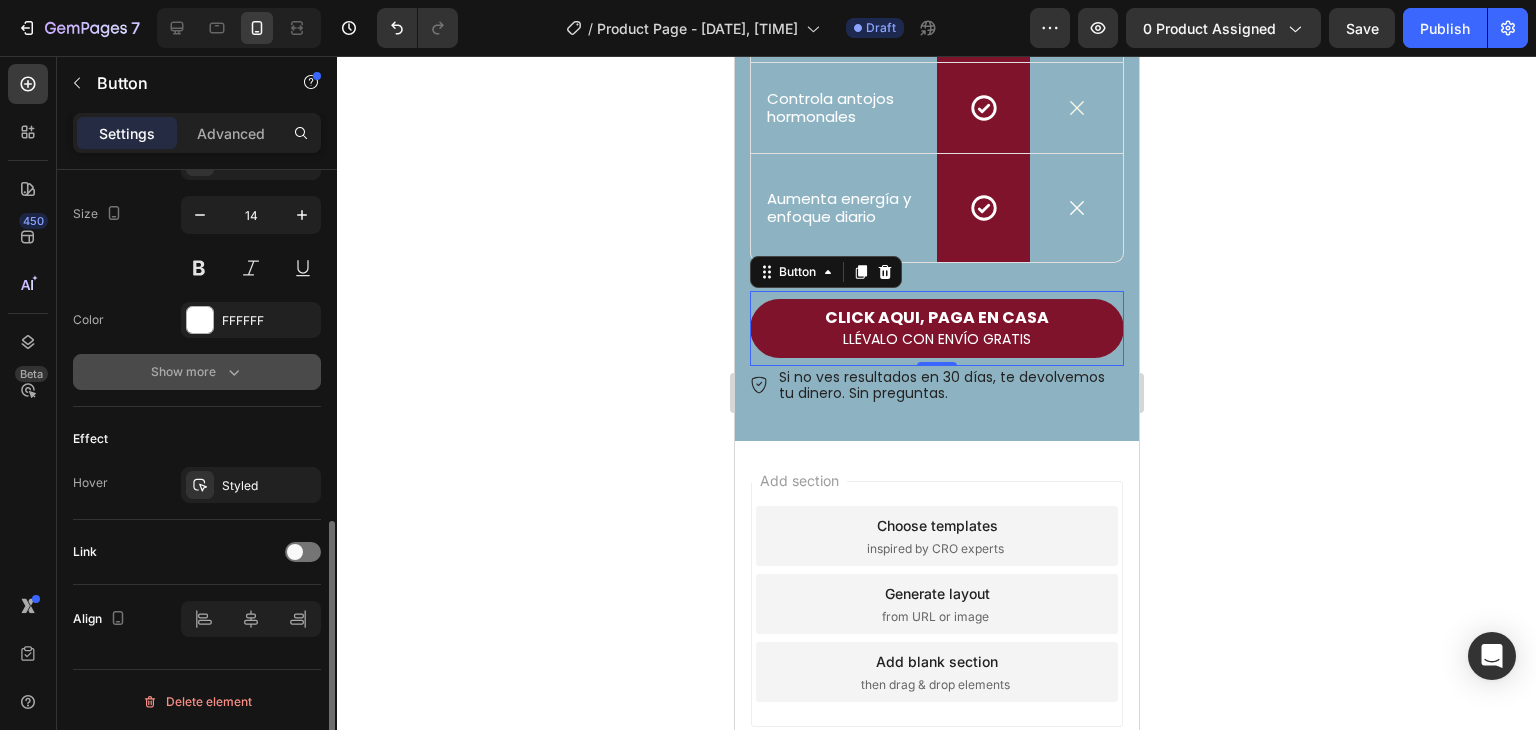 click on "Show more" at bounding box center [197, 372] 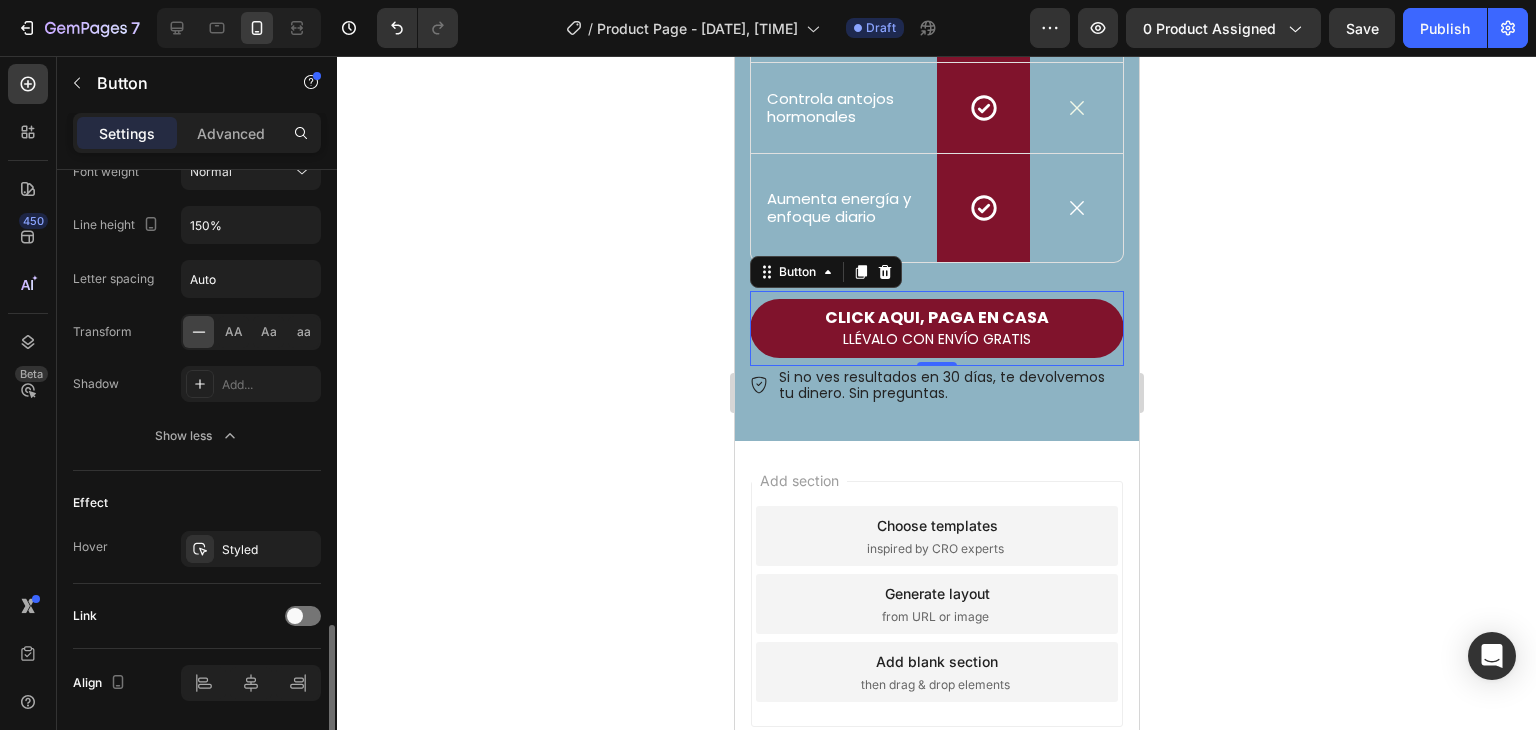 scroll, scrollTop: 1077, scrollLeft: 0, axis: vertical 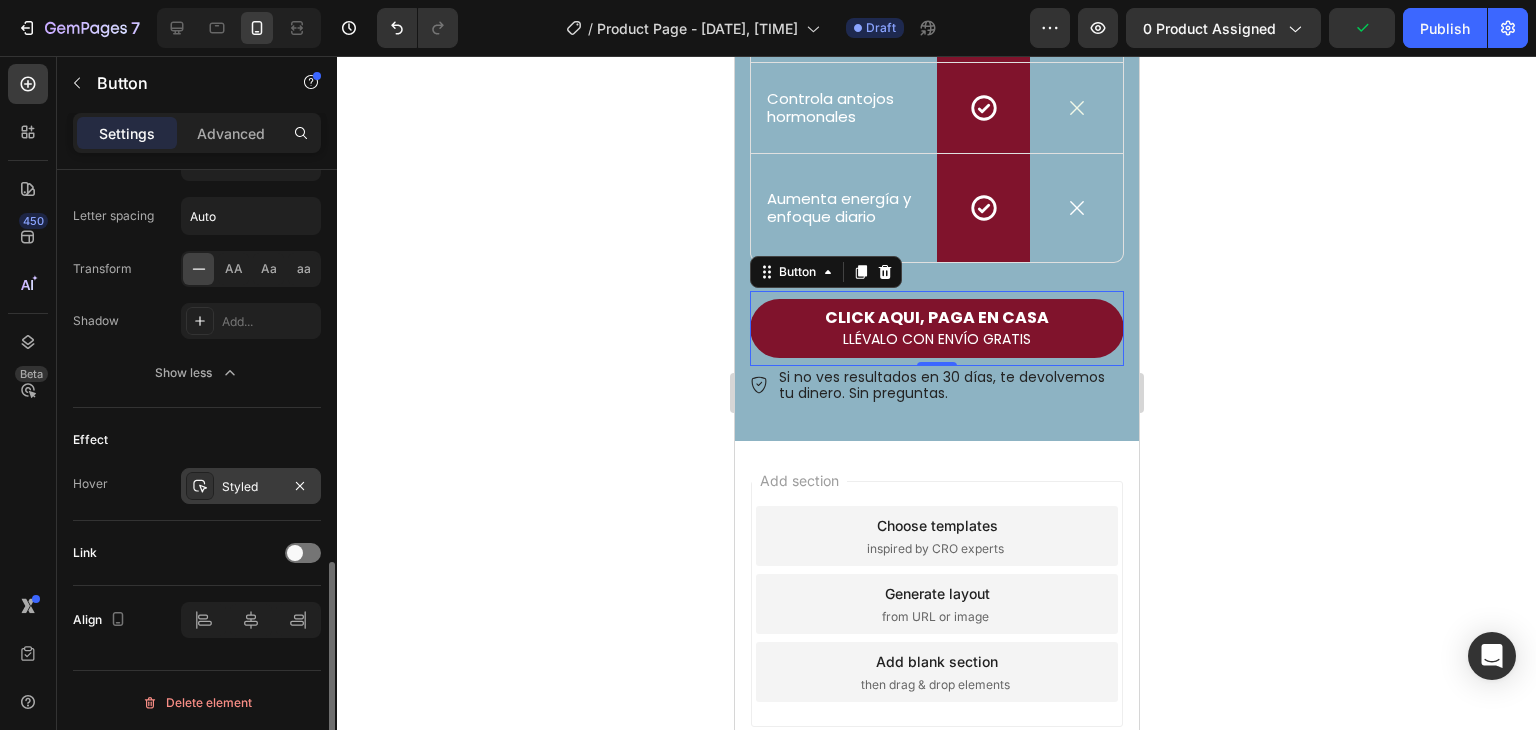 click on "Styled" at bounding box center [251, 487] 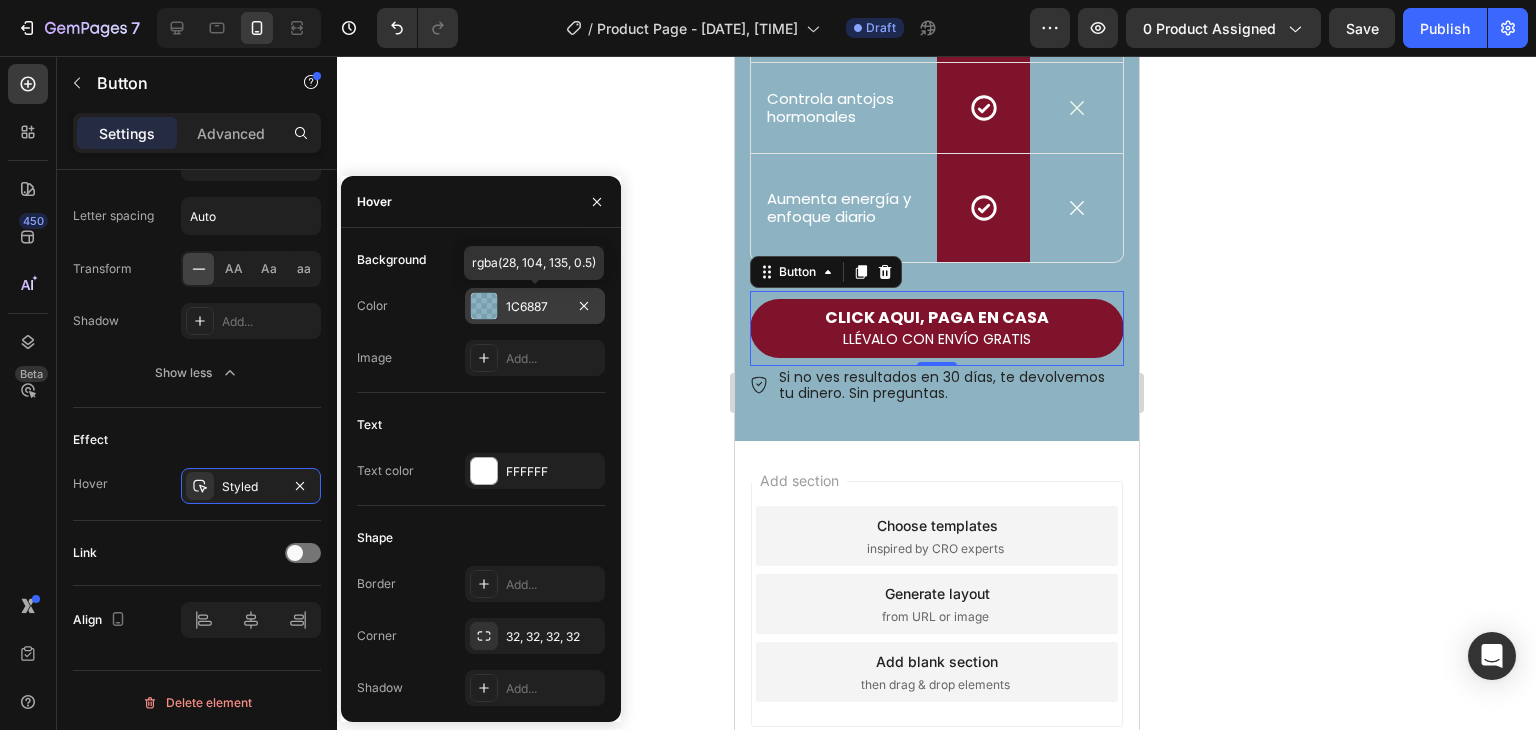 click at bounding box center (484, 306) 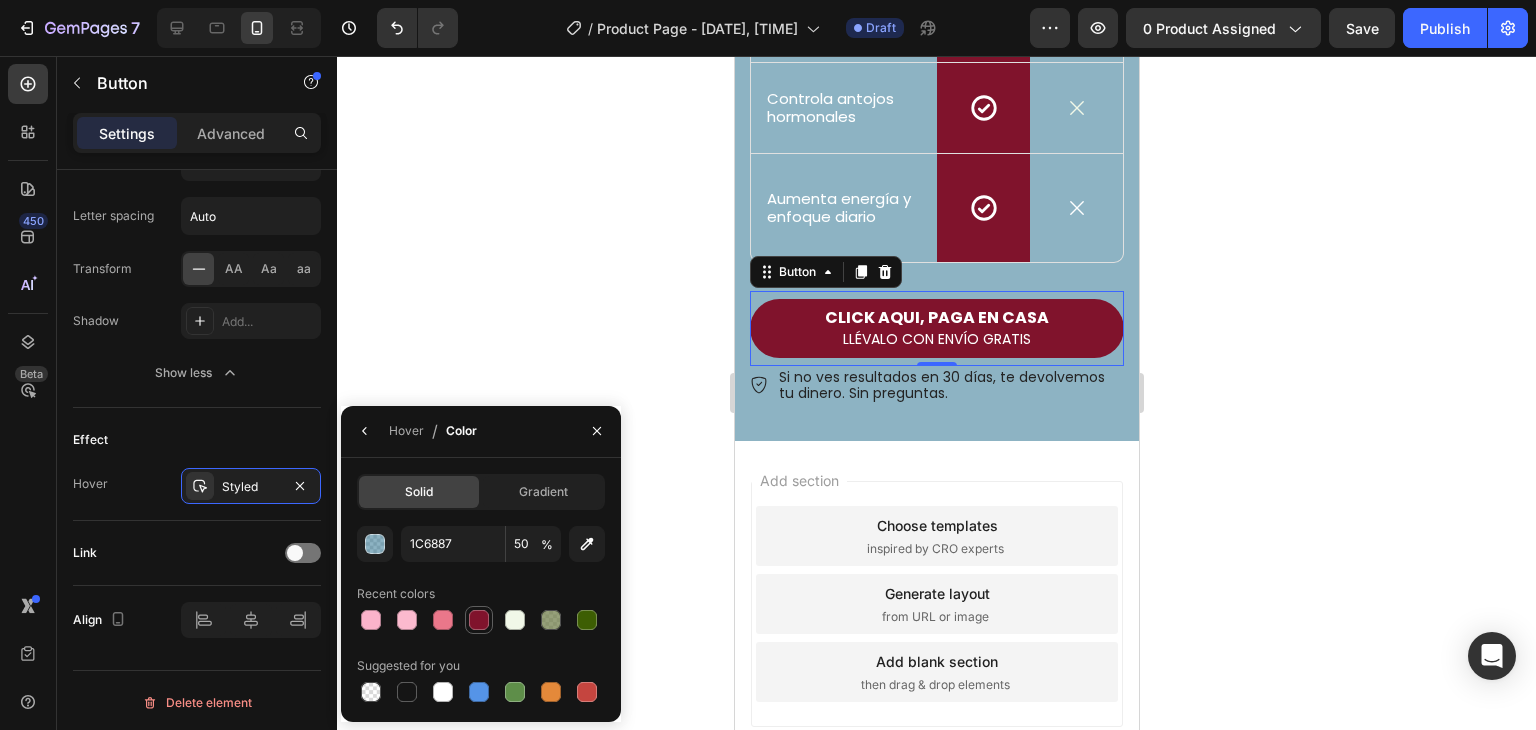 click at bounding box center (479, 620) 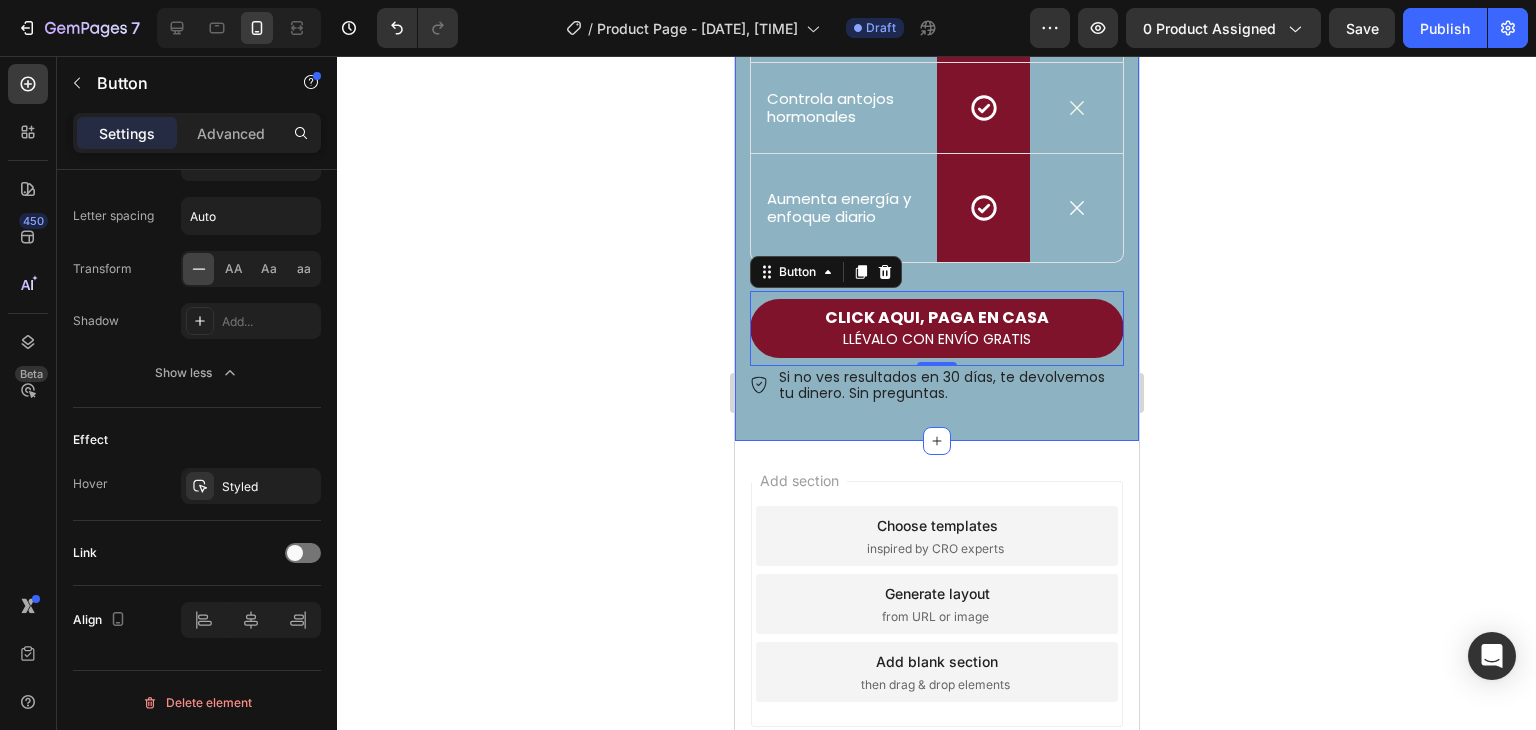 click 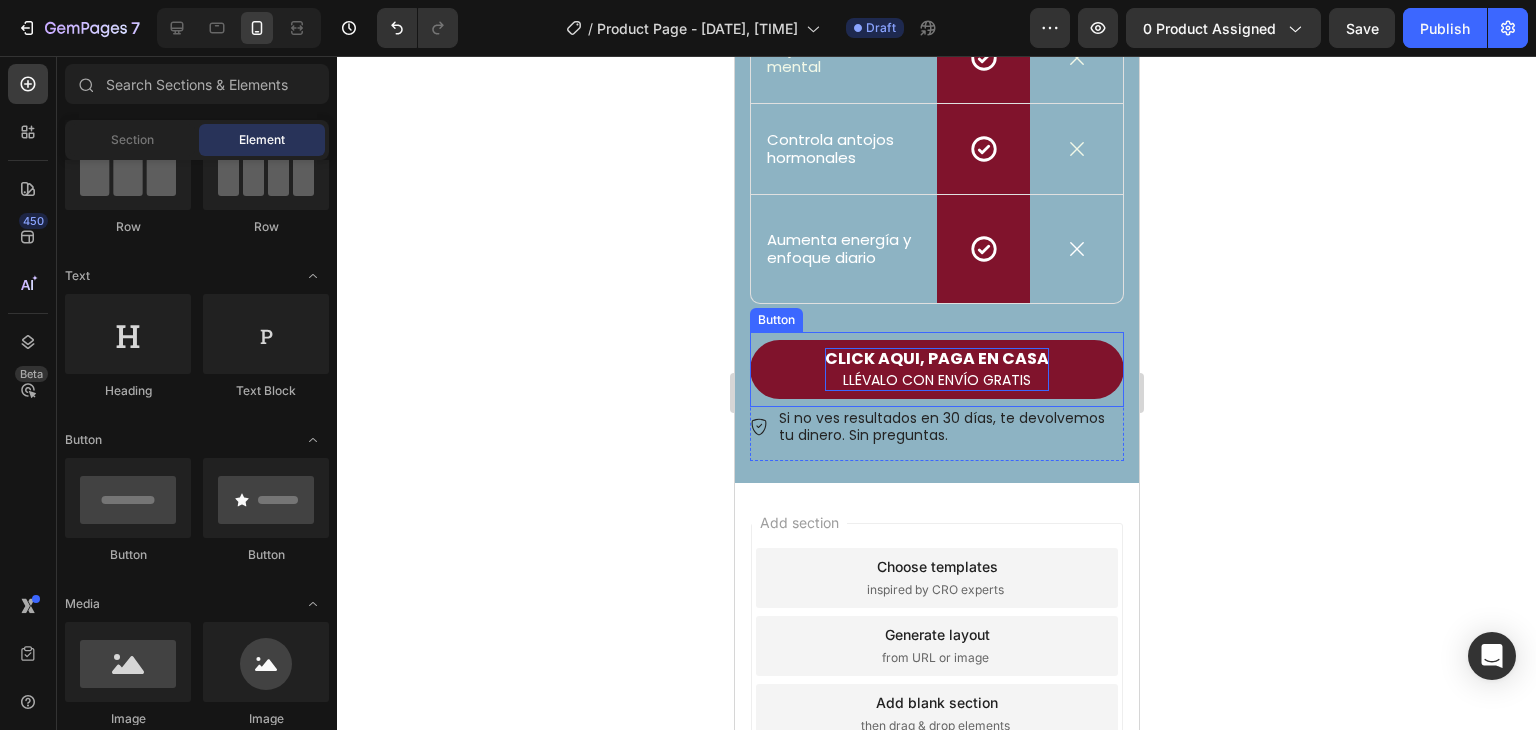 scroll, scrollTop: 1260, scrollLeft: 0, axis: vertical 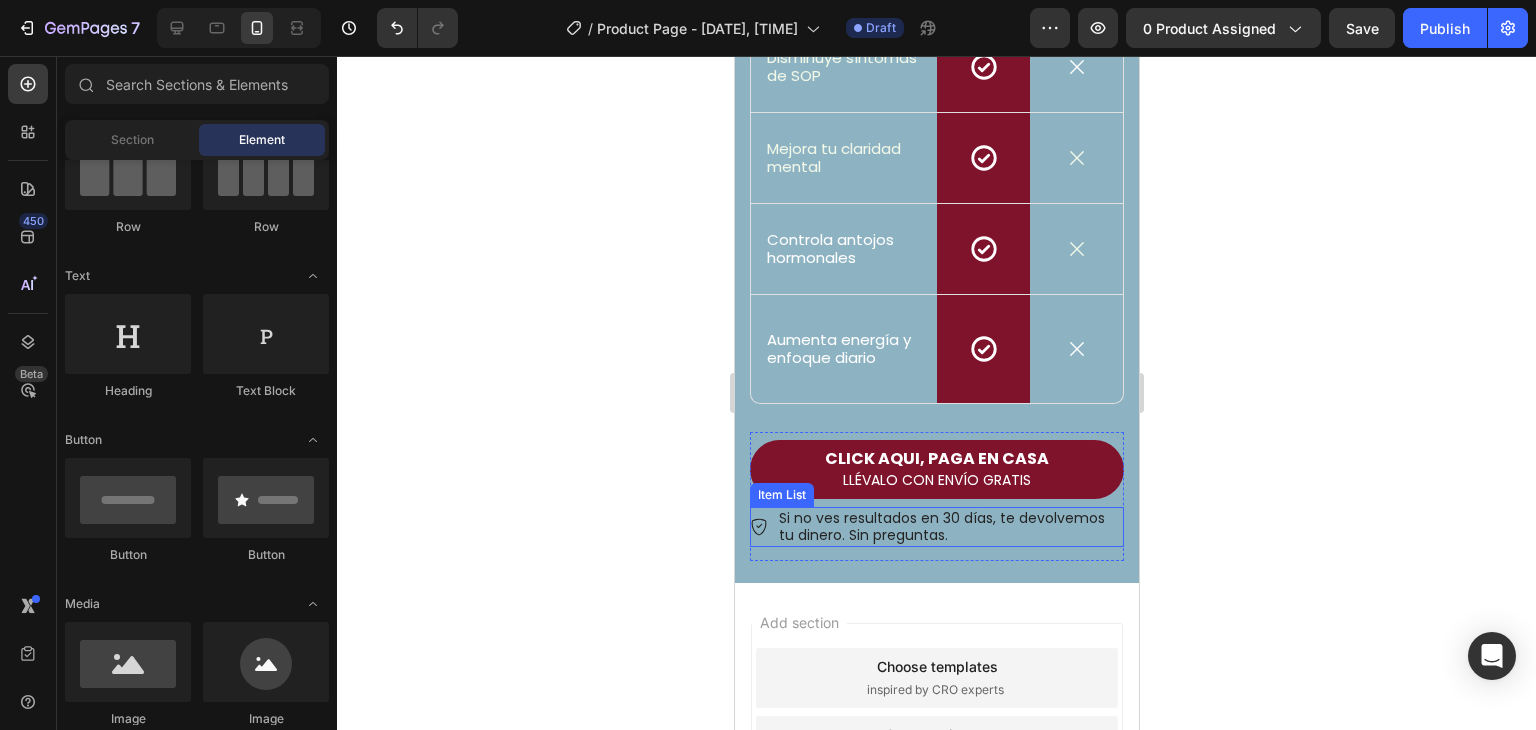 click on "Si no ves resultados en 30 días, te devolvemos tu dinero. Sin preguntas." at bounding box center [949, 527] 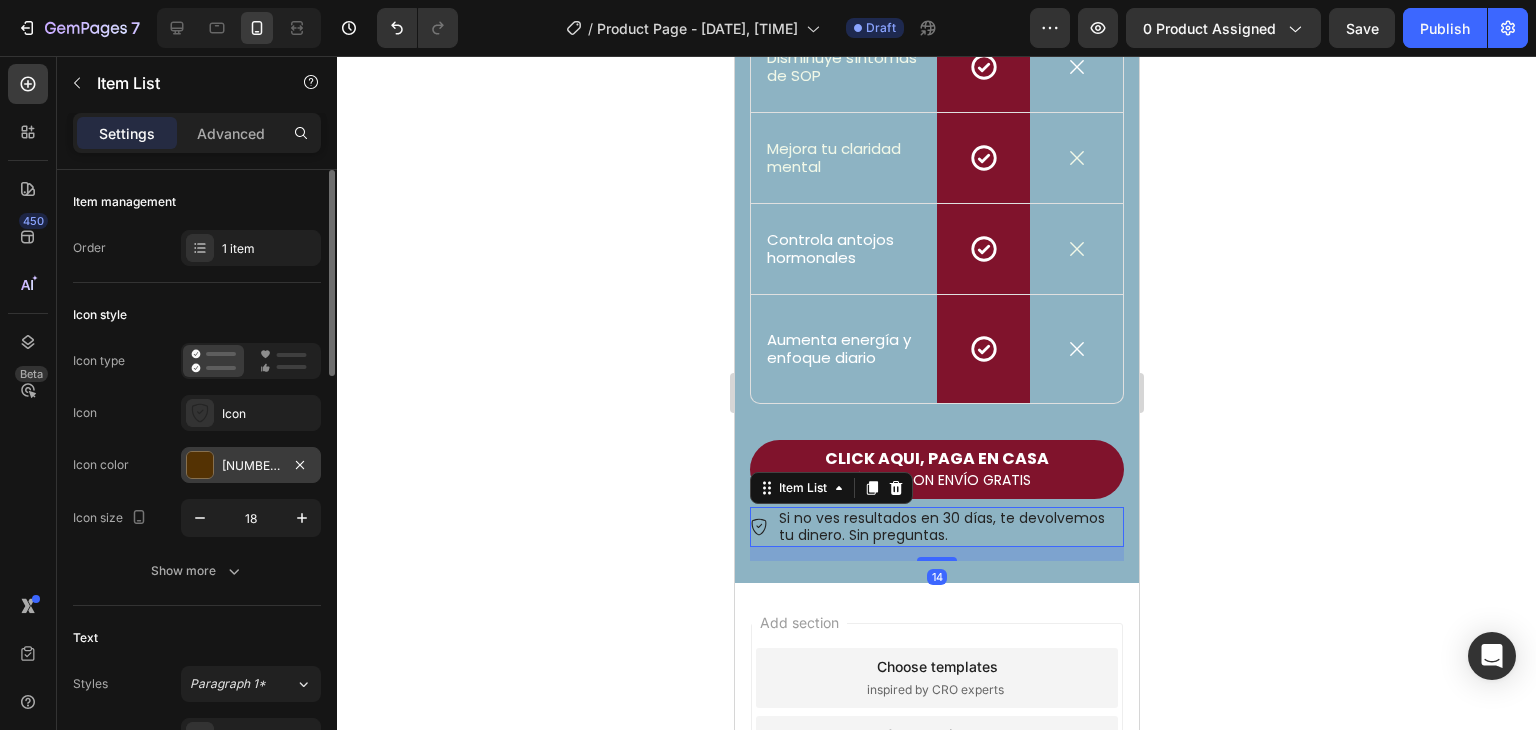 click at bounding box center [200, 465] 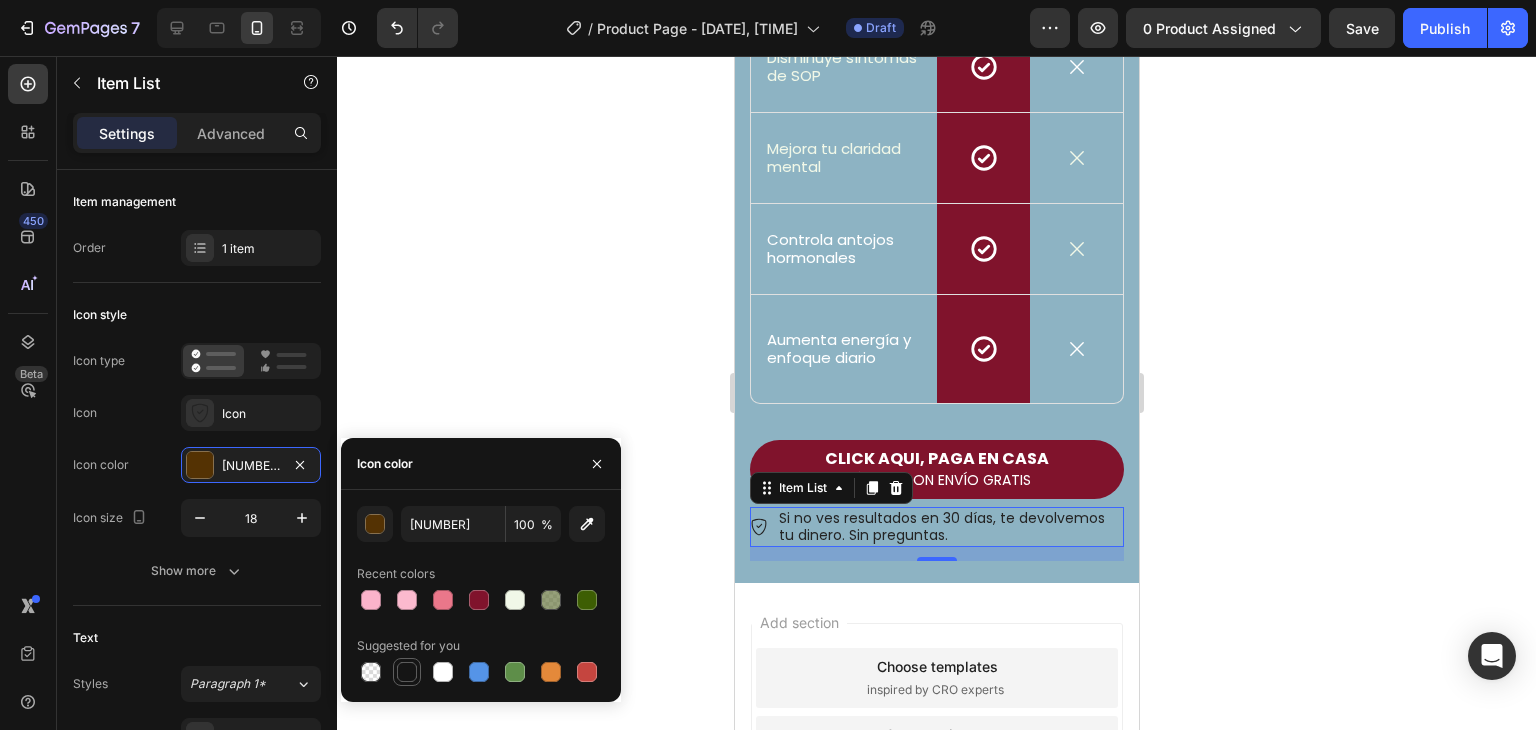 click at bounding box center (407, 672) 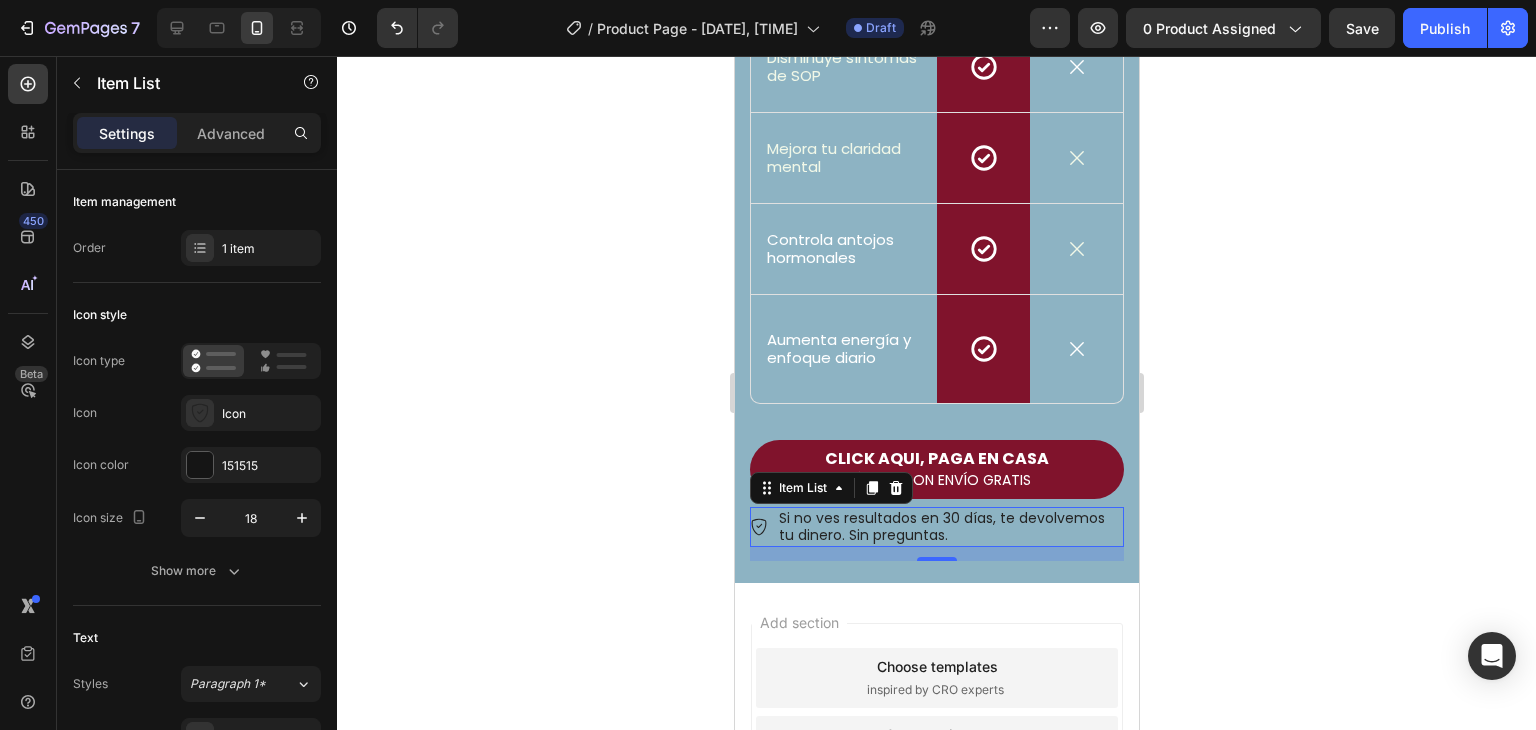 click 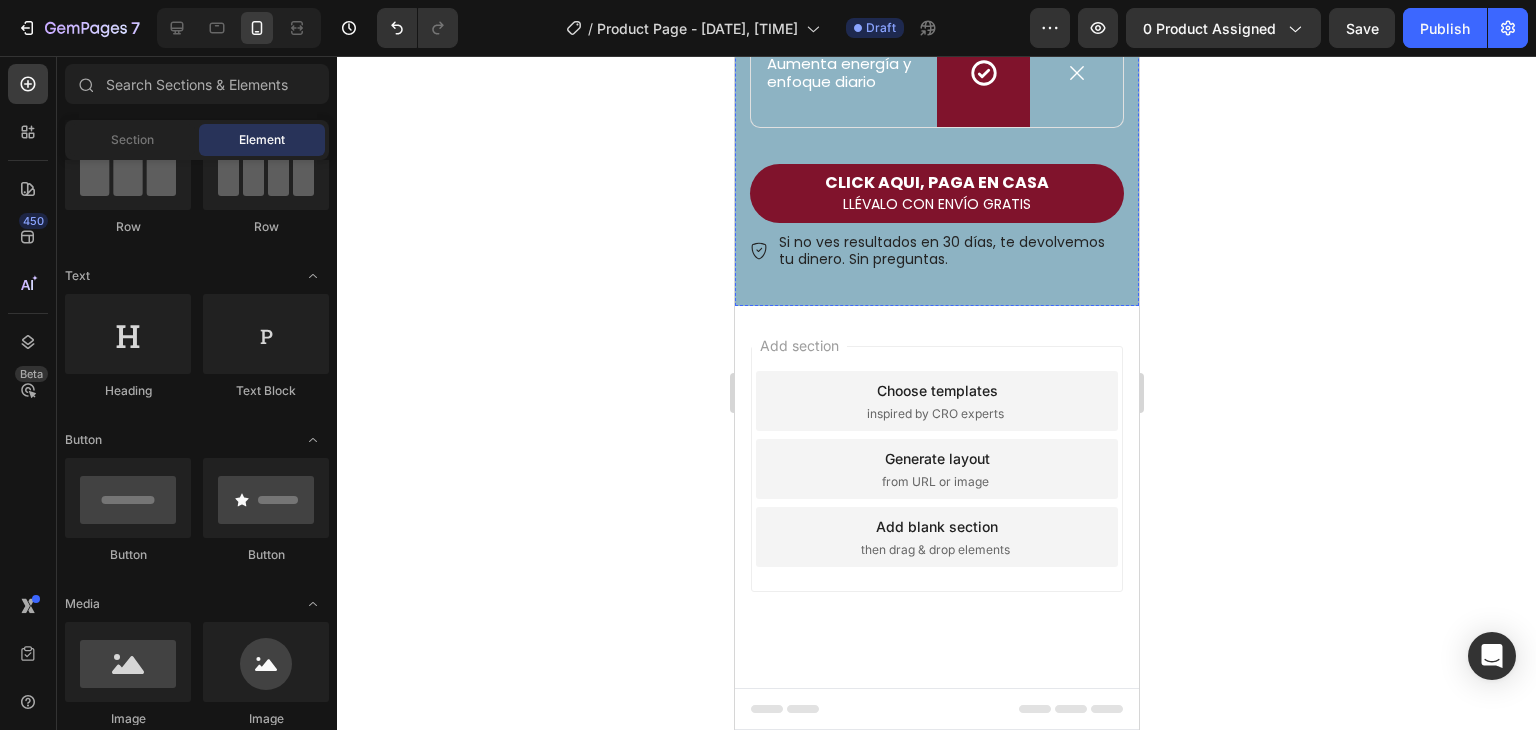 scroll, scrollTop: 1949, scrollLeft: 0, axis: vertical 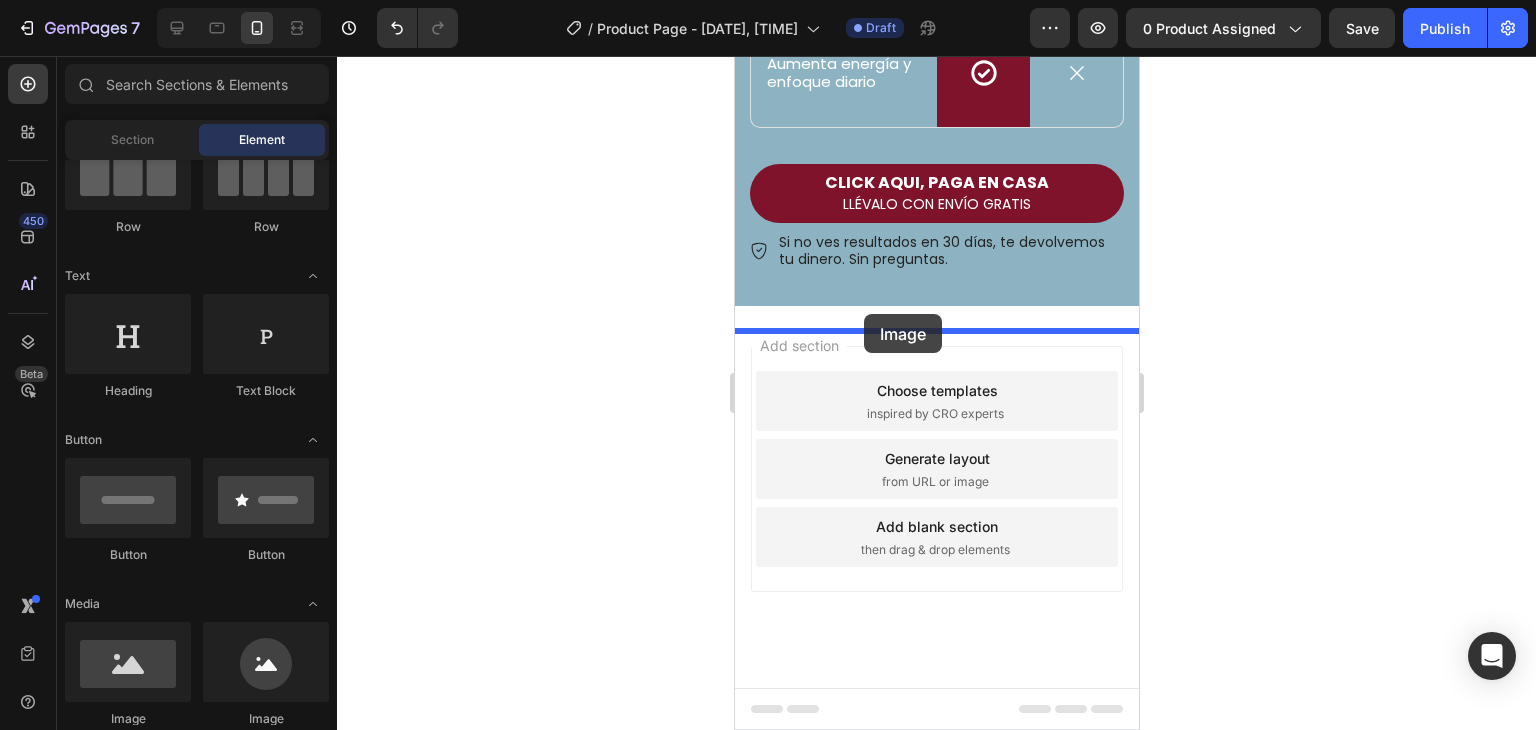 drag, startPoint x: 918, startPoint y: 661, endPoint x: 864, endPoint y: 314, distance: 351.1766 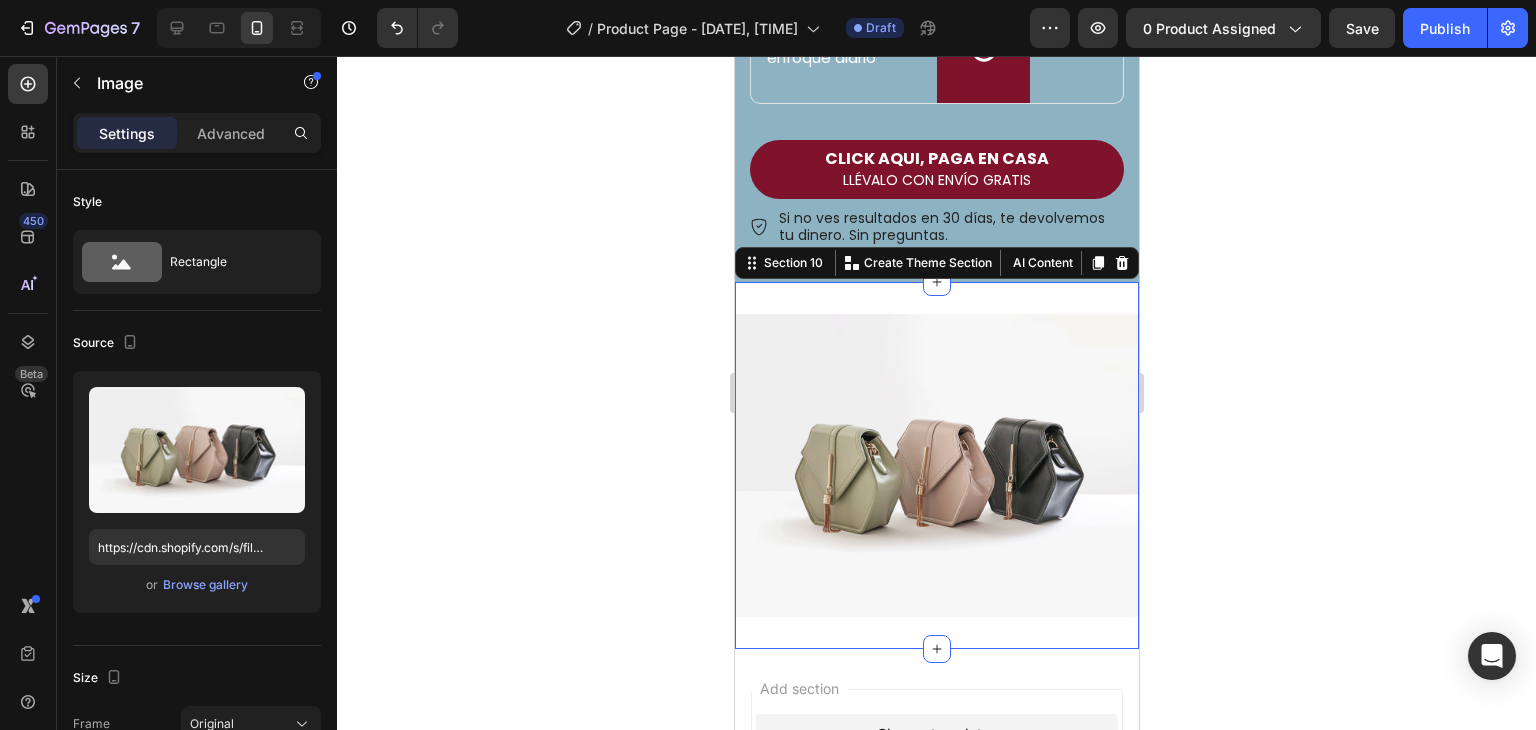 click on "Image Section 10   Create Theme Section AI Content Write with GemAI What would you like to describe here? Tone and Voice Persuasive Product Show more Generate" at bounding box center (936, 465) 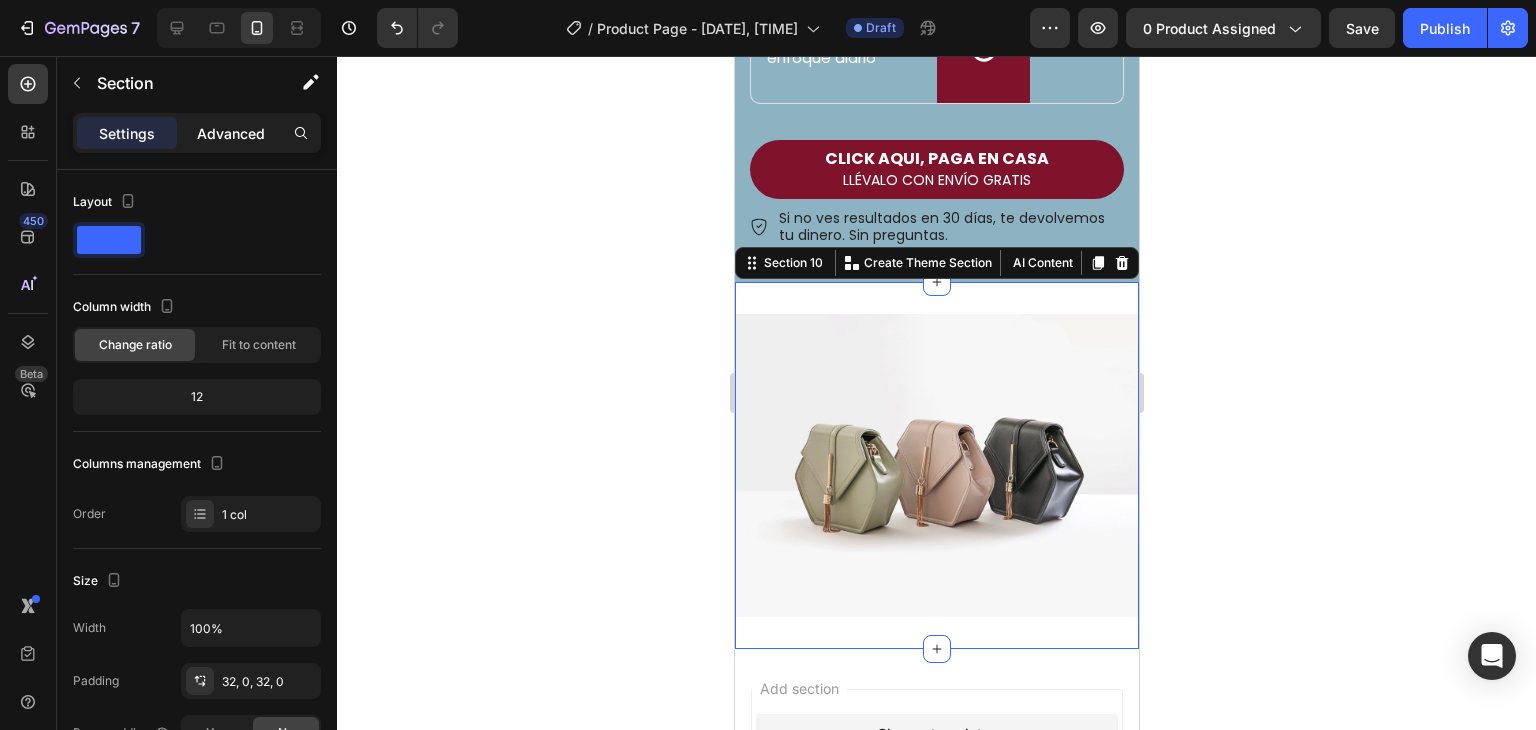 click on "Advanced" at bounding box center (231, 133) 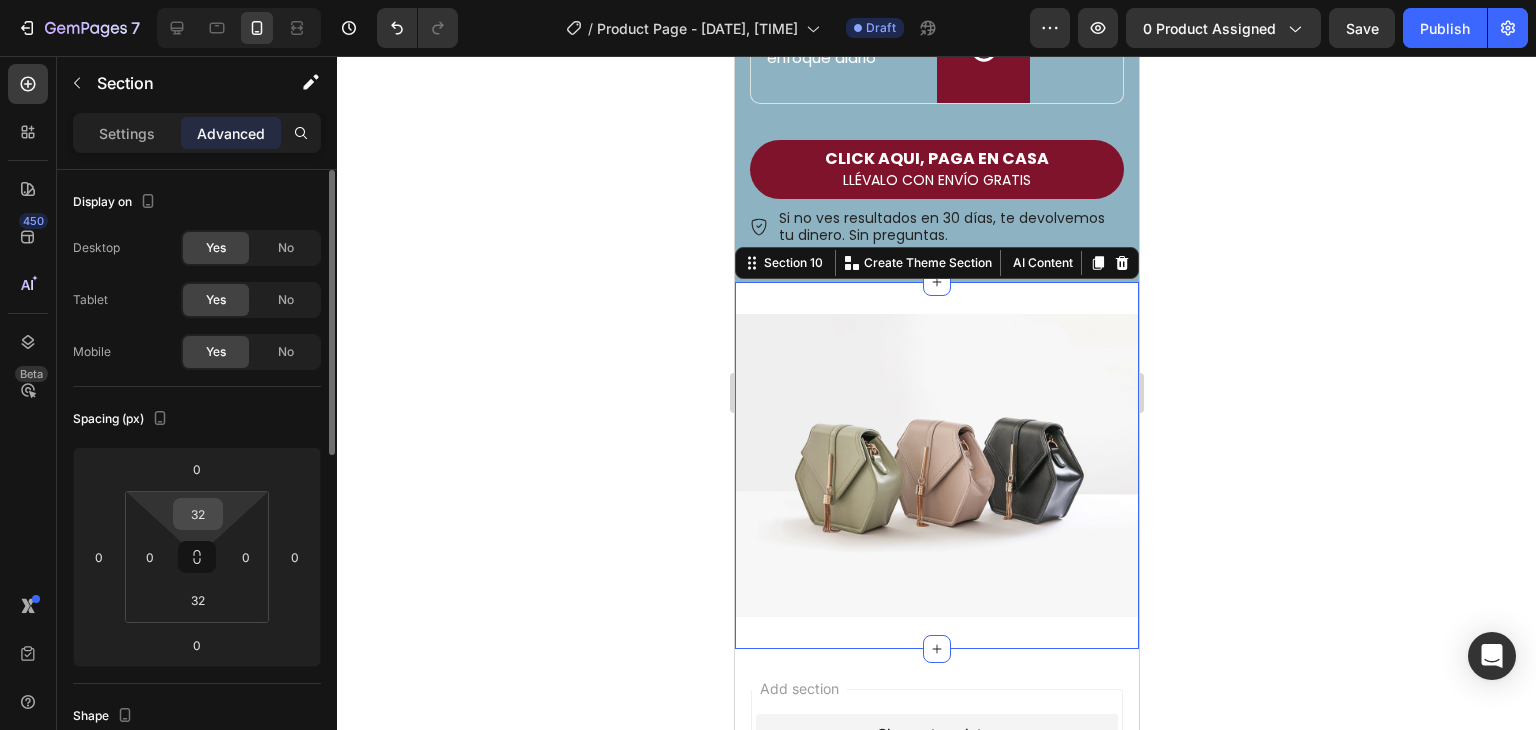 click on "32" at bounding box center [198, 514] 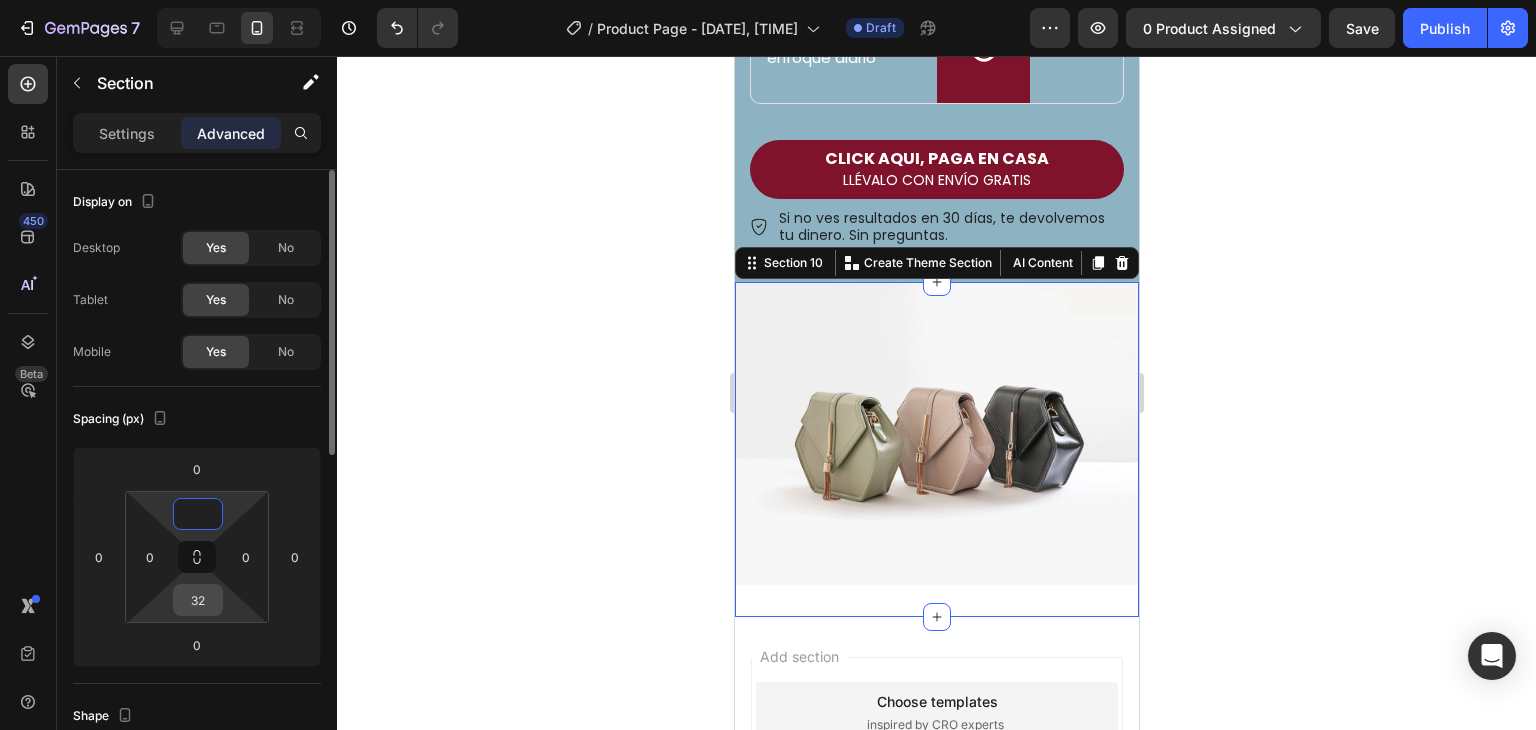 type on "0" 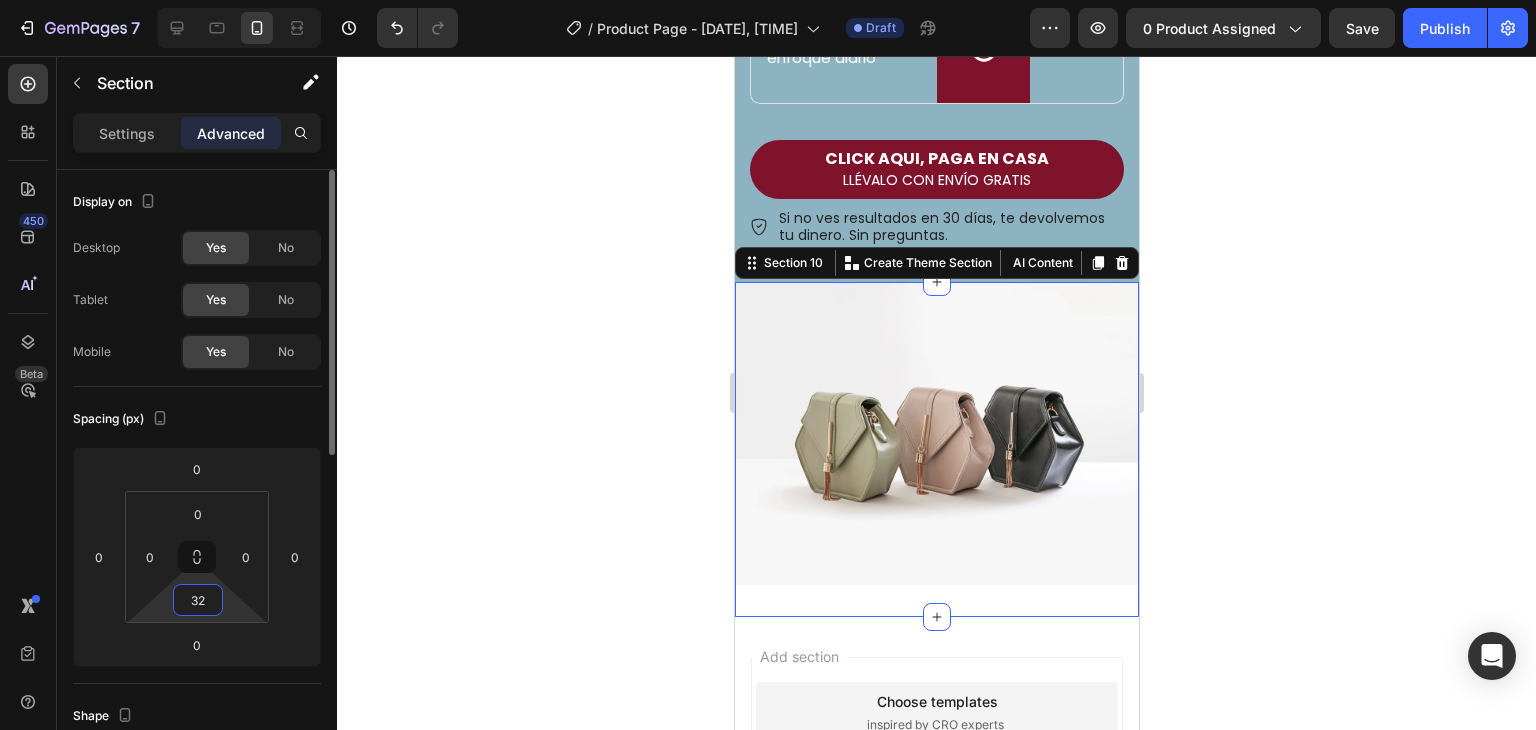 click on "32" at bounding box center [198, 600] 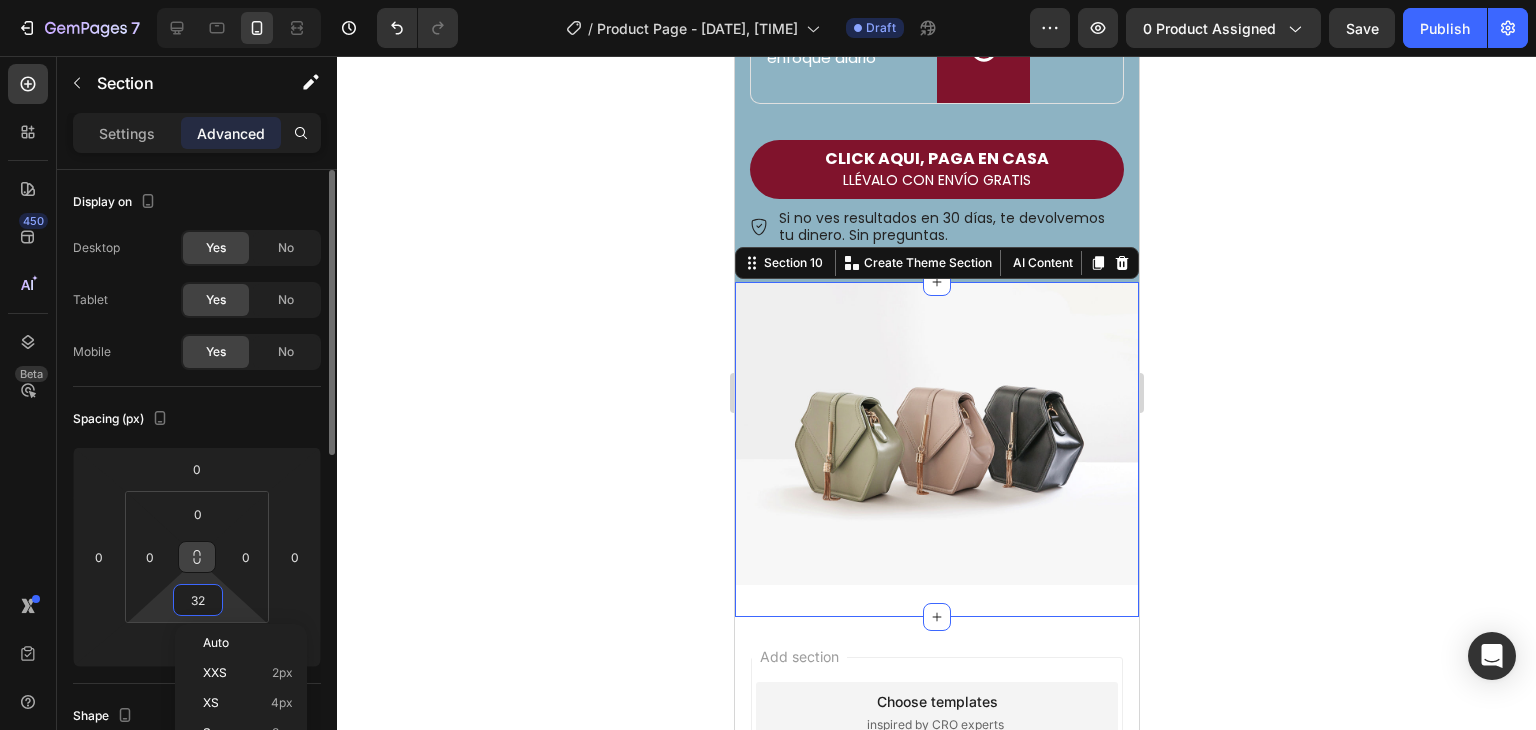 type 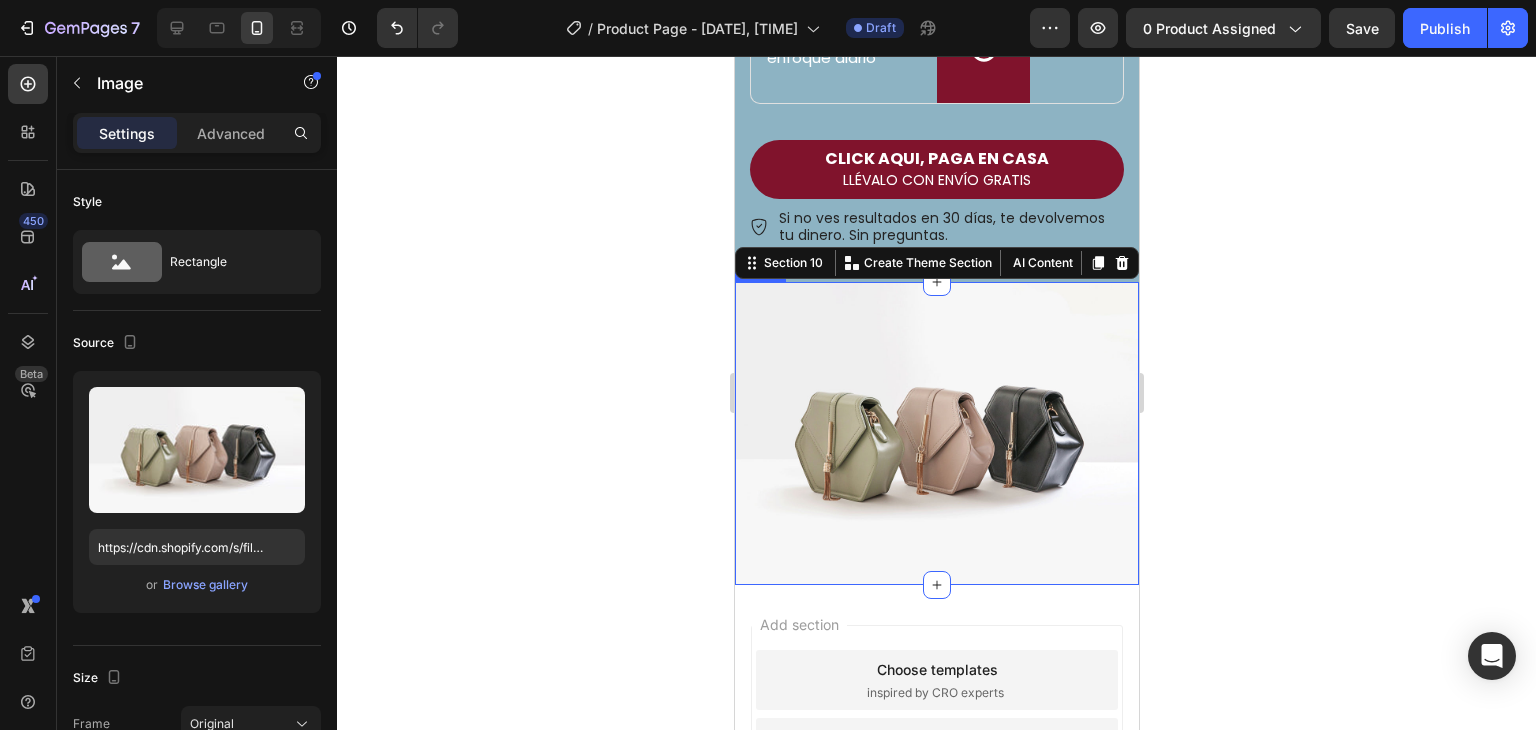 click at bounding box center (936, 433) 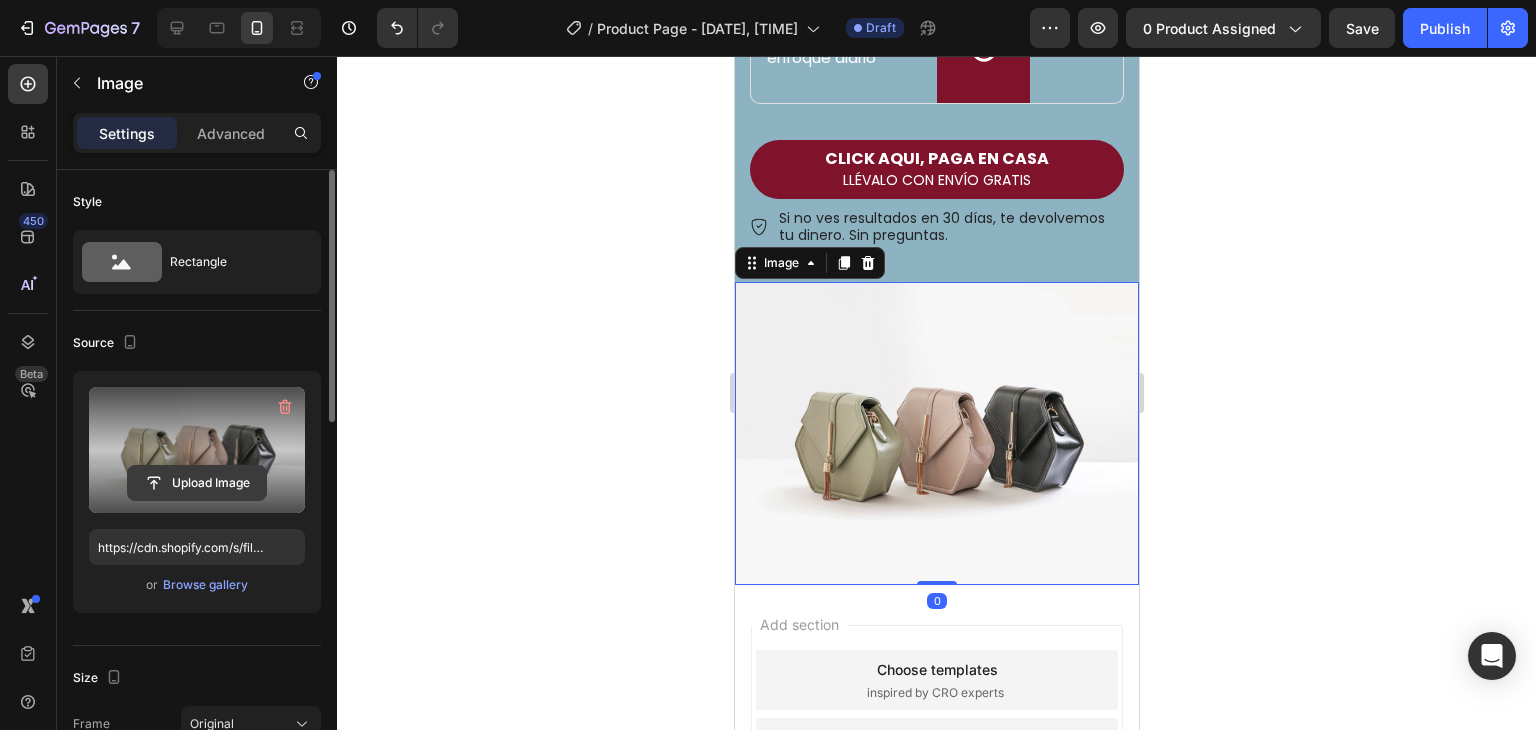 click 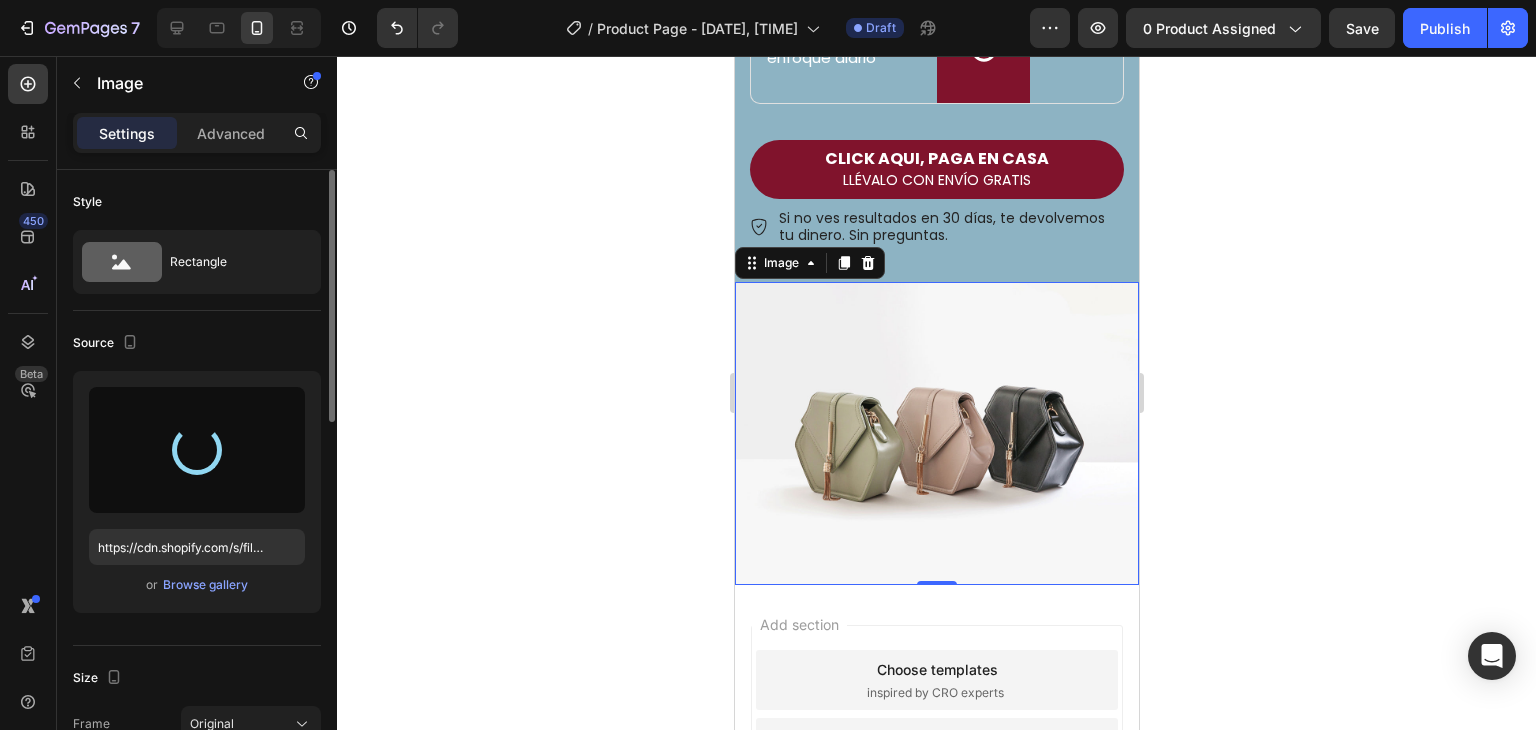 type on "https://cdn.shopify.com/s/files/1/0735/8598/3774/files/gempages_474026245059773383-03e09055-6f23-4801-96d4-9aa2a278f7da.png" 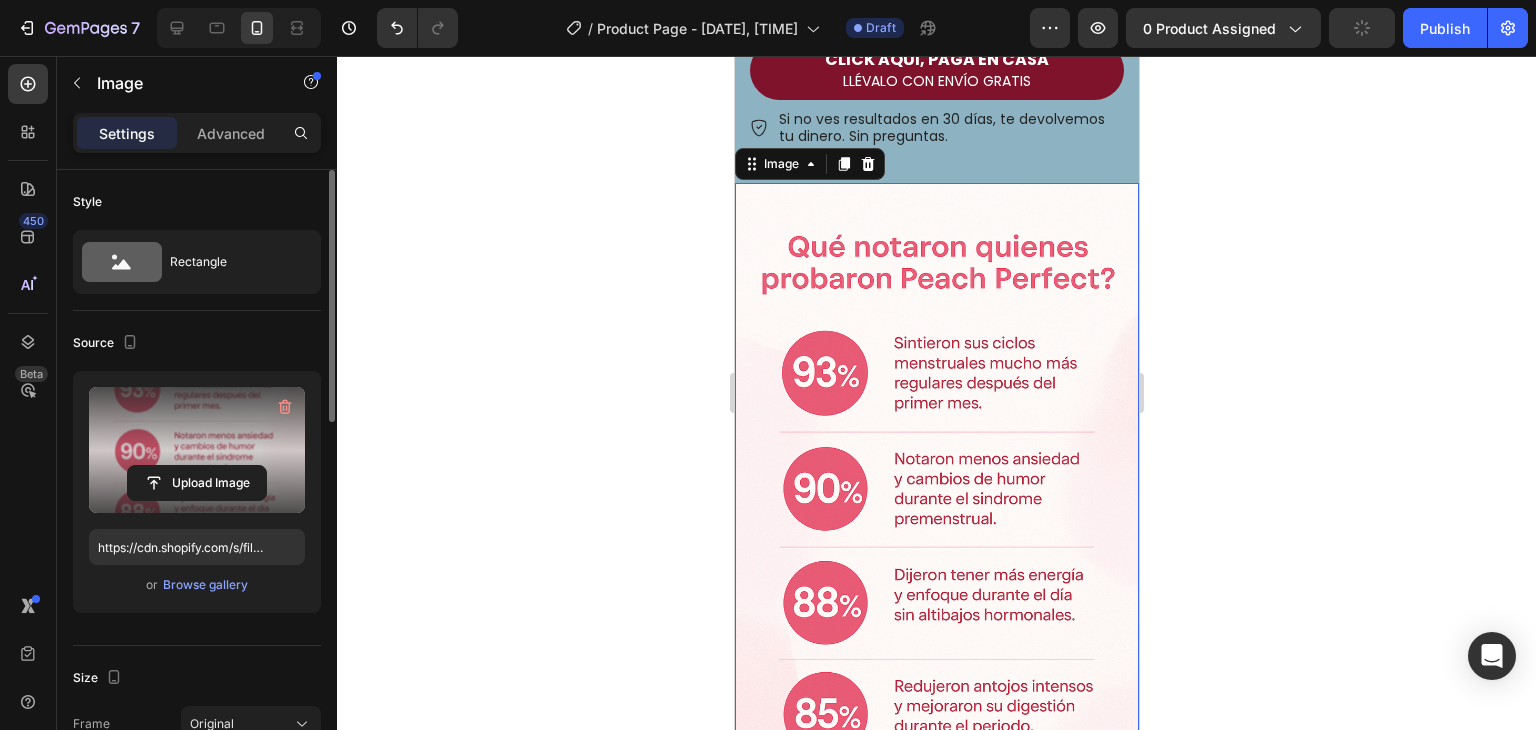 scroll, scrollTop: 2149, scrollLeft: 0, axis: vertical 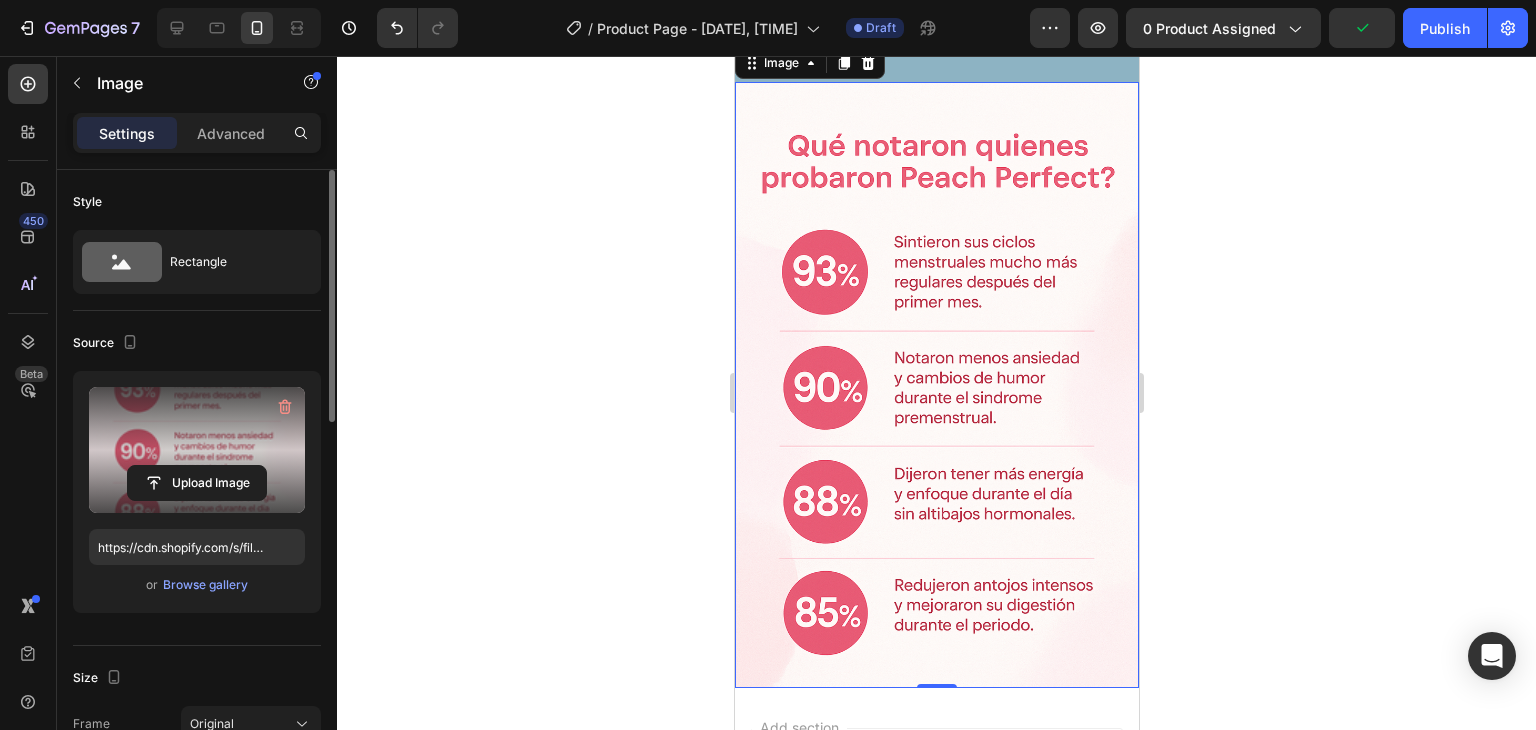 click 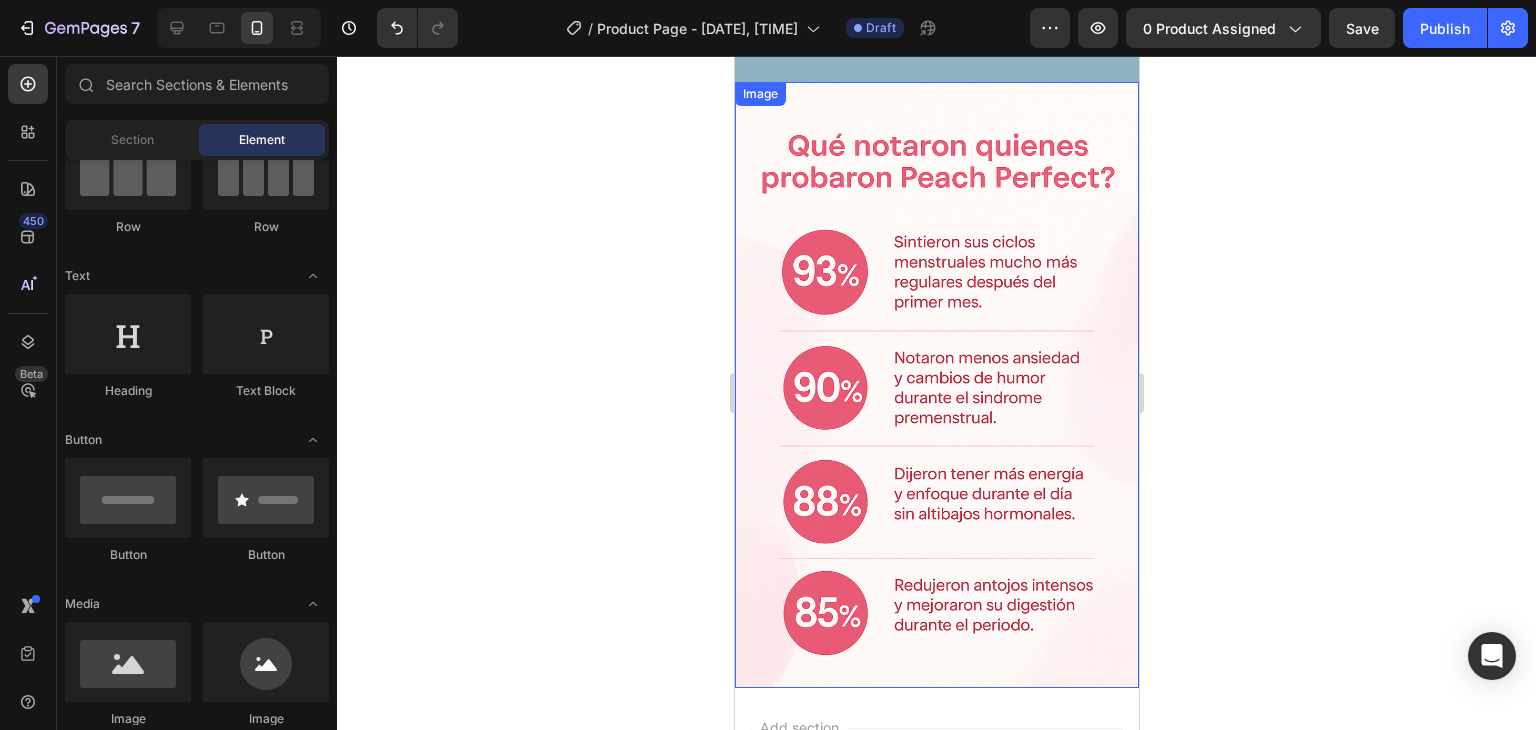 click at bounding box center [936, 385] 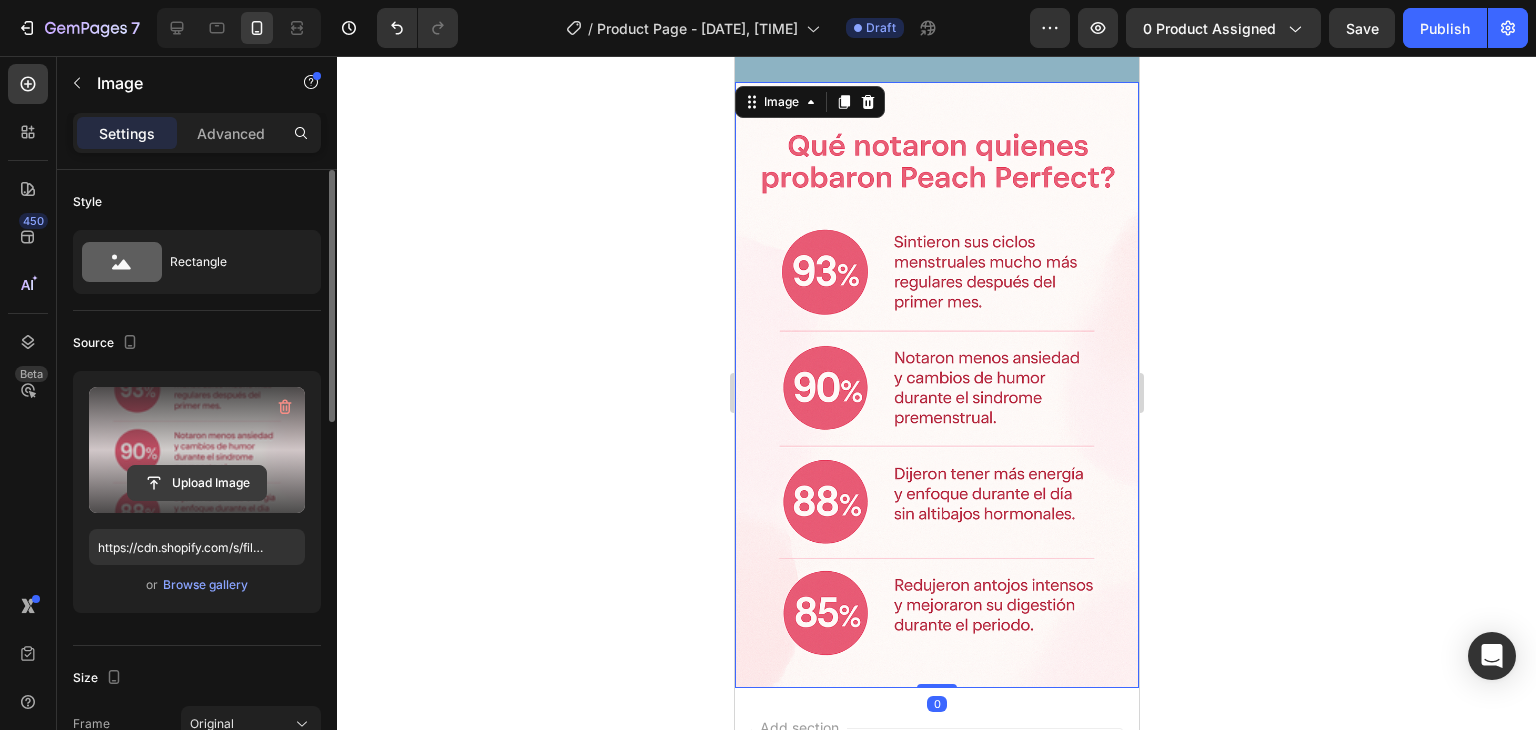 click 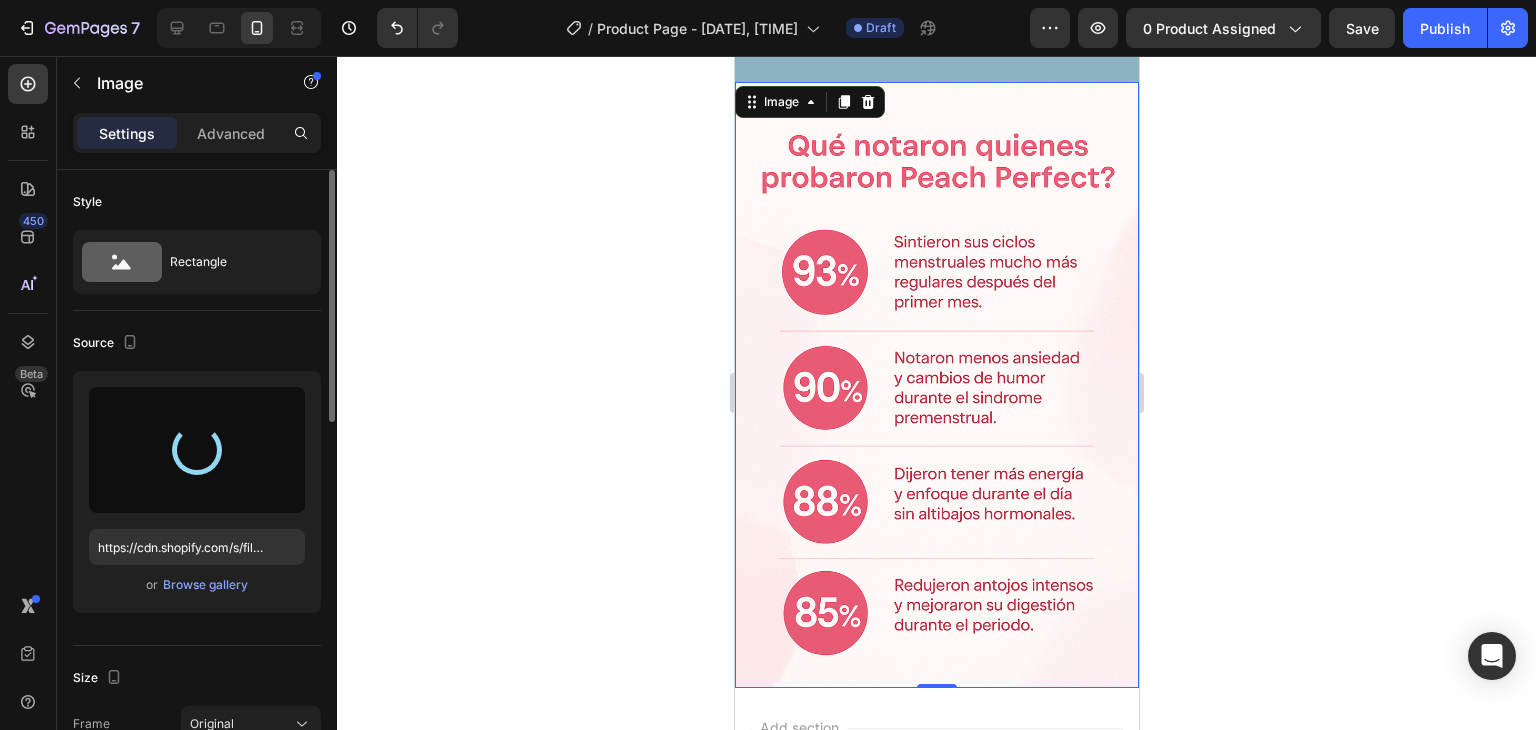type on "https://cdn.shopify.com/s/files/1/0735/8598/3774/files/gempages_474026245059773383-39d90d3e-36f7-42f1-adde-1ecca40a4d78.png" 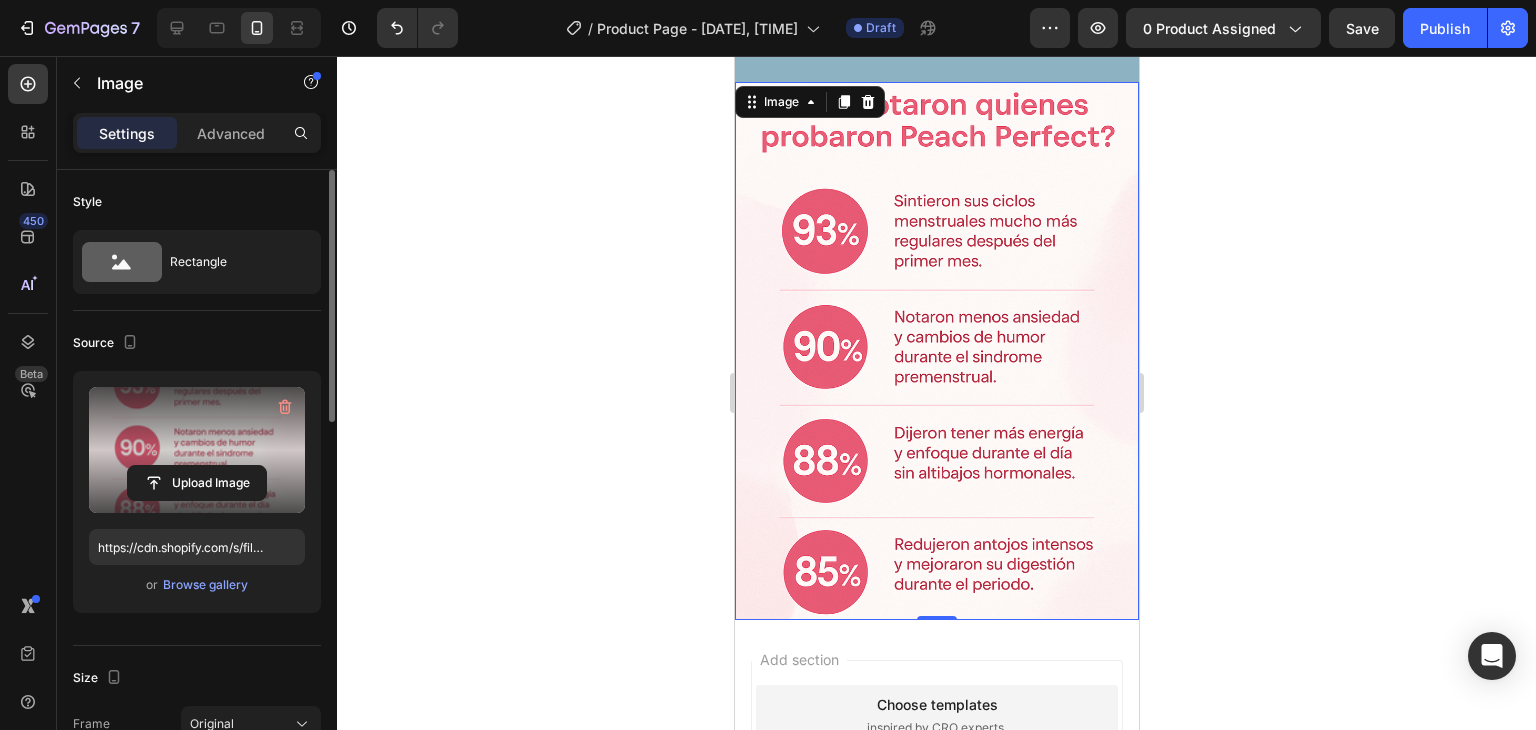 click 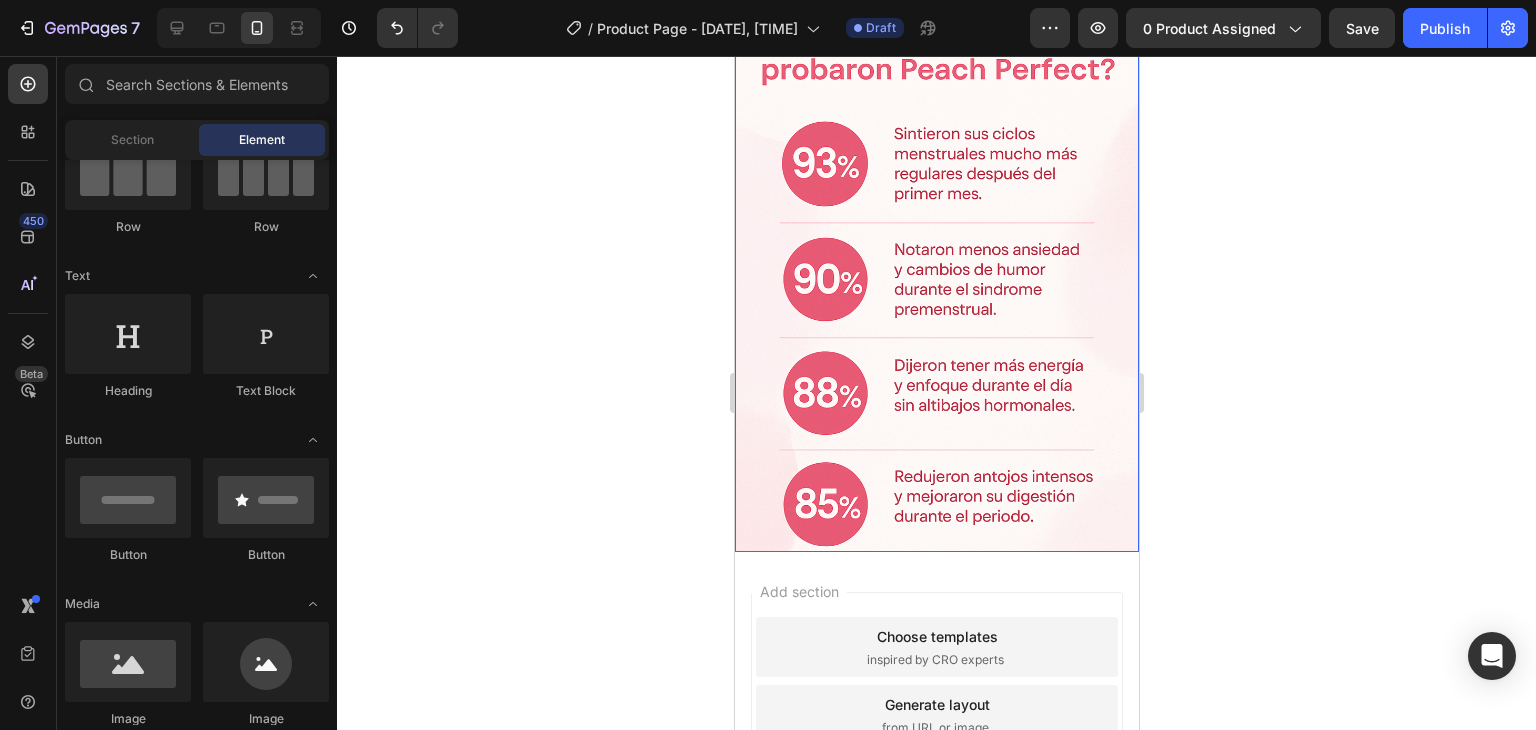 scroll, scrollTop: 2449, scrollLeft: 0, axis: vertical 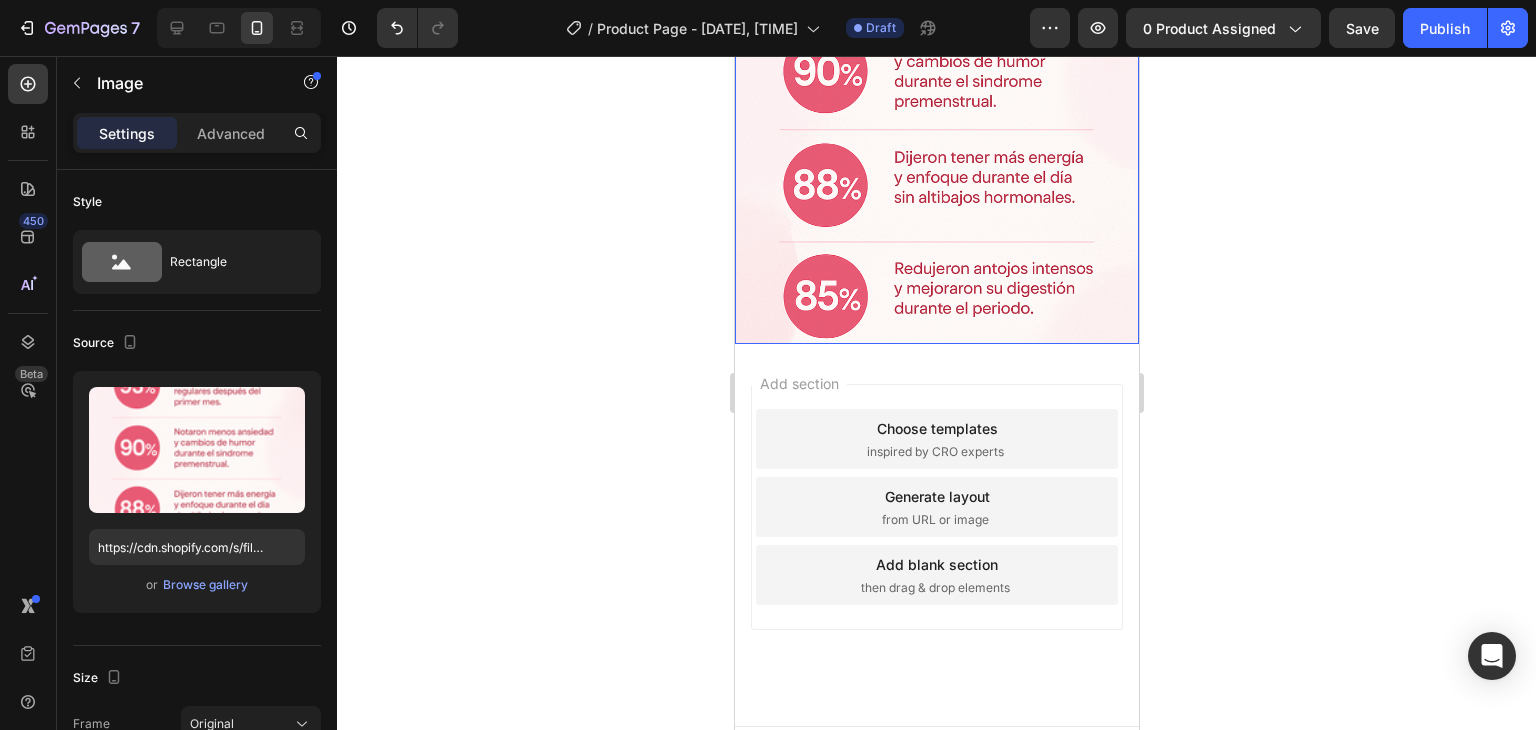 click at bounding box center [936, 76] 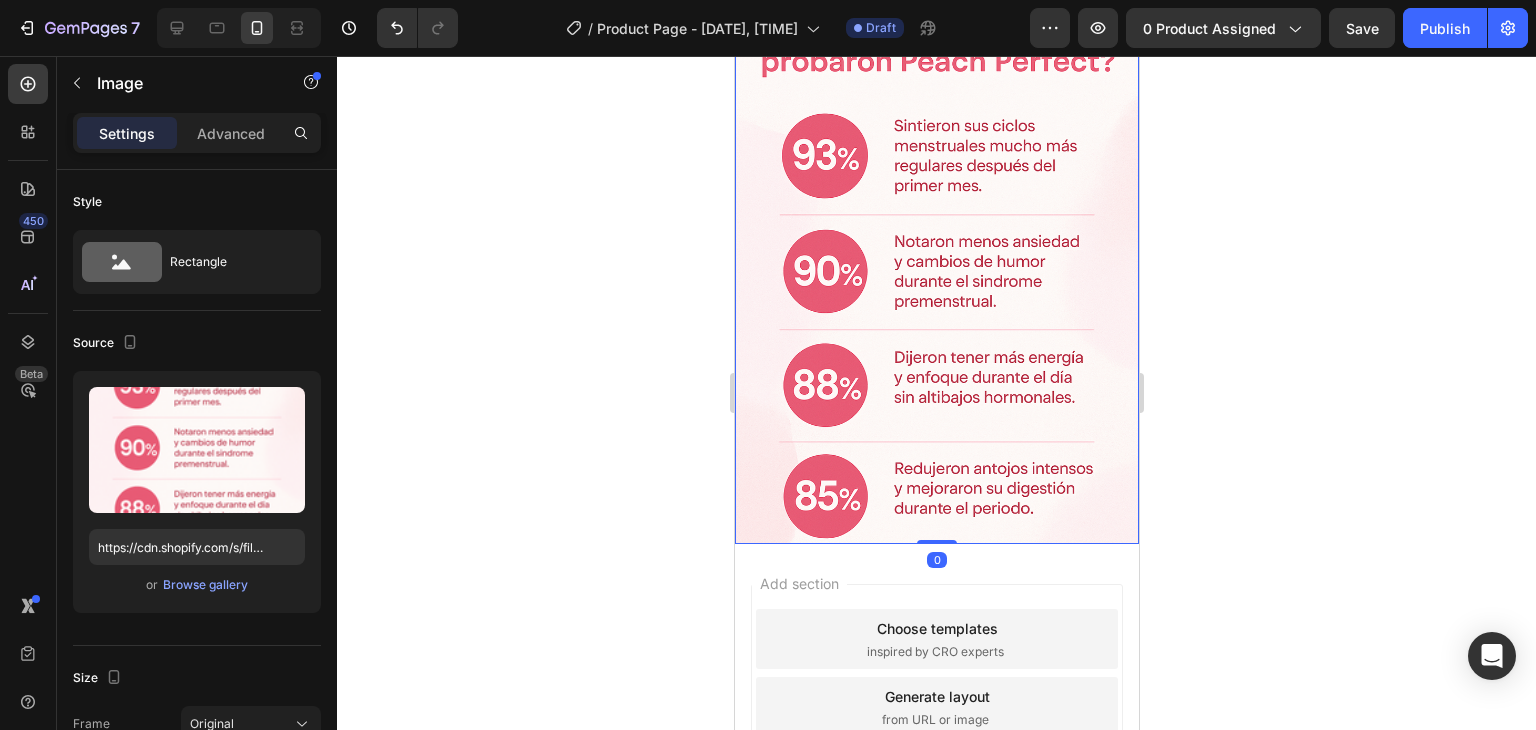 scroll, scrollTop: 2049, scrollLeft: 0, axis: vertical 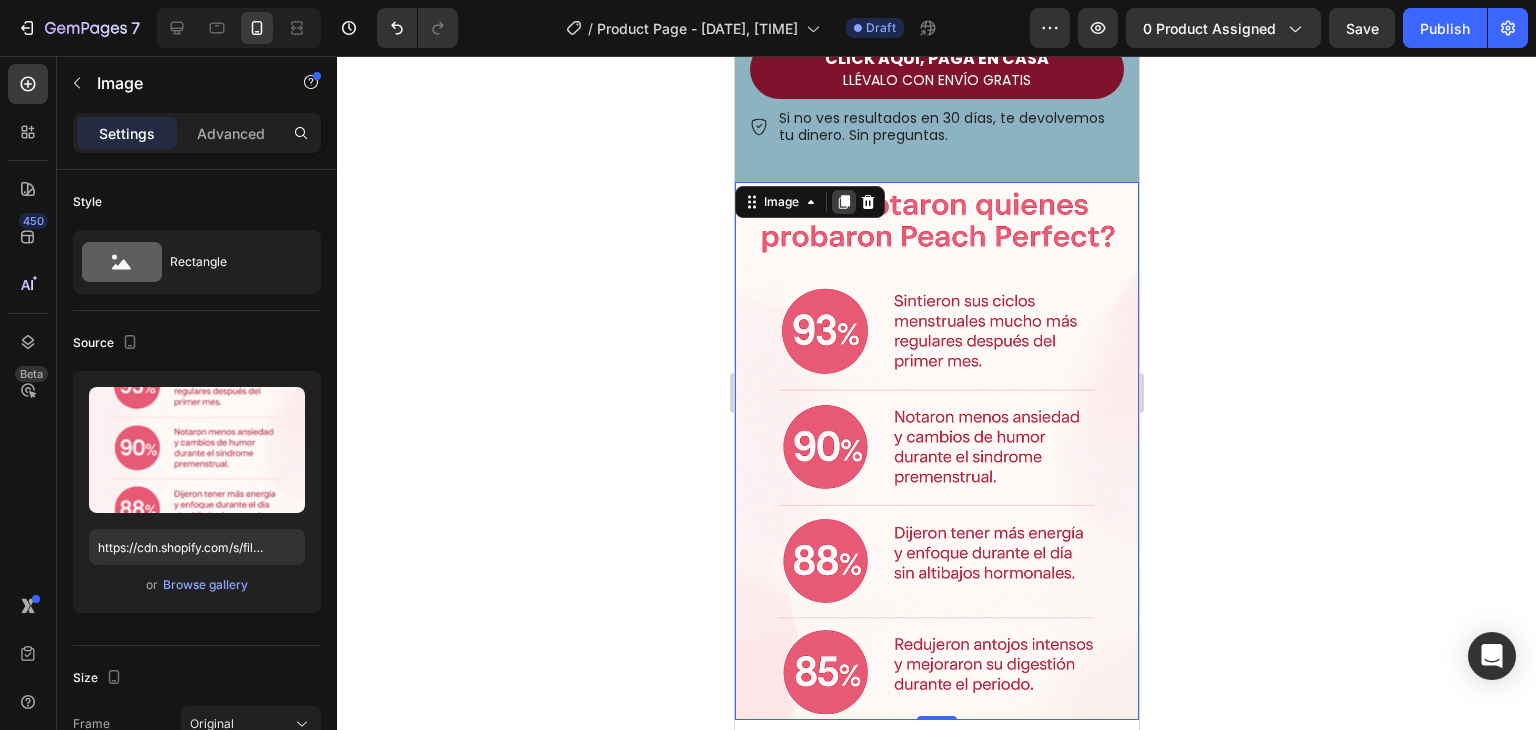 click 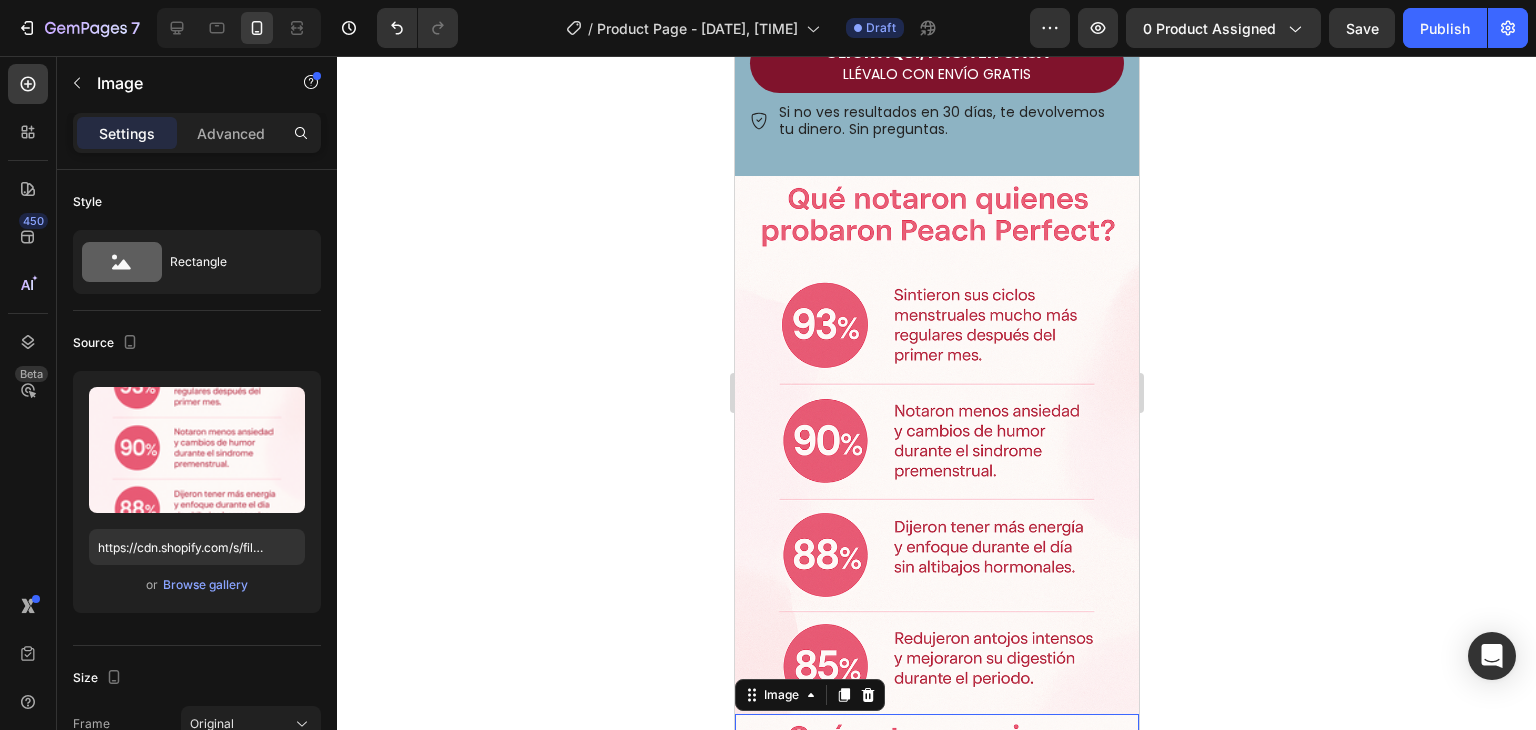 scroll, scrollTop: 752, scrollLeft: 0, axis: vertical 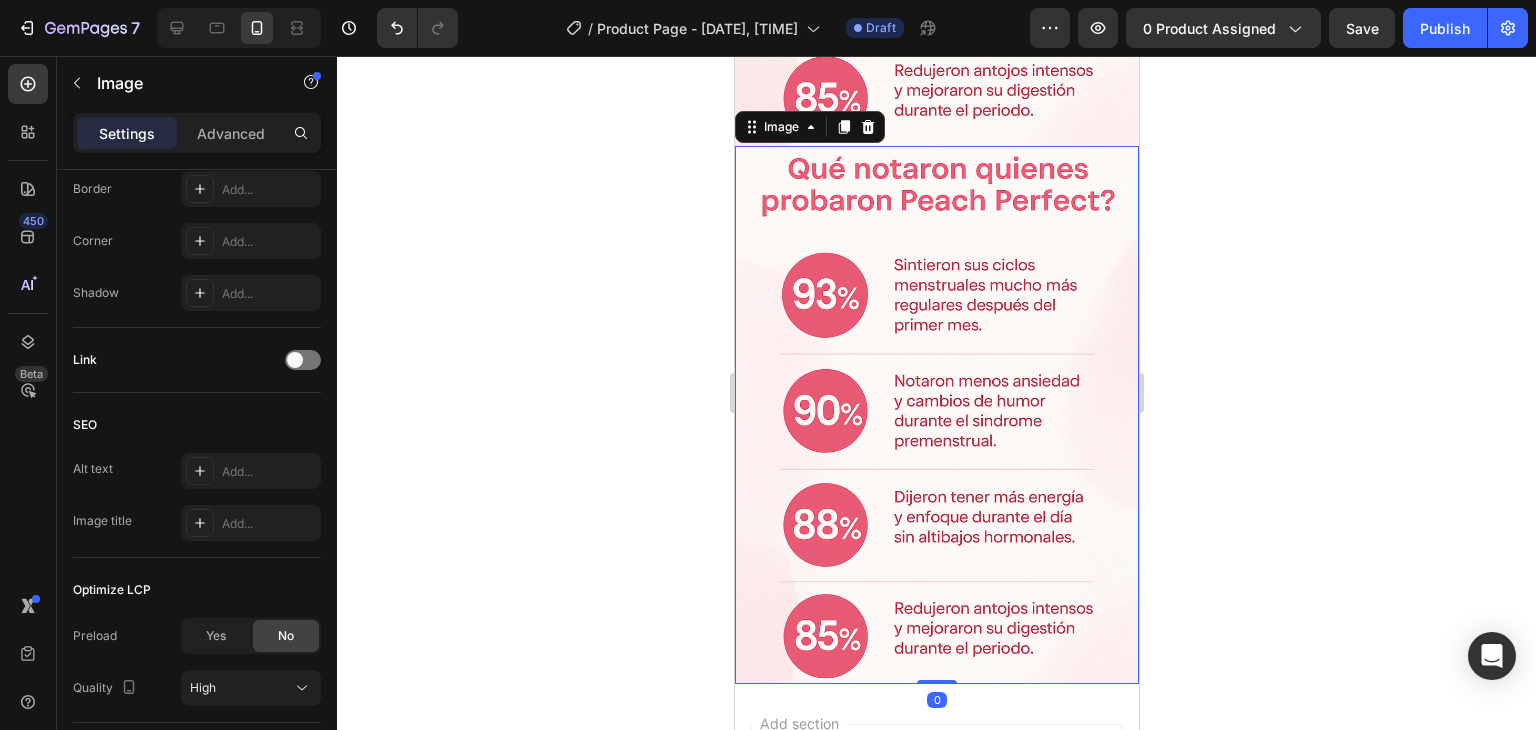 click 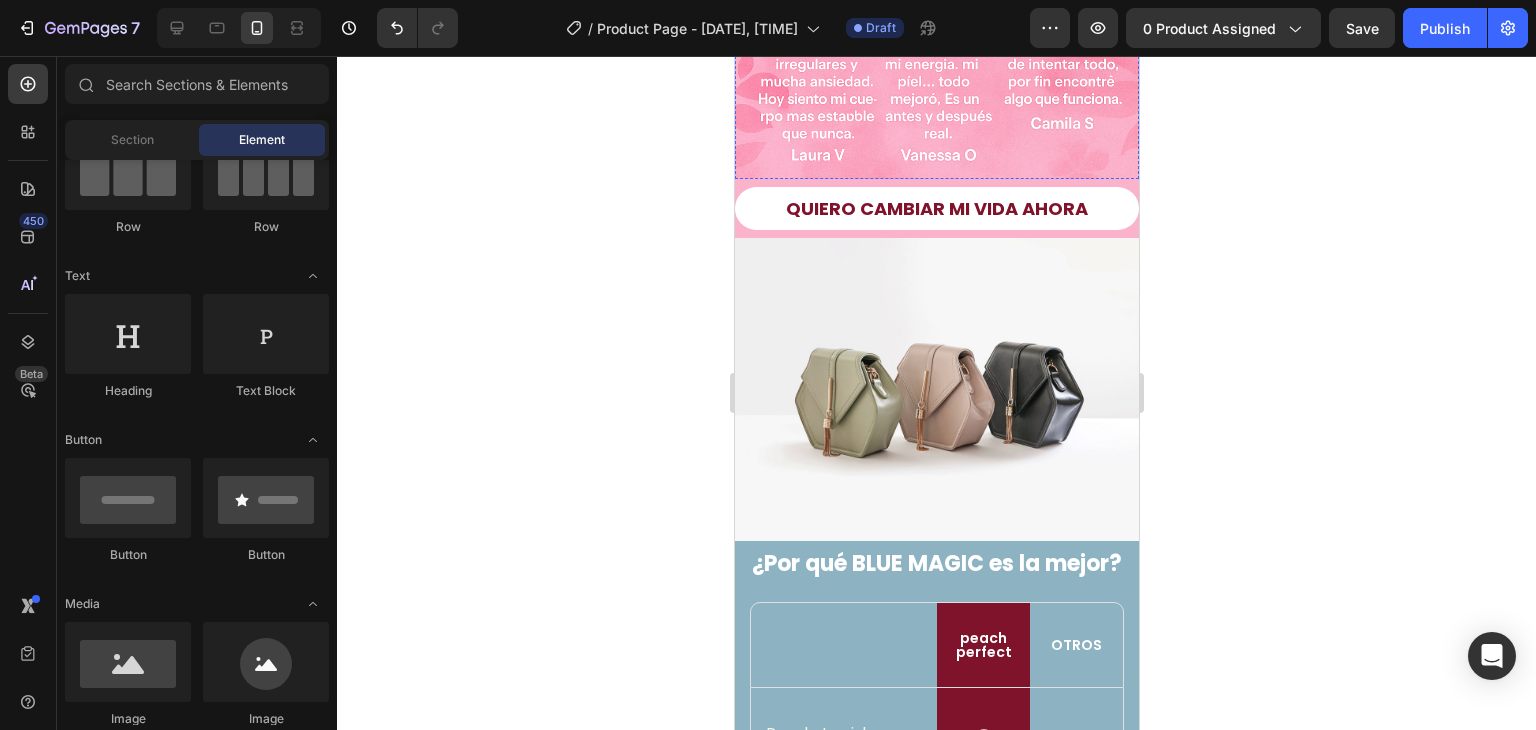 scroll, scrollTop: 966, scrollLeft: 0, axis: vertical 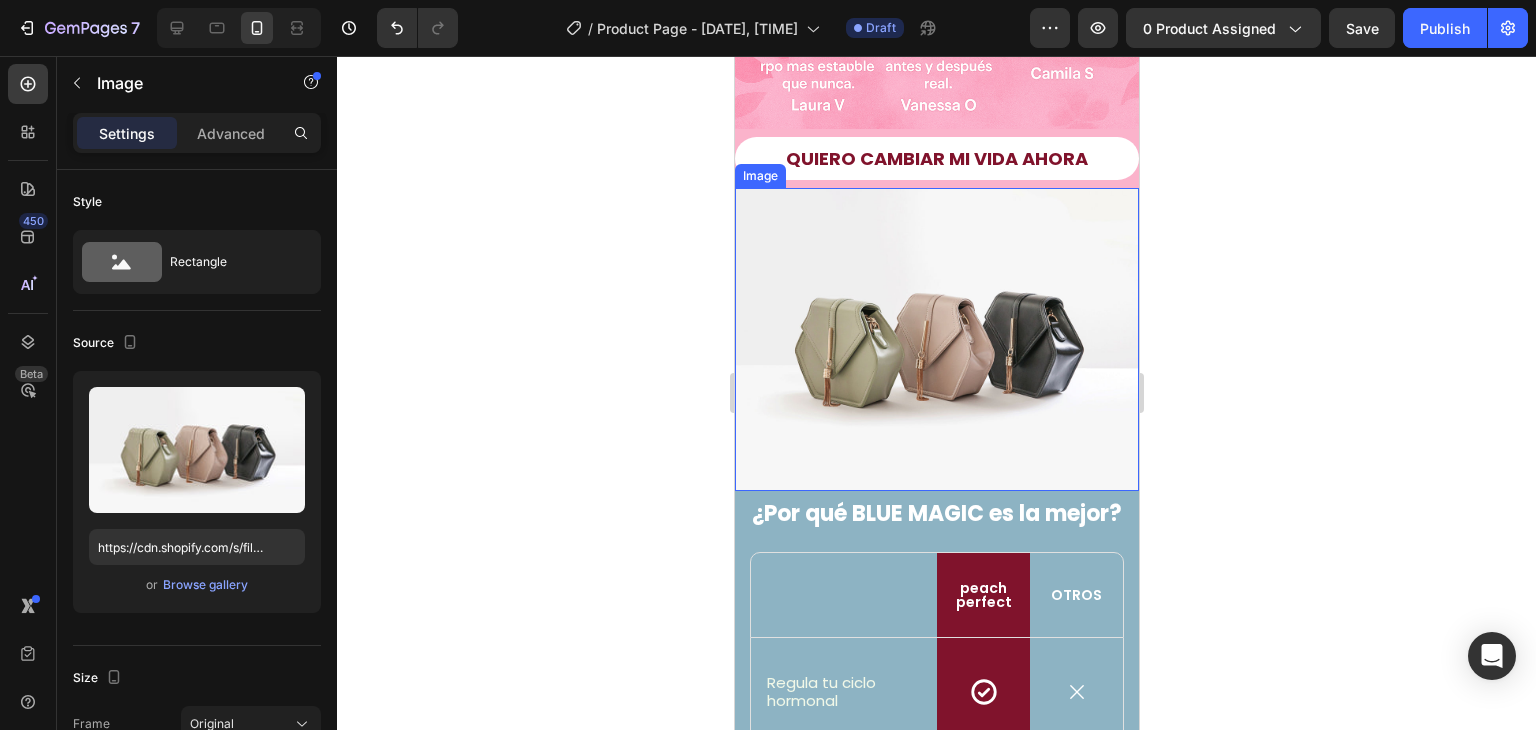 click at bounding box center (936, 339) 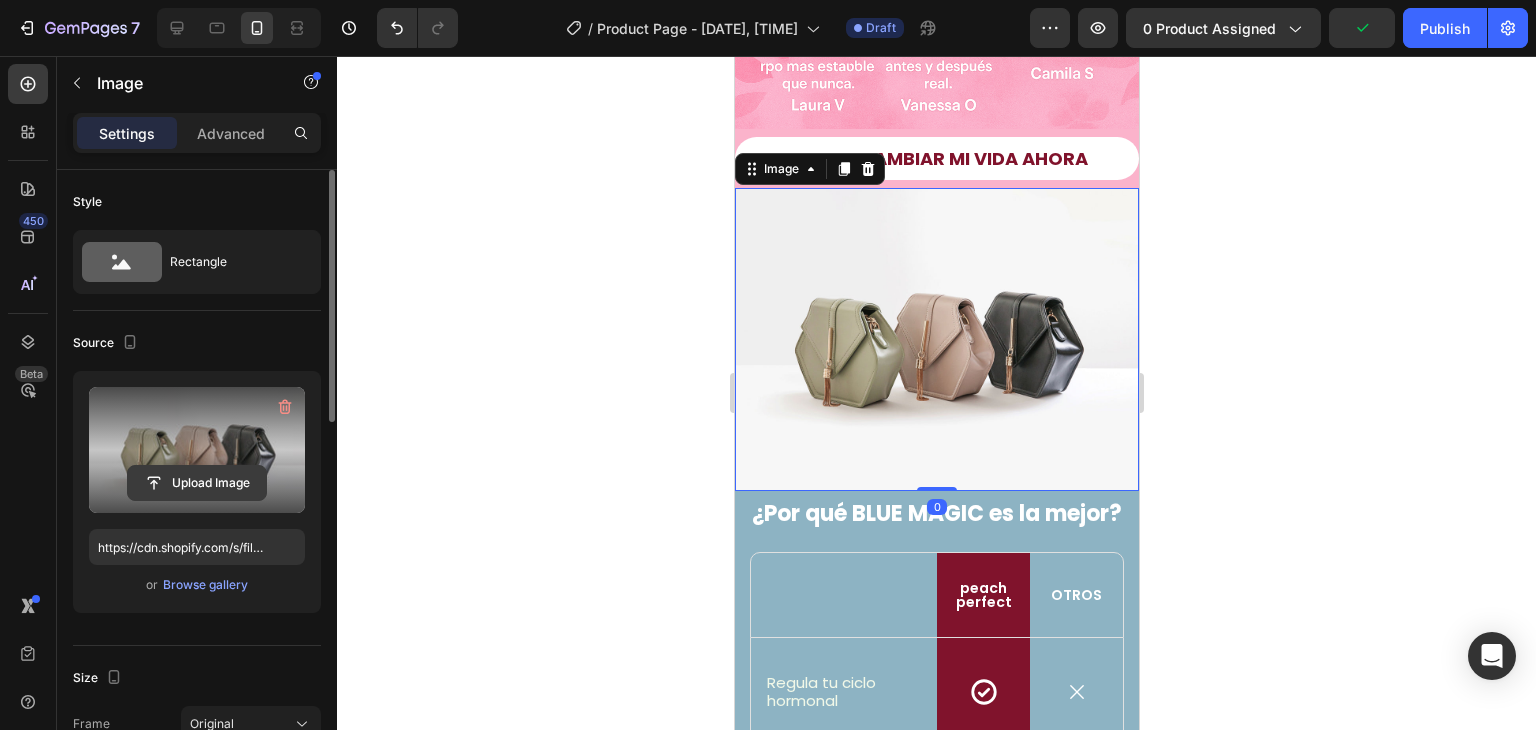 click 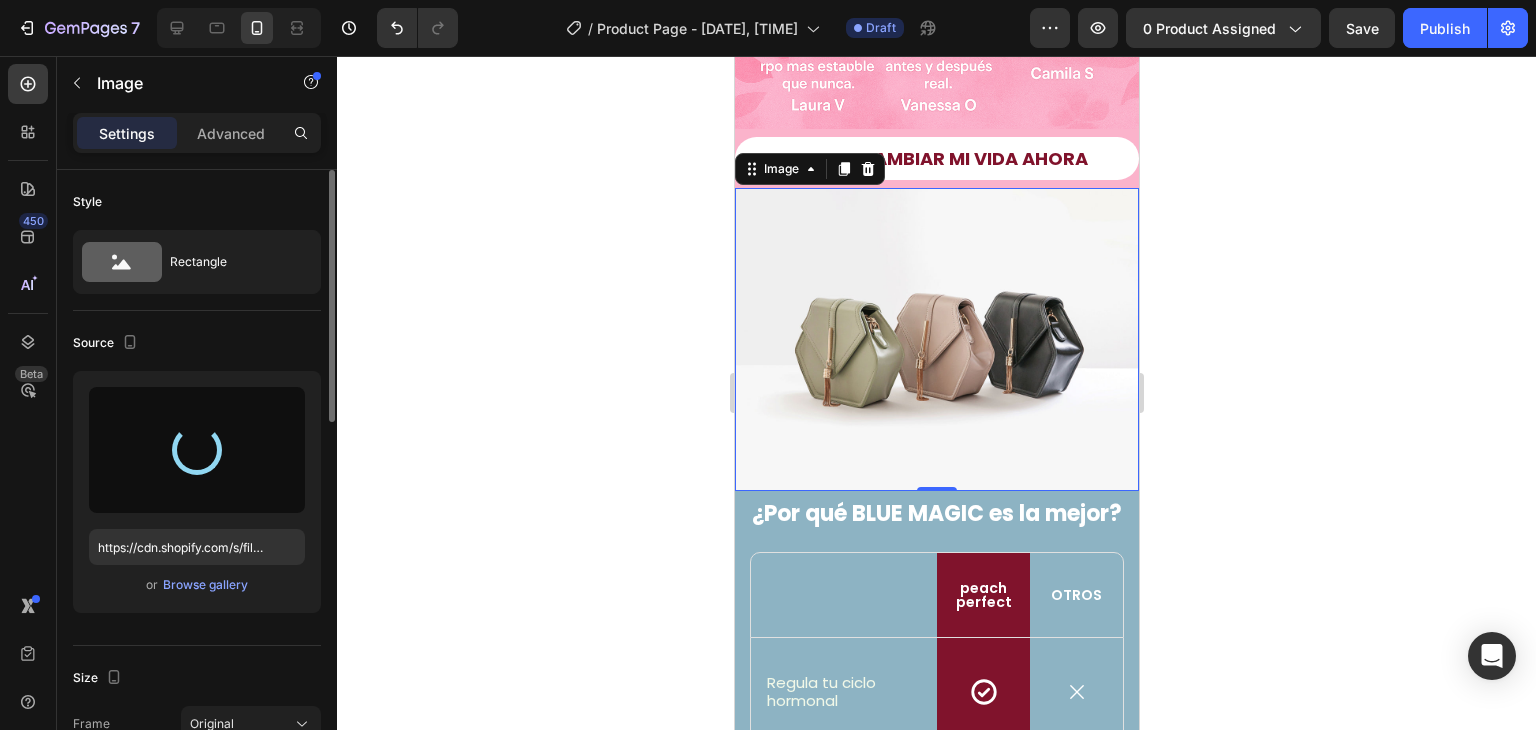 type on "https://cdn.shopify.com/s/files/1/0735/8598/3774/files/gempages_474026245059773383-e64d9672-f537-45be-9623-612cf7e4d600.png" 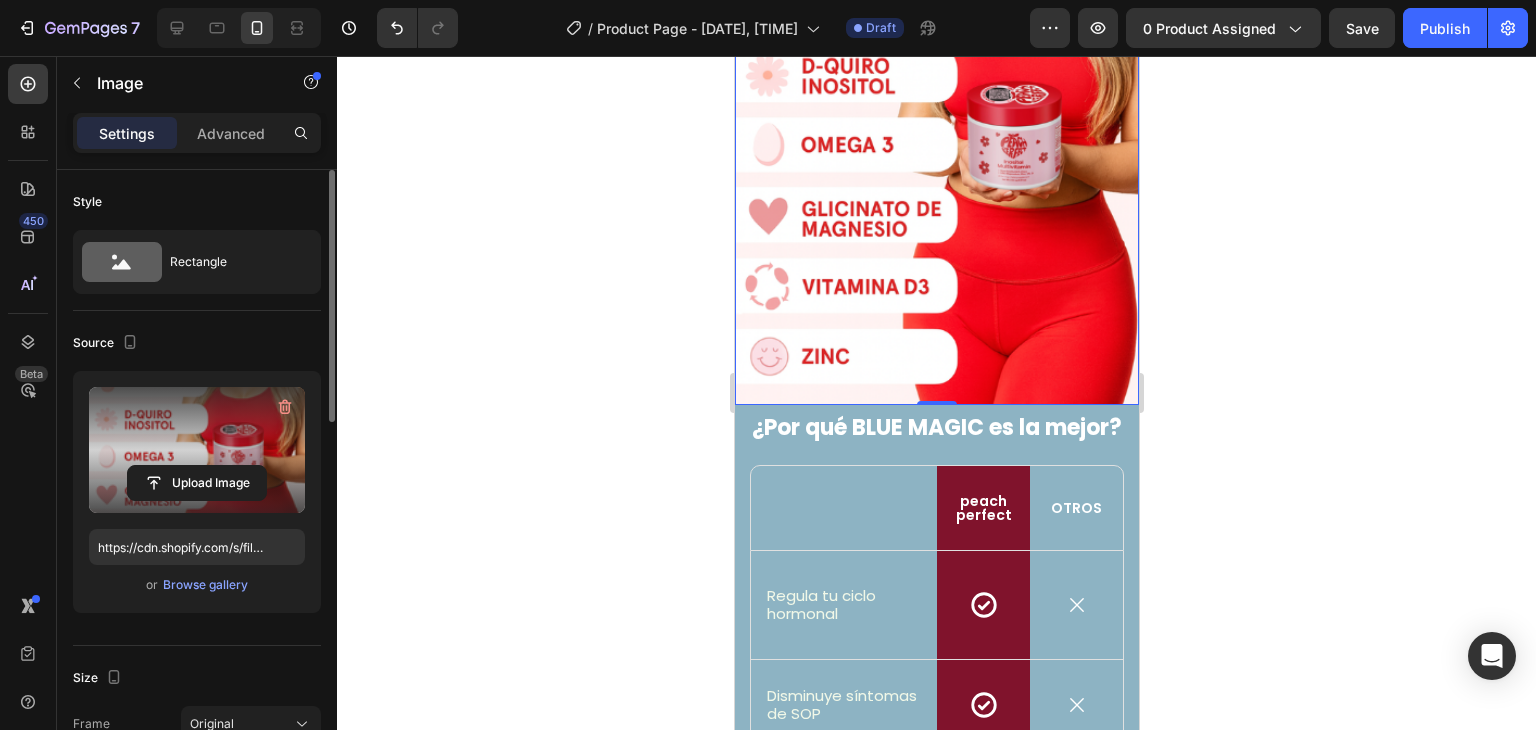 scroll, scrollTop: 1266, scrollLeft: 0, axis: vertical 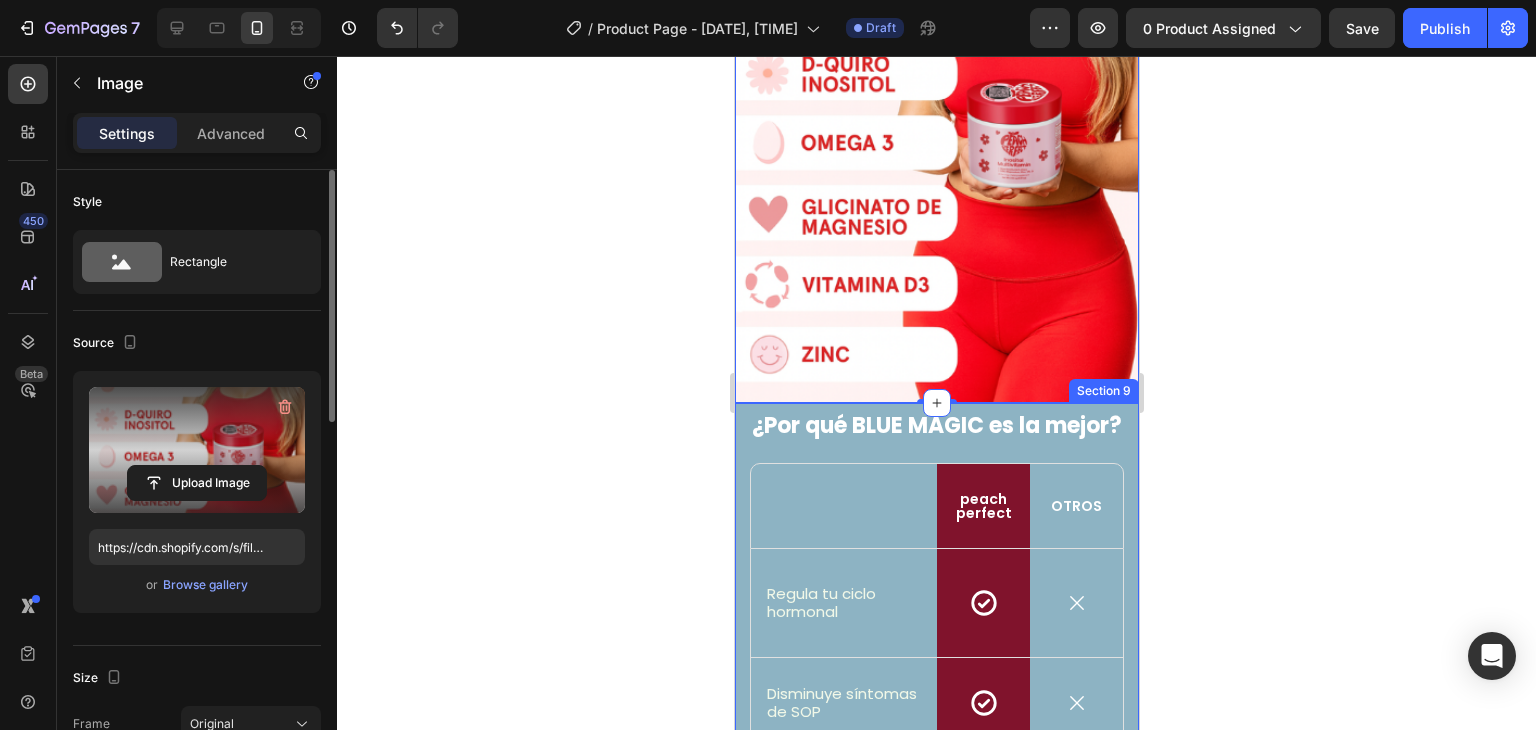 click on "¿Por qué BLUE MAGIC es la mejor? Heading Row Text Block peach perfect Text Block Row OTROS  Text Block Row
Icon Regula tu ciclo hormonal Text Block Row
Icon Row
Icon Row
Icon Disminuye síntomas de SOP Text Block Row
Icon Row
Icon Row
Icon Mejora tu claridad mental Text Block Row
Icon Row
Icon Row
Icon Controla antojos hormonales Text Block Row
Icon Row
Icon Row
Icon Aumenta energía y enfoque diario Text Block Row
Icon Row
Icon Row CLICK AQUI, PAGA EN CASA LLÉVALO CON ENVÍO GRATIS   Button
Si no ves resultados en 30 días, te devolvemos tu dinero. Sin preguntas. Item List Row Section 9" at bounding box center [936, 811] 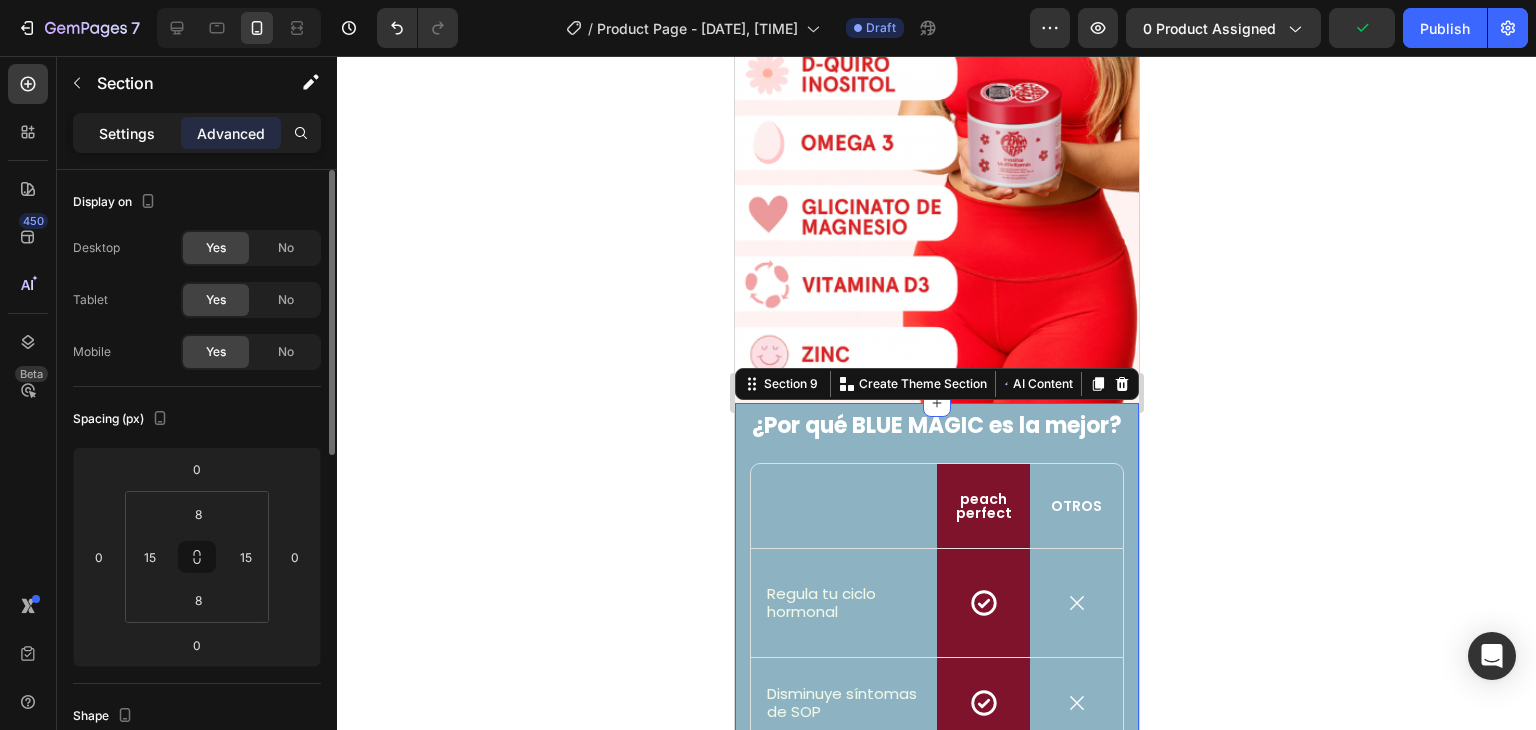 click on "Settings" at bounding box center [127, 133] 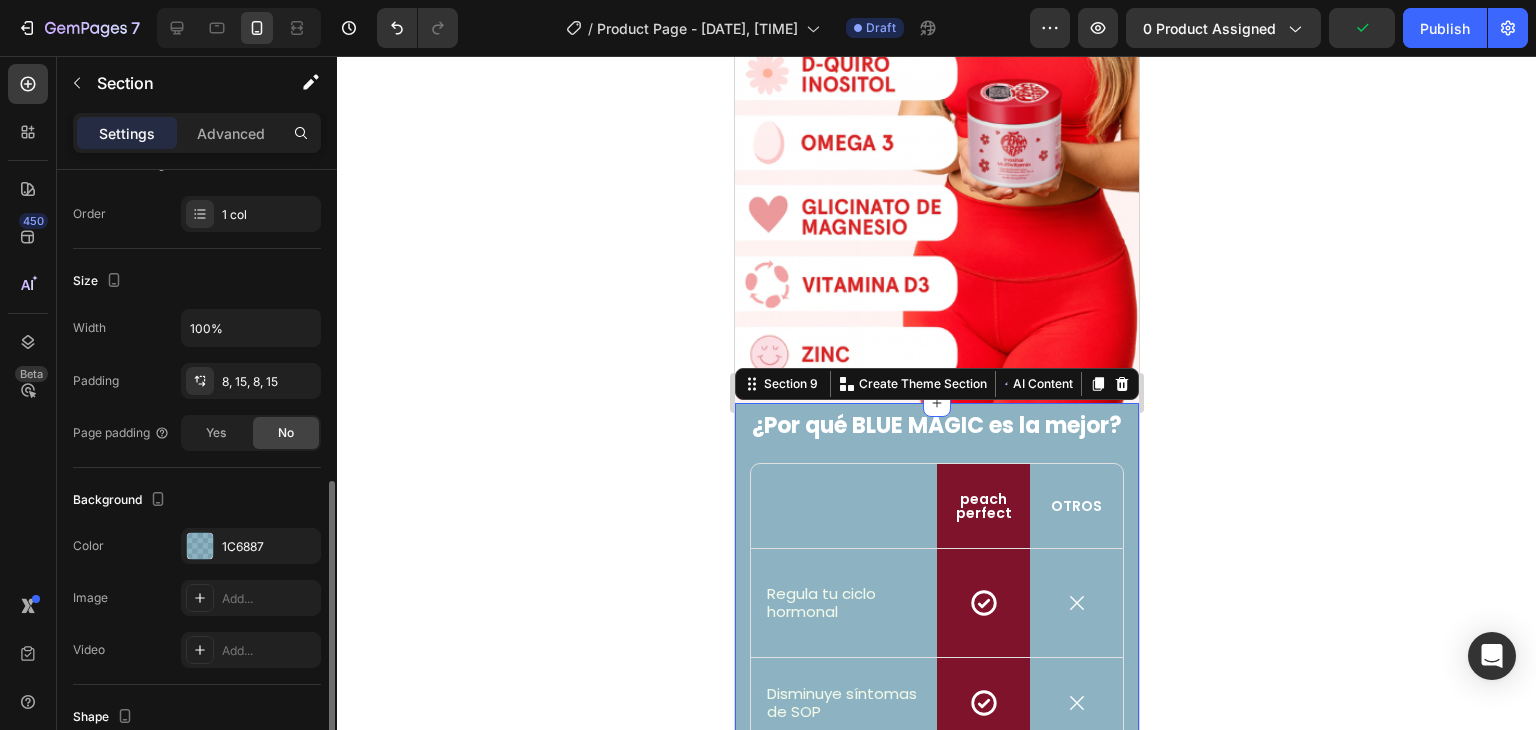 scroll, scrollTop: 400, scrollLeft: 0, axis: vertical 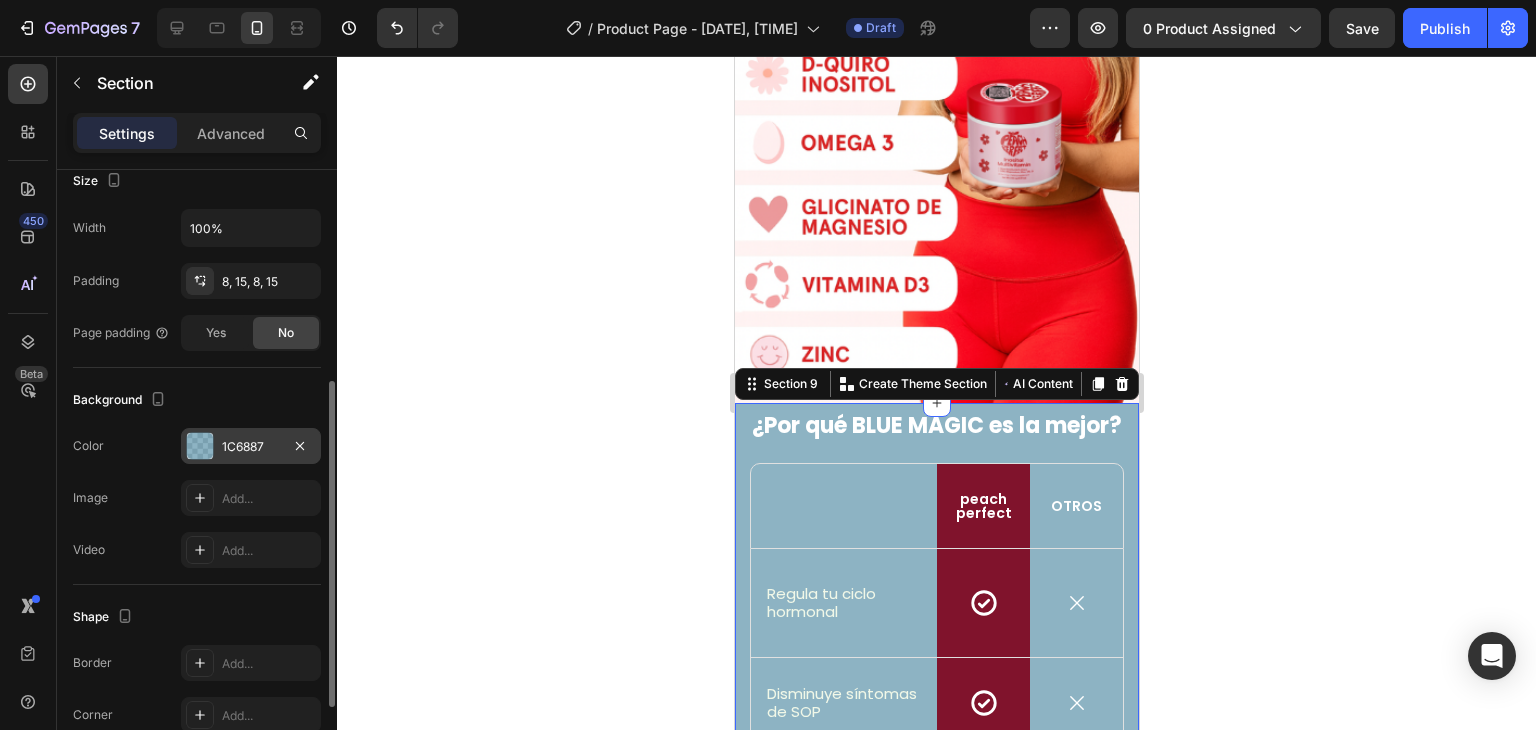 click at bounding box center [200, 446] 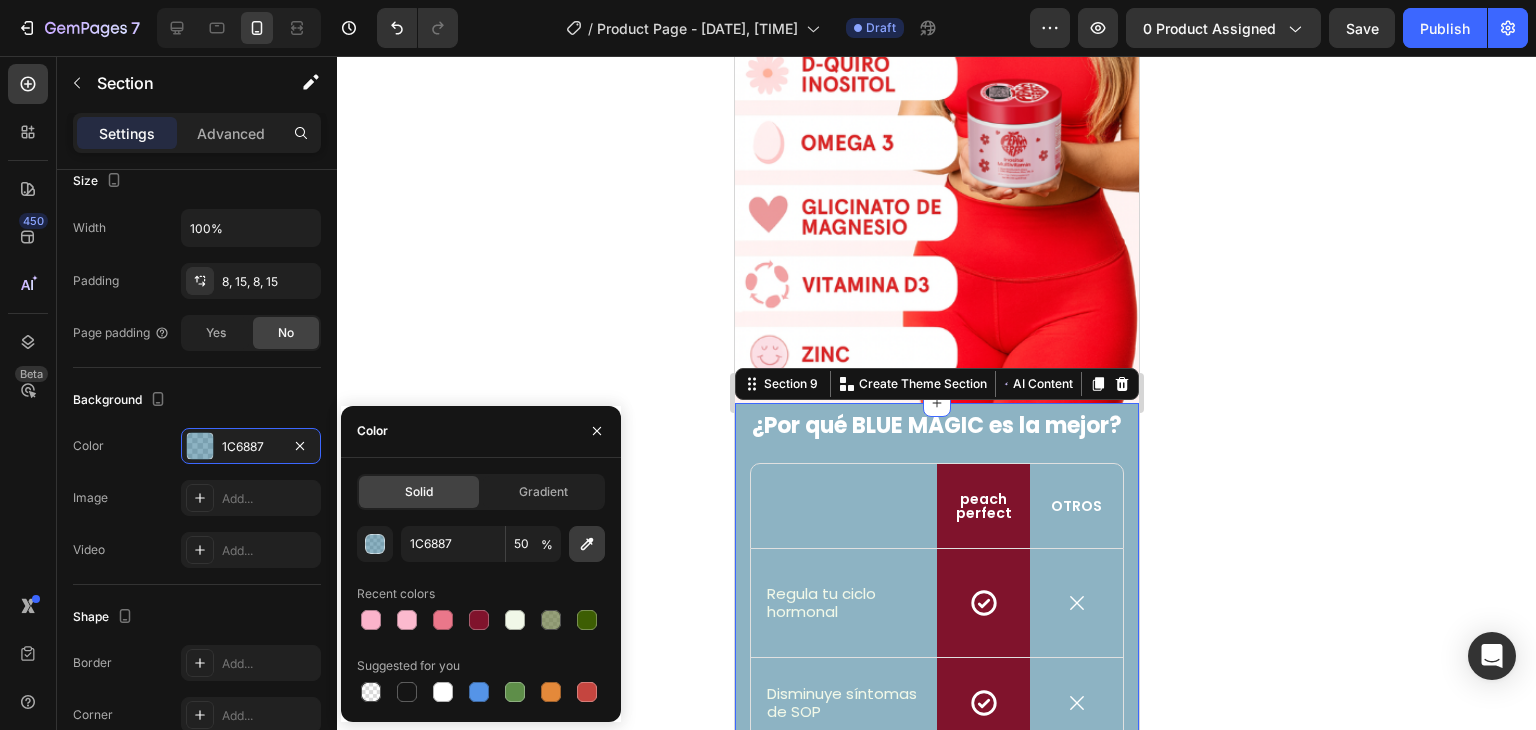 click 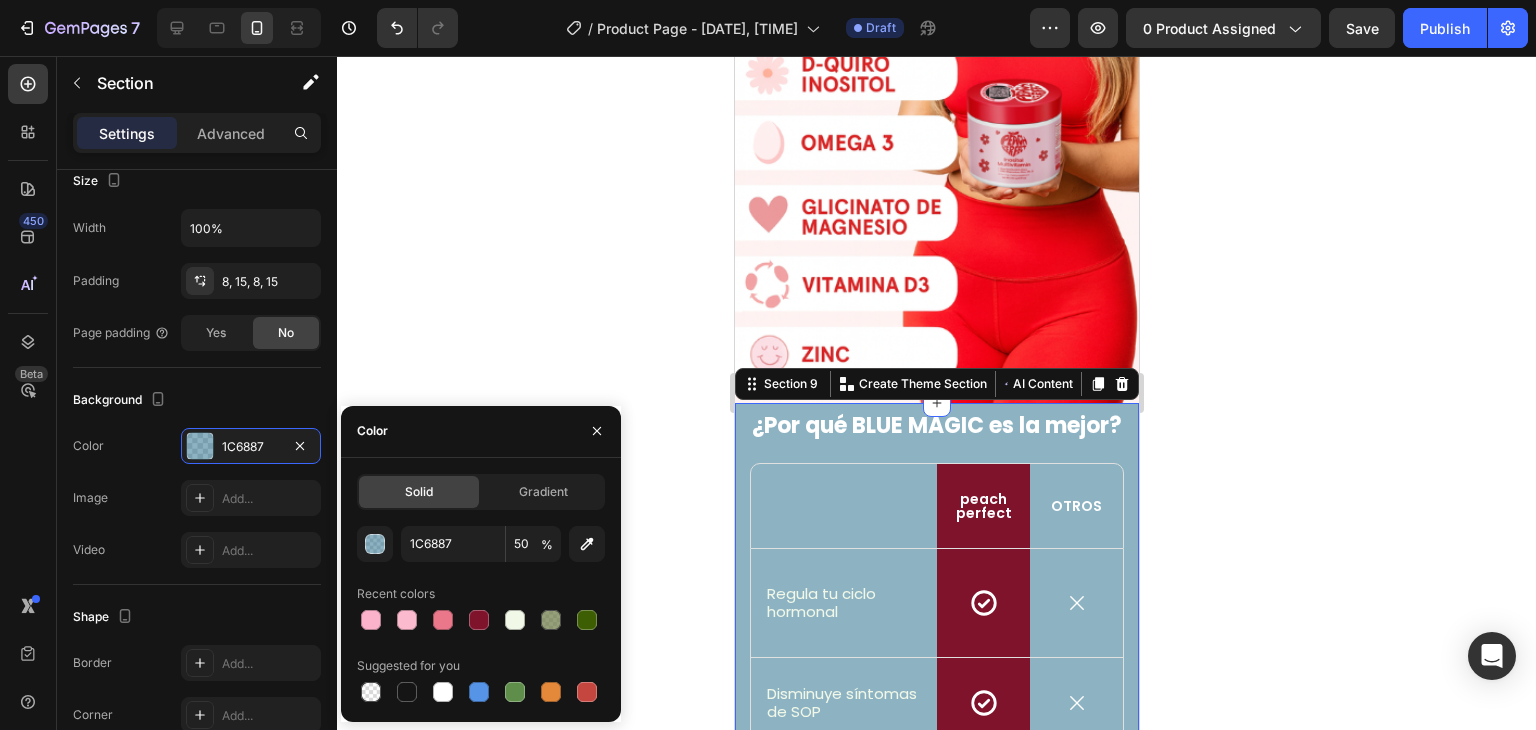 type on "FFF4F3" 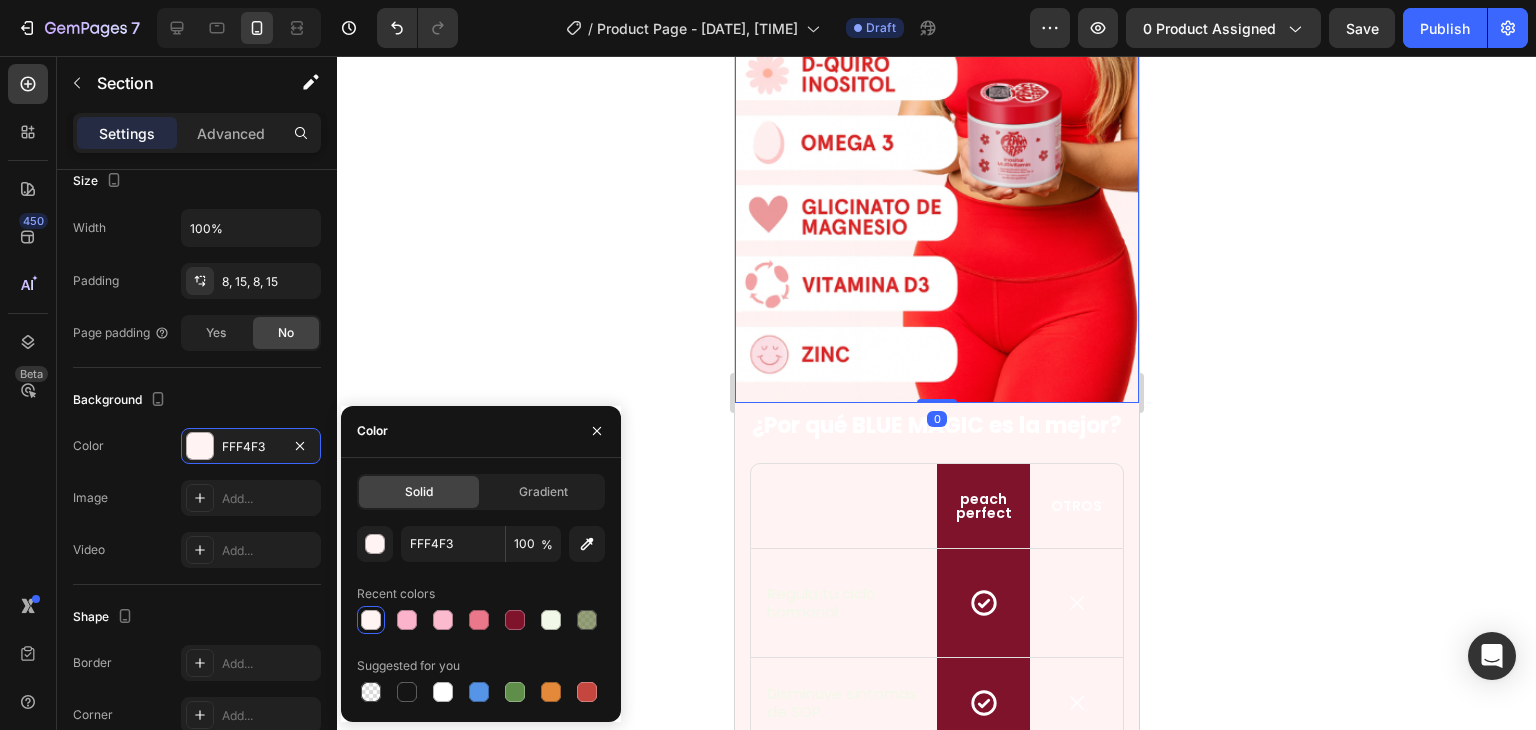 click at bounding box center [936, 130] 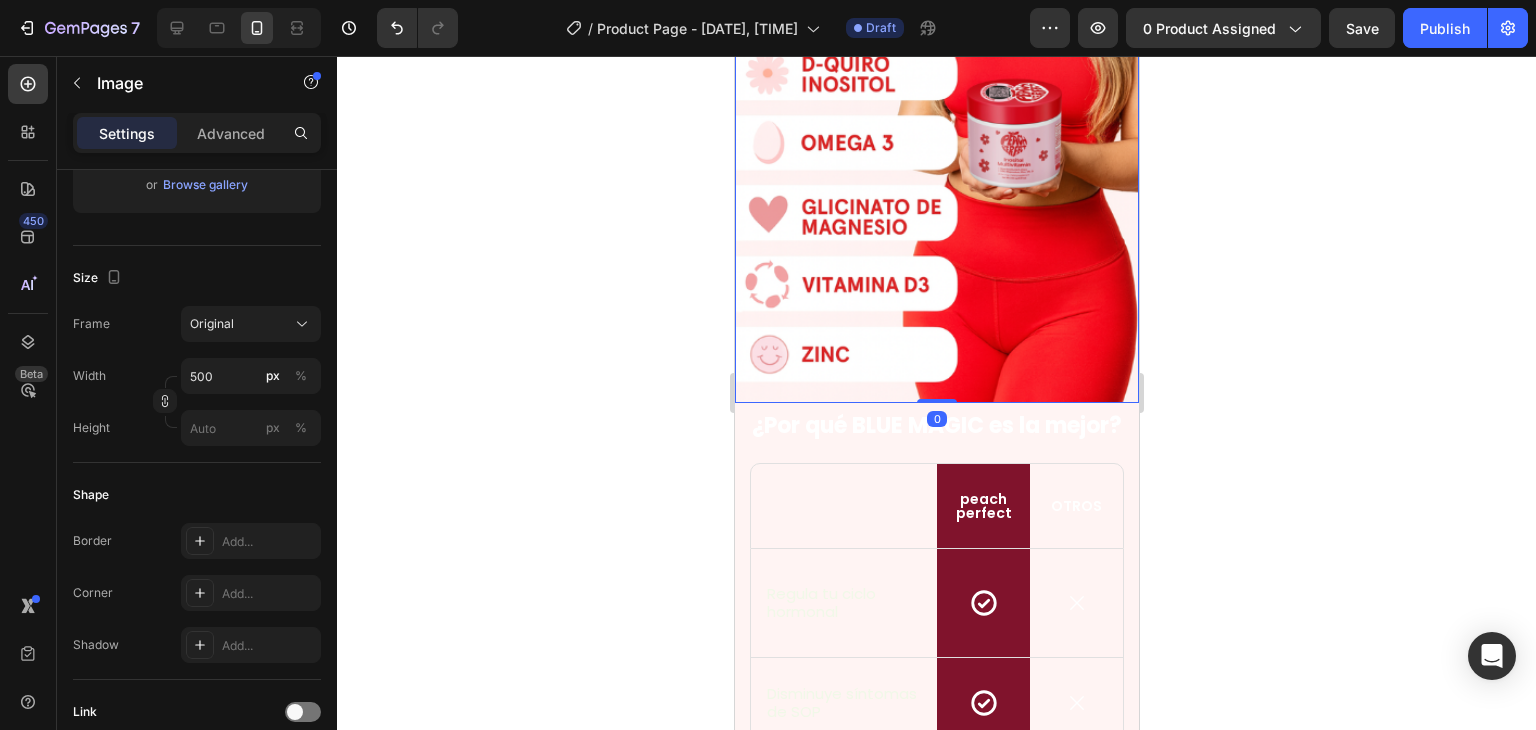 scroll, scrollTop: 0, scrollLeft: 0, axis: both 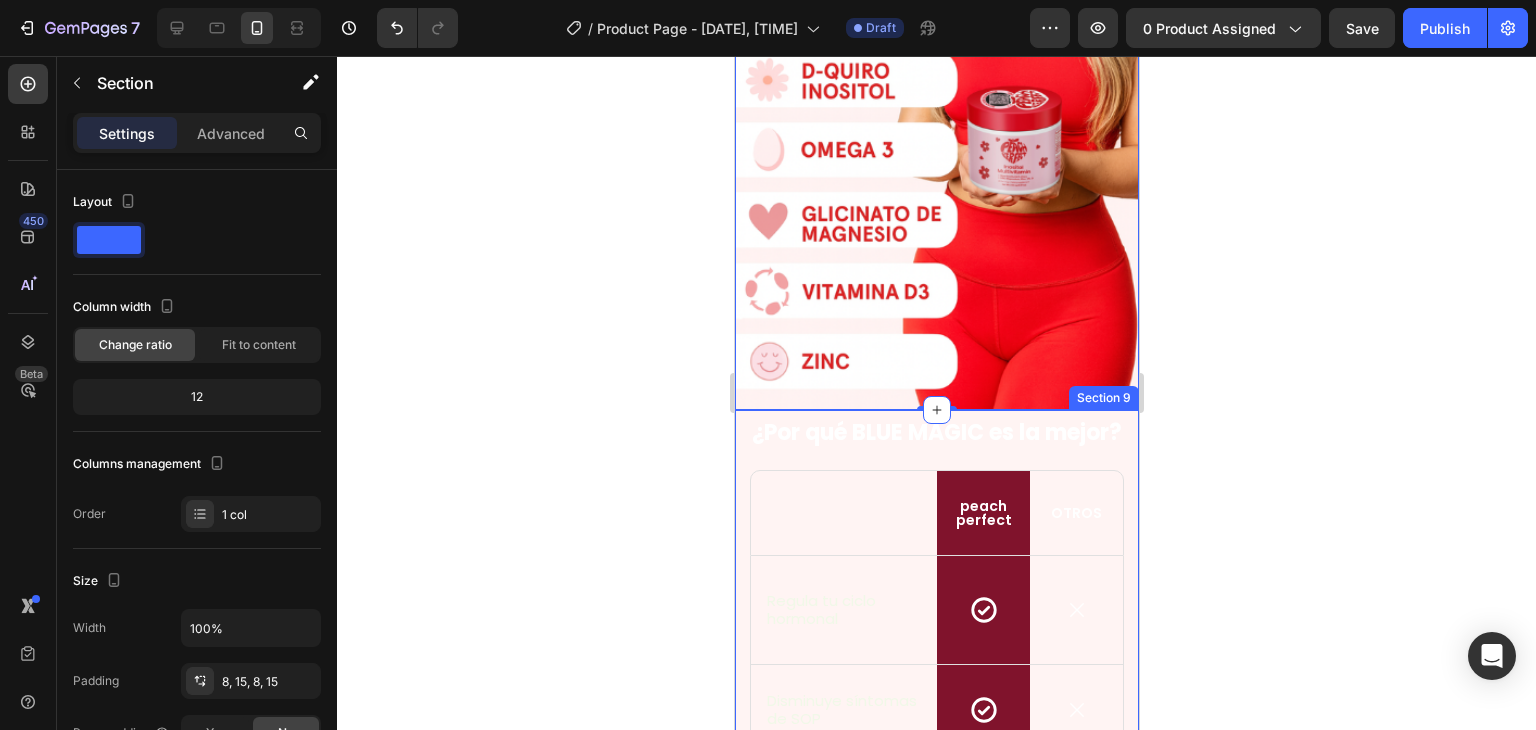 click on "¿Por qué BLUE MAGIC es la mejor? Heading Row Text Block peach perfect Text Block Row OTROS  Text Block Row
Icon Regula tu ciclo hormonal Text Block Row
Icon Row
Icon Row
Icon Disminuye síntomas de SOP Text Block Row
Icon Row
Icon Row
Icon Mejora tu claridad mental Text Block Row
Icon Row
Icon Row
Icon Controla antojos hormonales Text Block Row
Icon Row
Icon Row
Icon Aumenta energía y enfoque diario Text Block Row
Icon Row
Icon Row CLICK AQUI, PAGA EN CASA LLÉVALO CON ENVÍO GRATIS   Button
Si no ves resultados en 30 días, te devolvemos tu dinero. Sin preguntas. Item List Row Section 9" at bounding box center (936, 818) 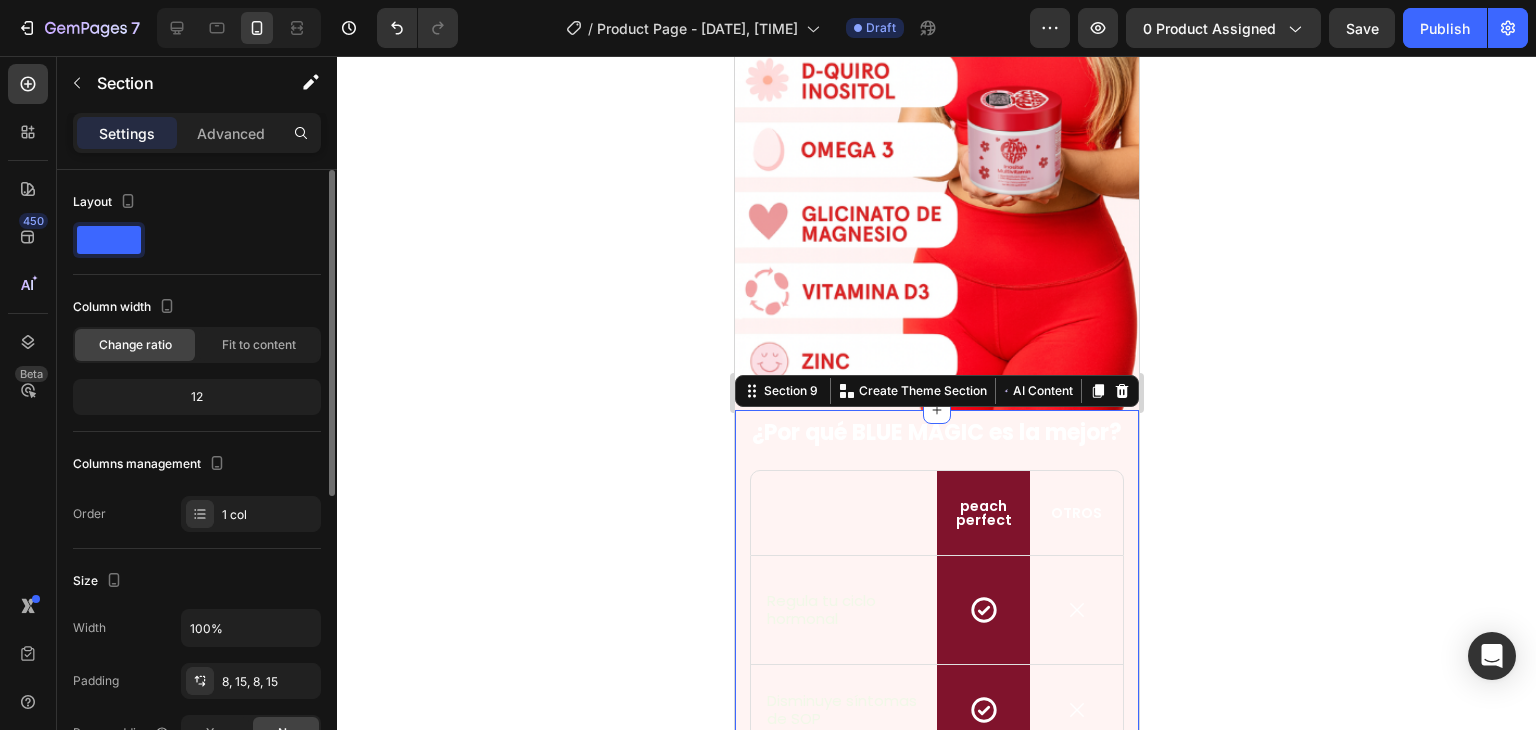 scroll, scrollTop: 300, scrollLeft: 0, axis: vertical 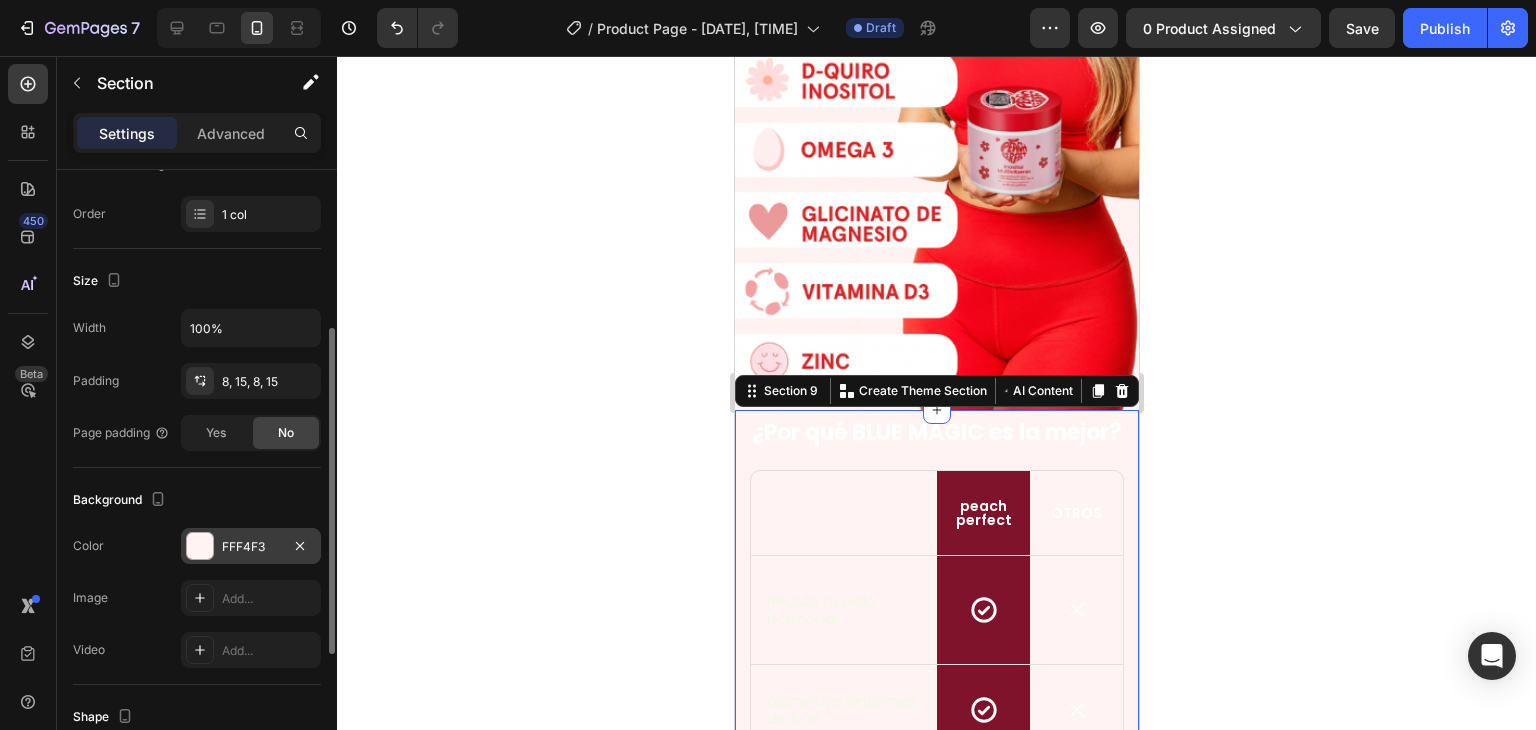 click at bounding box center [200, 546] 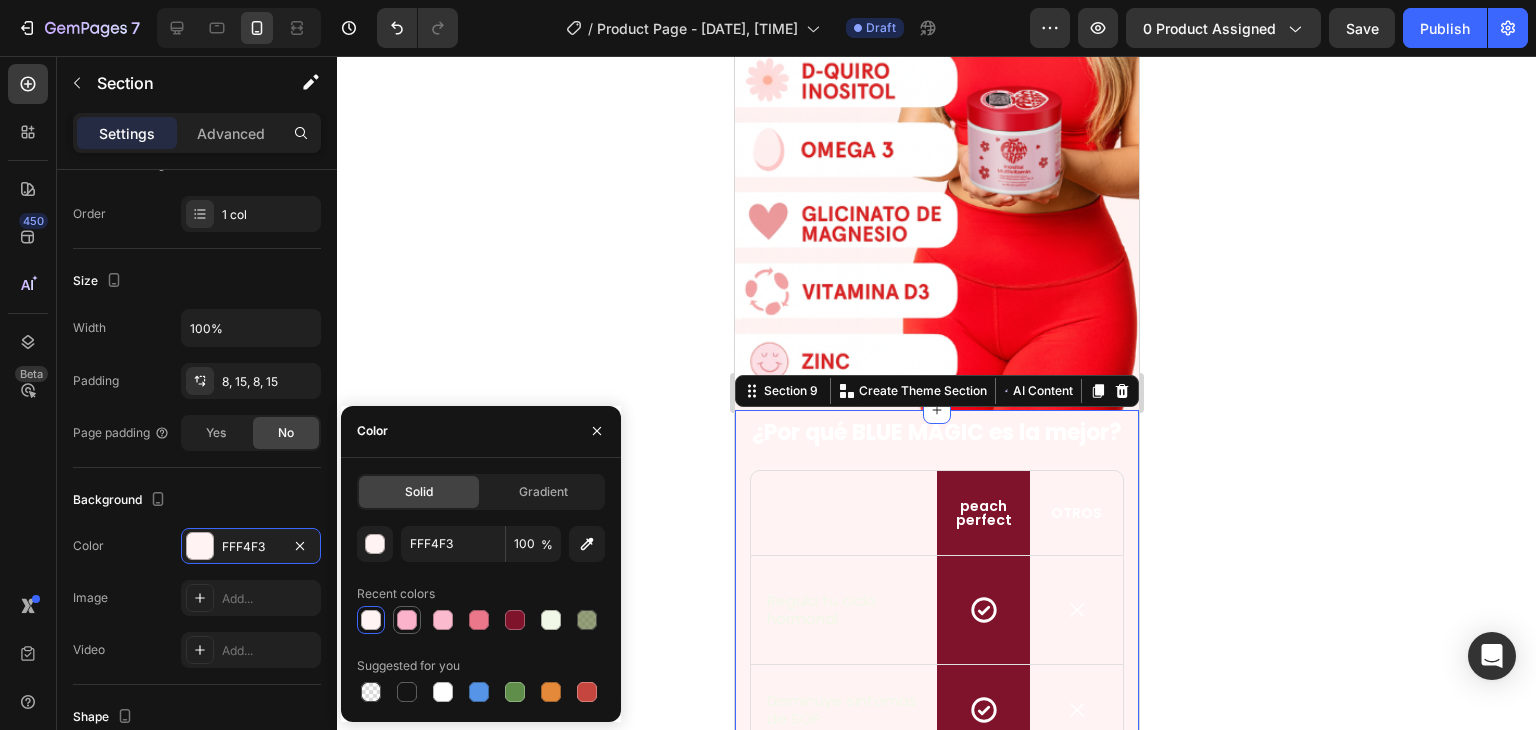 click at bounding box center [407, 620] 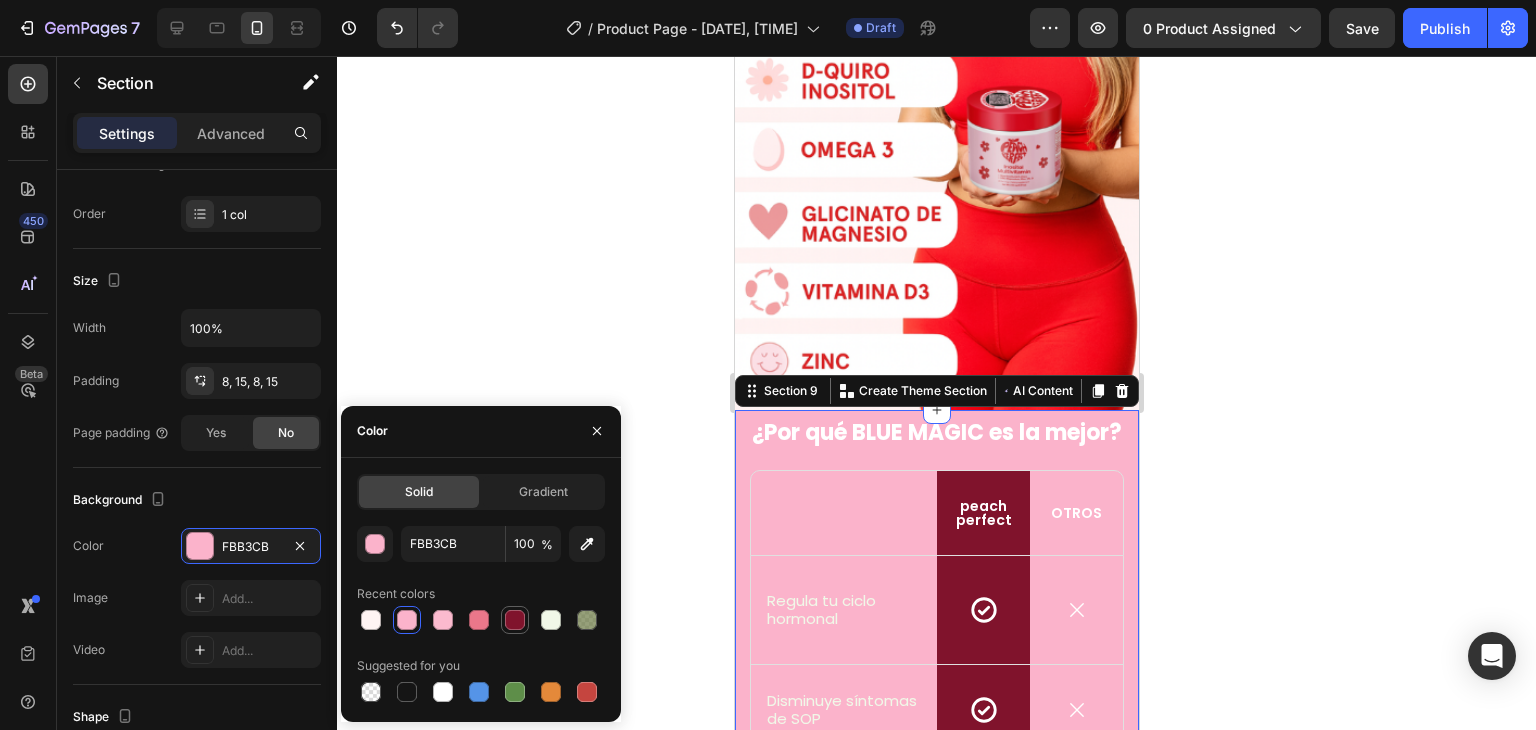 click at bounding box center [515, 620] 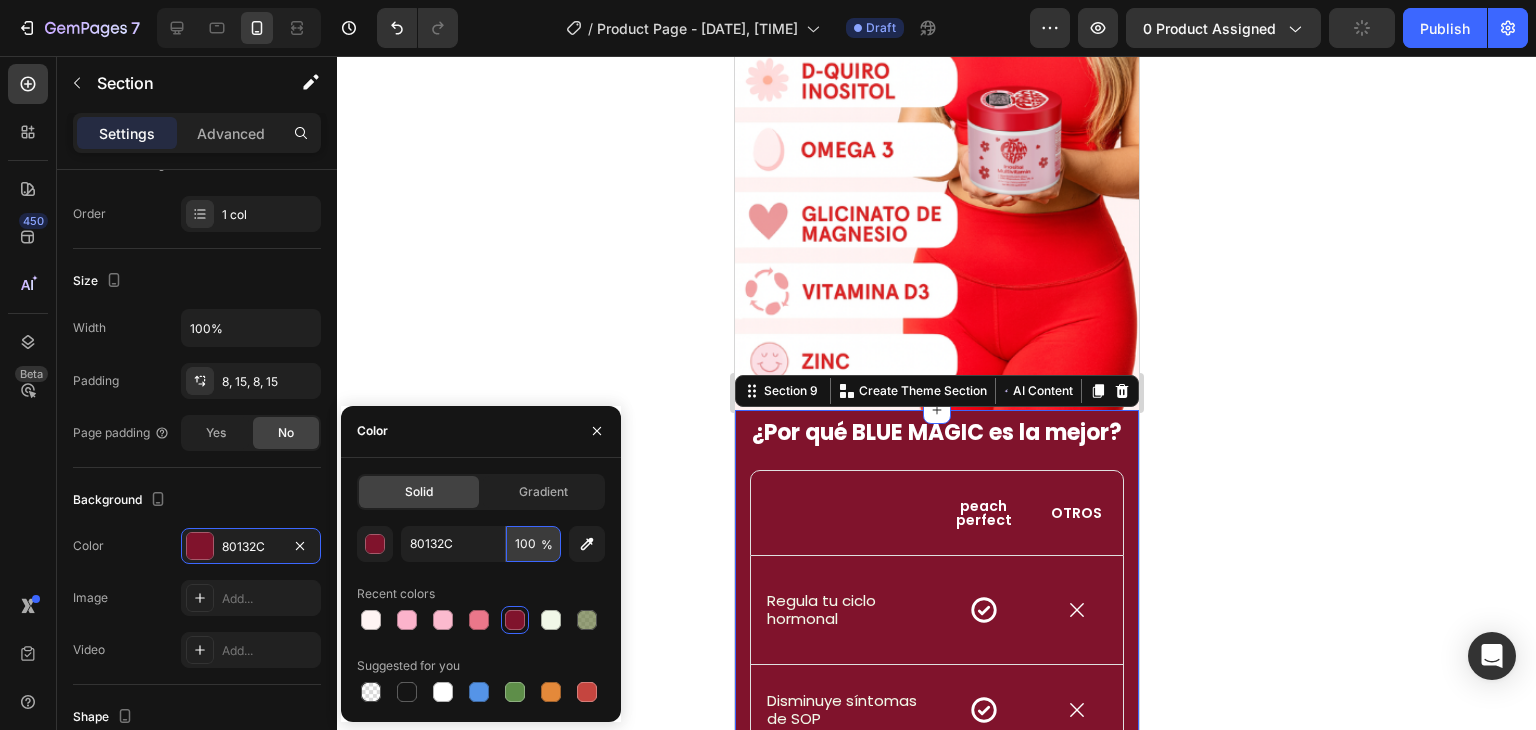 click on "100" at bounding box center (533, 544) 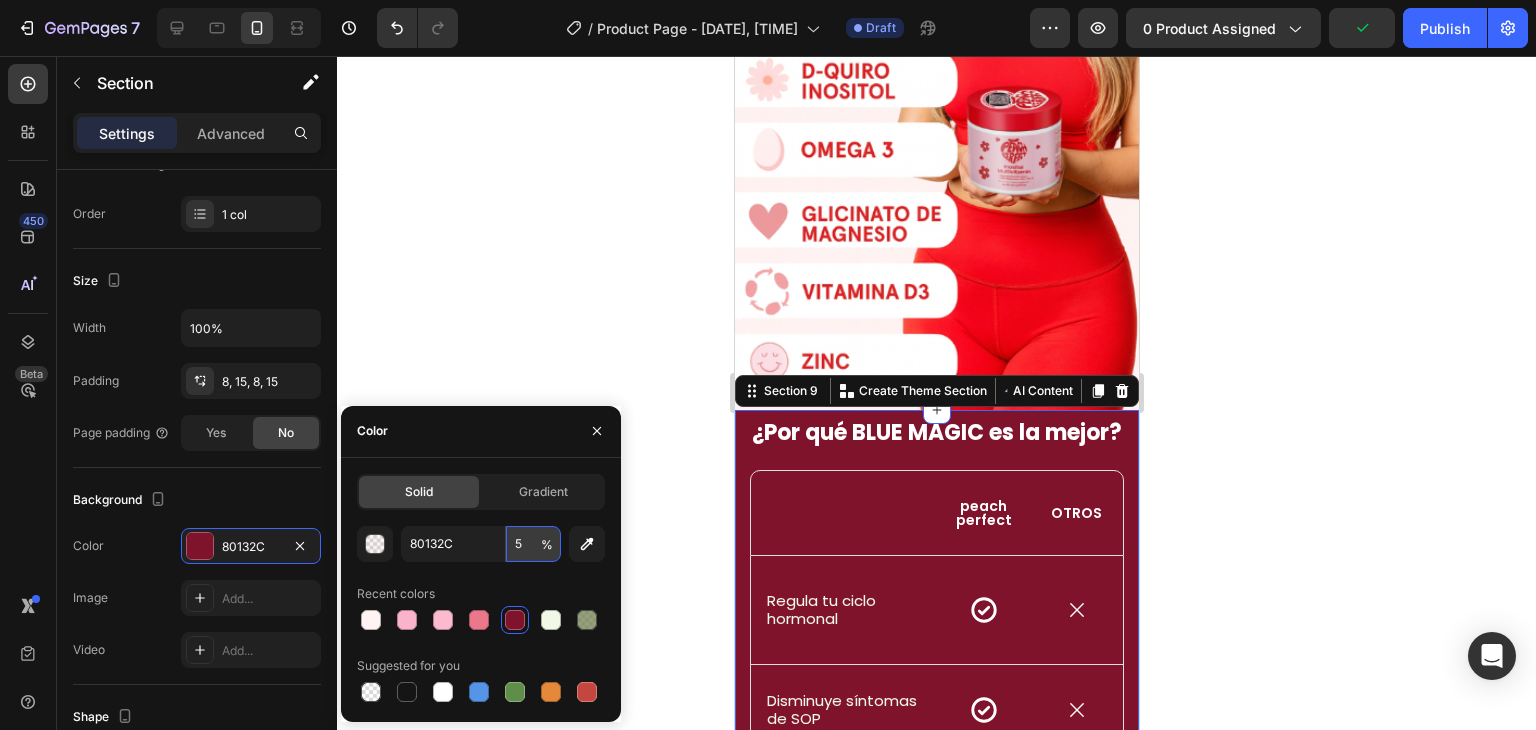 type on "50" 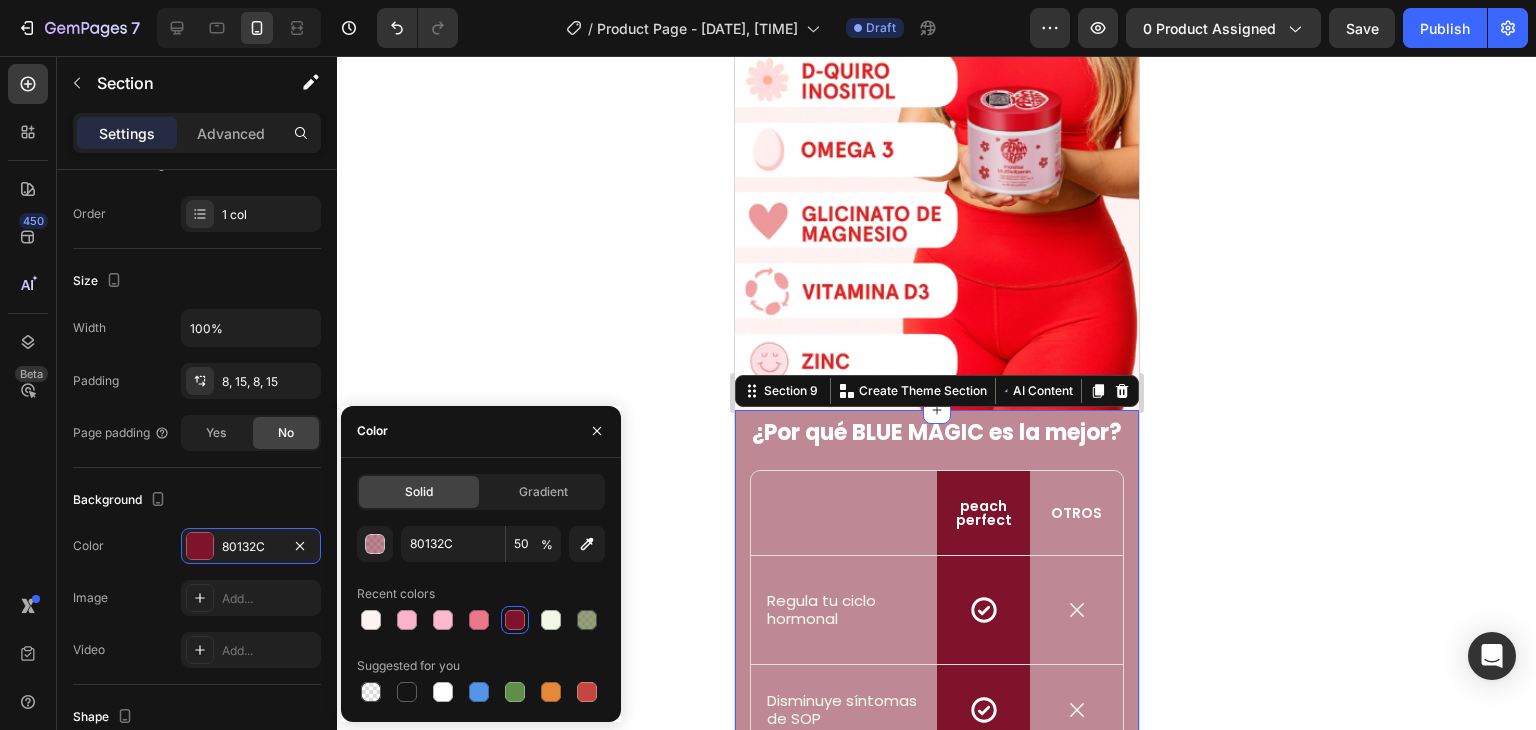 click 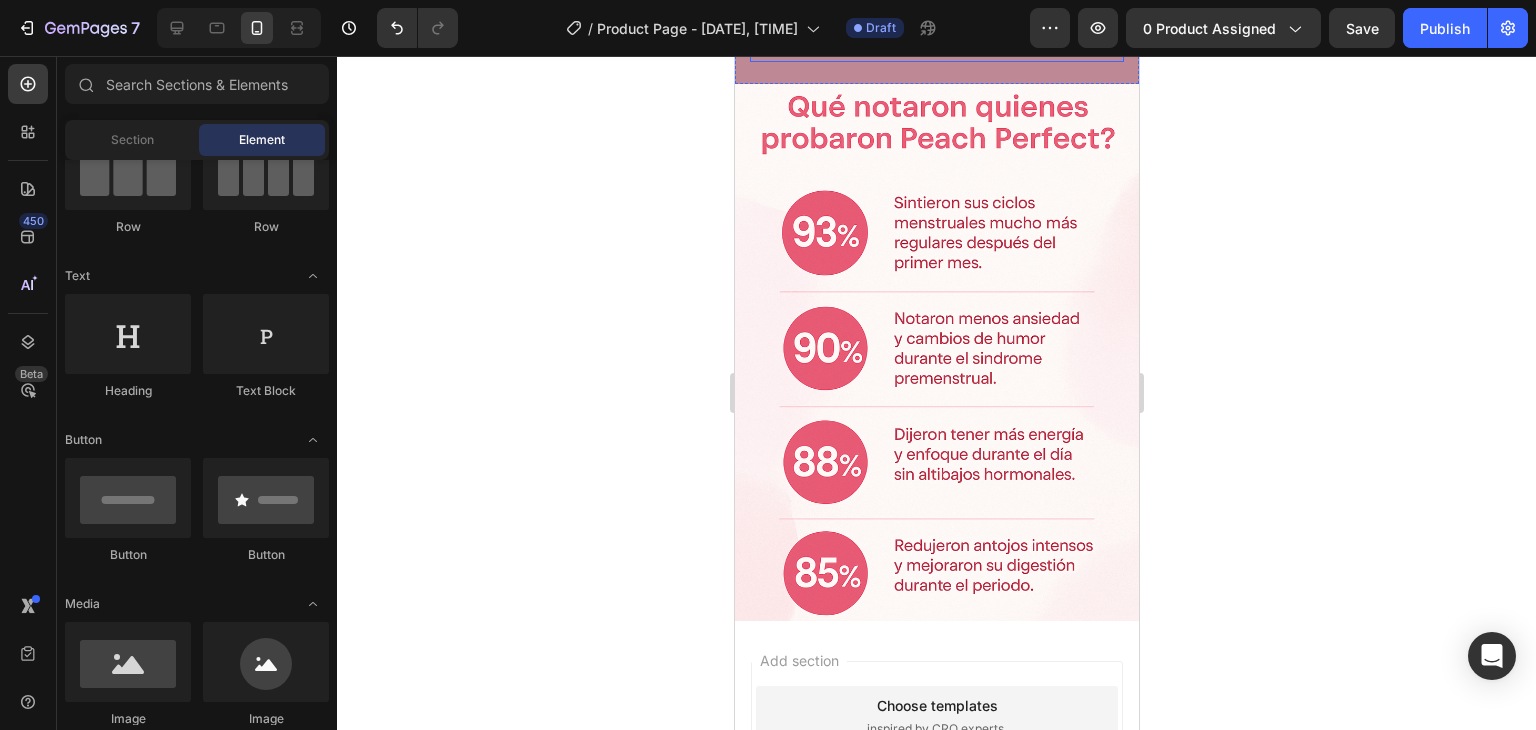 scroll, scrollTop: 2559, scrollLeft: 0, axis: vertical 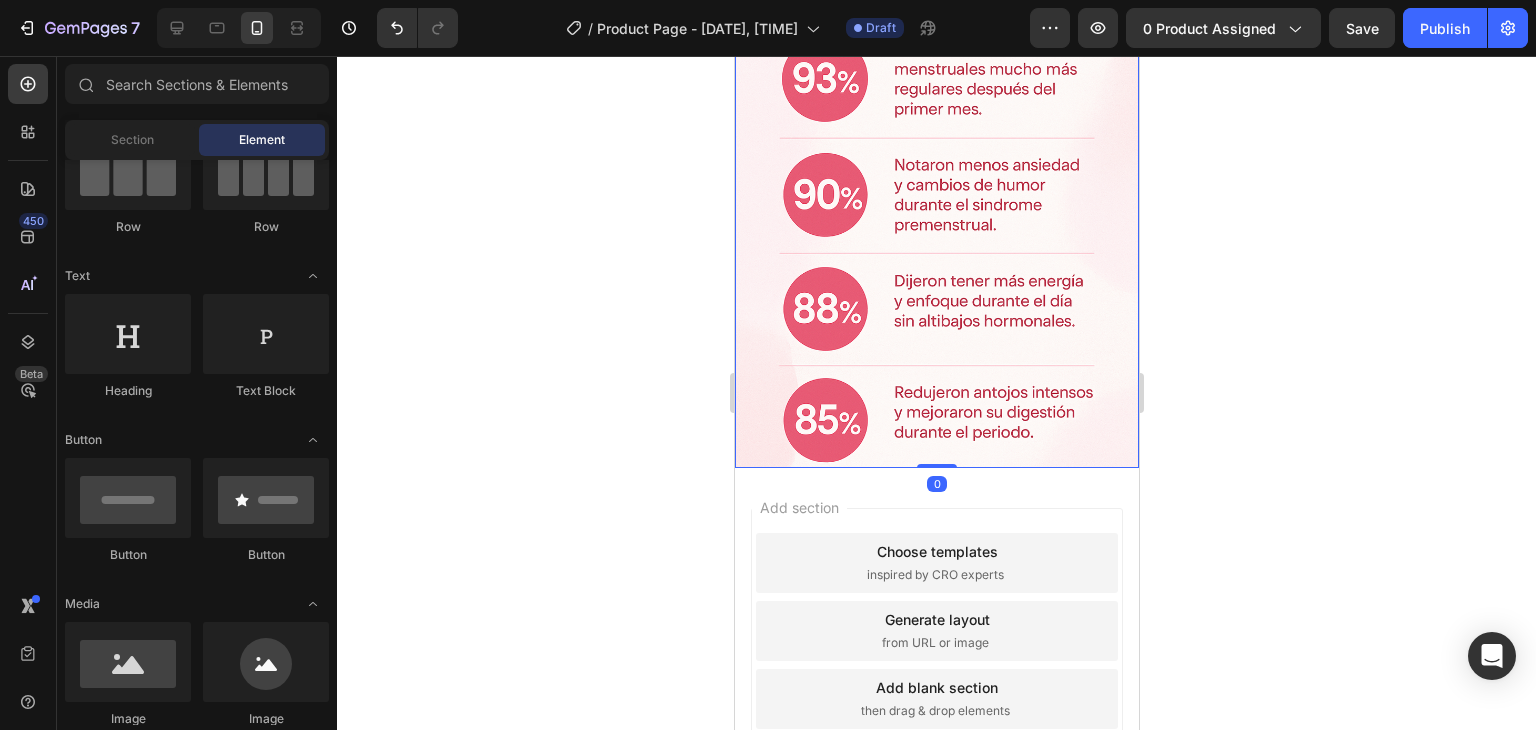 click at bounding box center [936, 199] 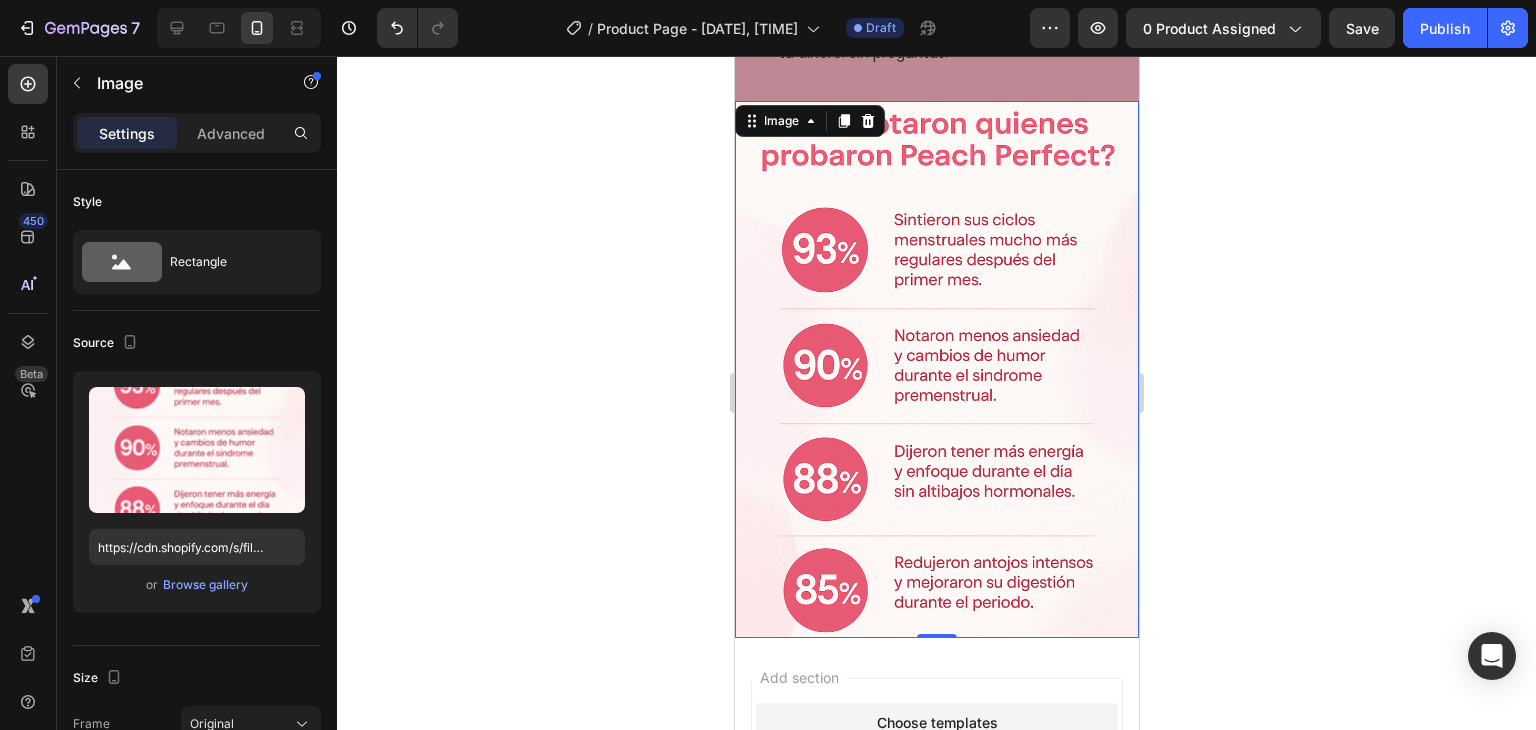 scroll, scrollTop: 2343, scrollLeft: 0, axis: vertical 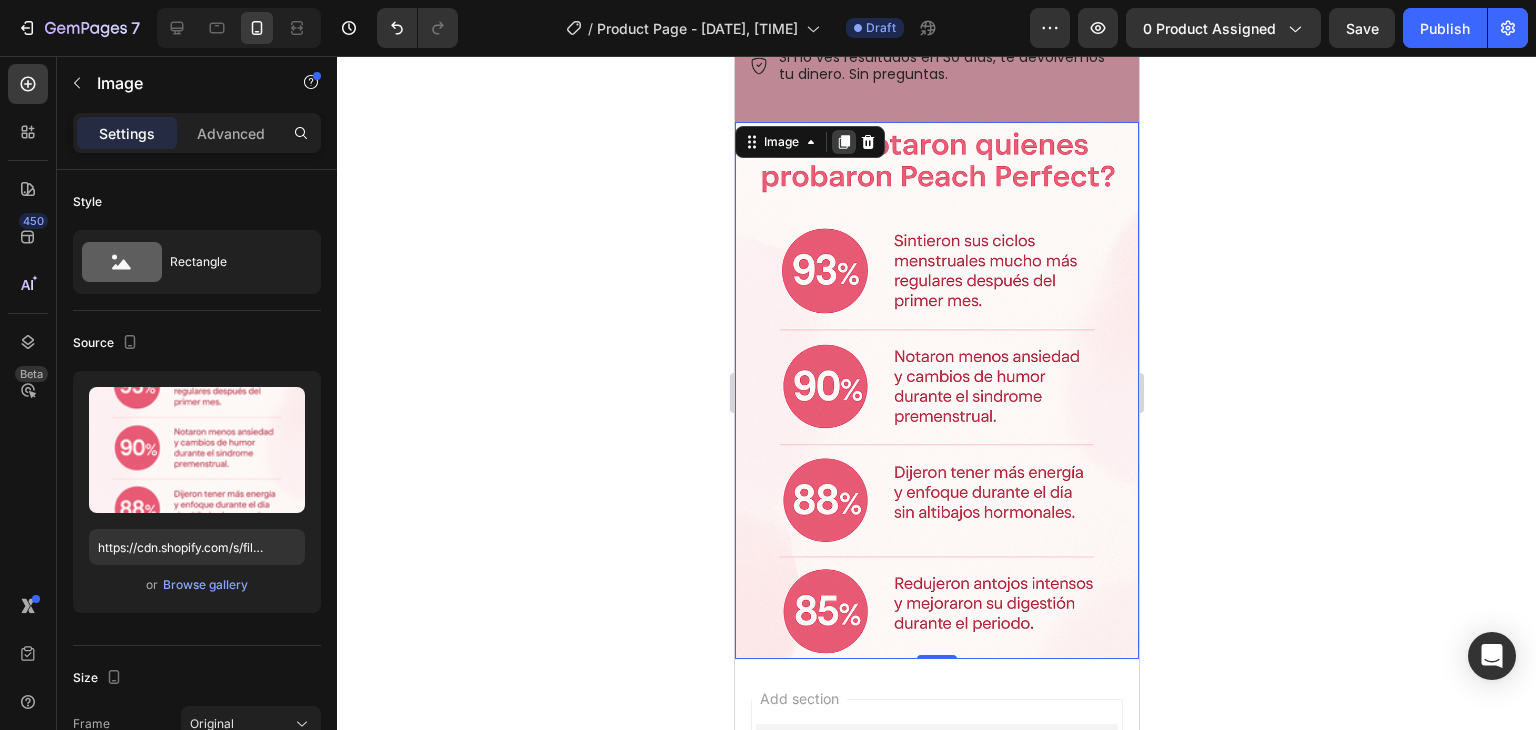 click 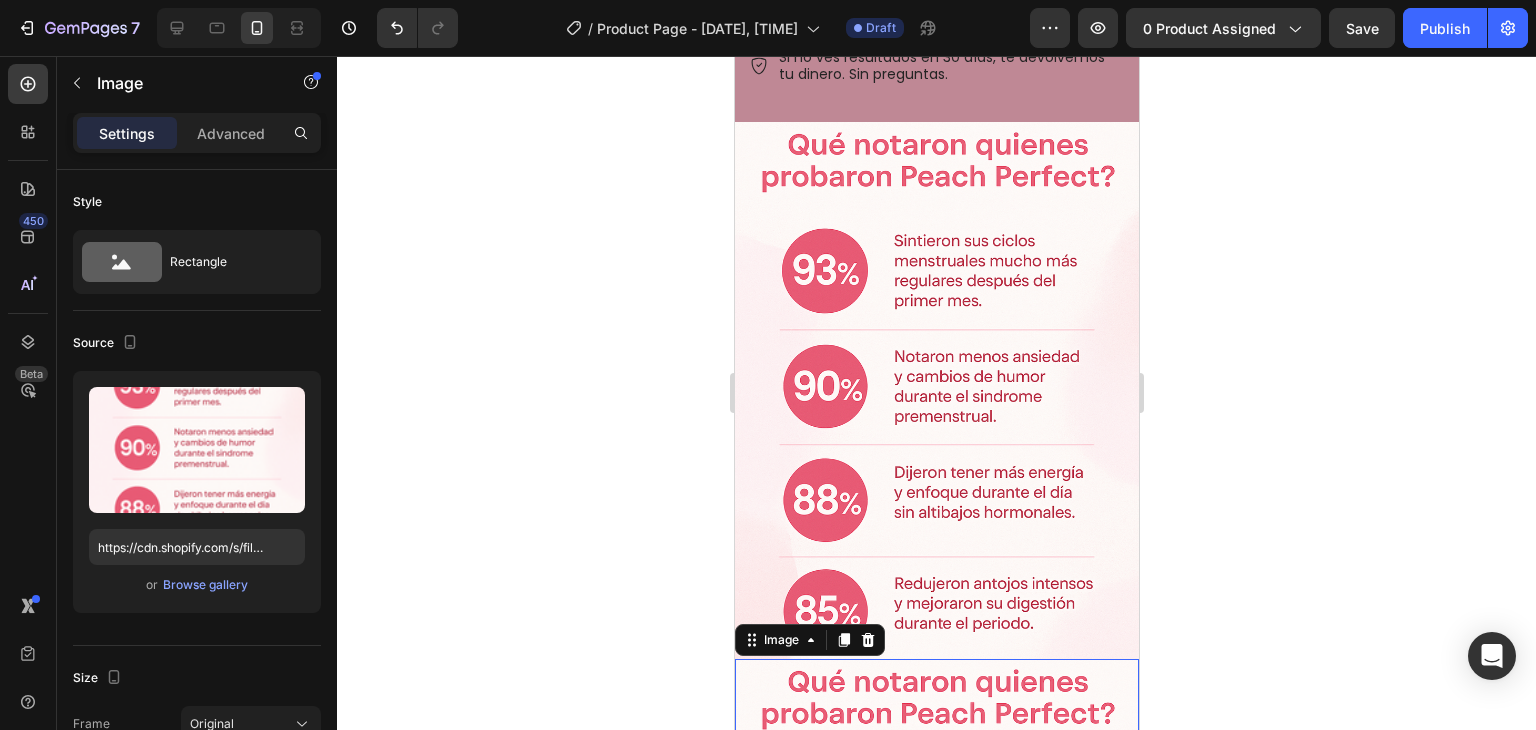 scroll, scrollTop: 2449, scrollLeft: 0, axis: vertical 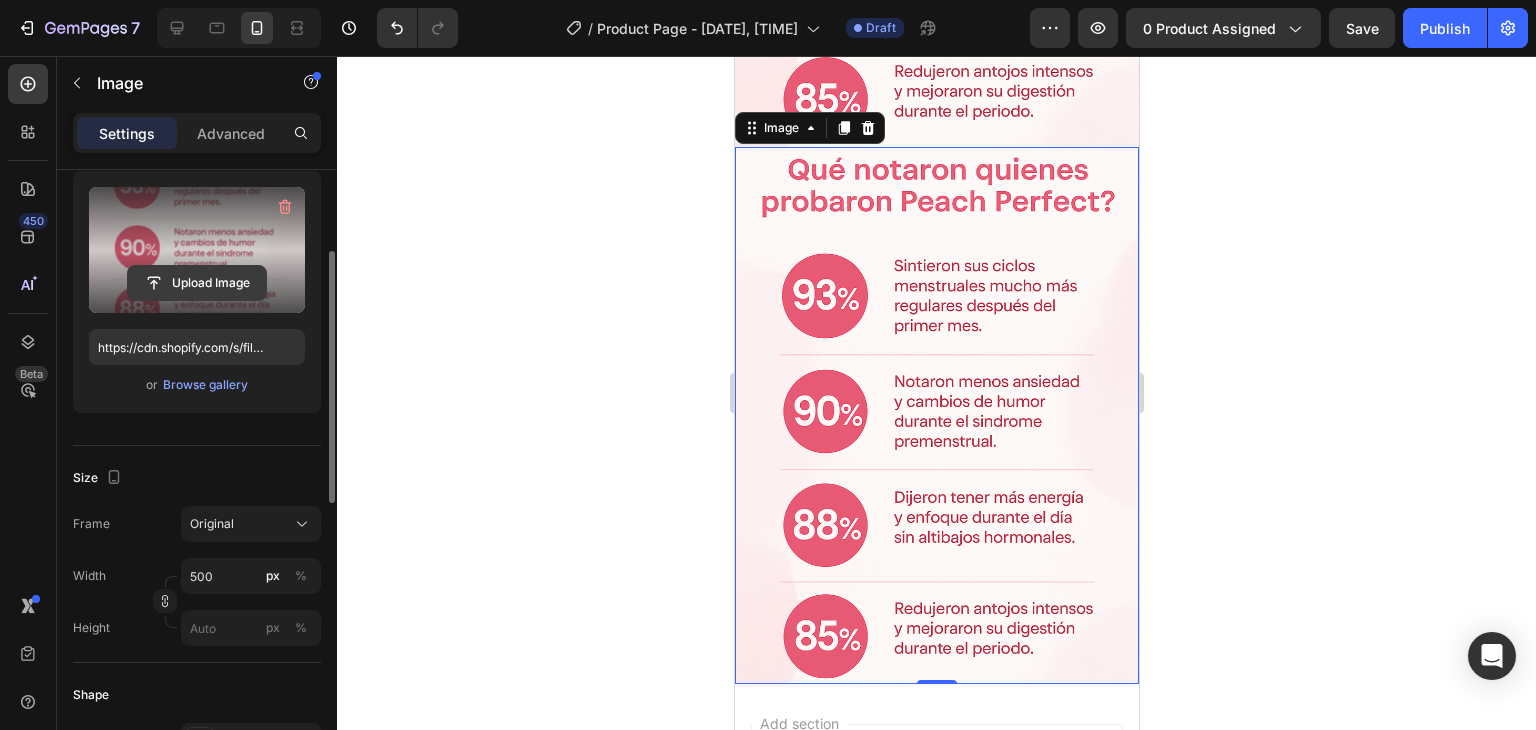 click 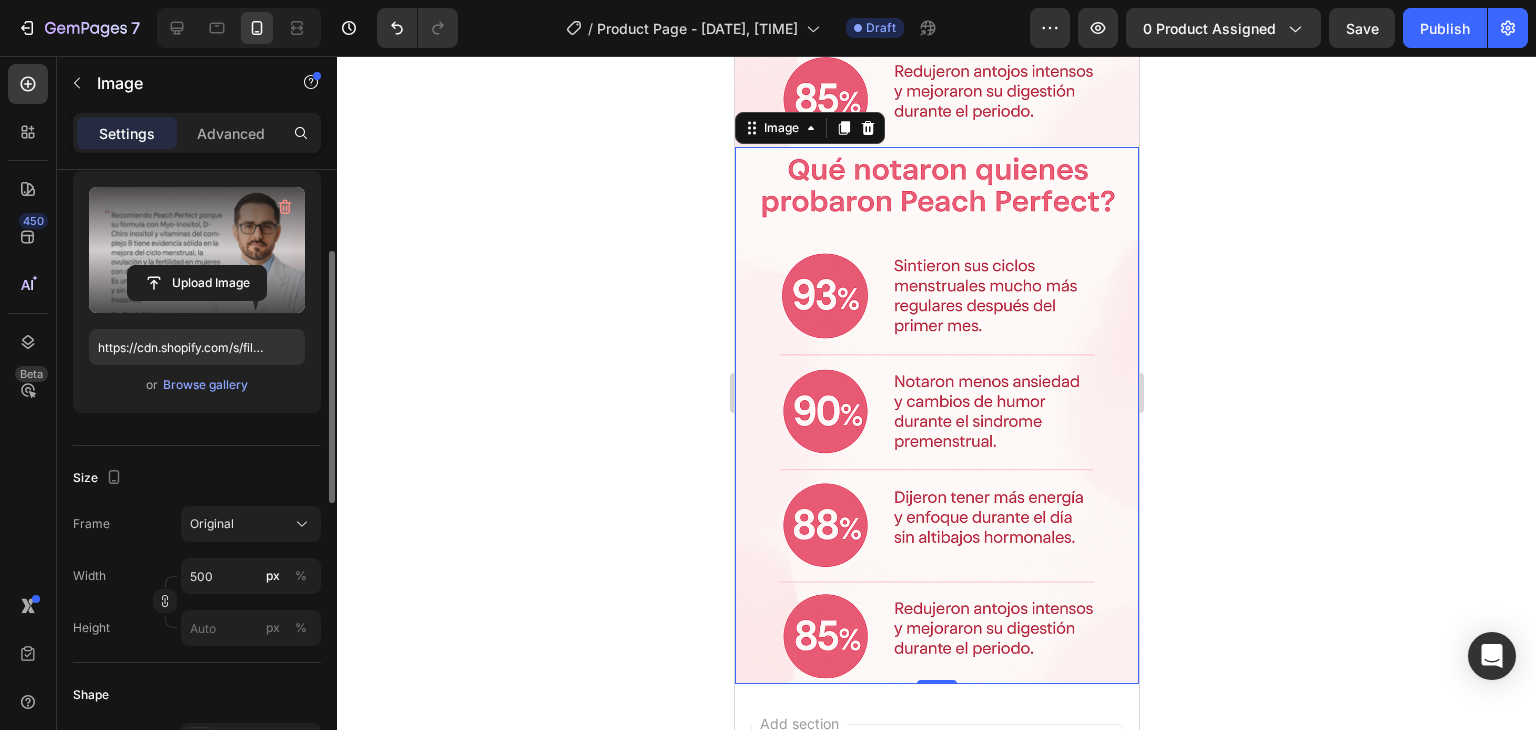 type on "https://cdn.shopify.com/s/files/1/0735/8598/3774/files/gempages_474026245059773383-56b02774-6f46-4f40-81b9-f98bd79b86ce.png" 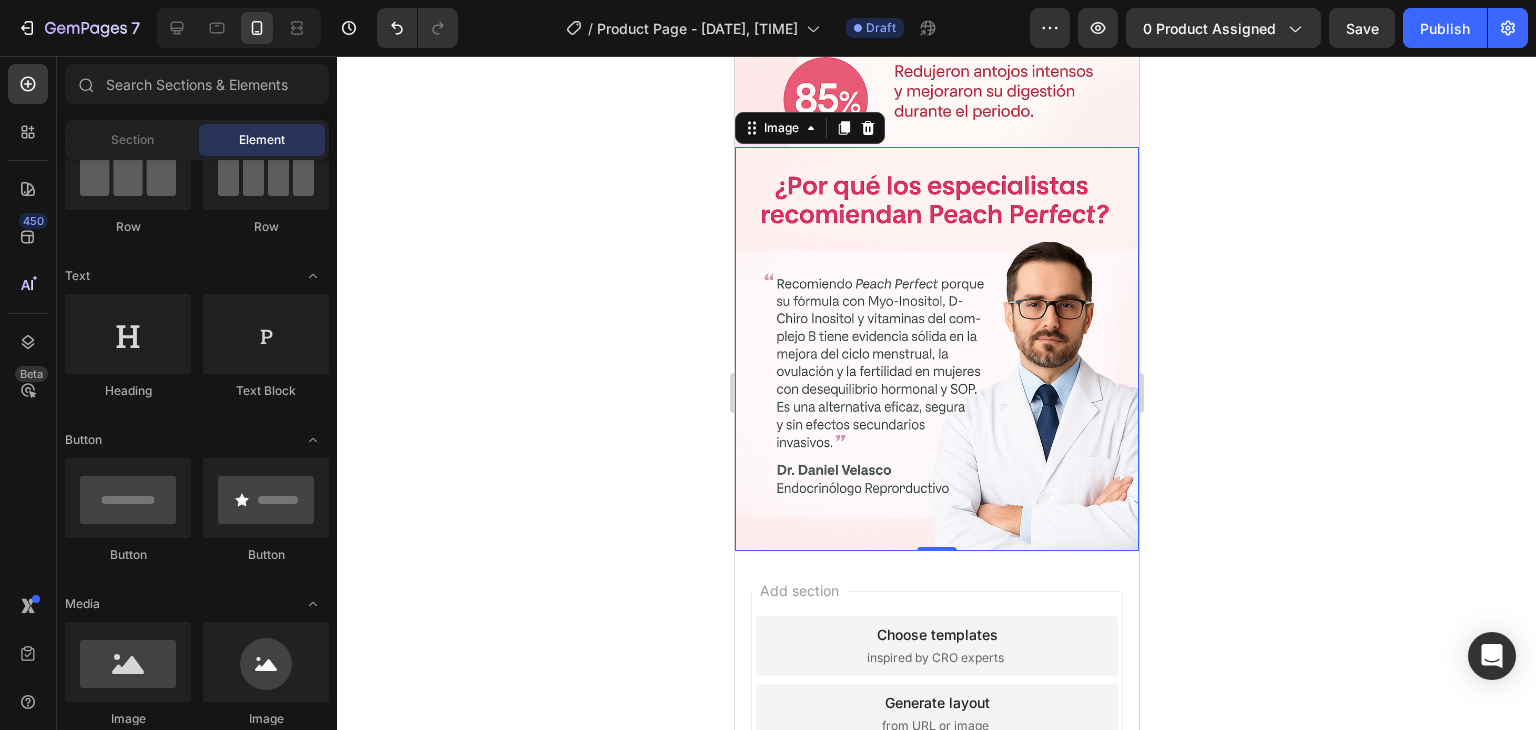 click on "Add section Choose templates inspired by CRO experts Generate layout from URL or image Add blank section then drag & drop elements" at bounding box center [936, 742] 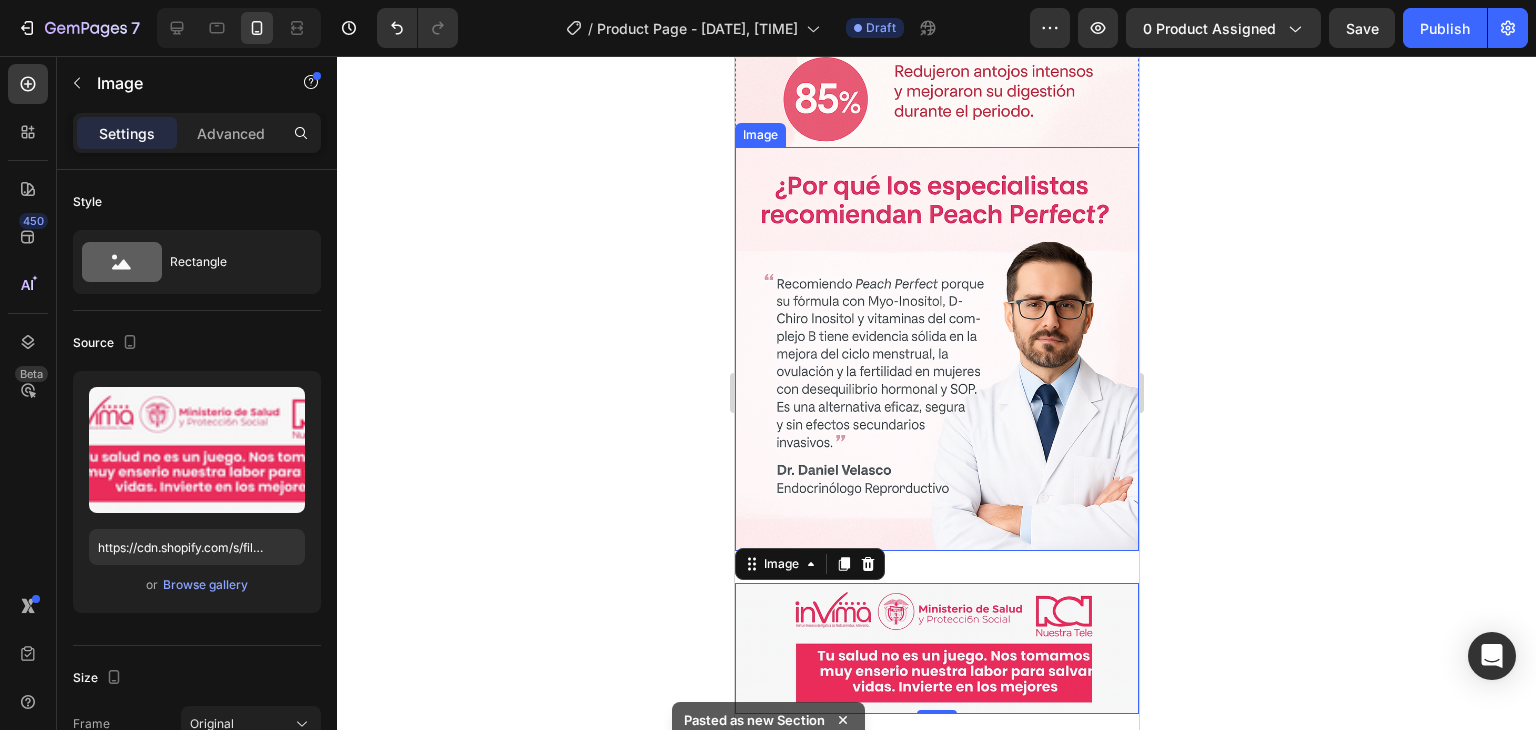 scroll, scrollTop: 2980, scrollLeft: 0, axis: vertical 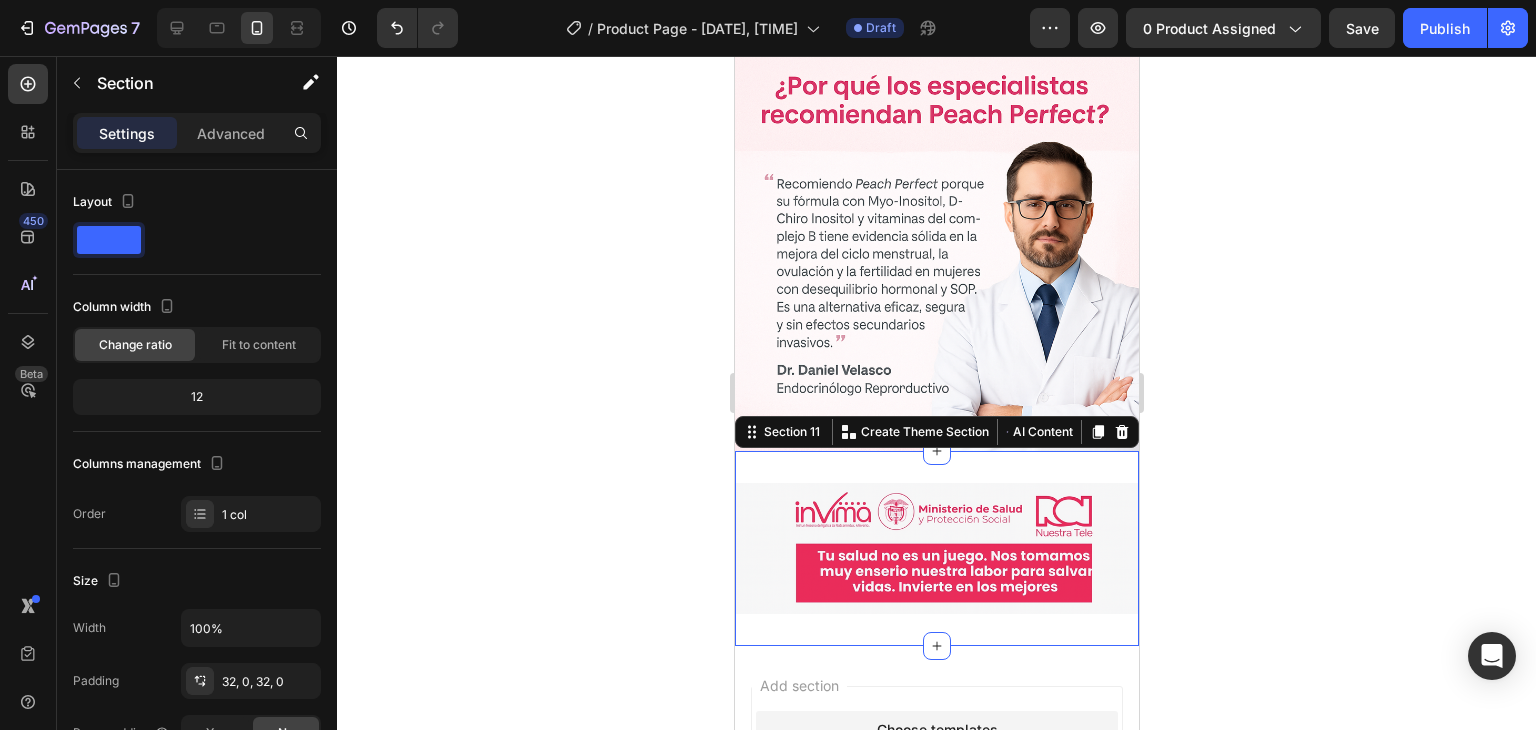 click on "Image Section 11   Create Theme Section AI Content Write with GemAI What would you like to describe here? Tone and Voice Persuasive Product llll Show more Generate" at bounding box center (936, 548) 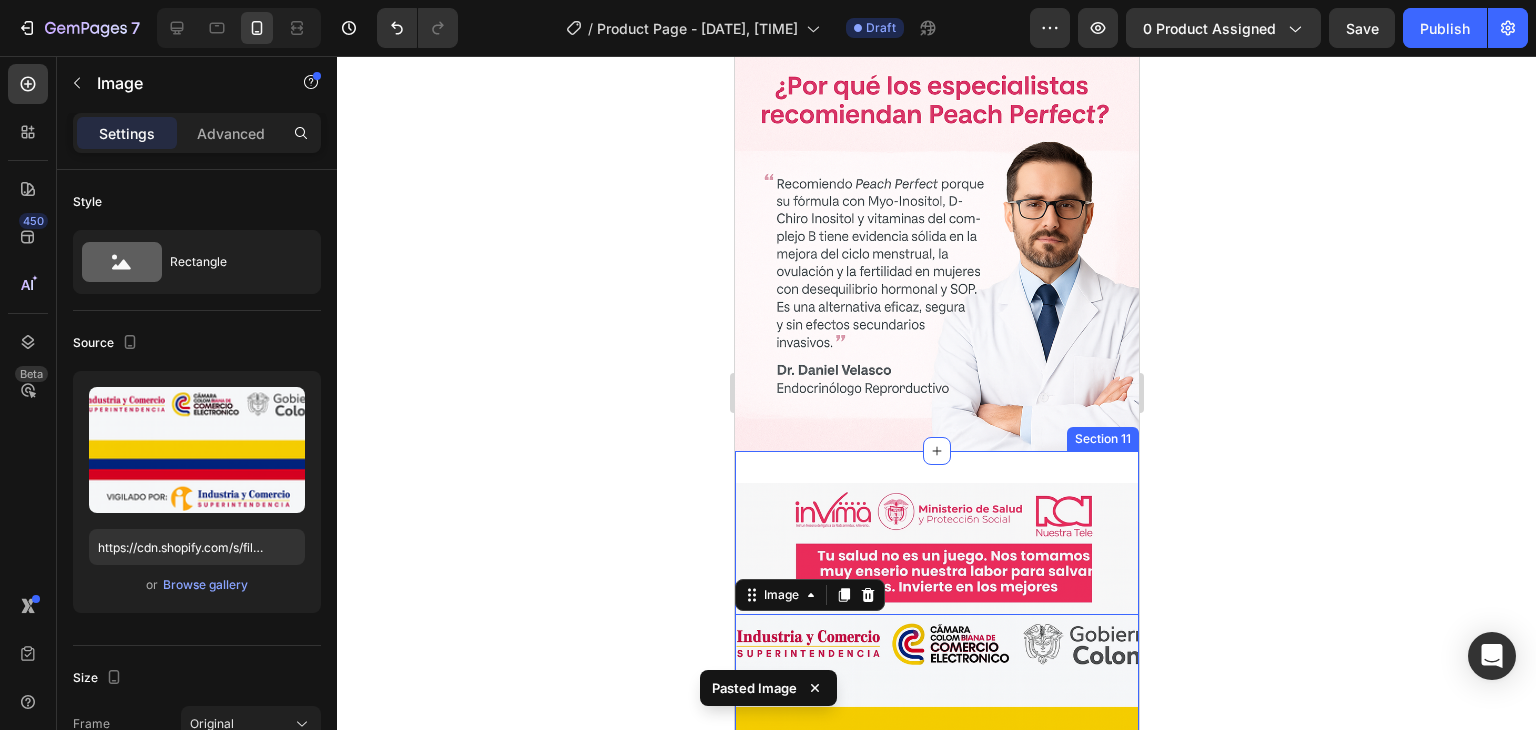 click on "Image Image   0 Section 11" at bounding box center (936, 658) 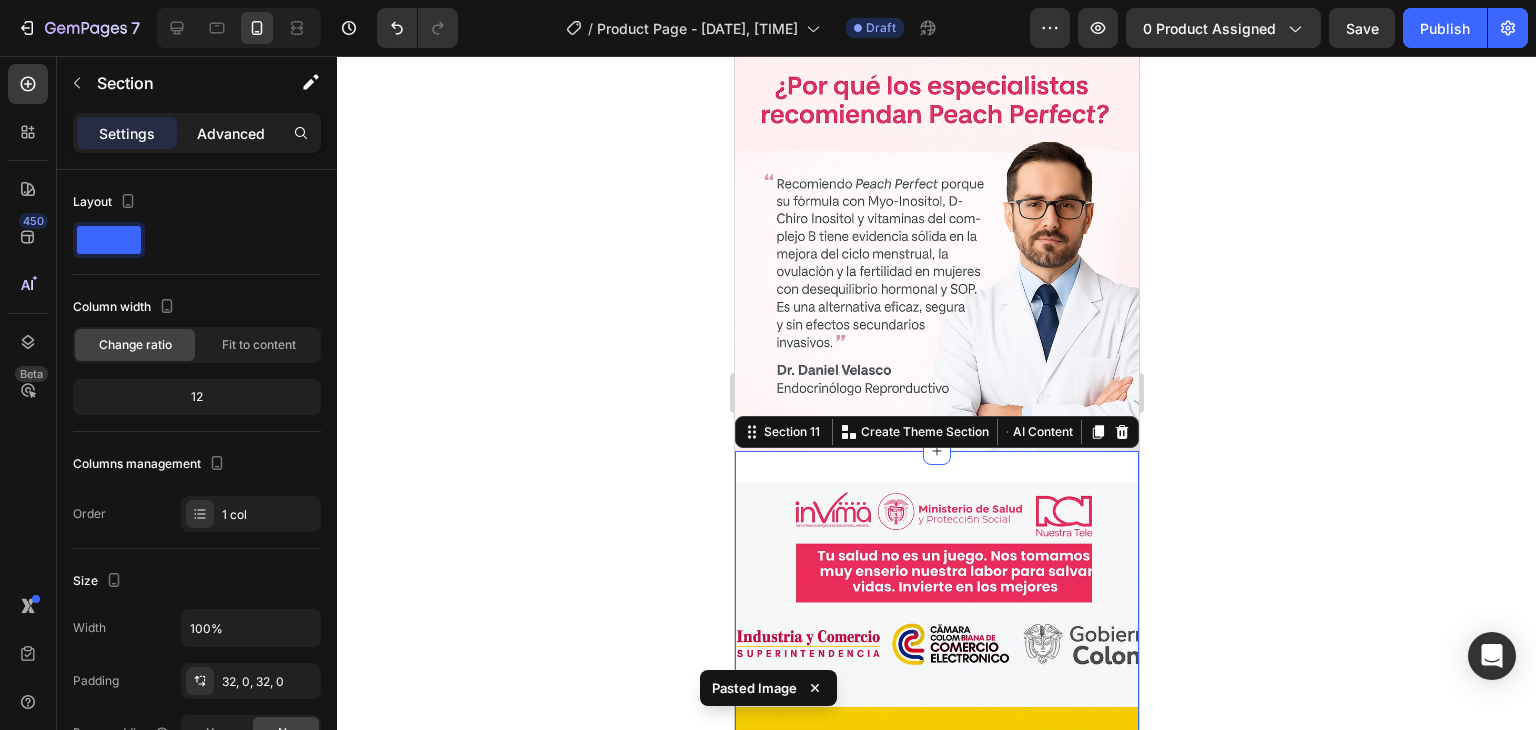 click on "Advanced" at bounding box center (231, 133) 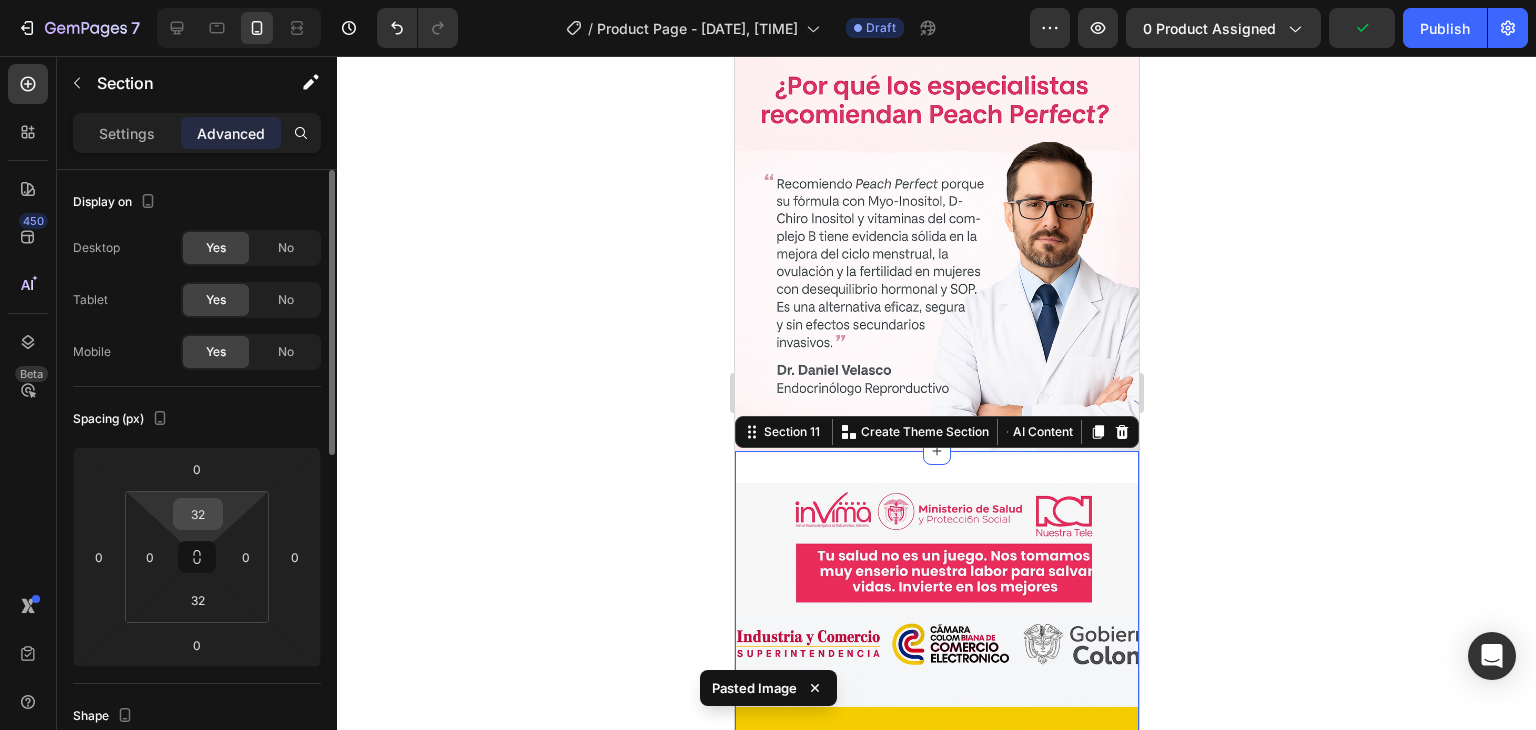click on "32" at bounding box center [198, 514] 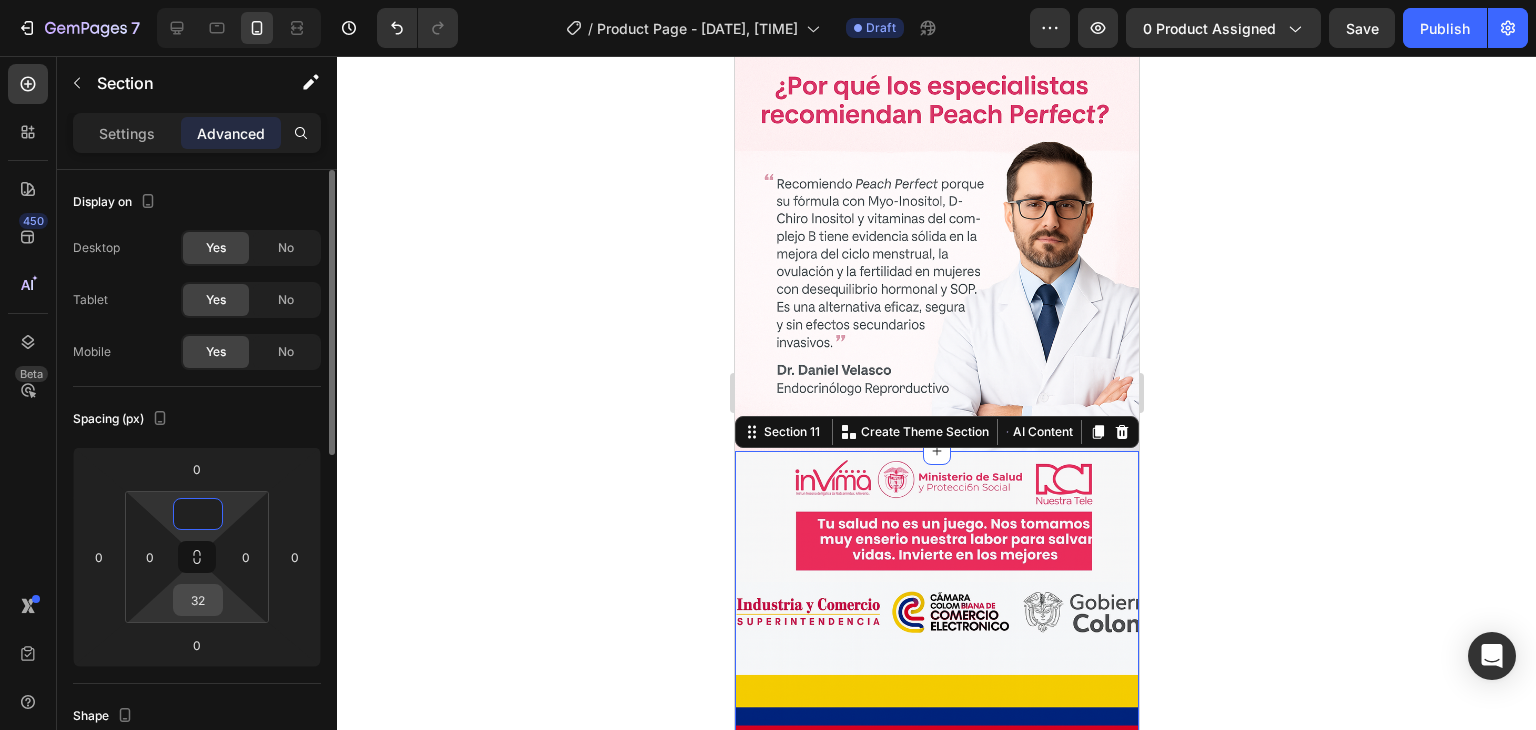 type on "0" 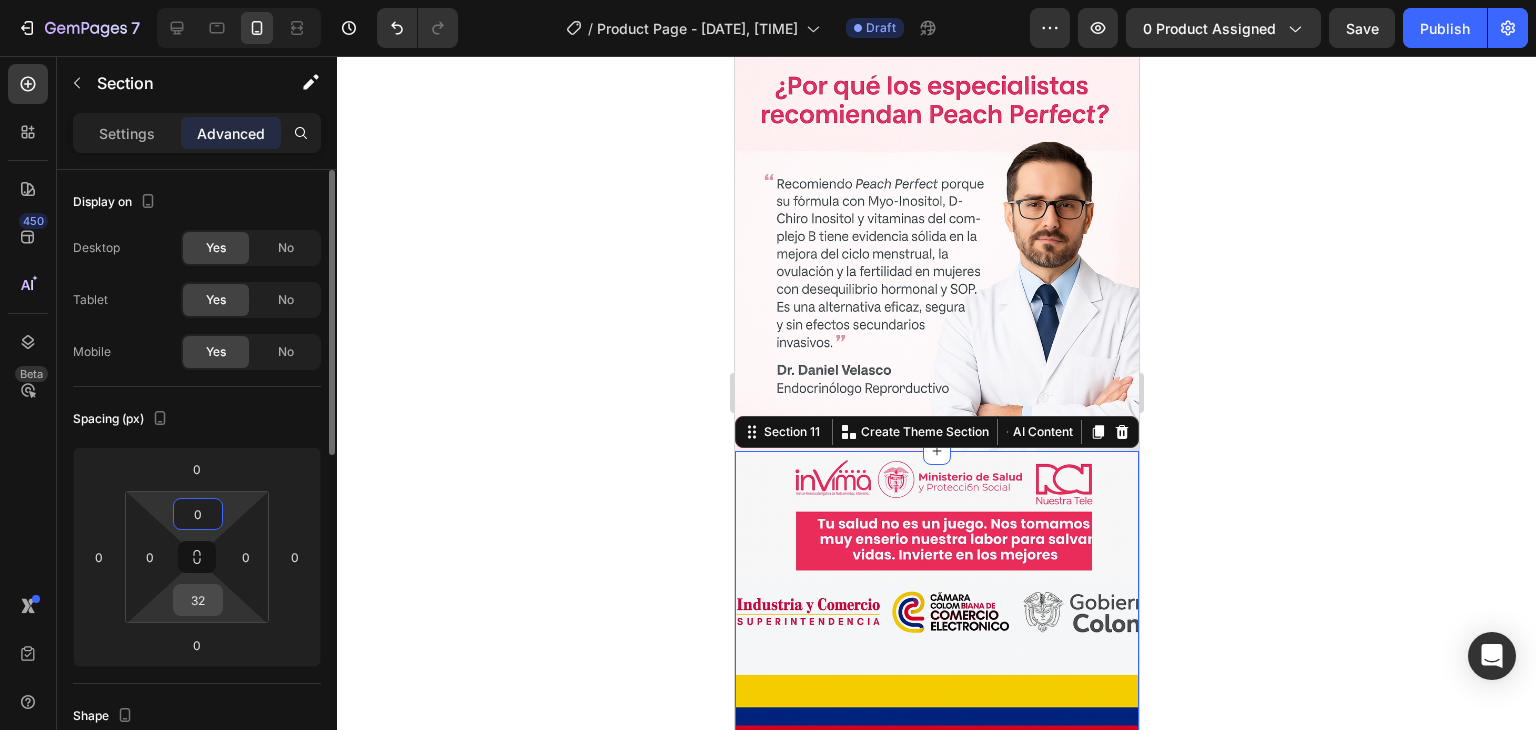 click on "32" at bounding box center (198, 600) 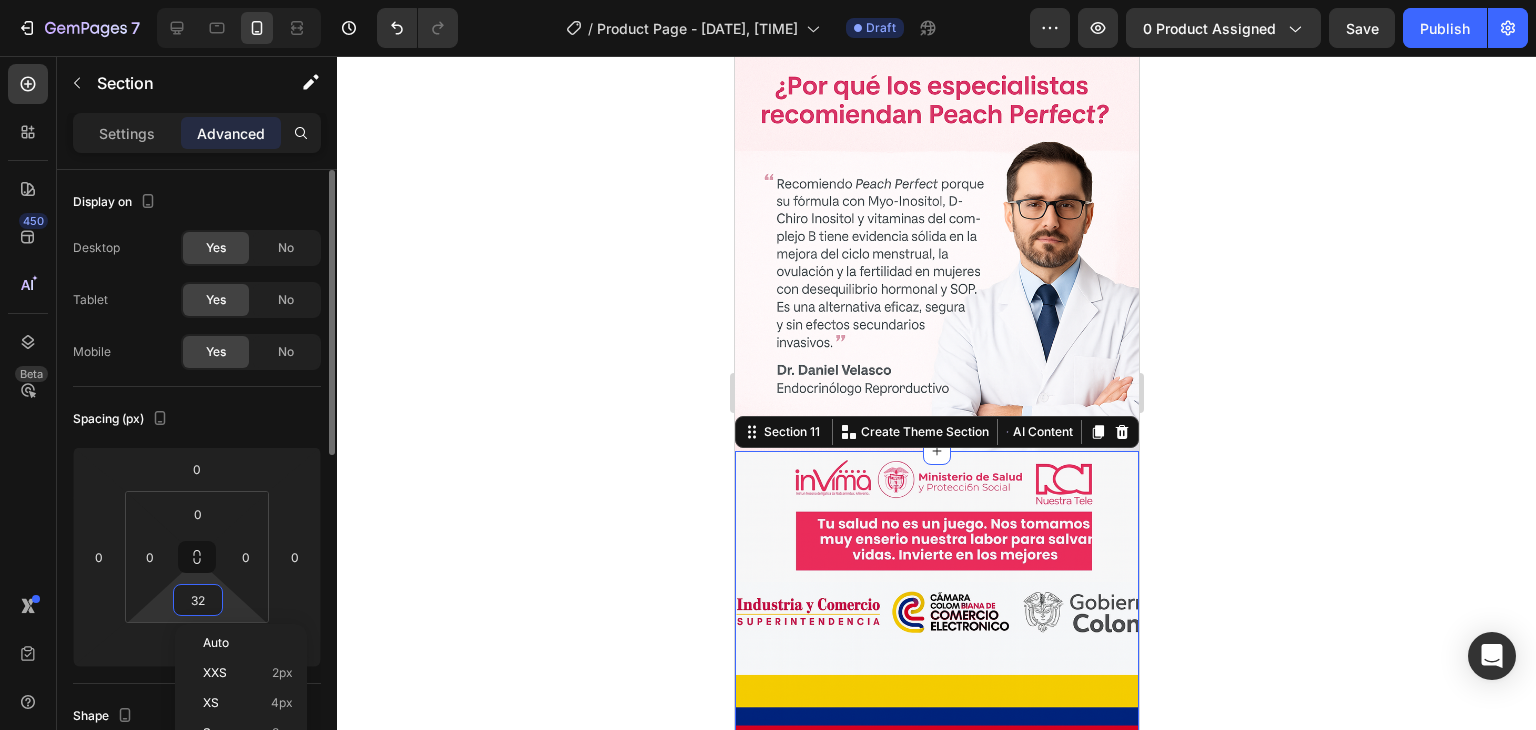type 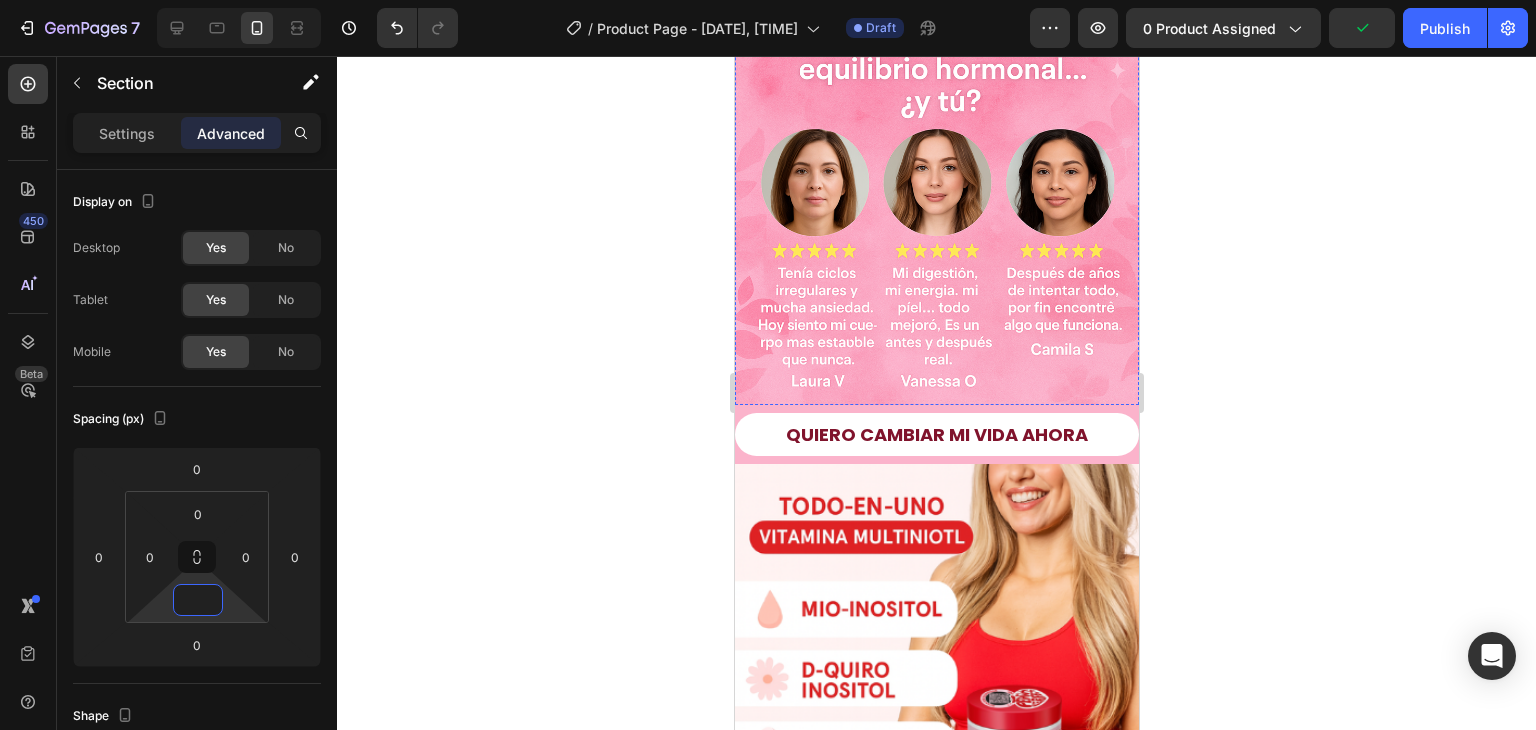 scroll, scrollTop: 1680, scrollLeft: 0, axis: vertical 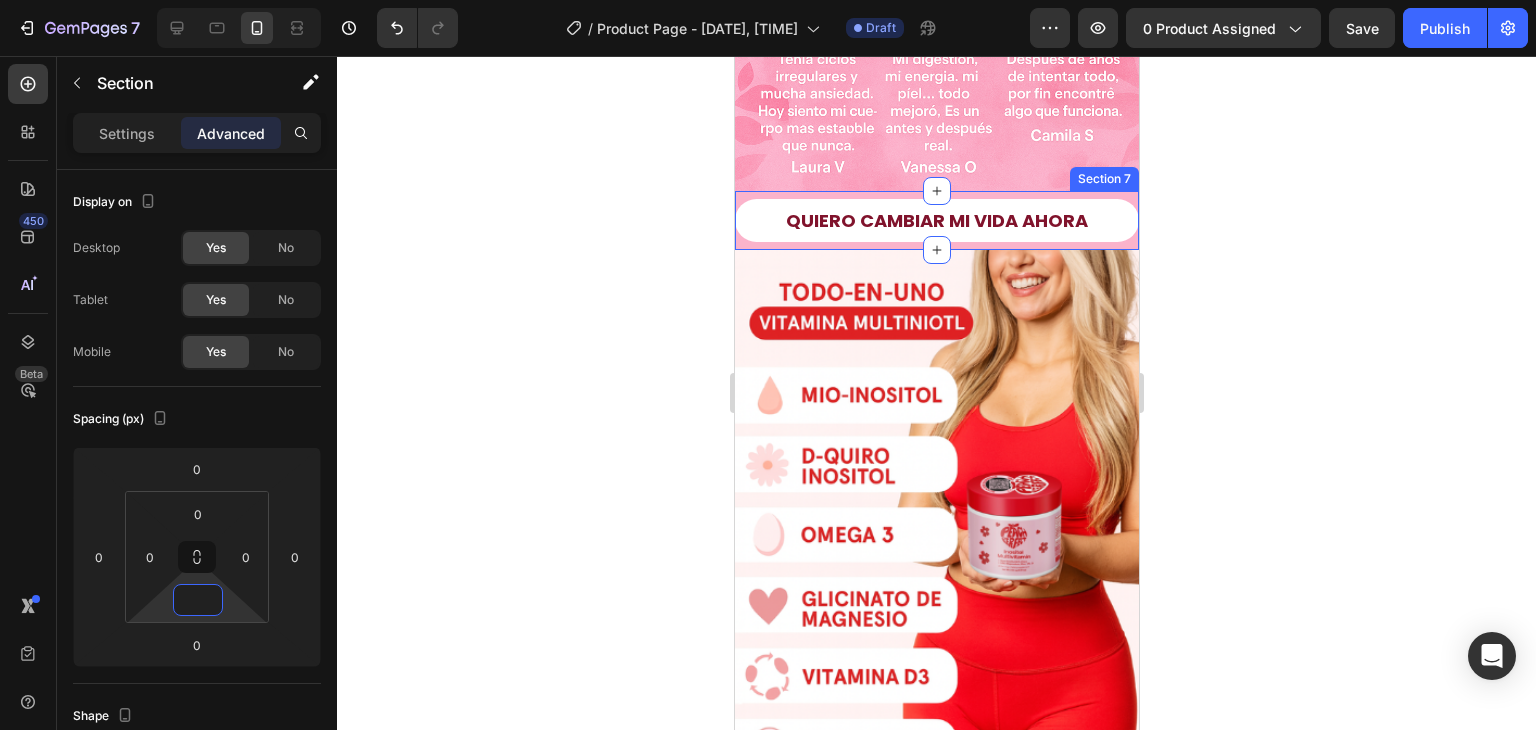 click on "QUIERO CAMBIAR MI VIDA AHORA Button Section 7" at bounding box center [936, 220] 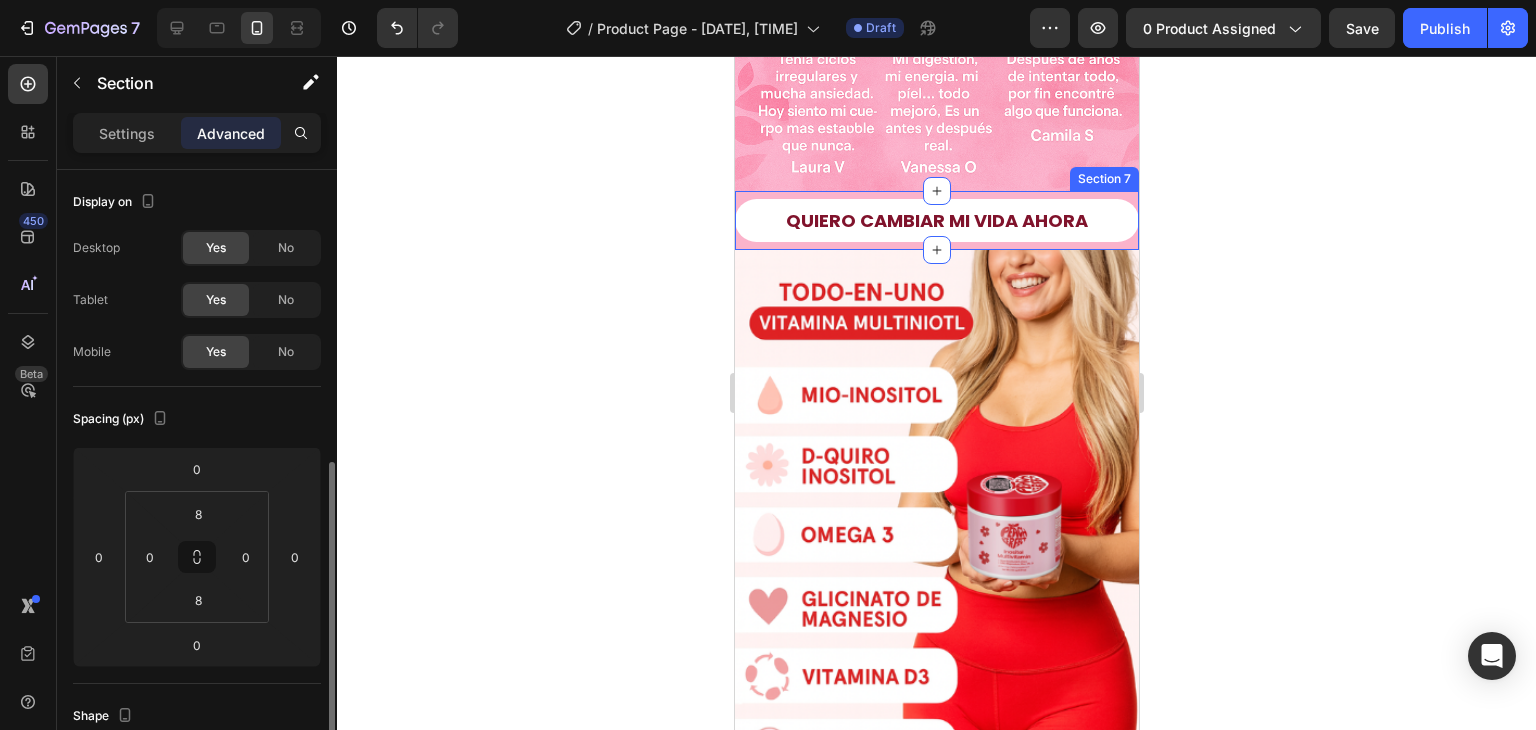 scroll, scrollTop: 200, scrollLeft: 0, axis: vertical 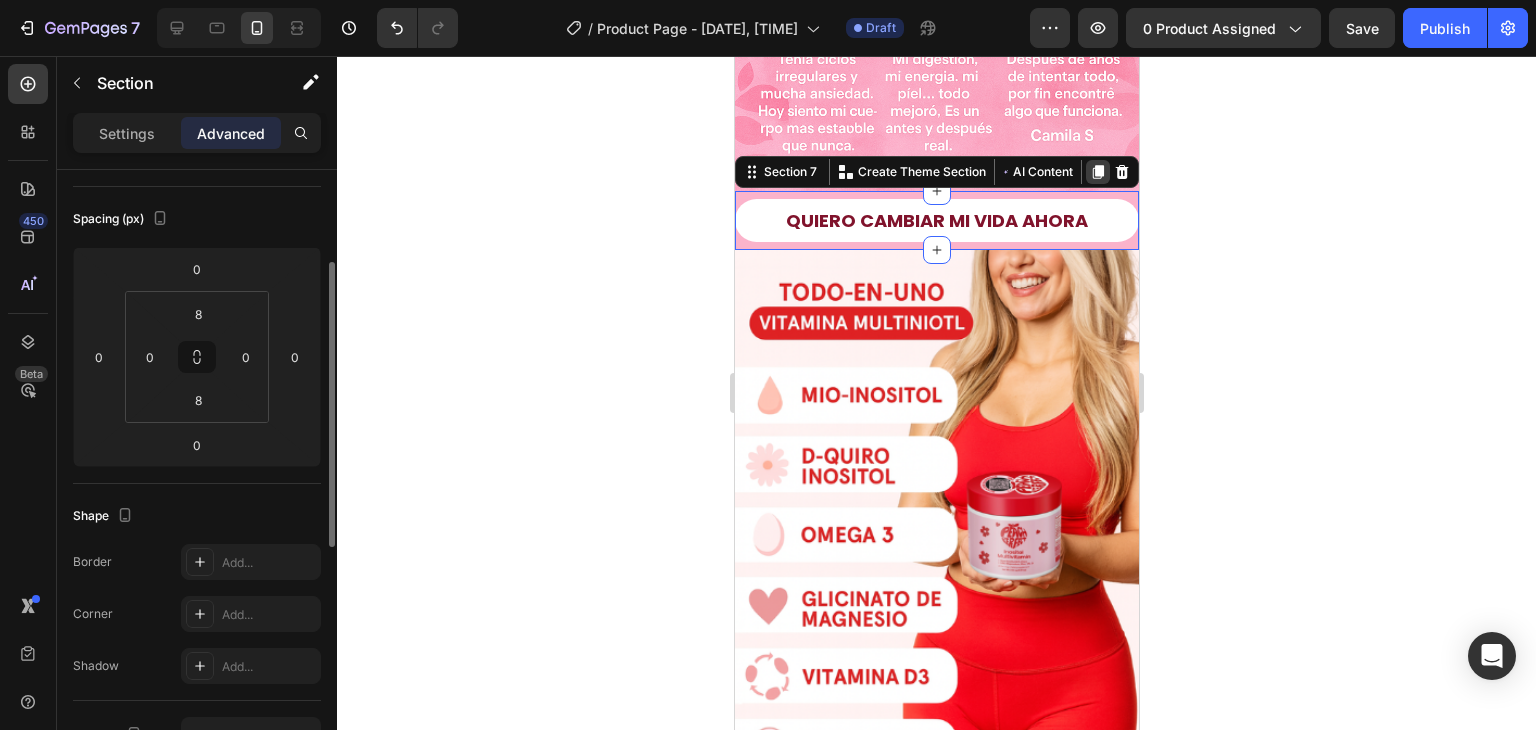 click at bounding box center [1097, 172] 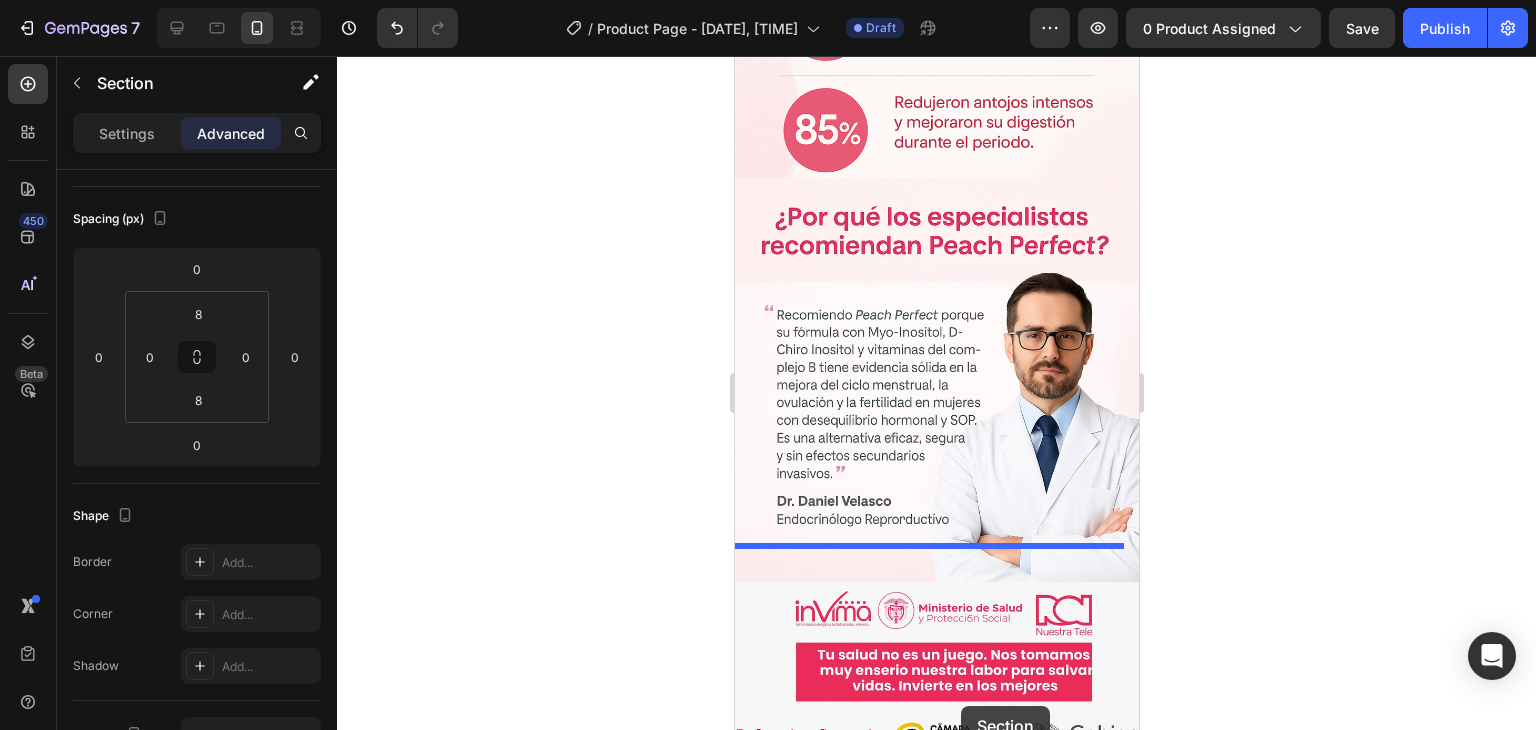 scroll, scrollTop: 3716, scrollLeft: 0, axis: vertical 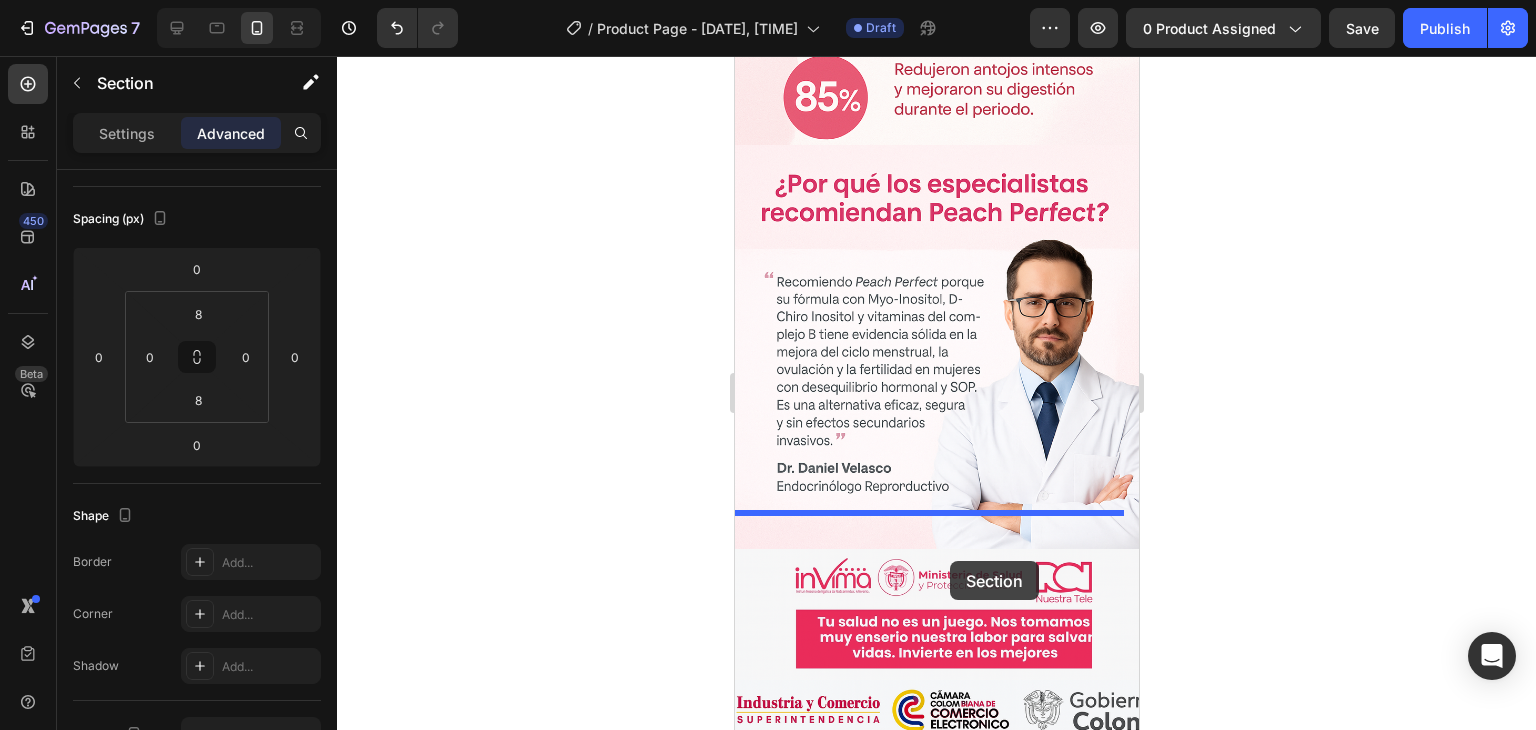 drag, startPoint x: 1065, startPoint y: 223, endPoint x: 949, endPoint y: 561, distance: 357.35138 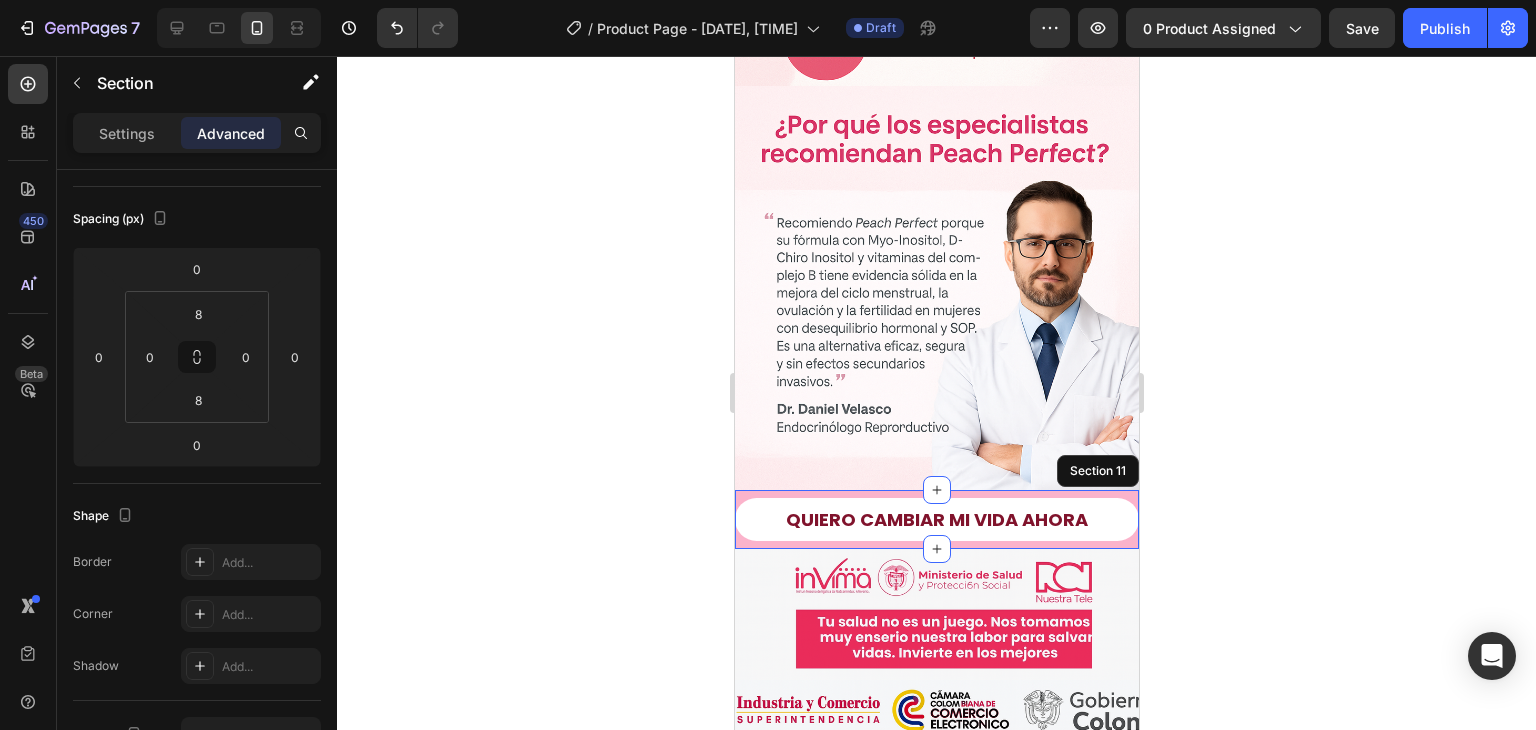 scroll, scrollTop: 3656, scrollLeft: 0, axis: vertical 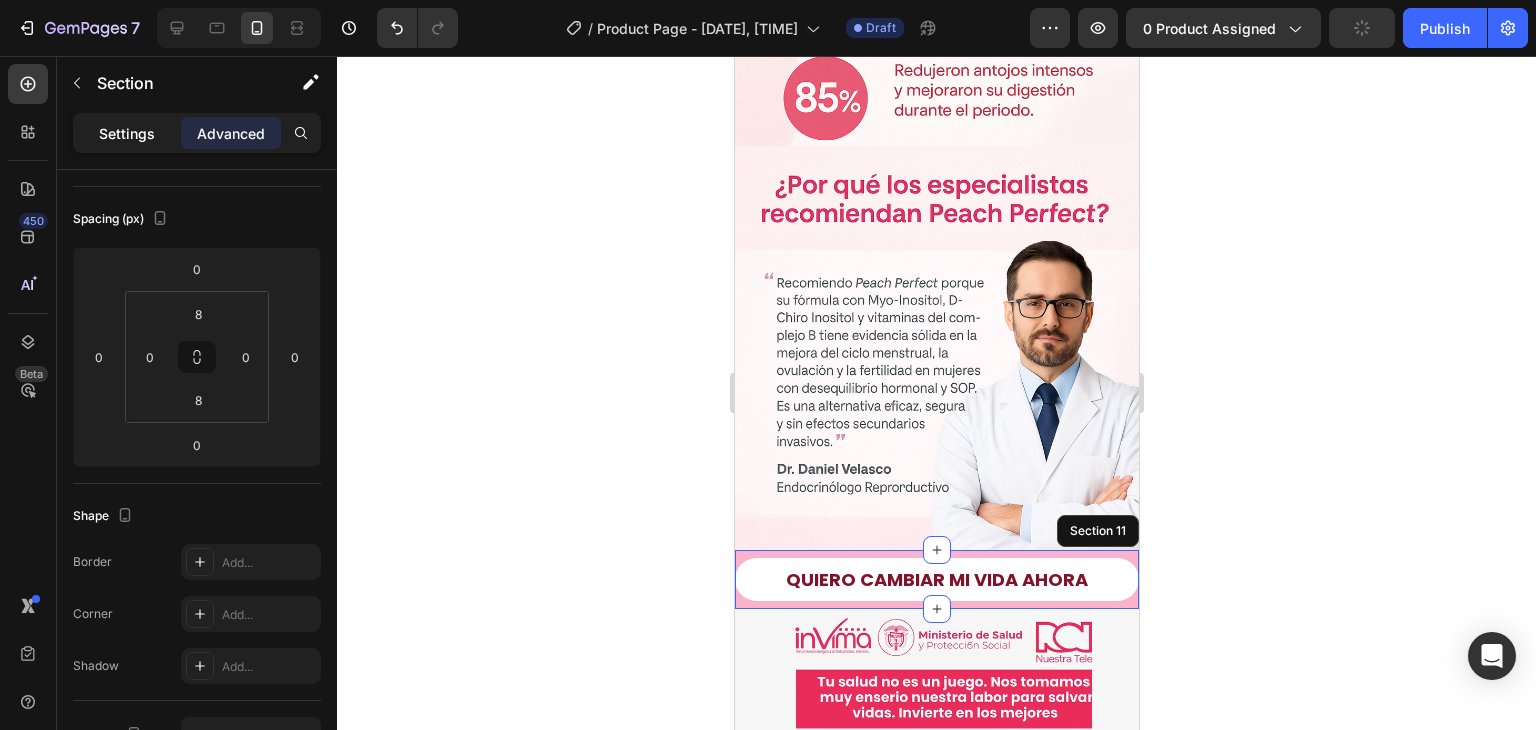click on "Settings" at bounding box center (127, 133) 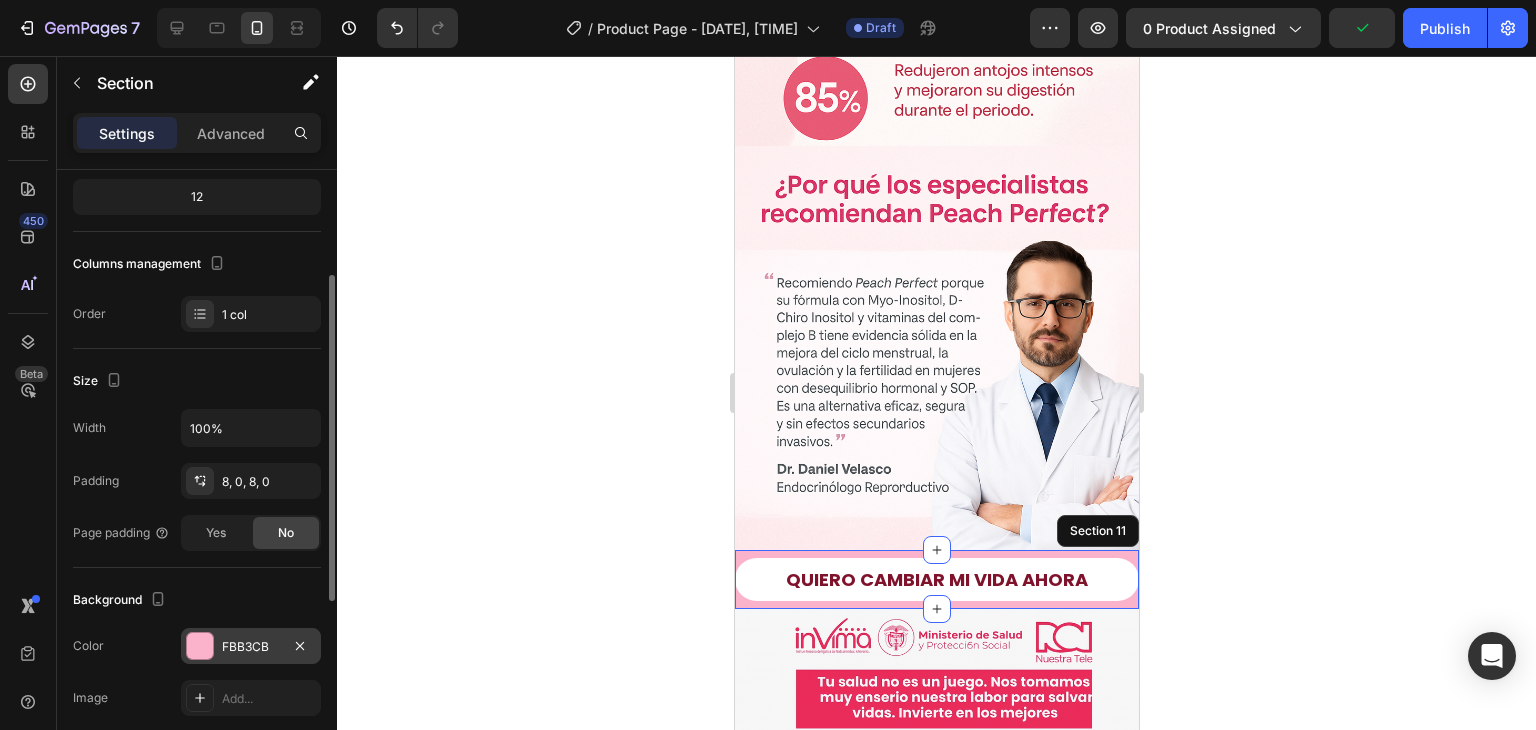 click at bounding box center (200, 646) 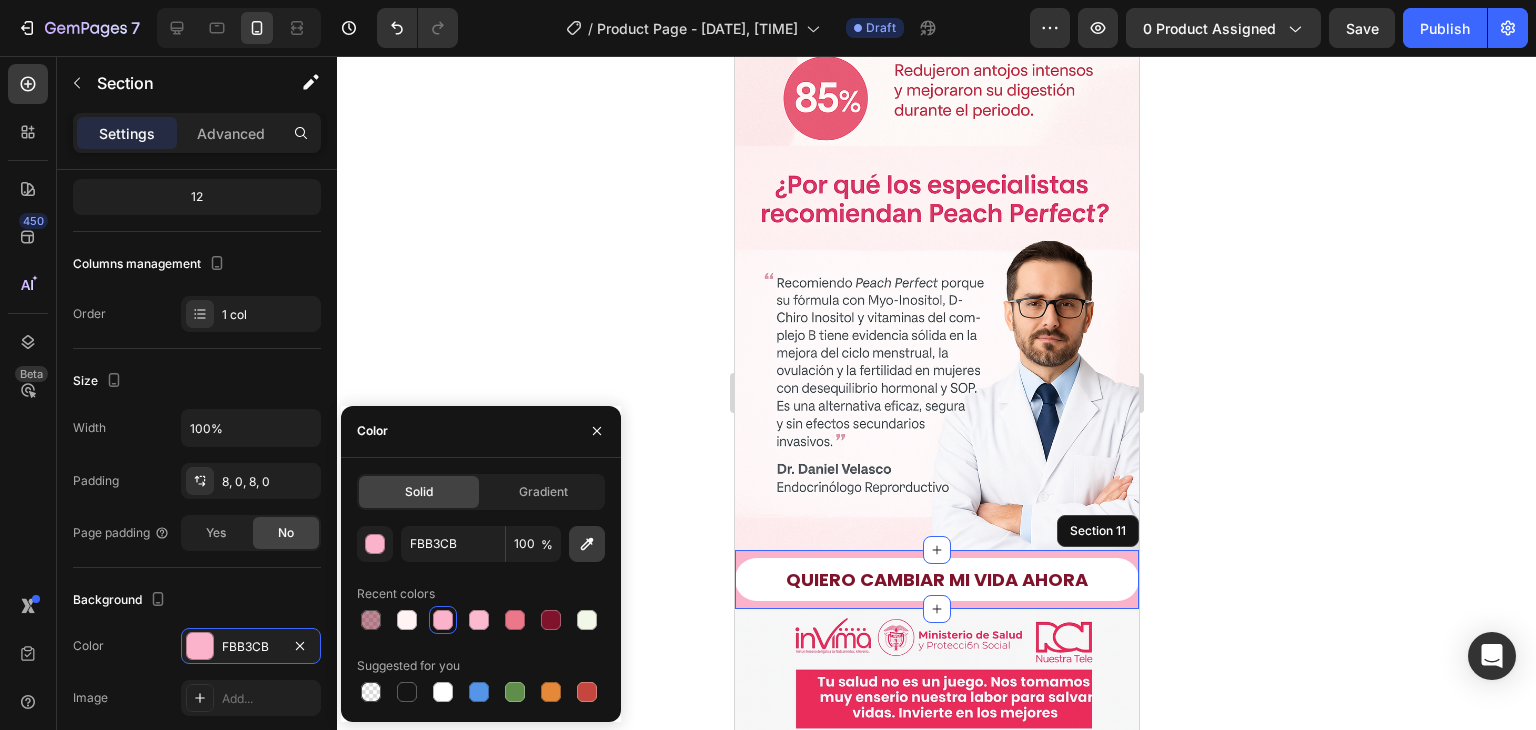 click at bounding box center (587, 544) 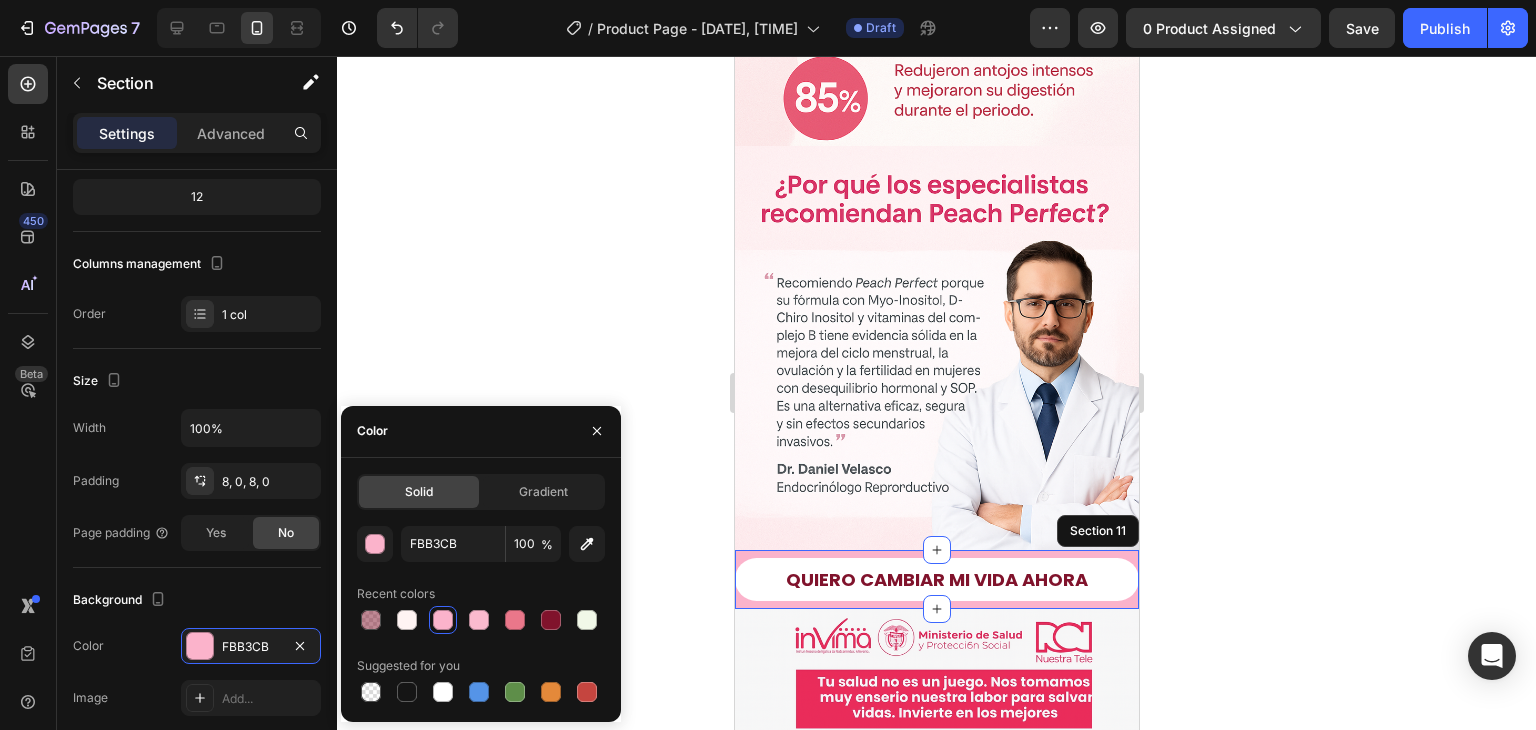 type on "FFECEE" 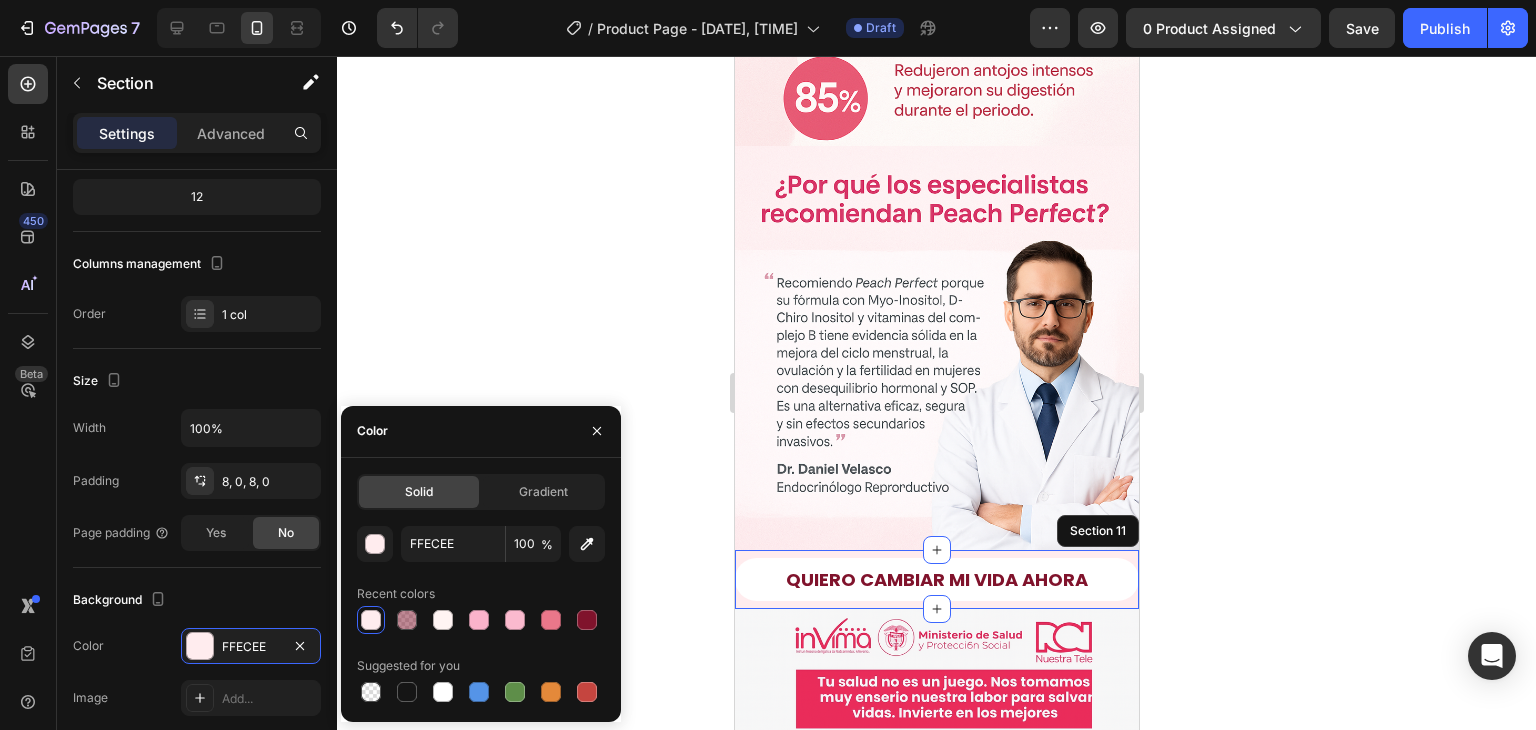 click 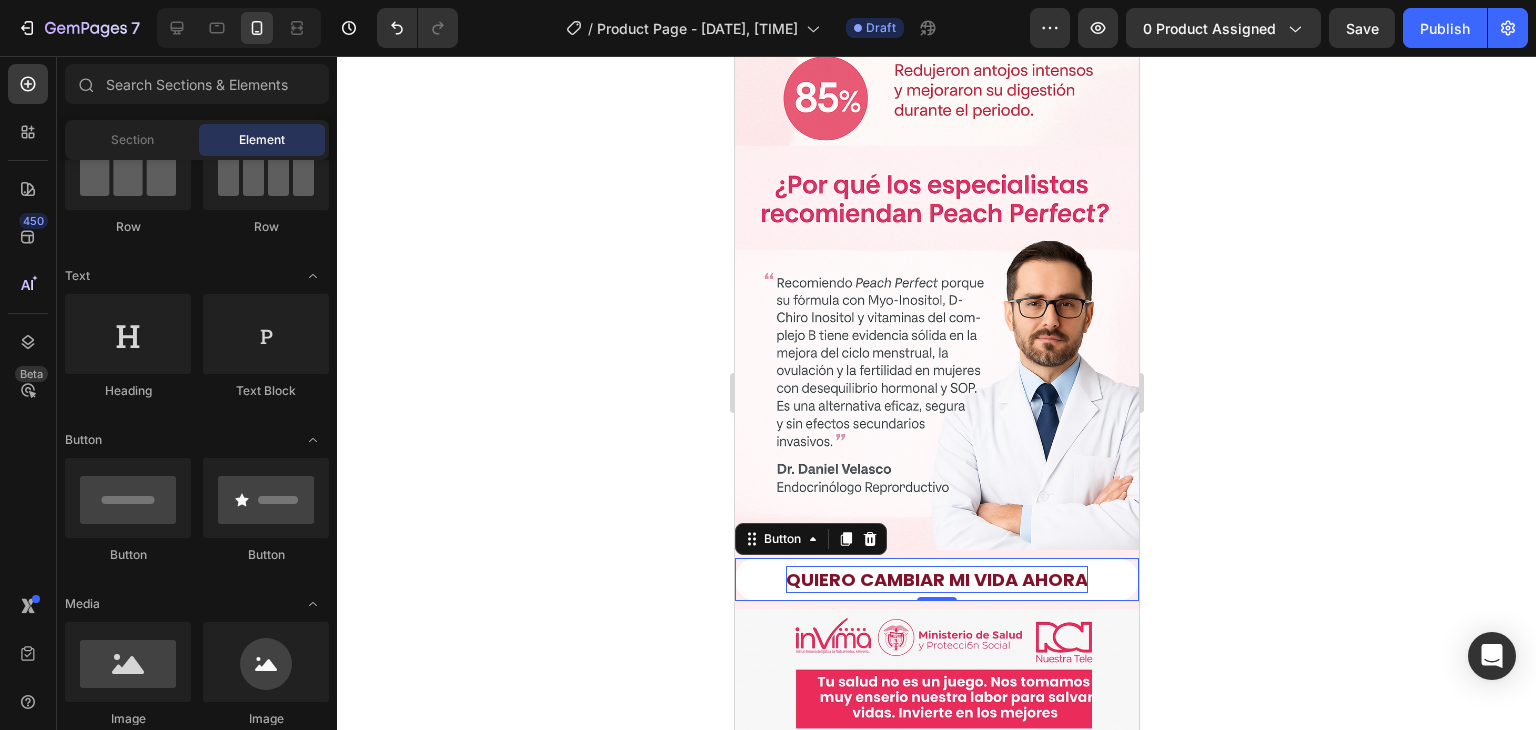 click on "QUIERO CAMBIAR MI VIDA AHORA" at bounding box center (936, 579) 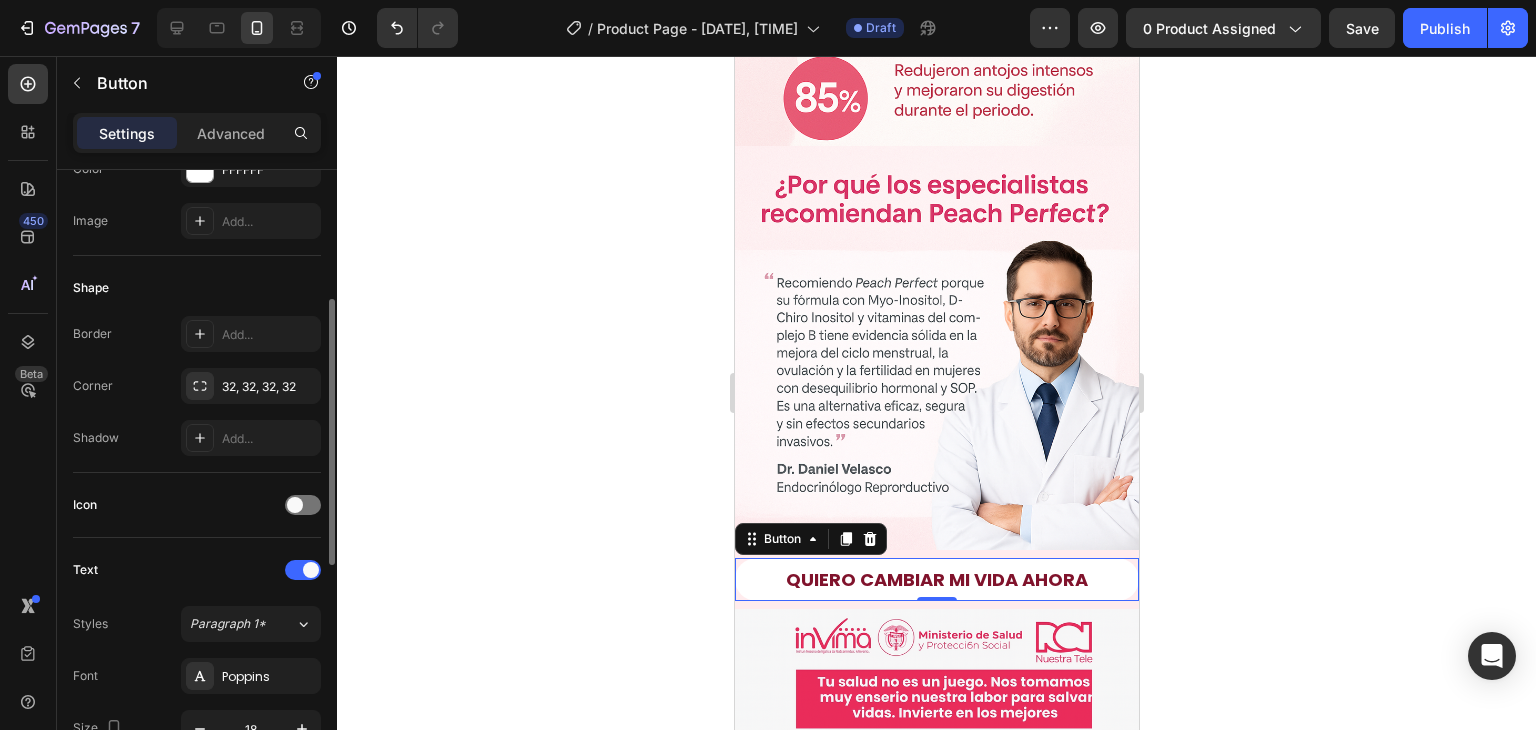scroll, scrollTop: 600, scrollLeft: 0, axis: vertical 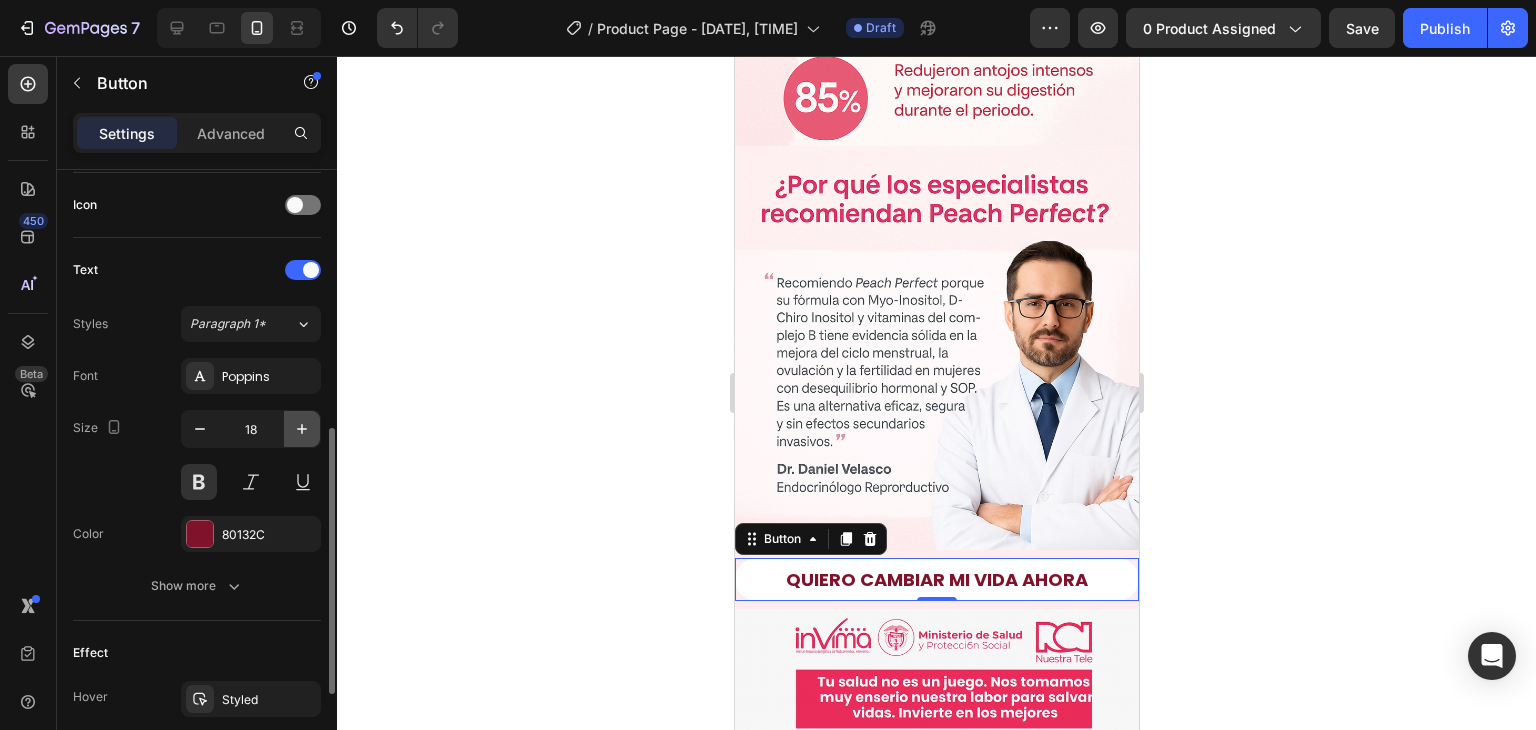 click 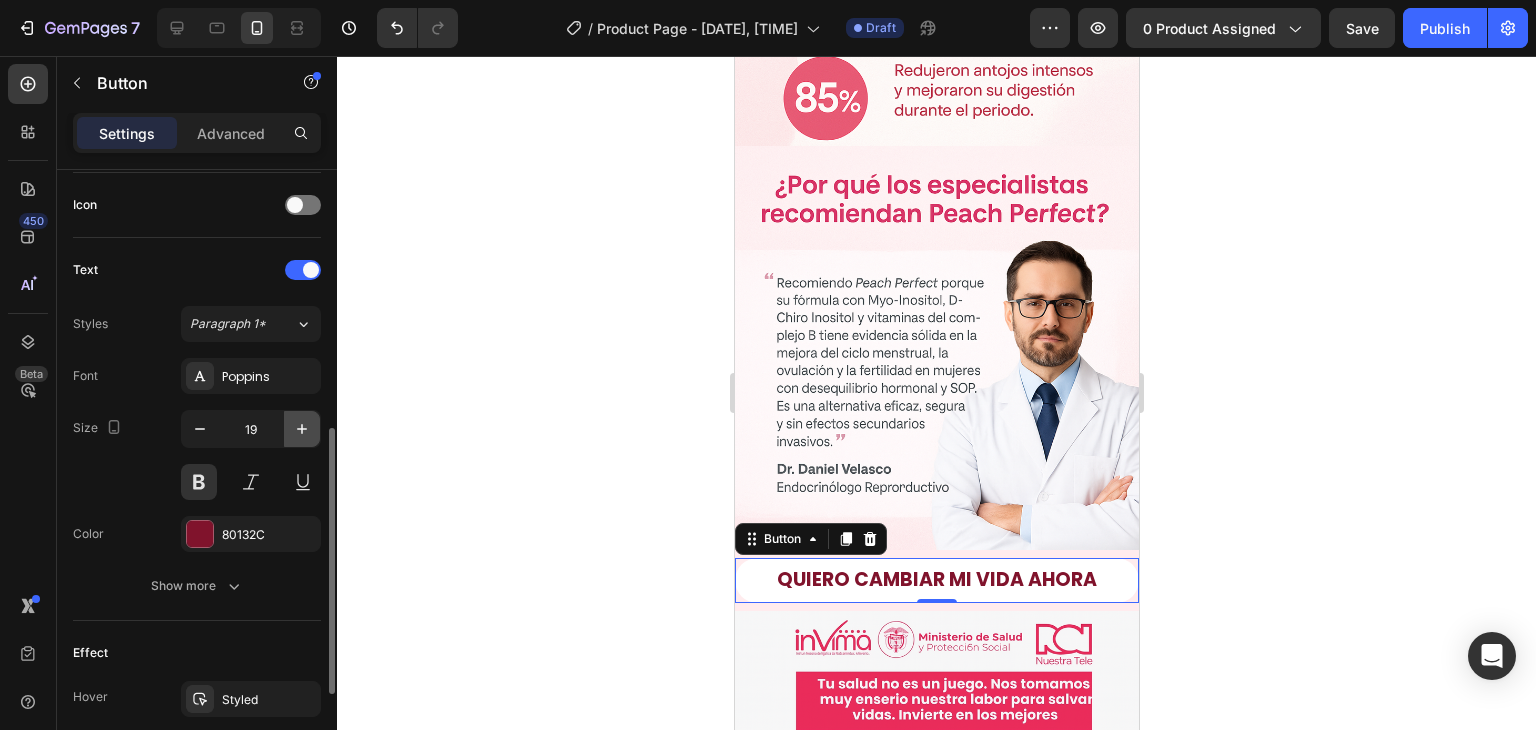 click 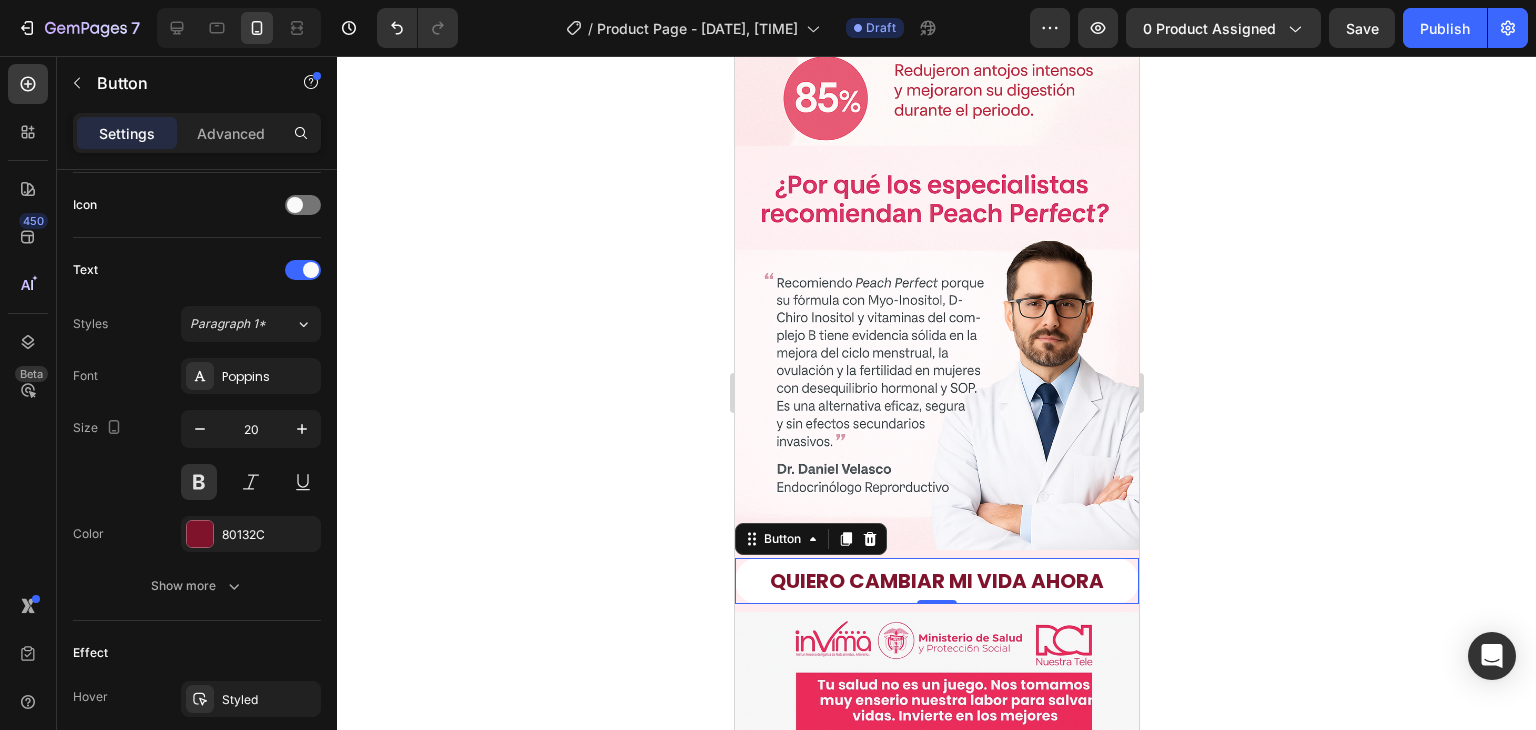 click 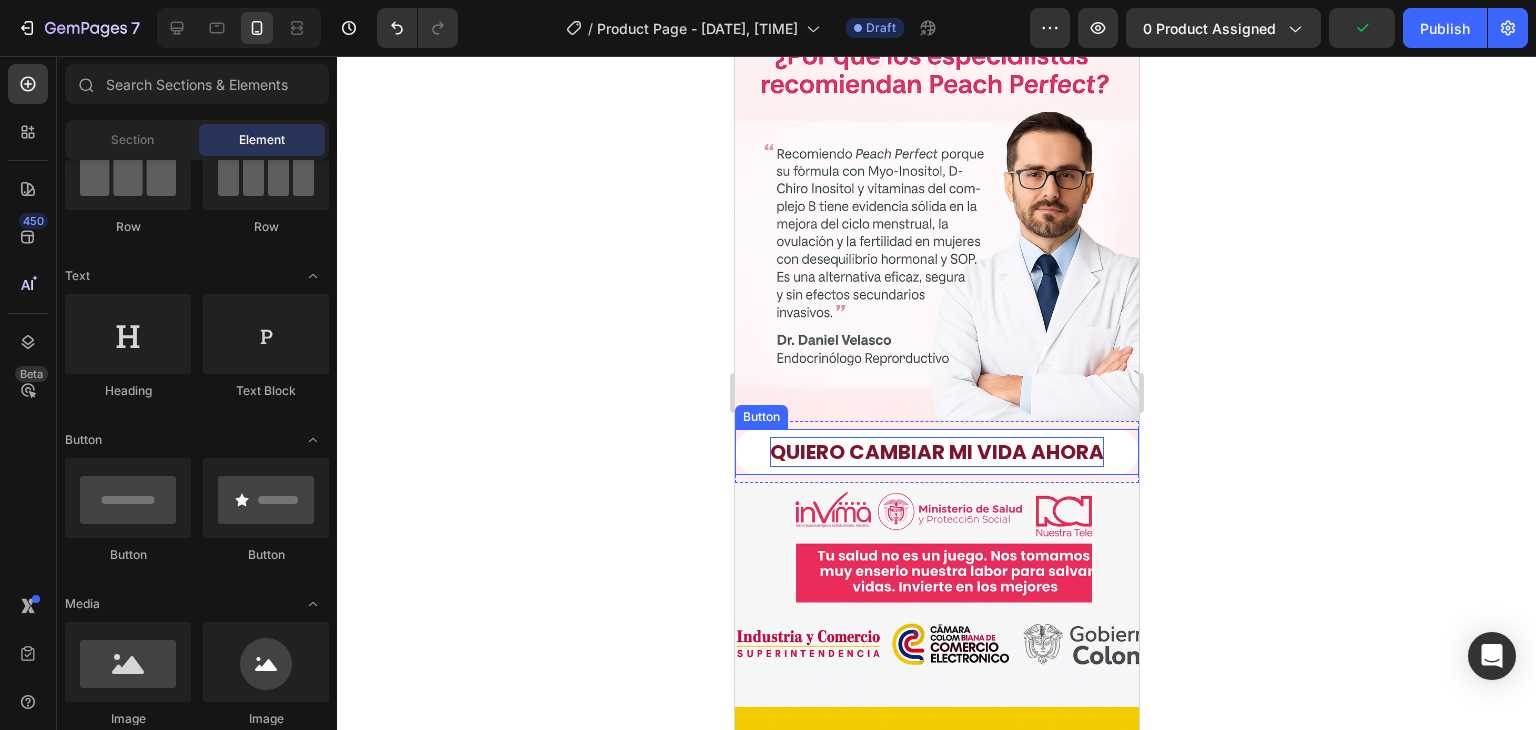 scroll, scrollTop: 3956, scrollLeft: 0, axis: vertical 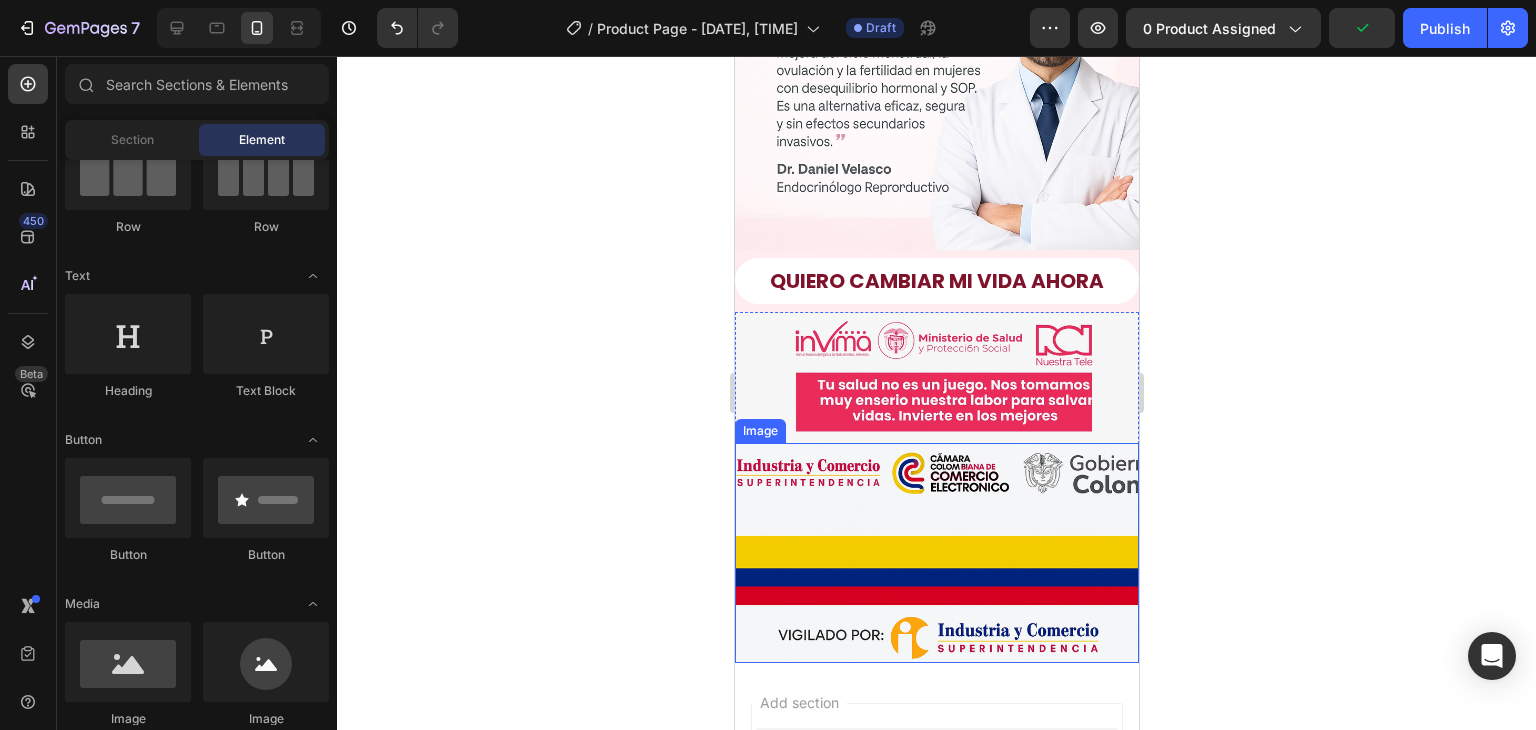 click at bounding box center (936, 553) 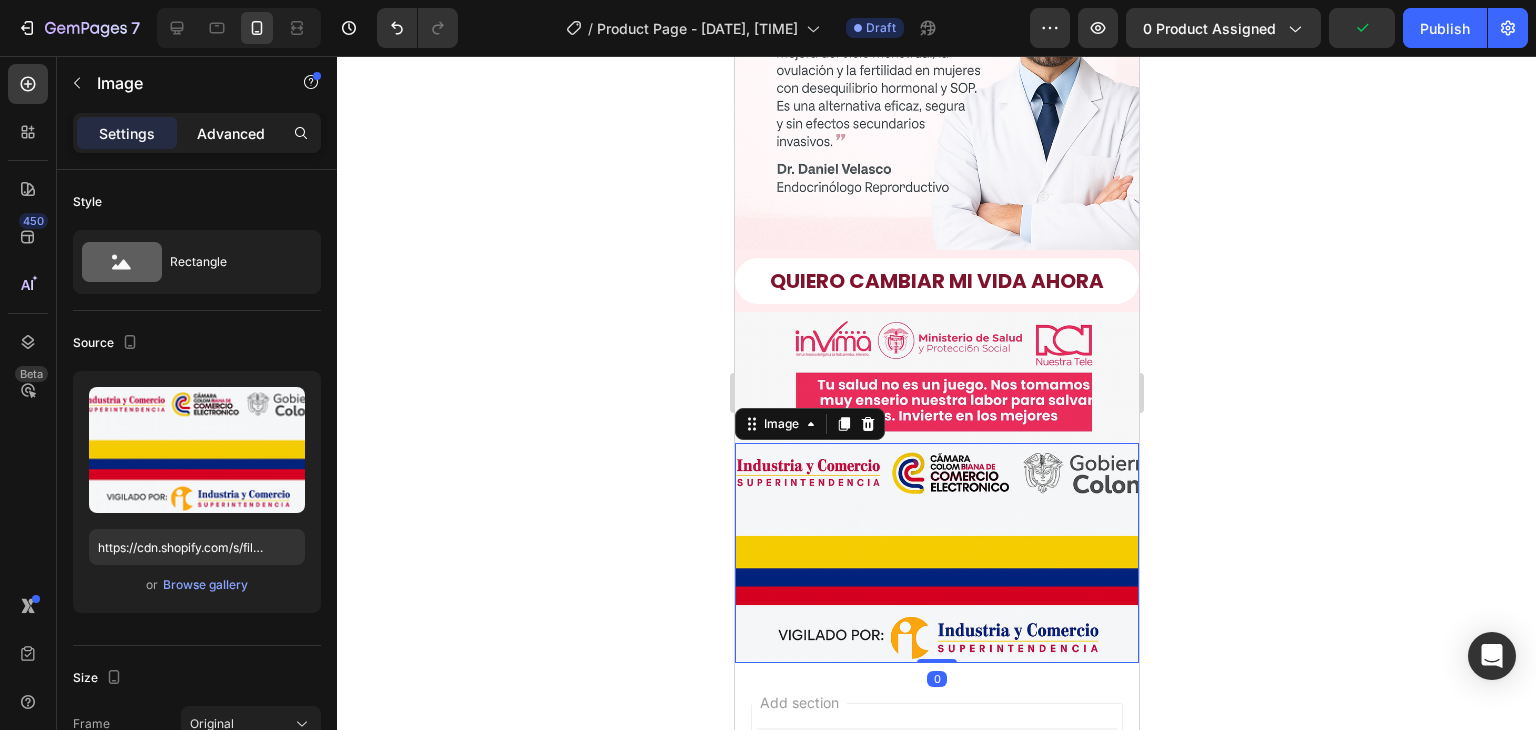 click on "Advanced" 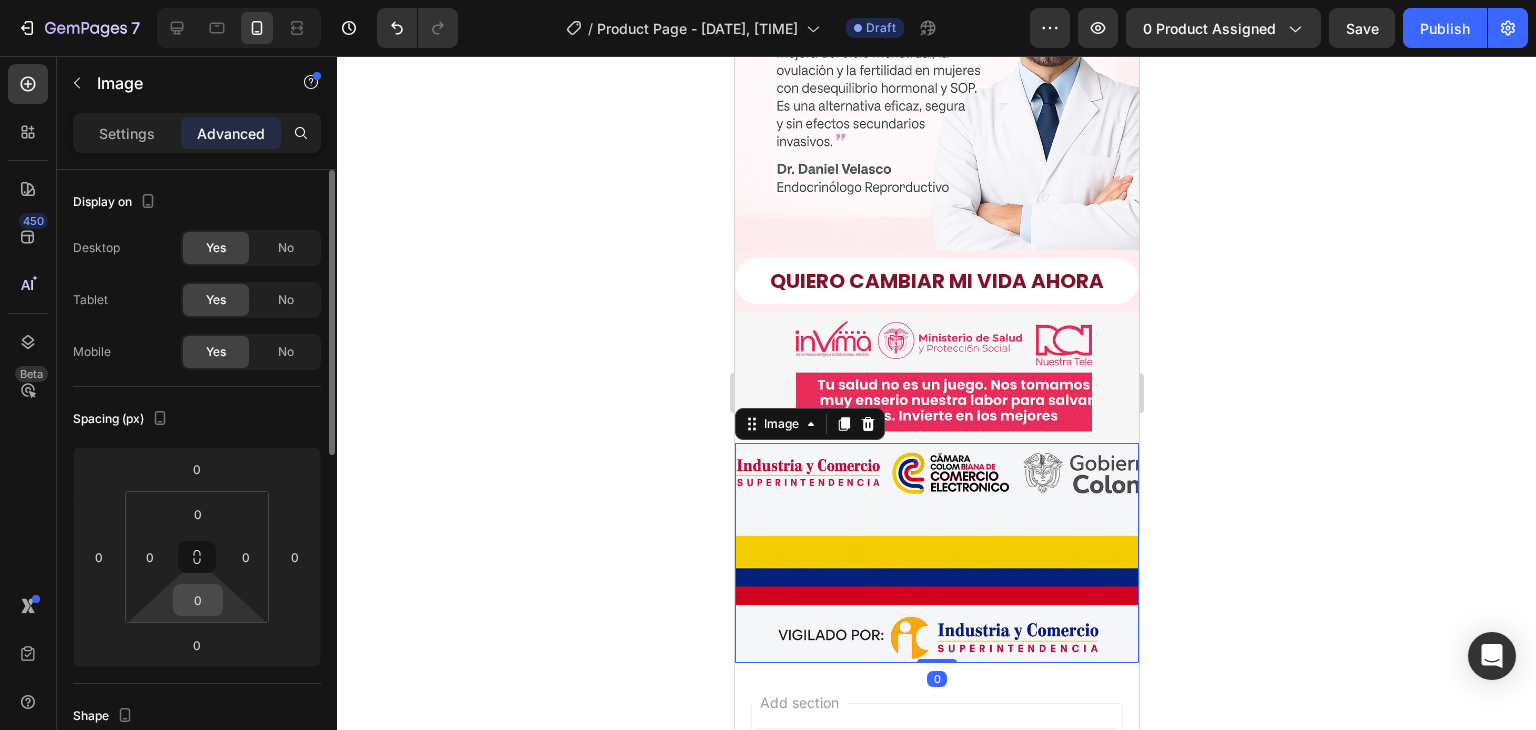 click on "0" at bounding box center (198, 600) 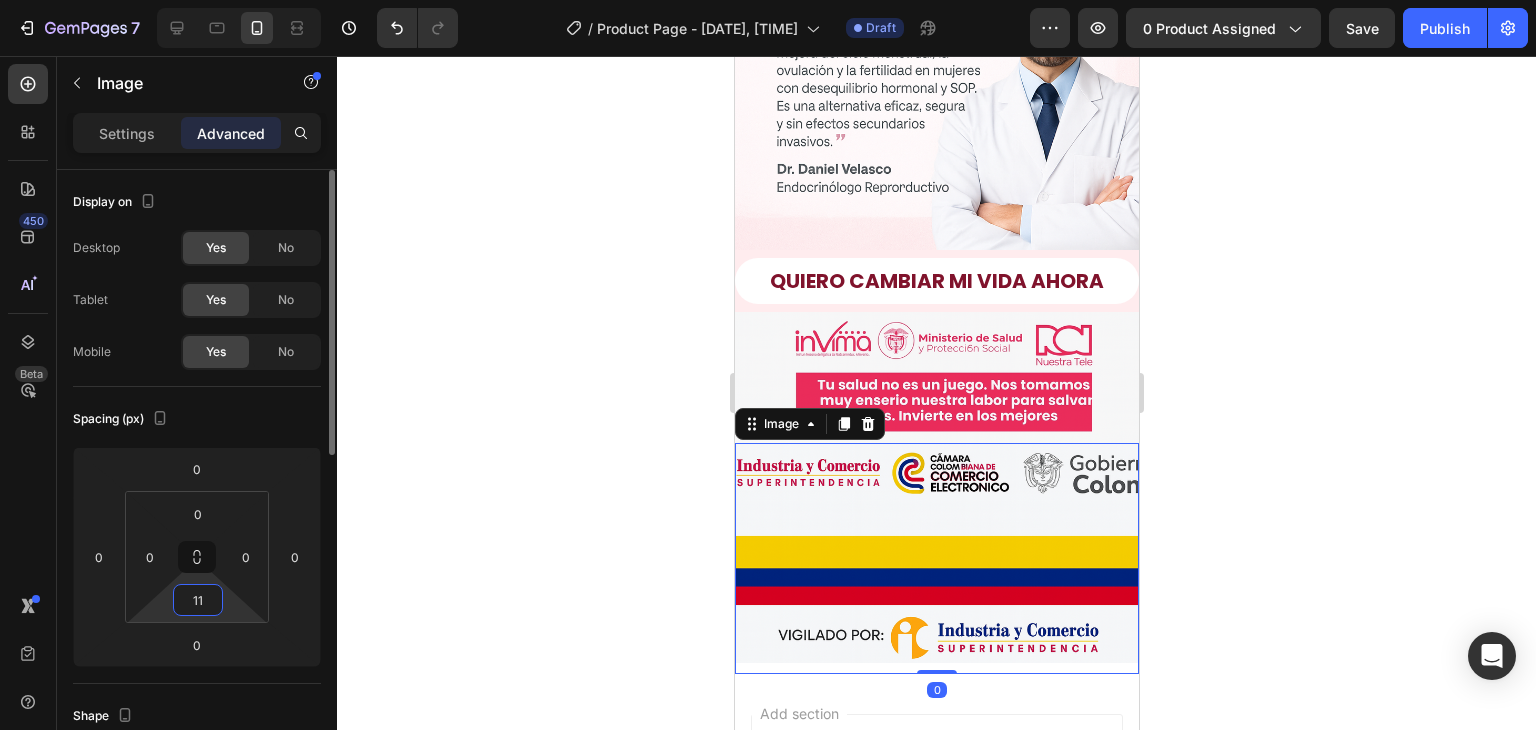 type on "110" 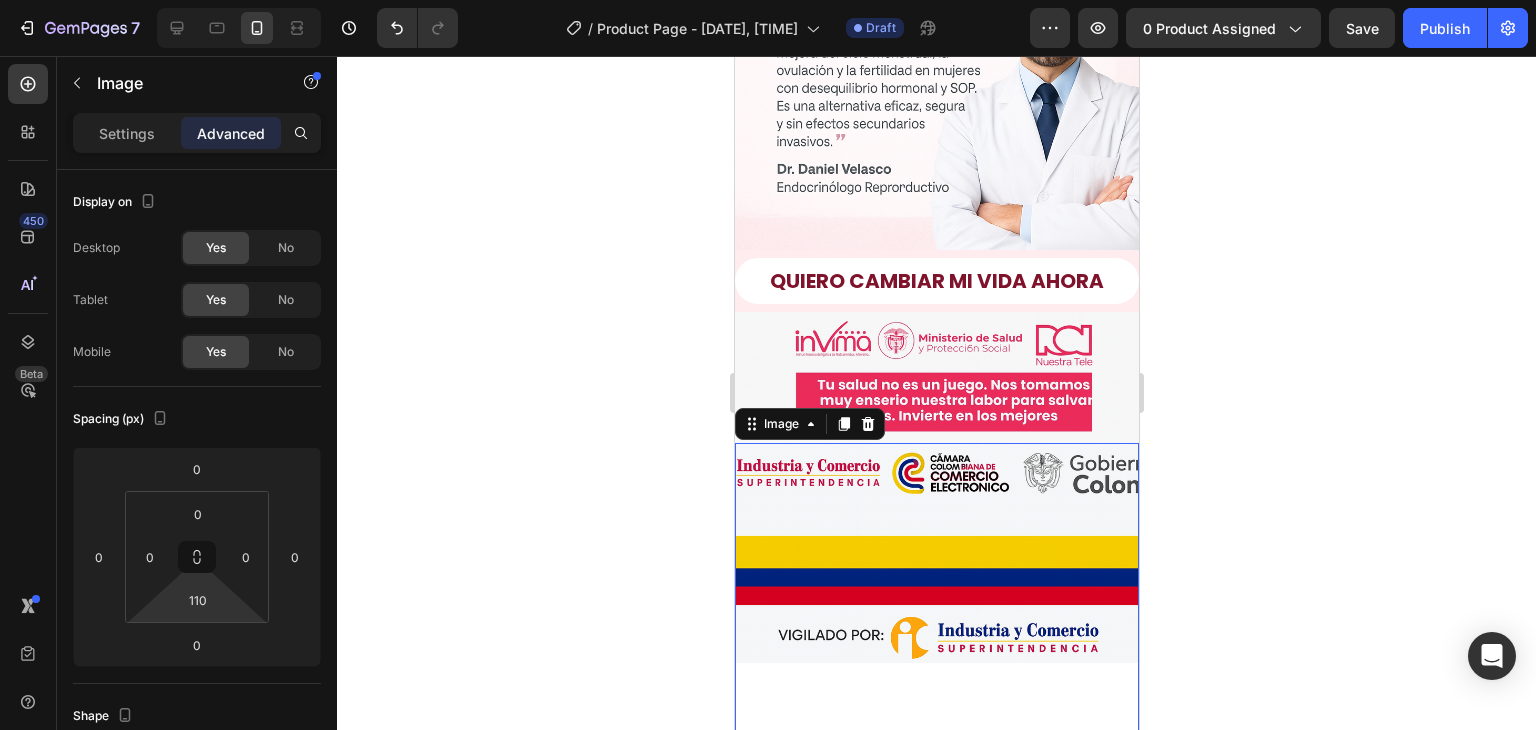 click 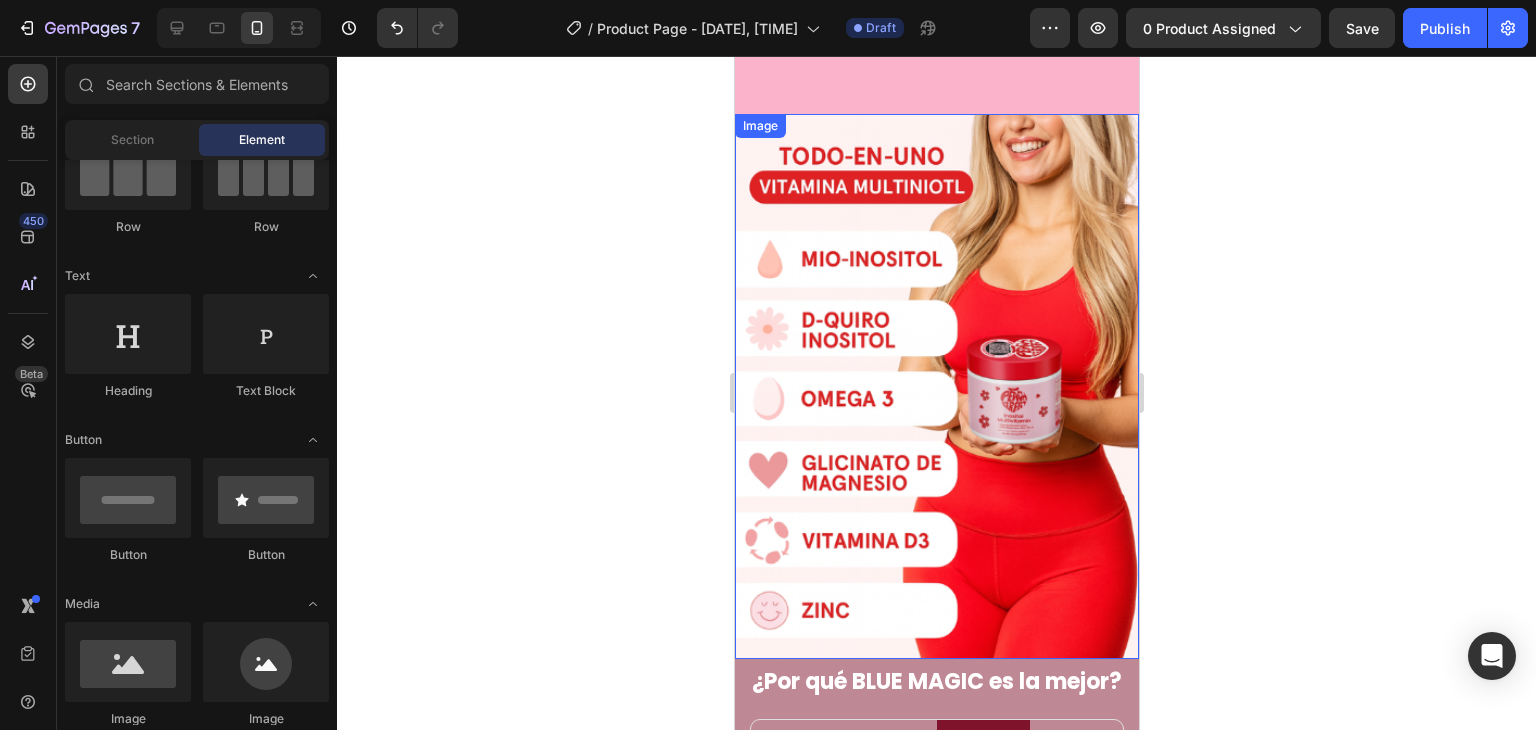 scroll, scrollTop: 956, scrollLeft: 0, axis: vertical 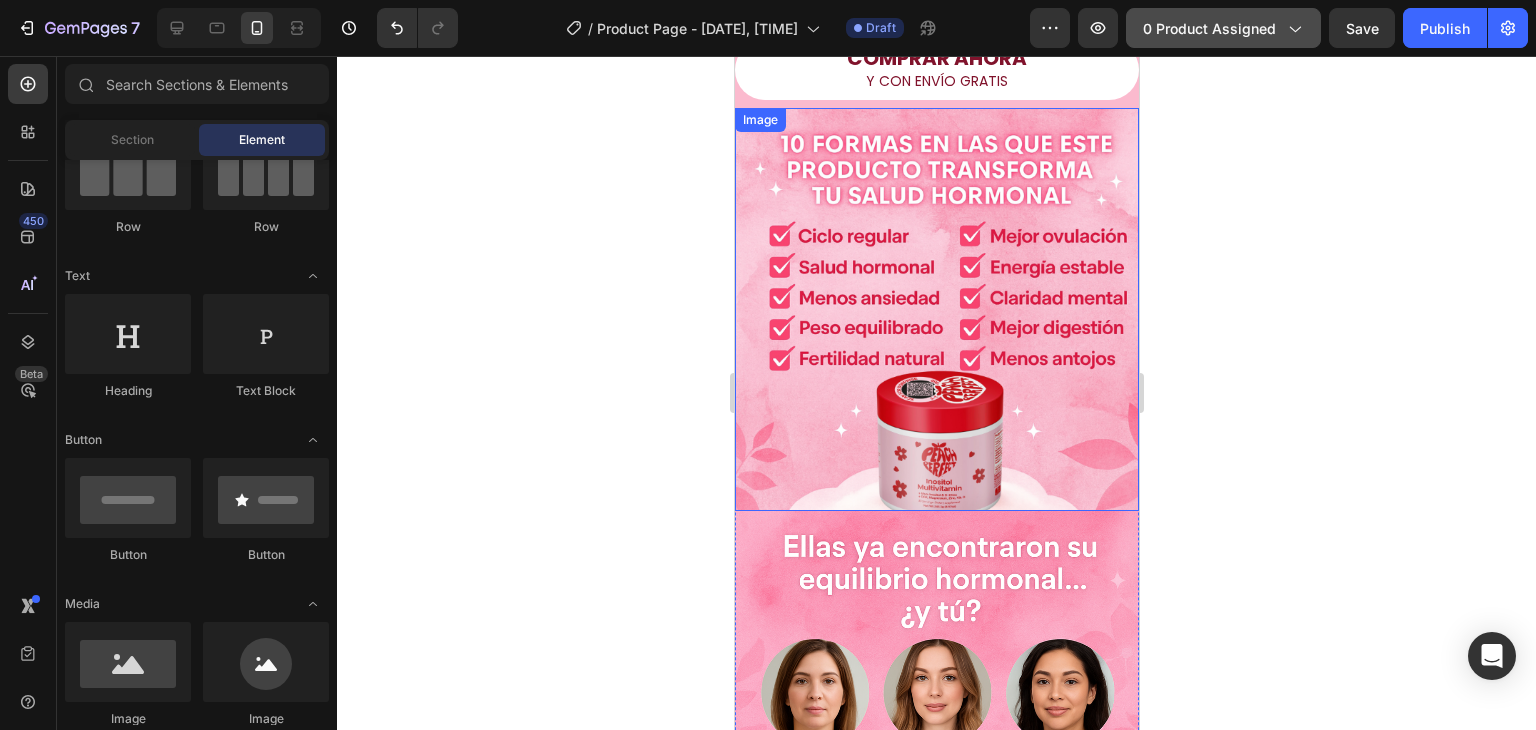 click on "0 product assigned" 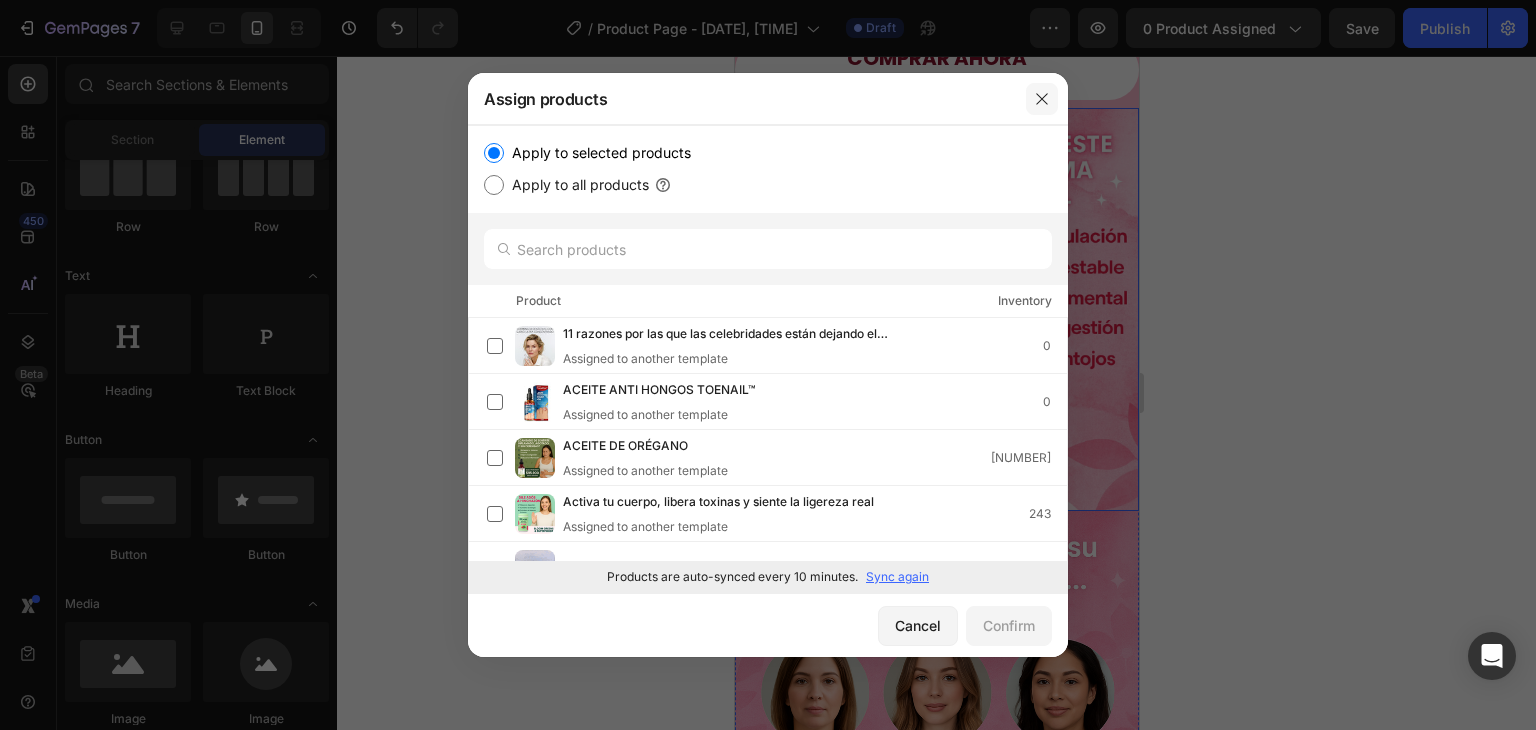 click at bounding box center [1042, 99] 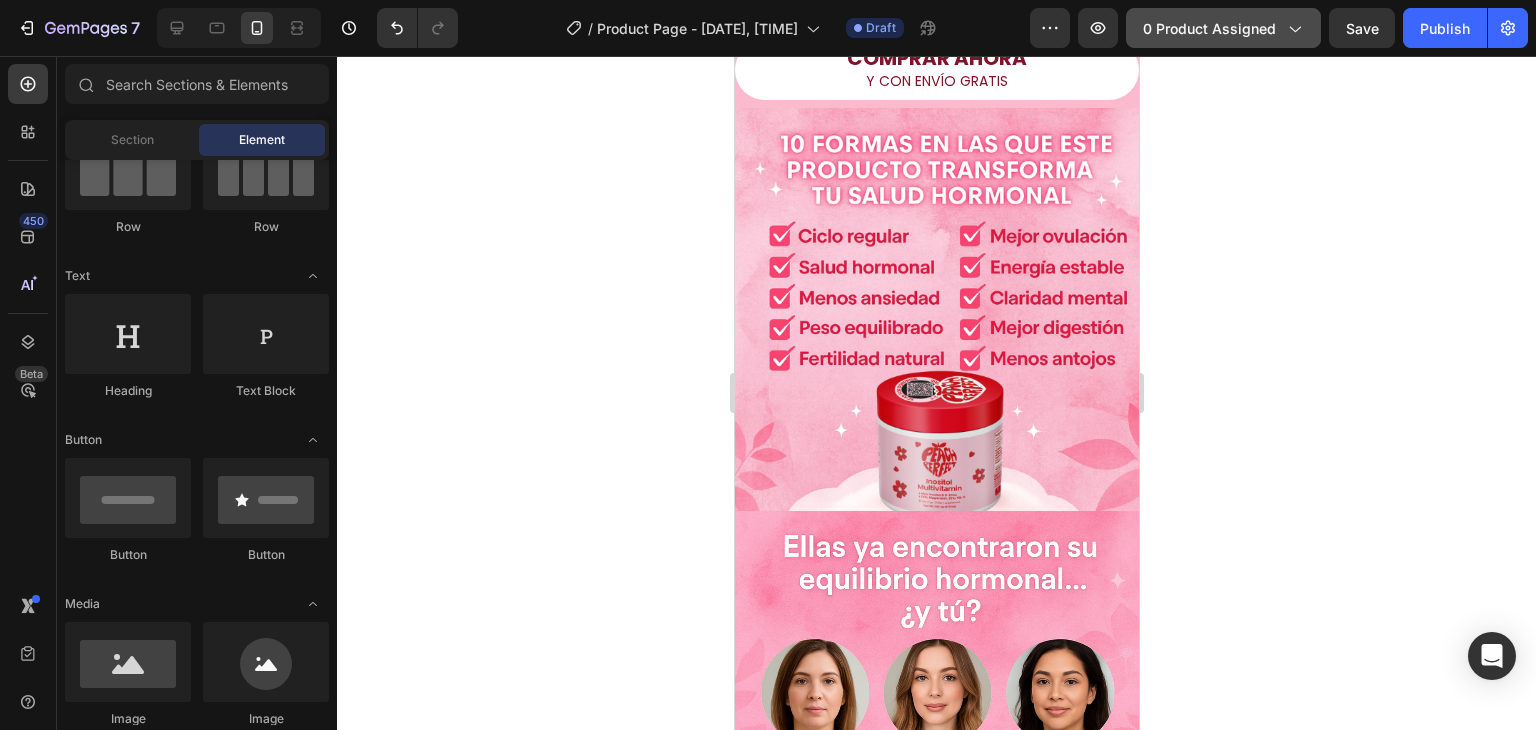 click on "0 product assigned" at bounding box center (1223, 28) 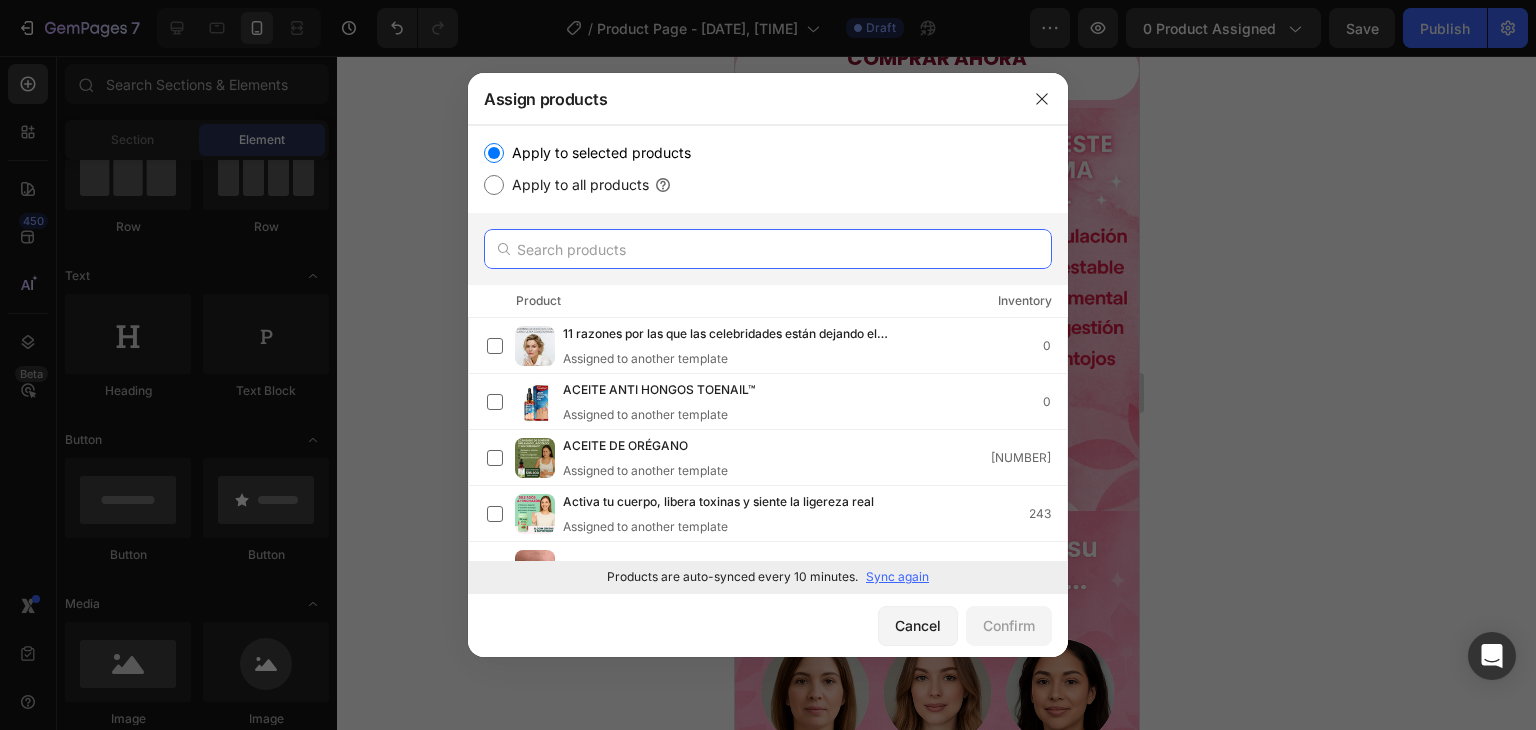 click at bounding box center (768, 249) 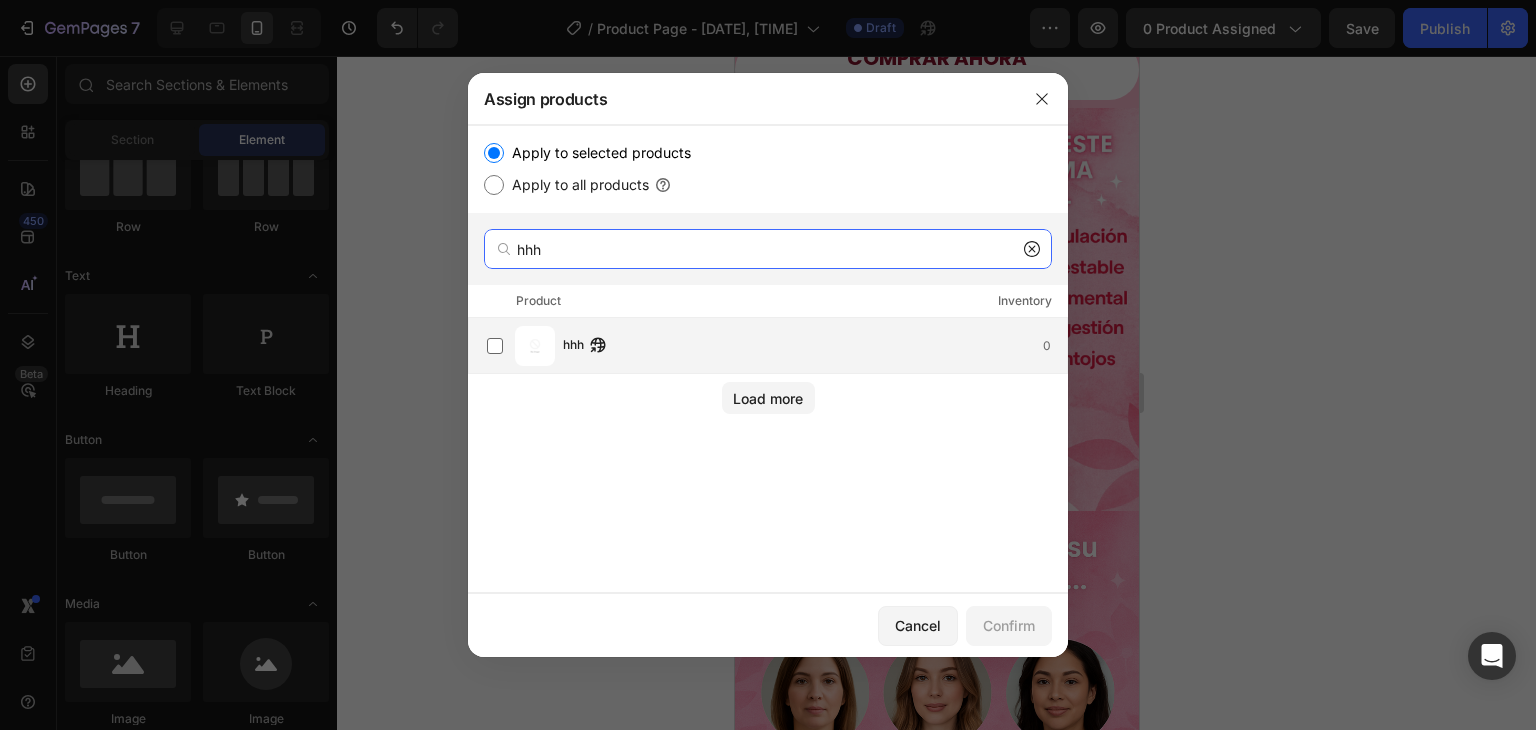 type on "hhh" 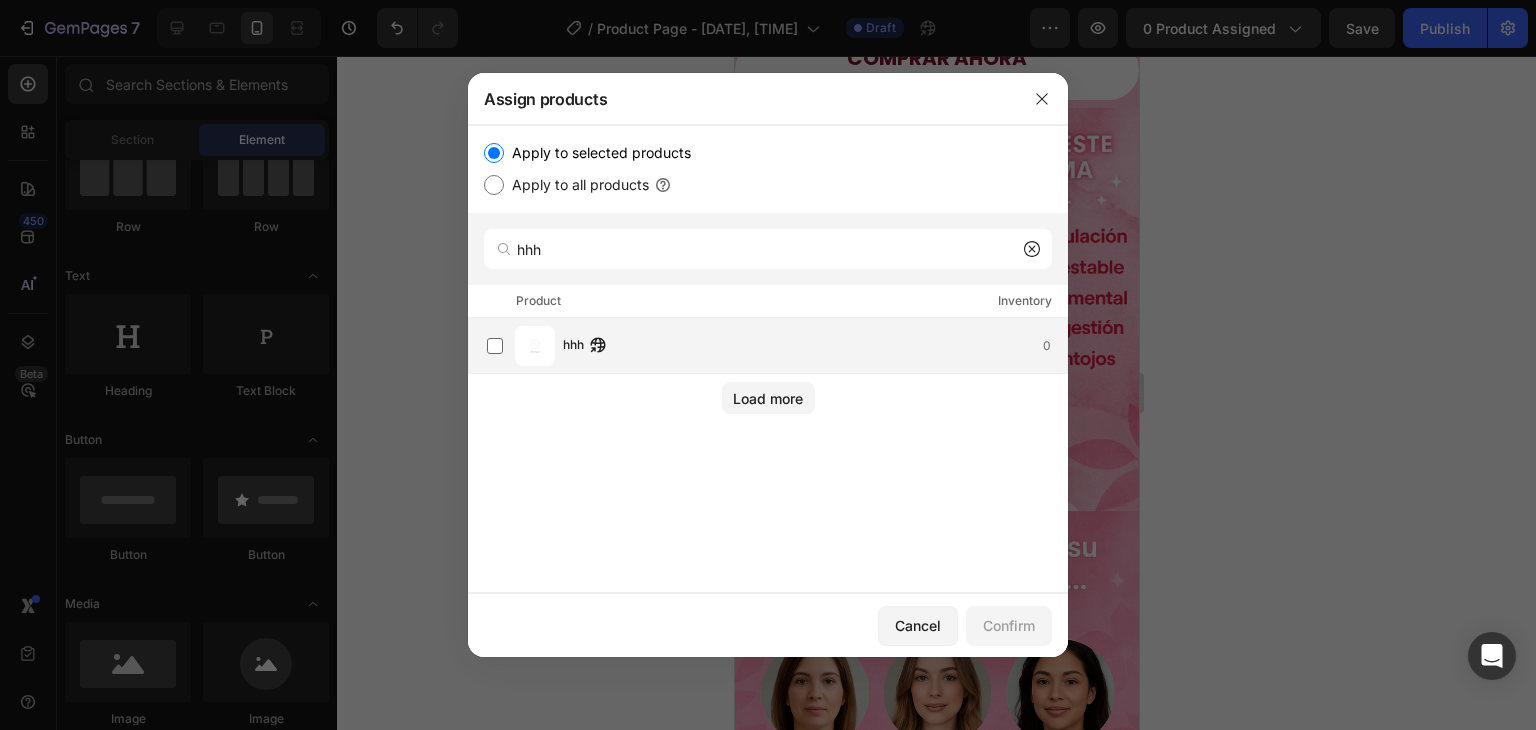click on "hhh 0" at bounding box center (777, 346) 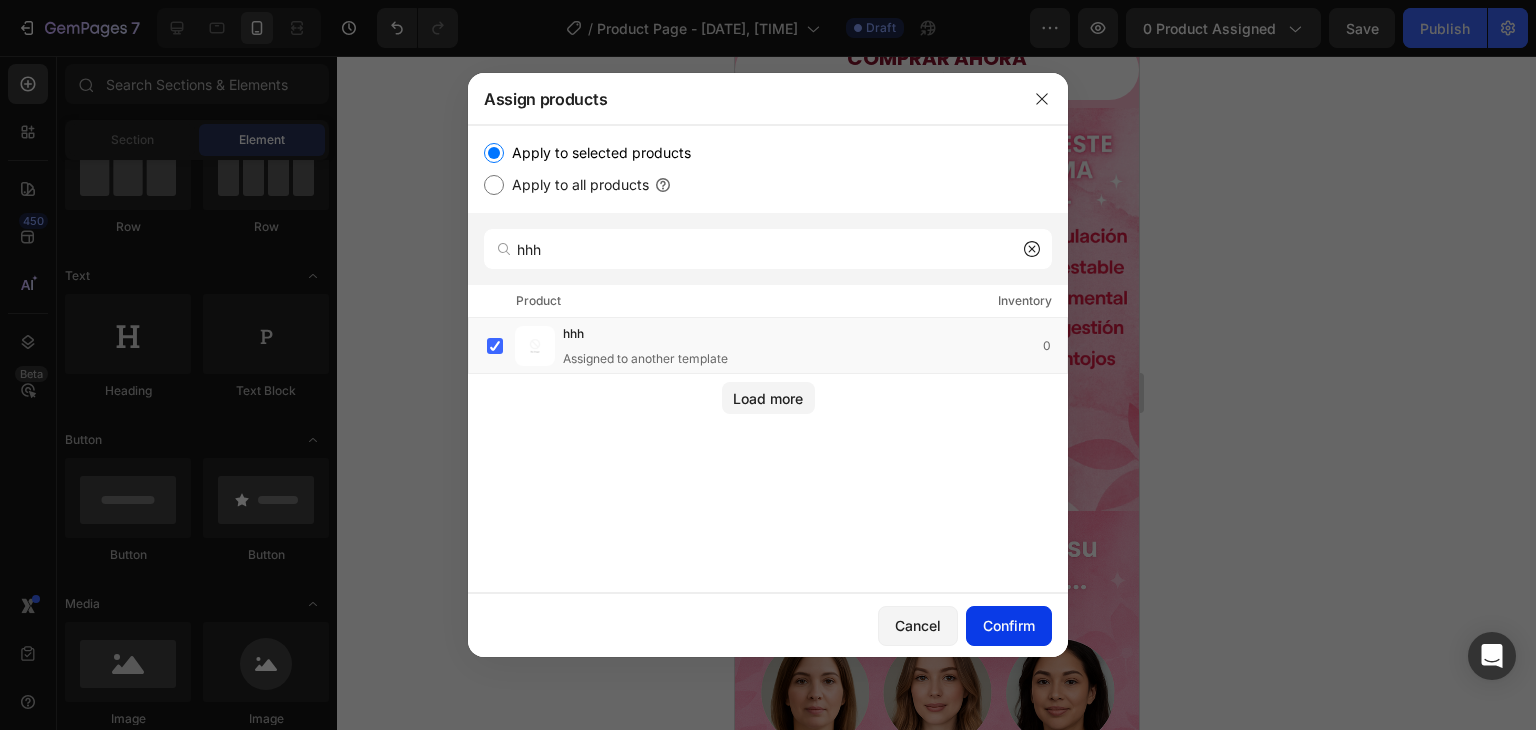 click on "Confirm" at bounding box center [1009, 625] 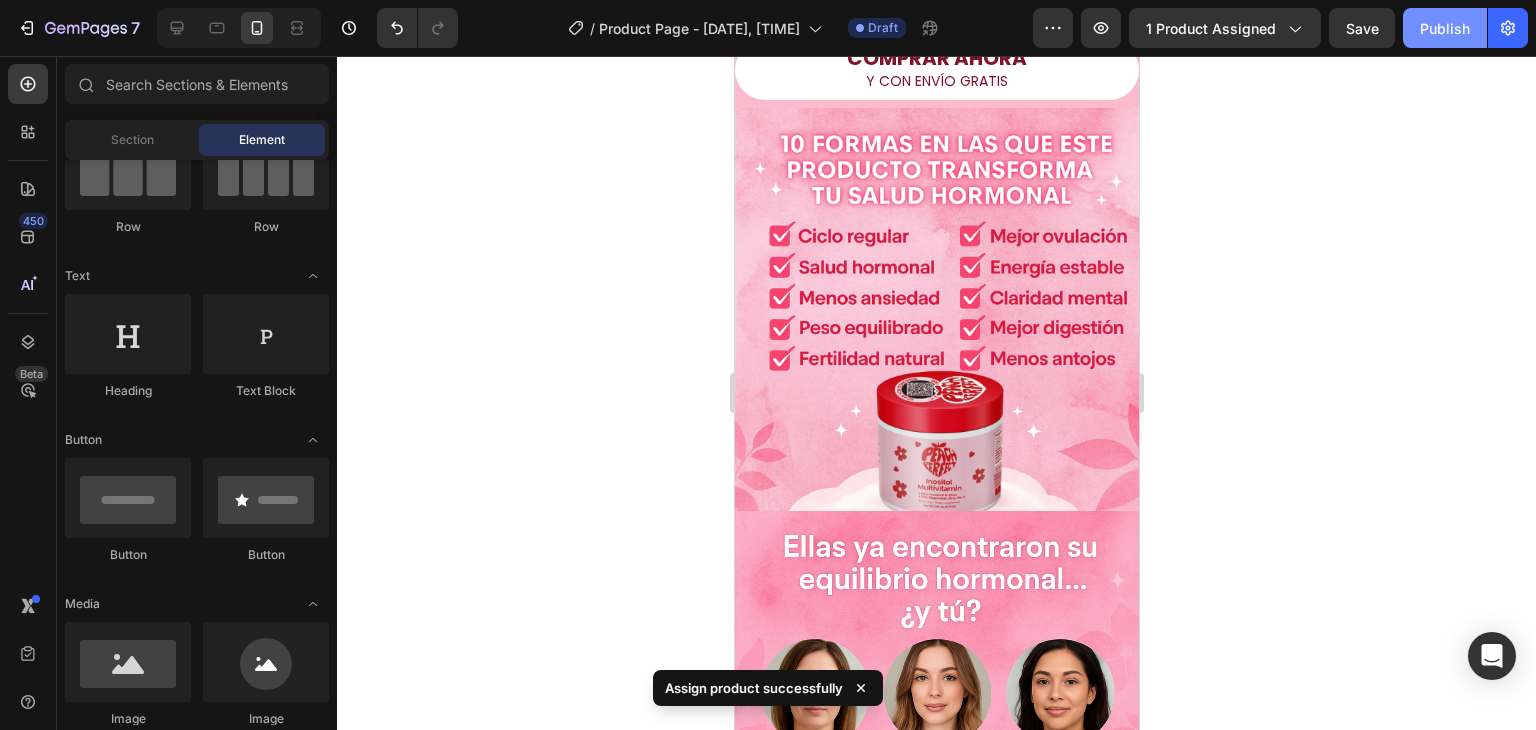click on "Publish" at bounding box center [1445, 28] 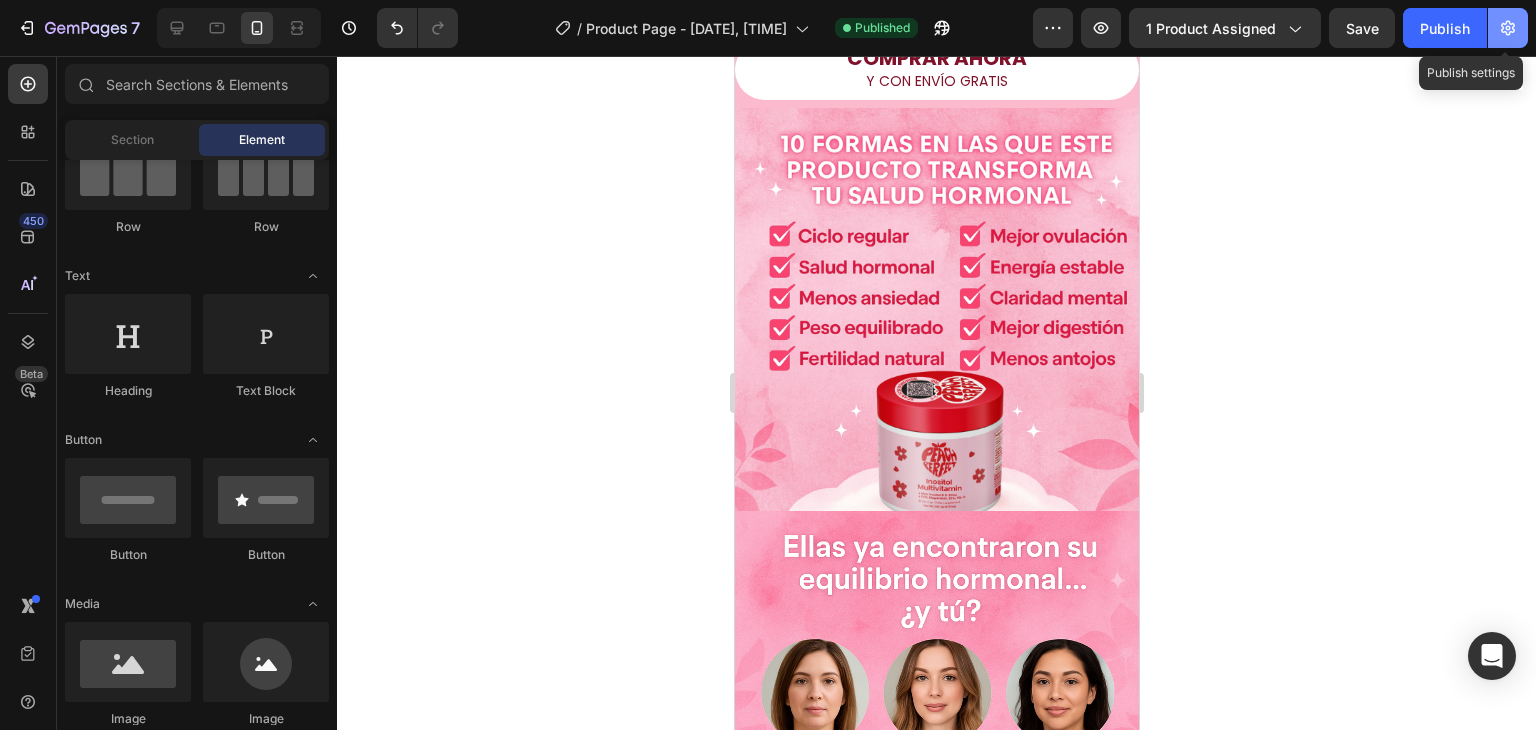click 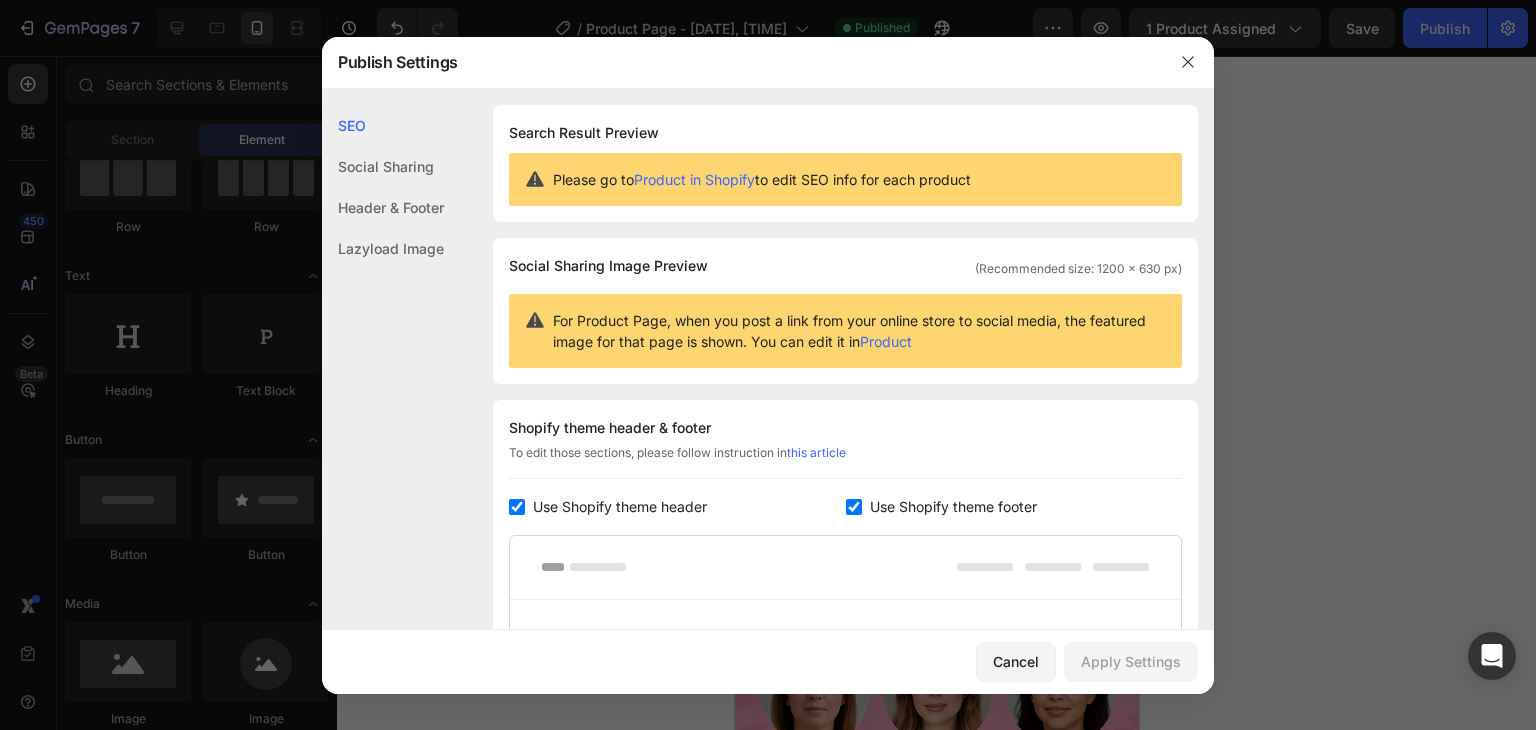 click at bounding box center [854, 507] 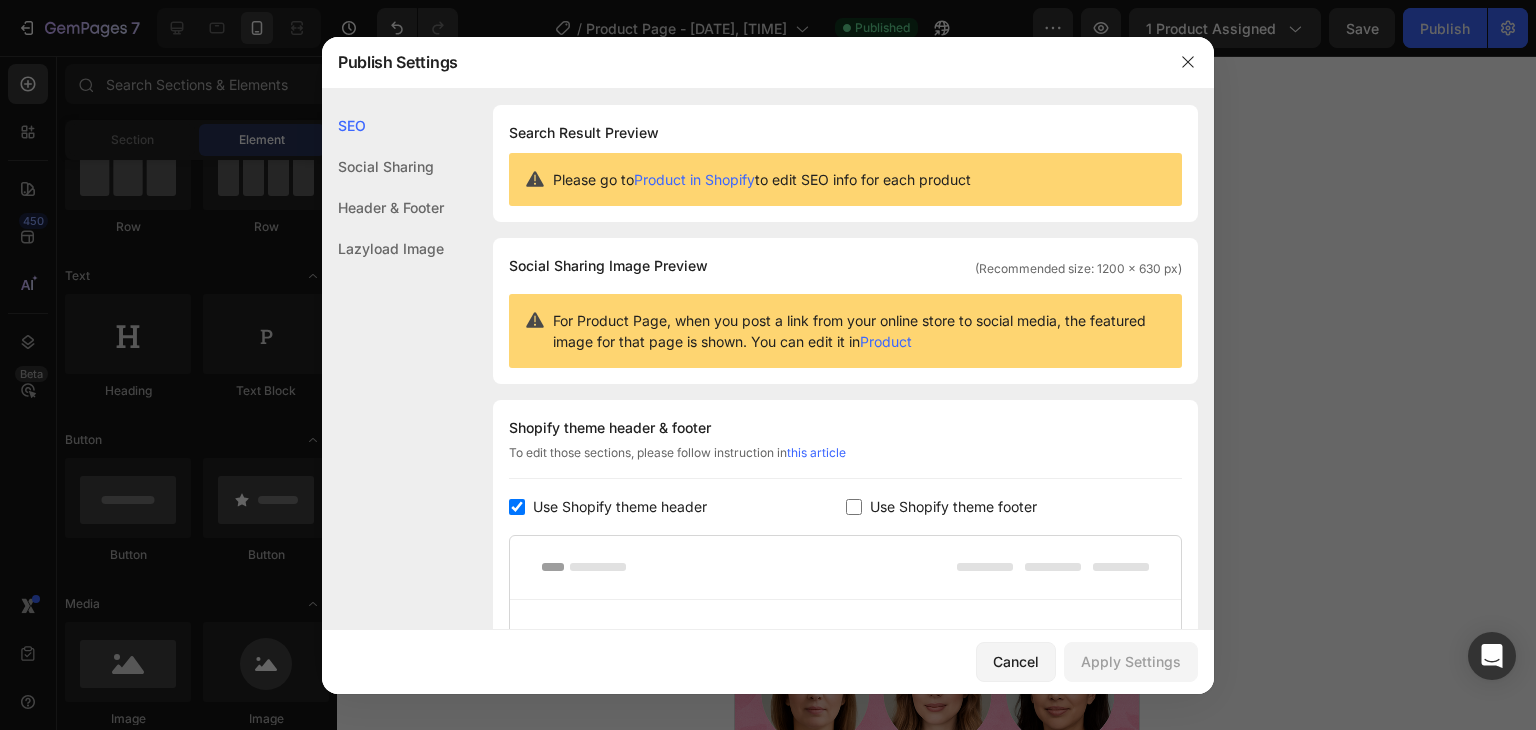 checkbox on "false" 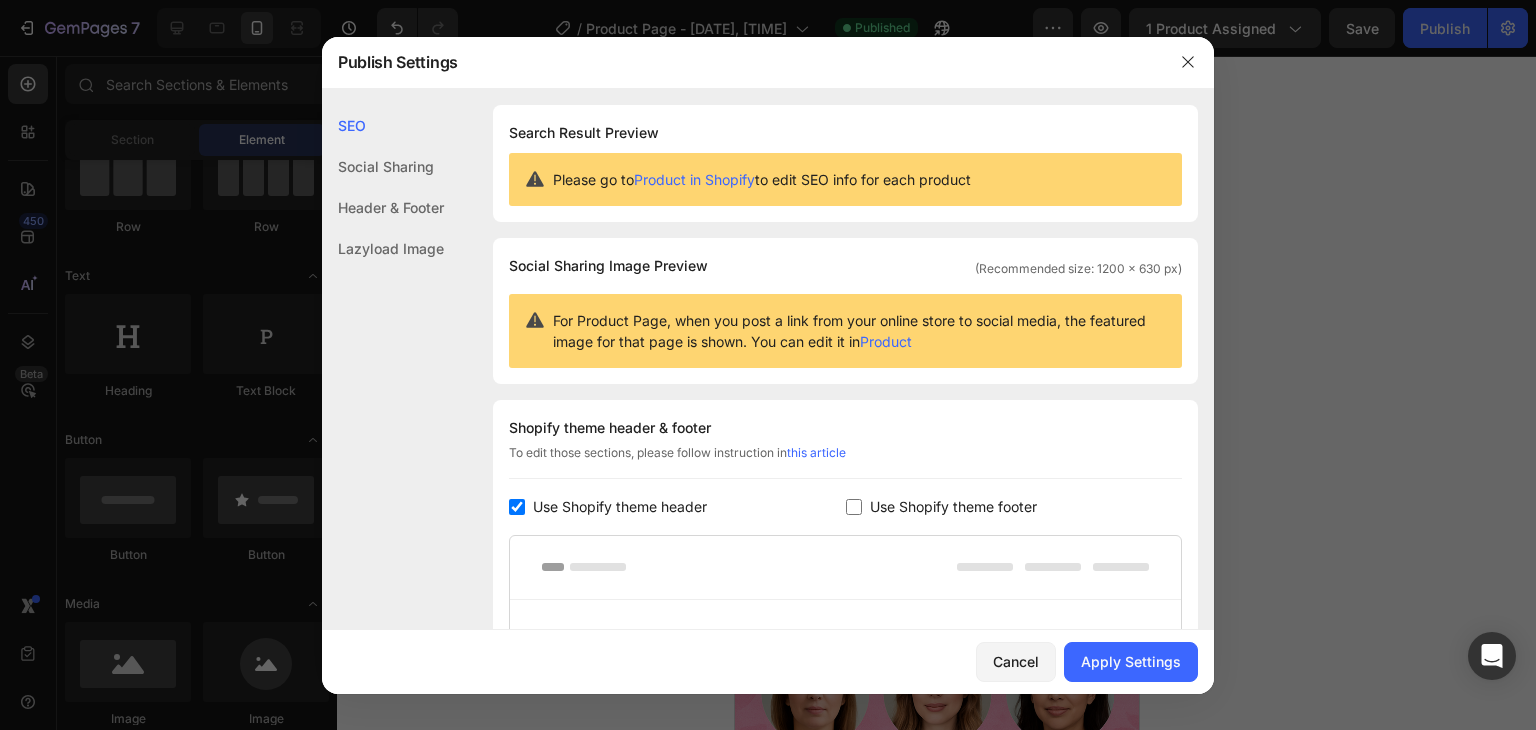 click at bounding box center (517, 507) 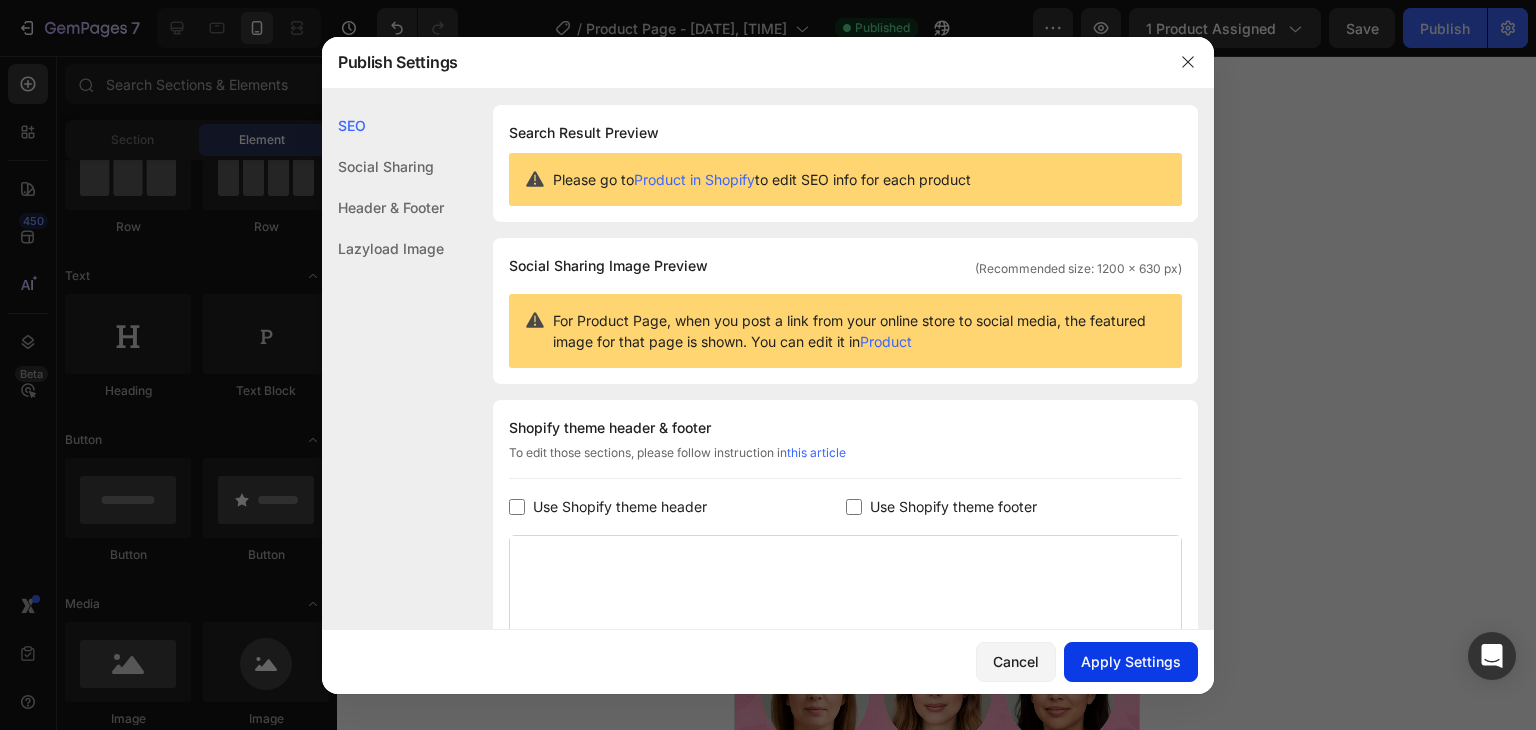 click on "Apply Settings" at bounding box center [1131, 661] 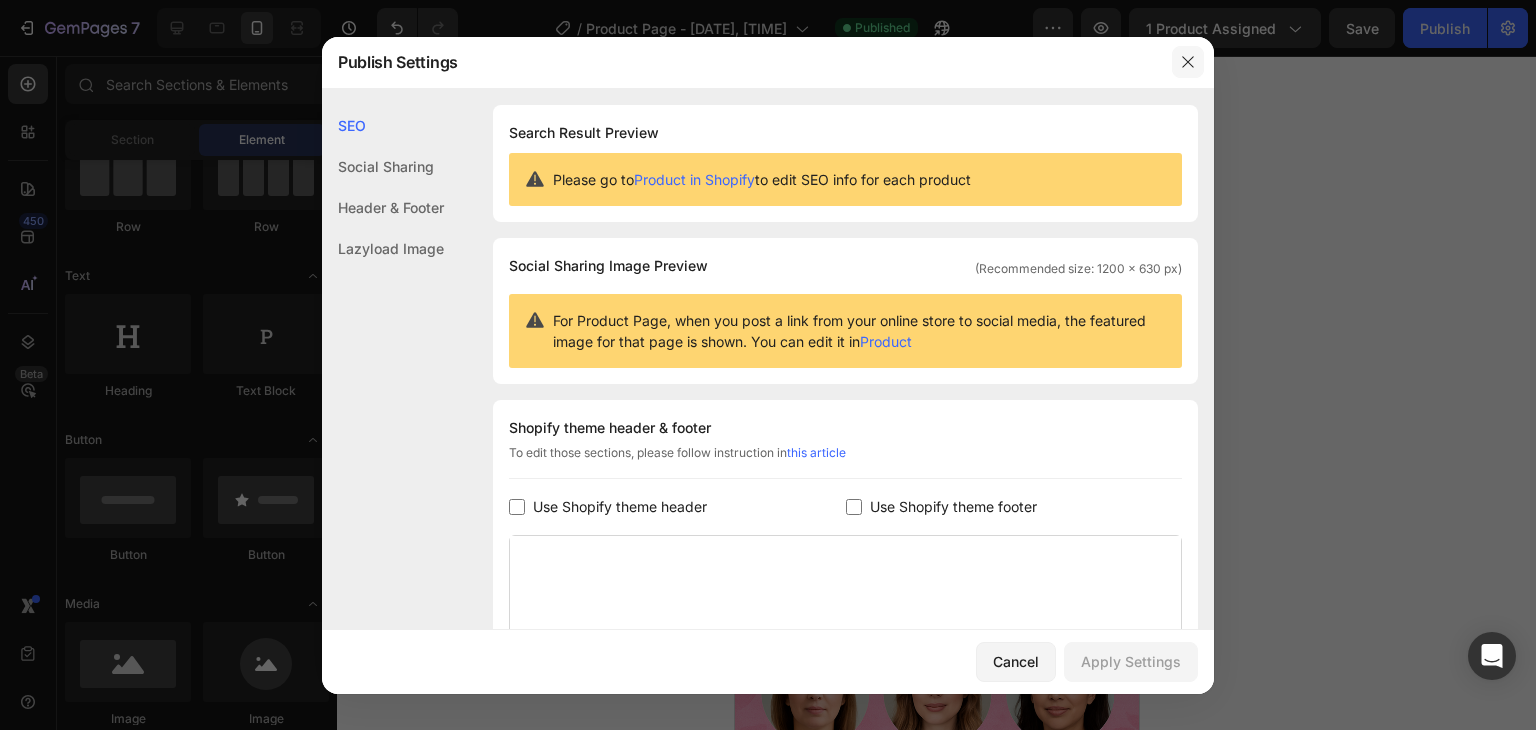click 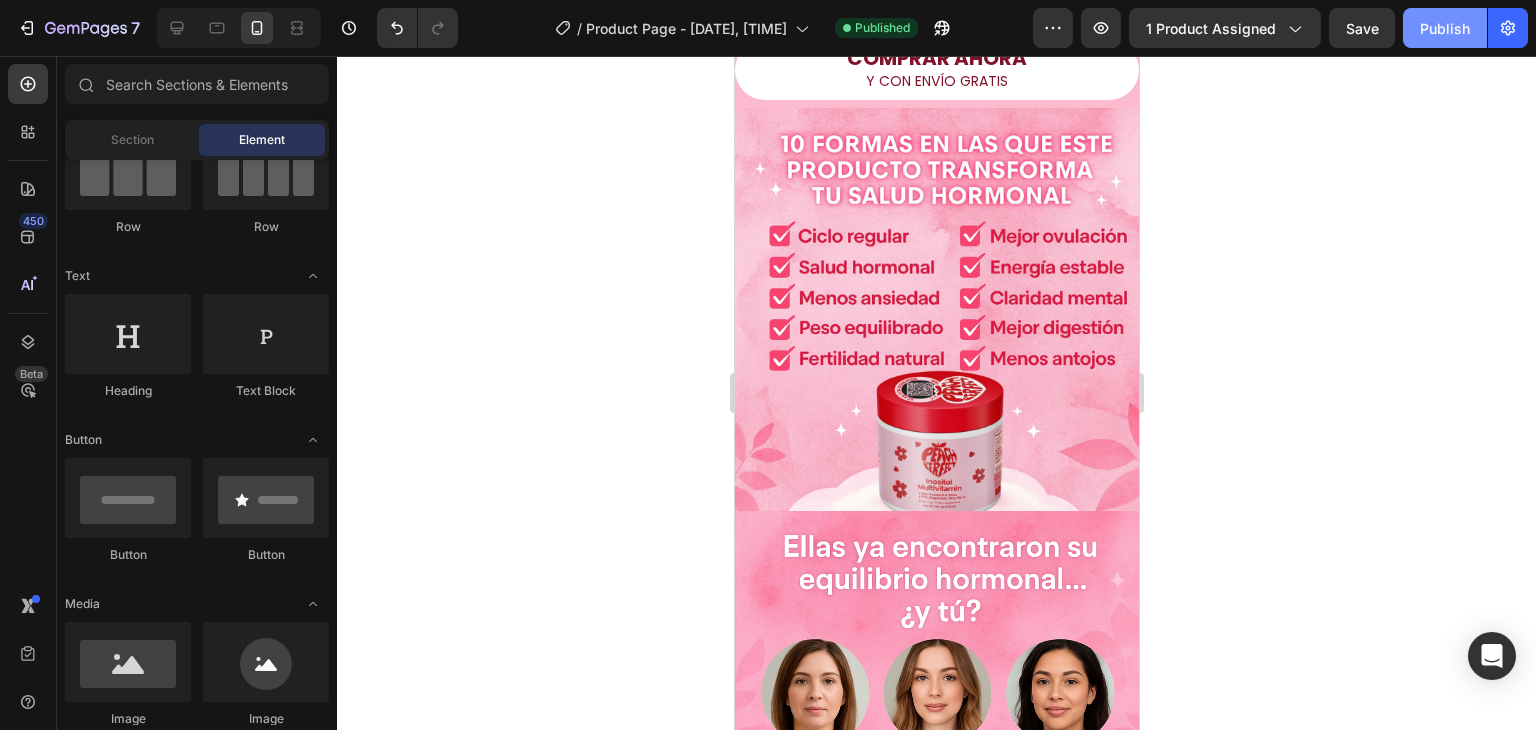 click on "Publish" at bounding box center (1445, 28) 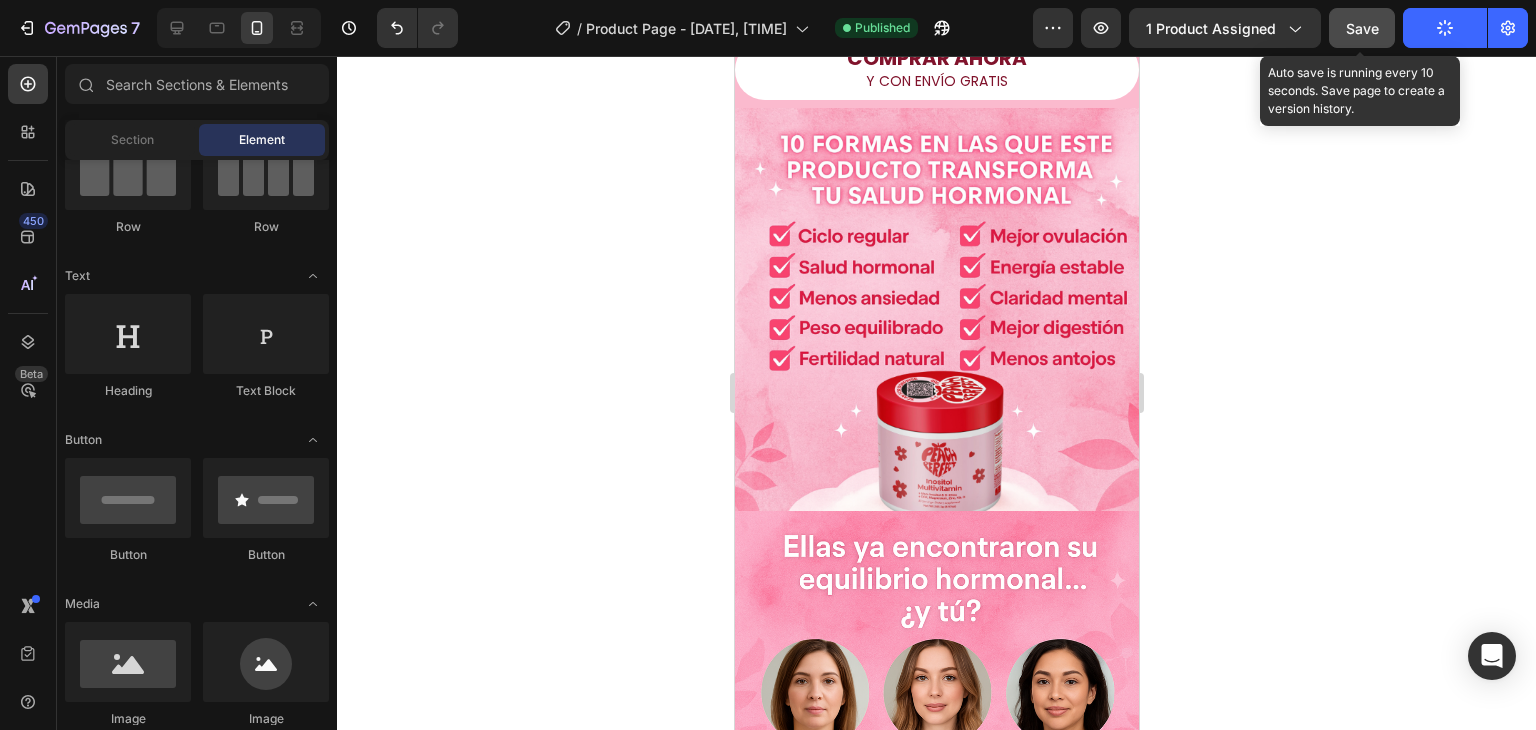 click on "Save" at bounding box center [1362, 28] 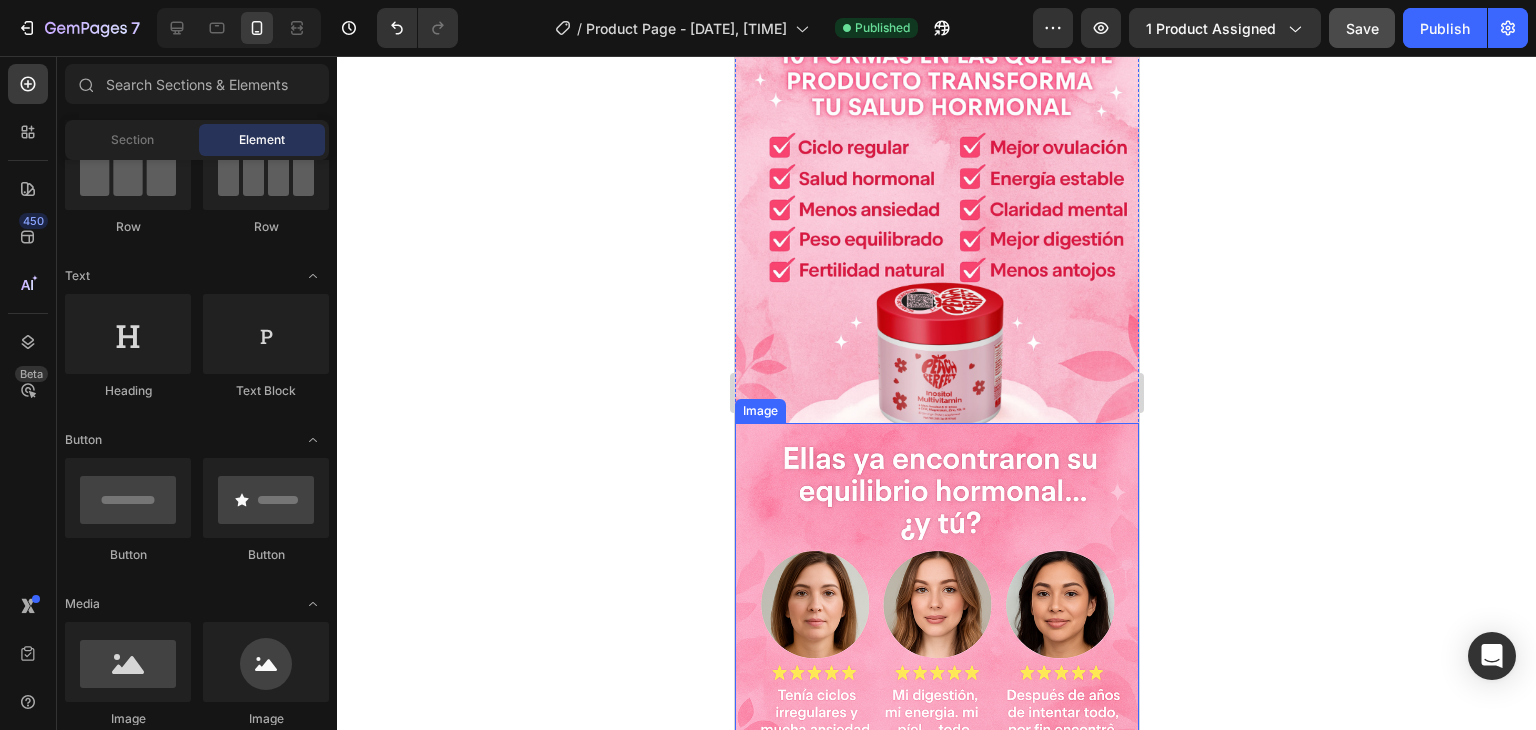 scroll, scrollTop: 456, scrollLeft: 0, axis: vertical 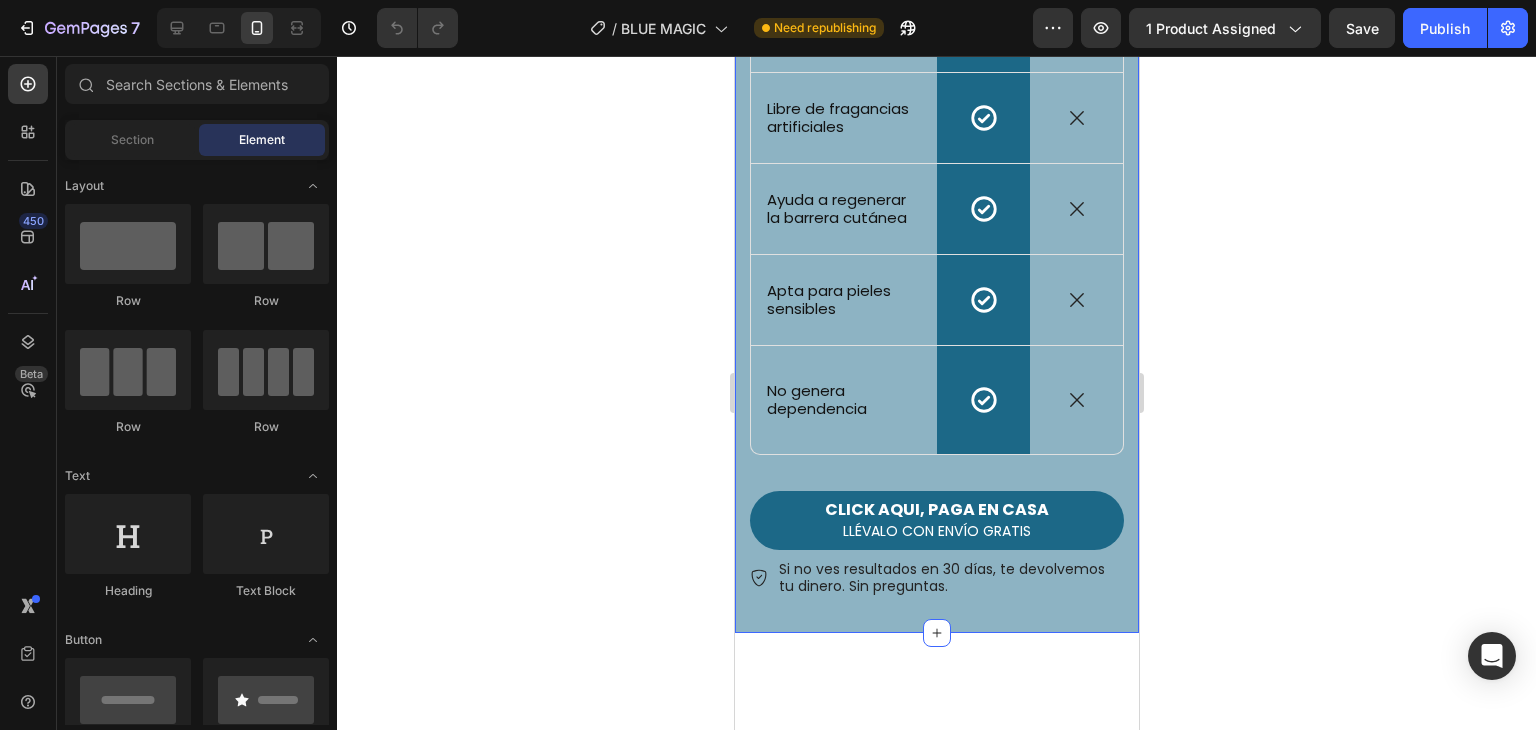 click on "¿Por qué BLUE MAGIC es la mejor? Heading Row Text Block BLUE MAGIC  Text Block Row OTROS  Text Block Row
Icon Ingredientes naturales y bioidénticos Text Block Row
Icon Row
Icon Row
Icon Hidrata sin dejar sensación grasosa Text Block Row
Icon Row
Icon Row
Icon Libre de fragancias artificiales Text Block Row
Icon Row
Icon Row
Icon Ayuda a regenerar la barrera cutánea Text Block Row
Icon Row
Icon Row
Icon Apta para pieles sensibles Text Block Row
Icon Row
Icon Row
Icon No genera dependencia Text Block Row
Icon Row
Icon Row CLICK AQUI, PAGA EN CASA LLÉVALO CON ENVÍO GRATIS   Button
Si no ves resultados en 30 días, te devolvemos tu dinero. Sin preguntas. Item List Row Section 7" at bounding box center [936, 175] 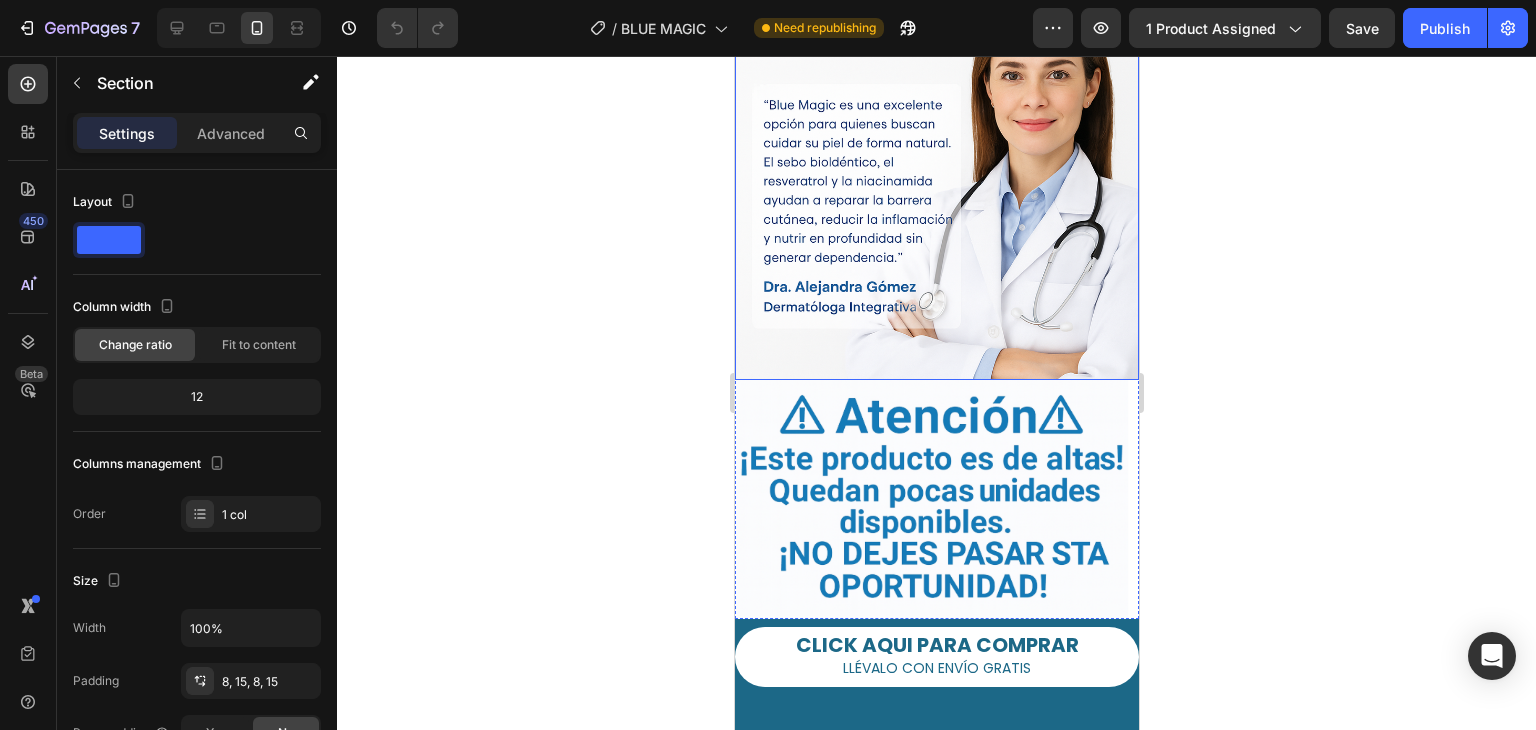 scroll, scrollTop: 3900, scrollLeft: 0, axis: vertical 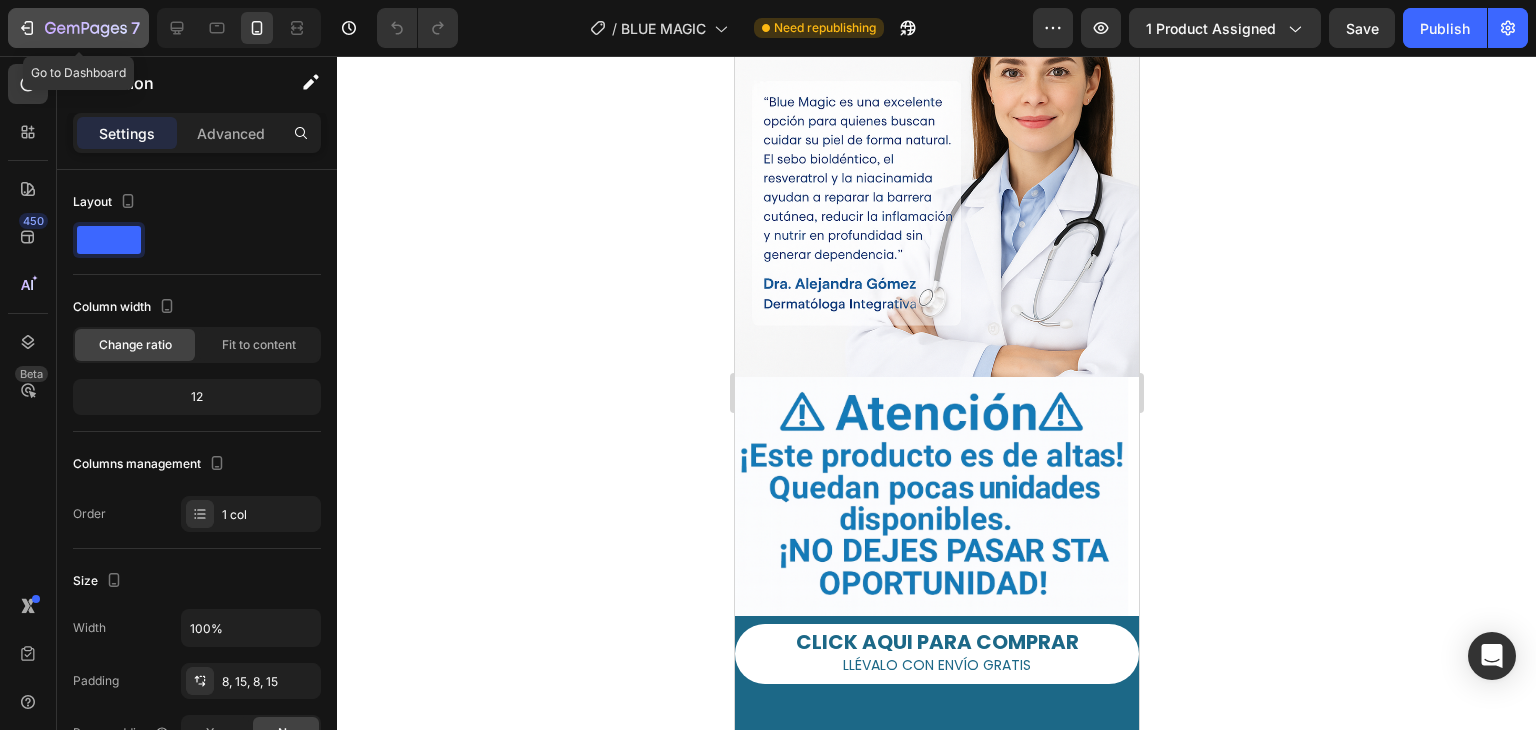 click 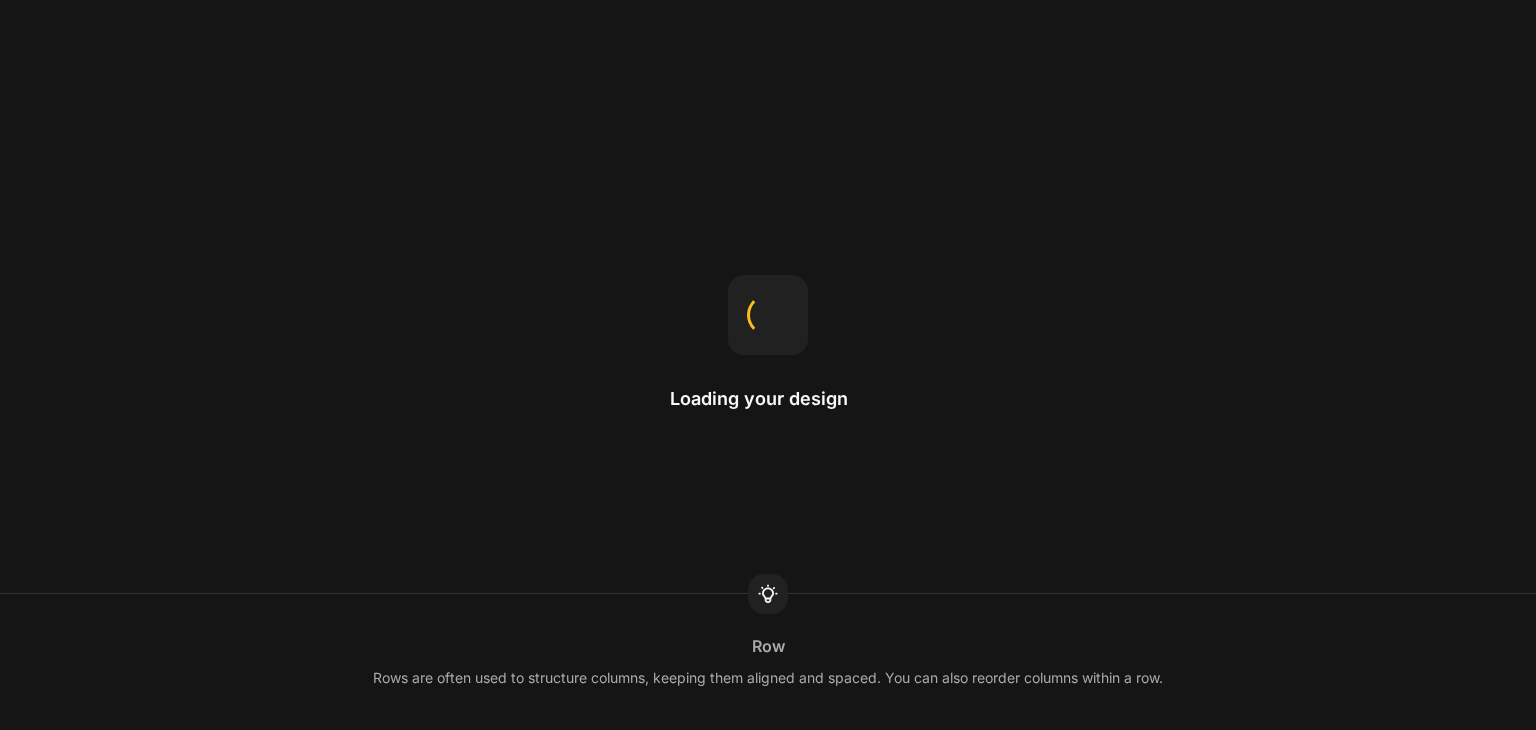 scroll, scrollTop: 0, scrollLeft: 0, axis: both 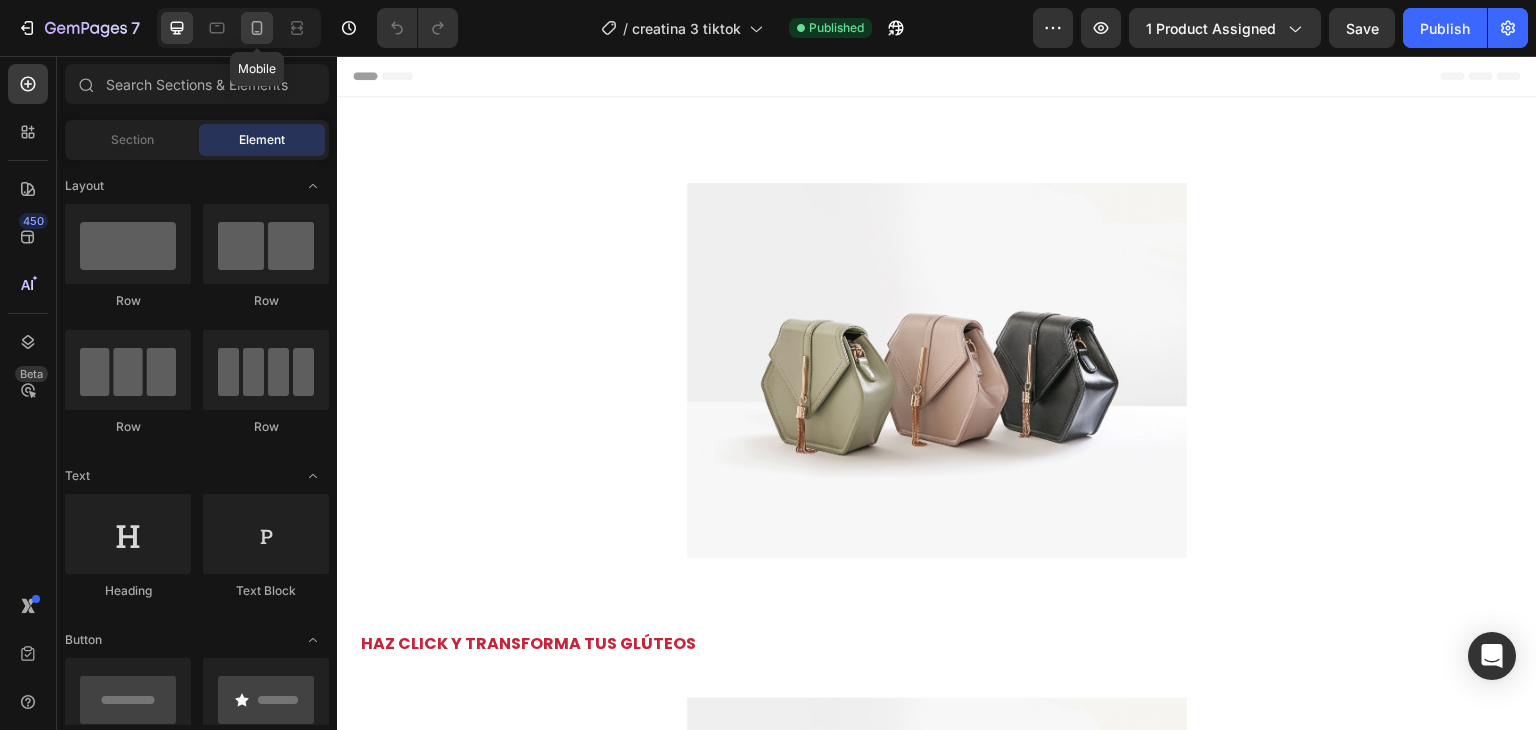 click 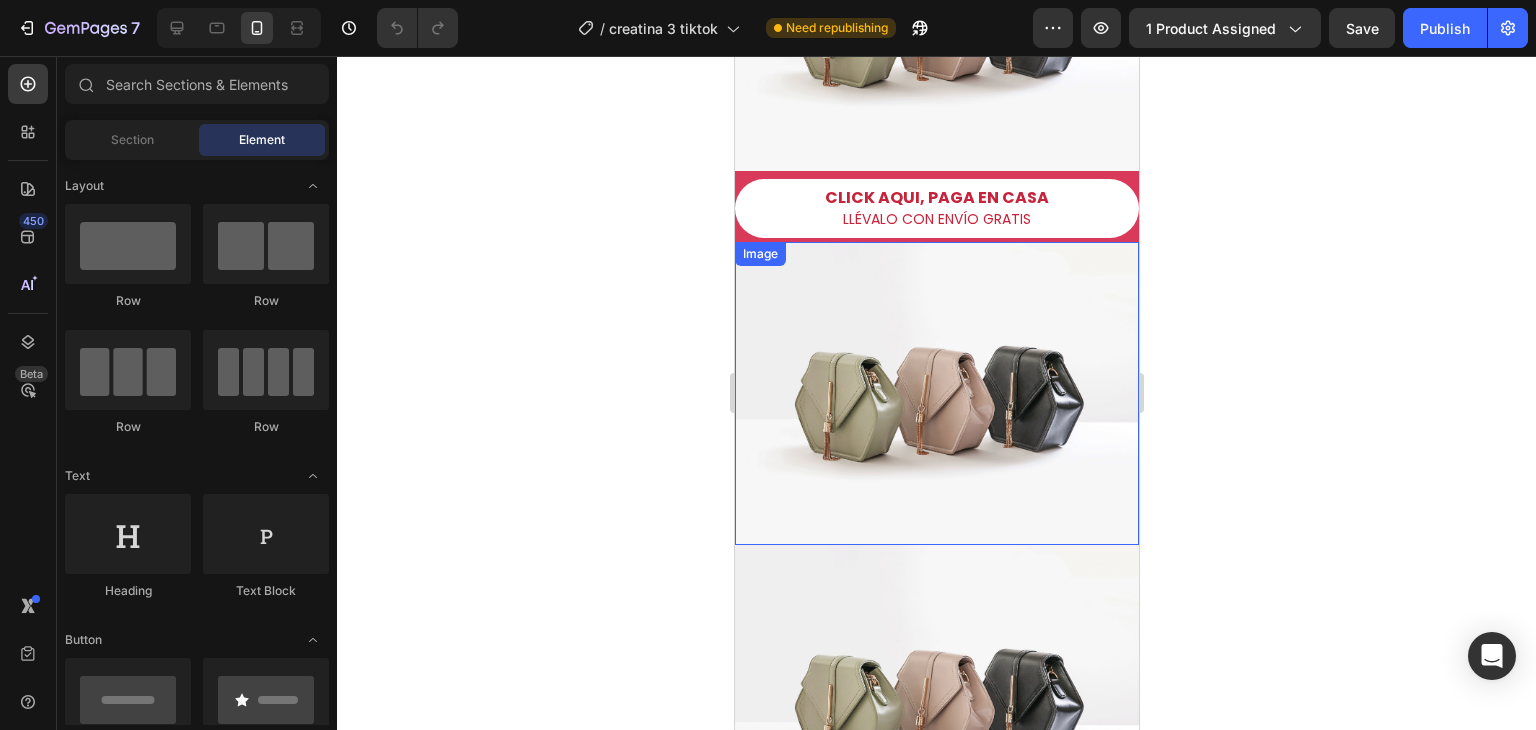 scroll, scrollTop: 4100, scrollLeft: 0, axis: vertical 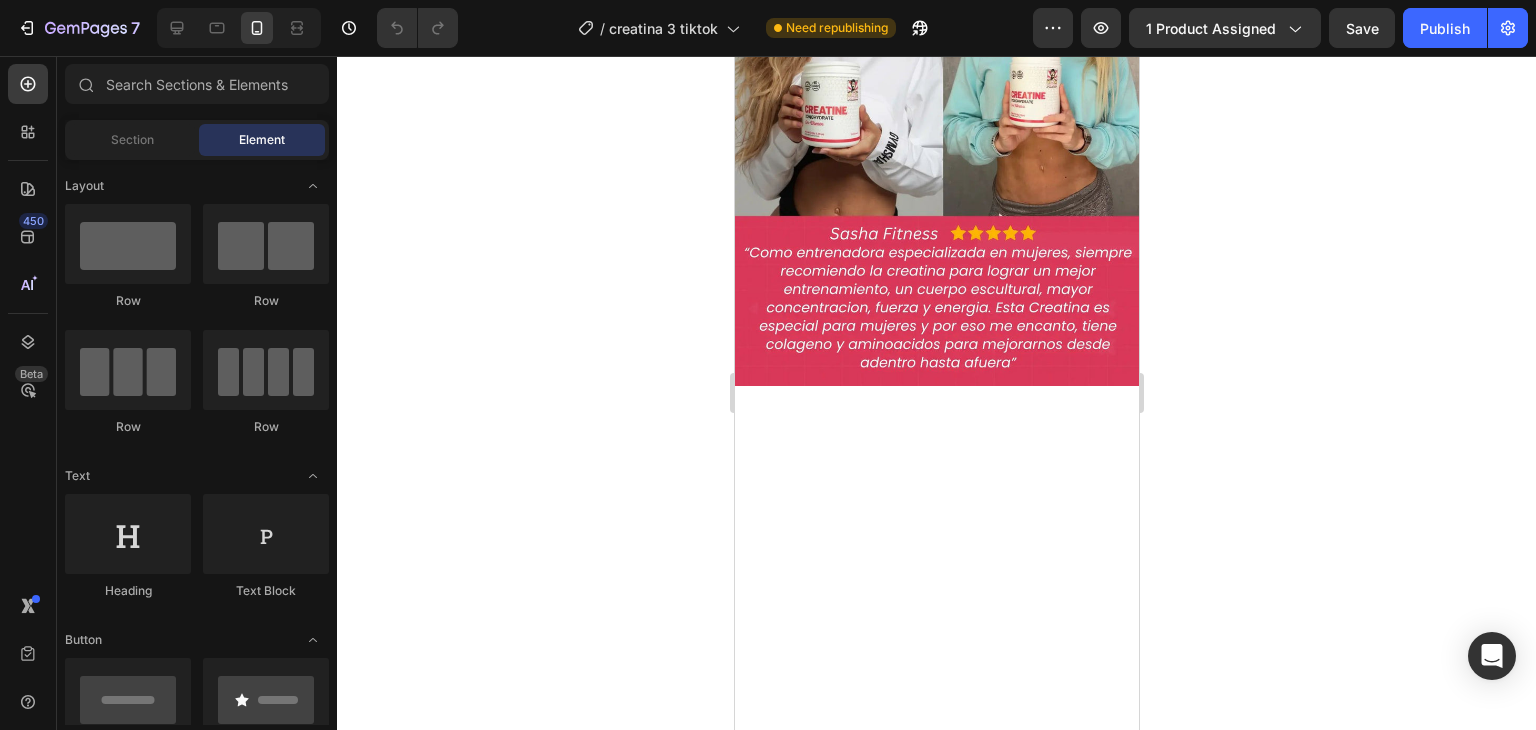 click at bounding box center (936, -256) 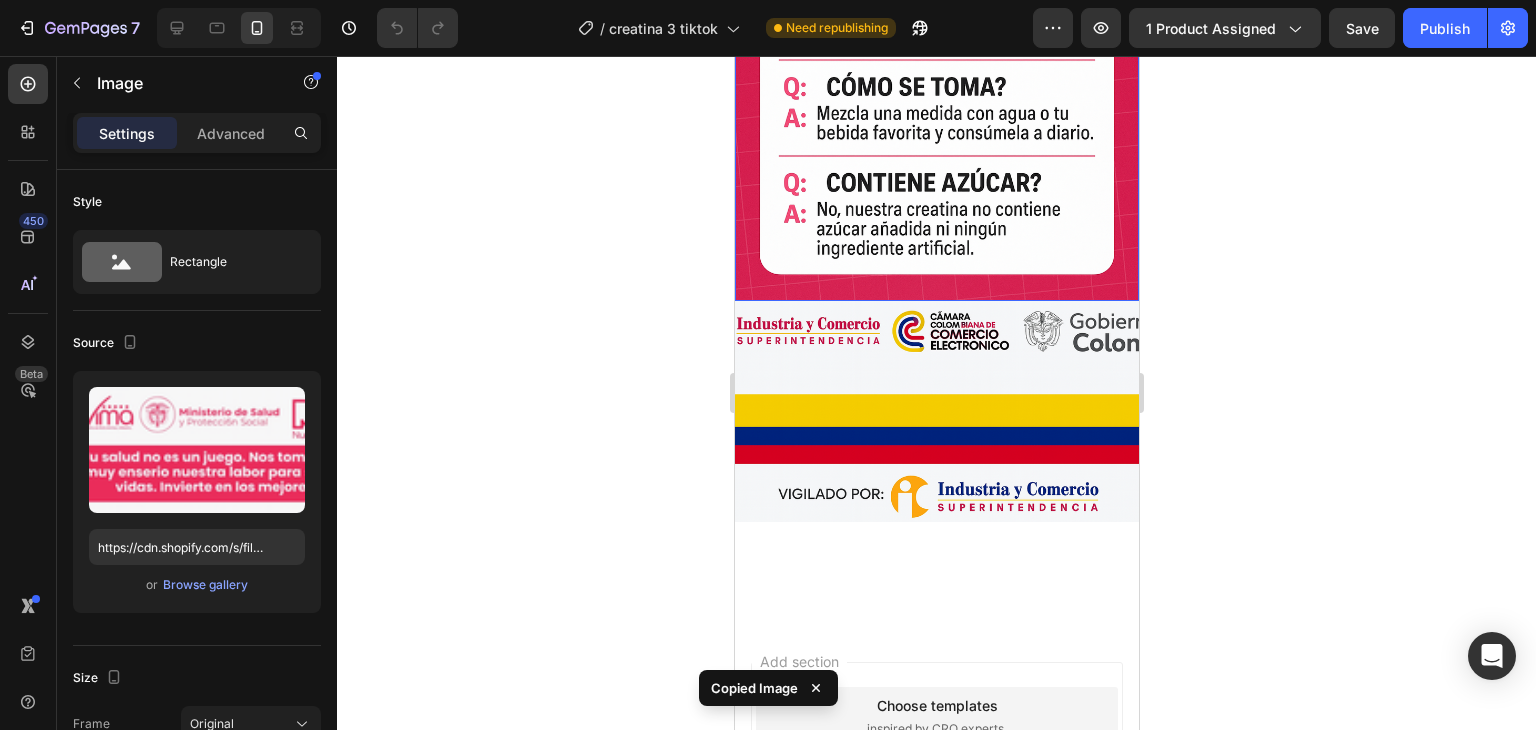scroll, scrollTop: 5300, scrollLeft: 0, axis: vertical 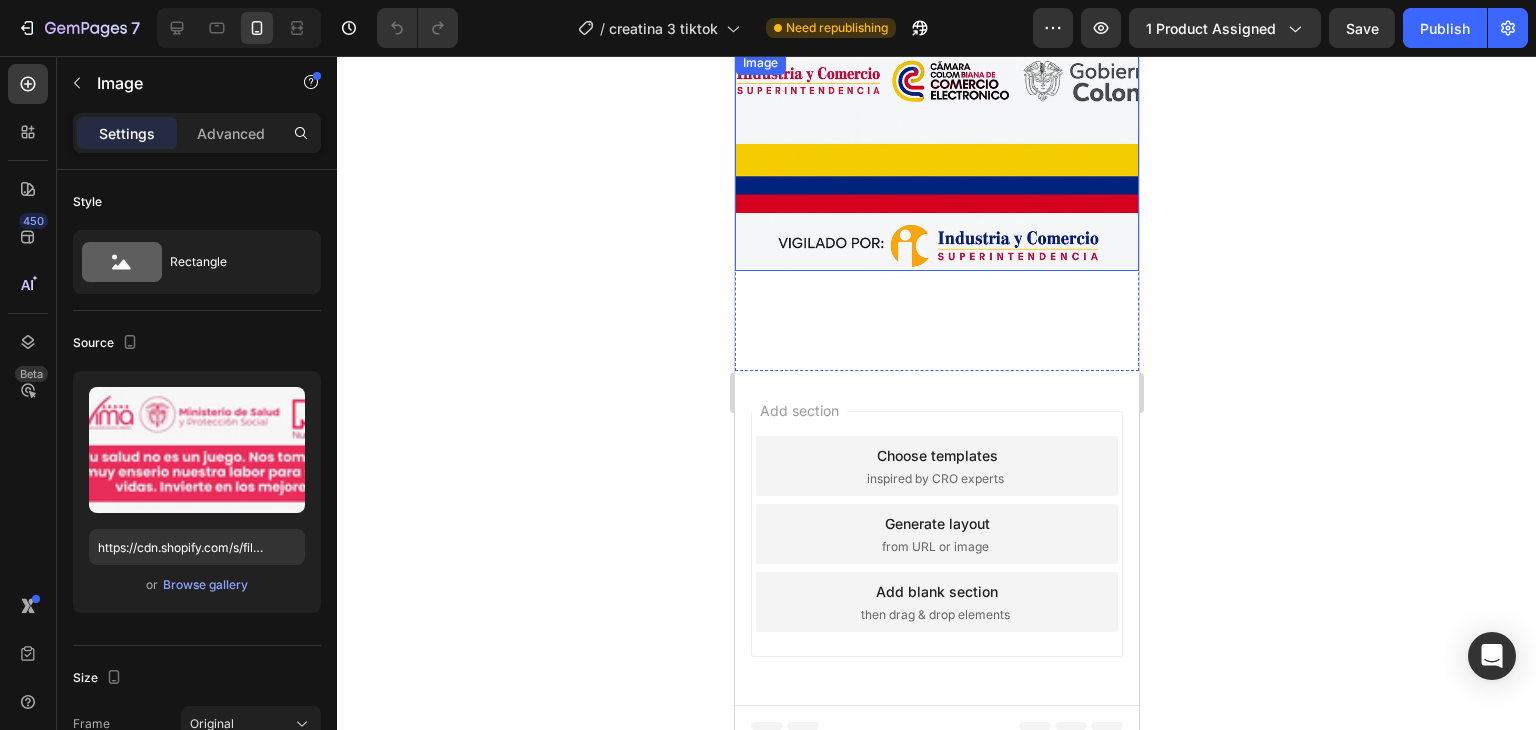 click at bounding box center [936, 161] 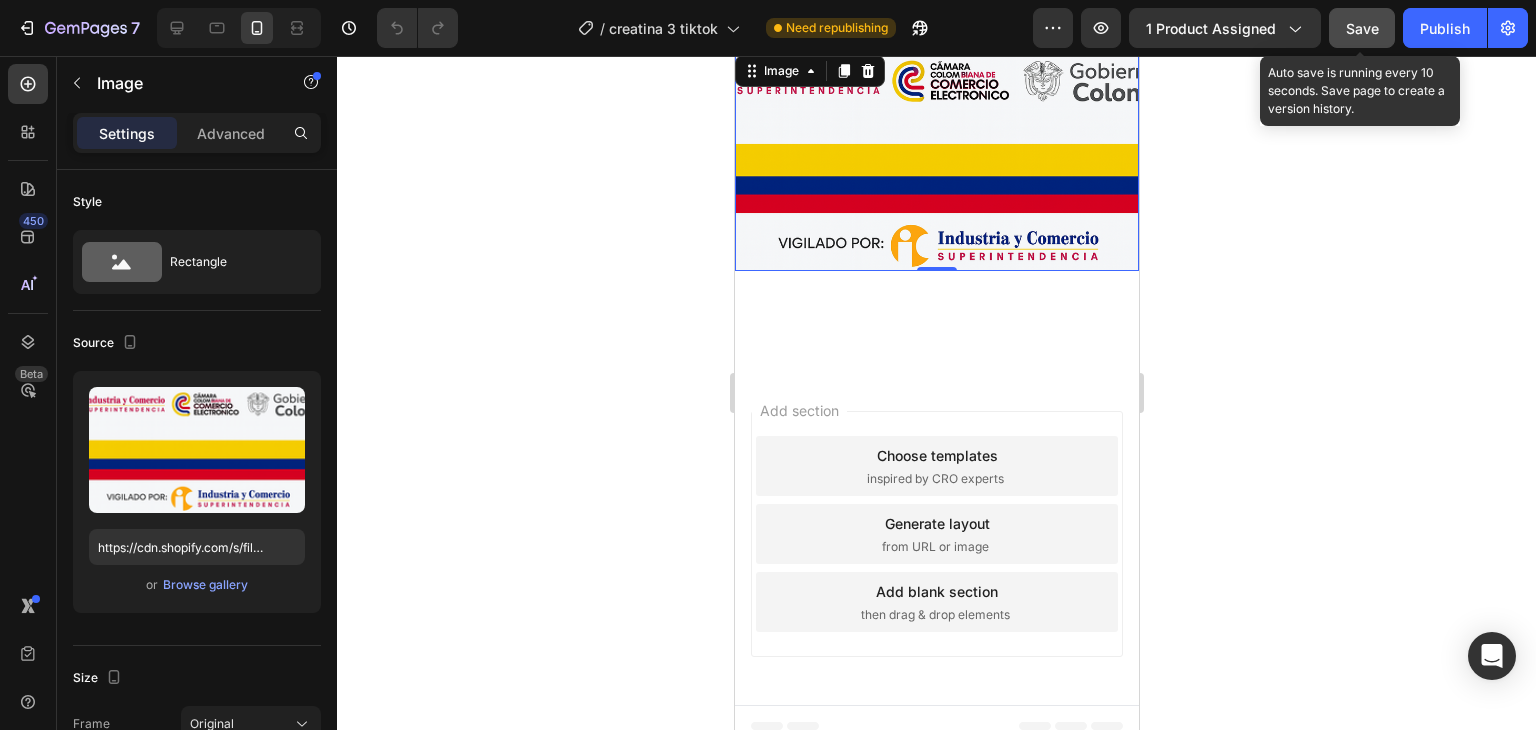 click on "Save" at bounding box center (1362, 28) 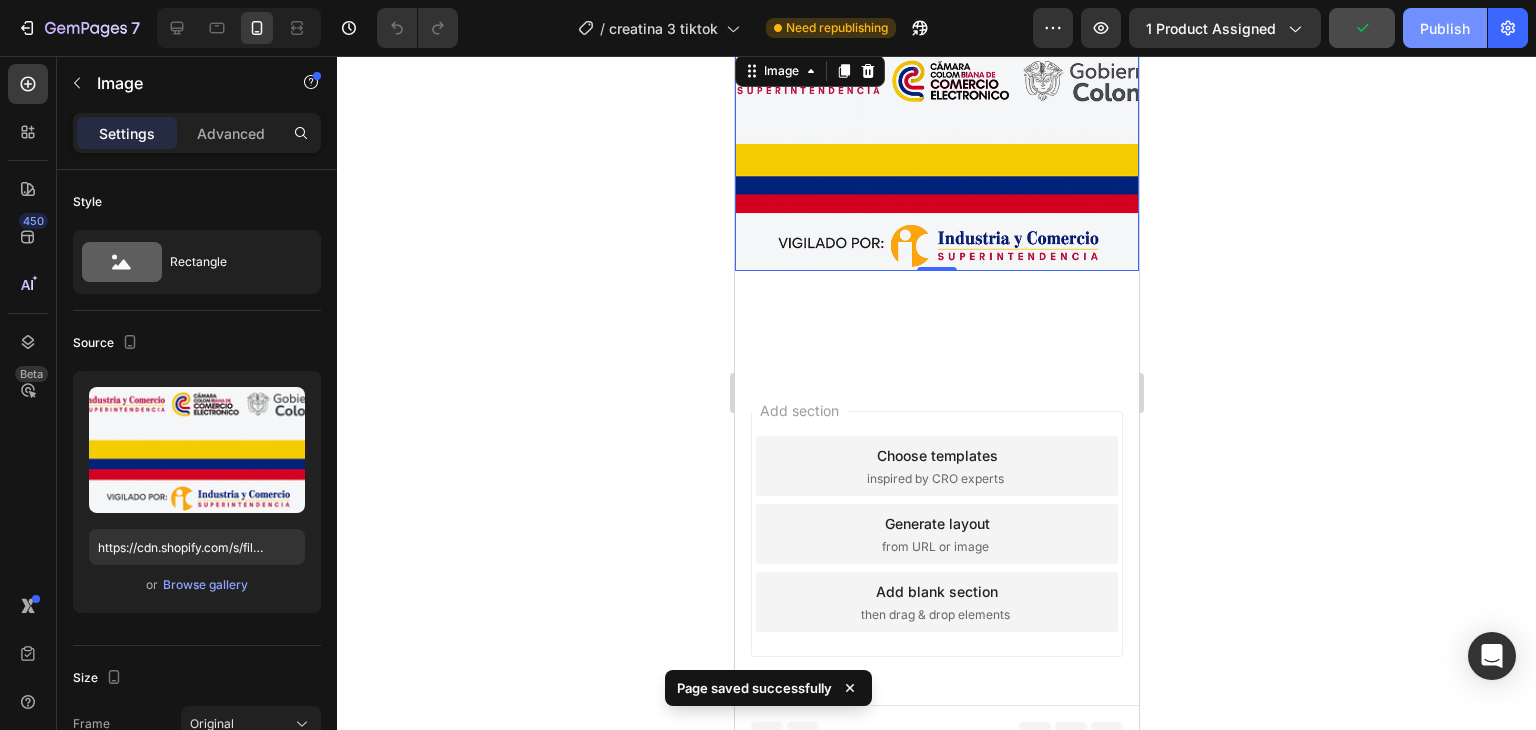 click on "Publish" at bounding box center [1445, 28] 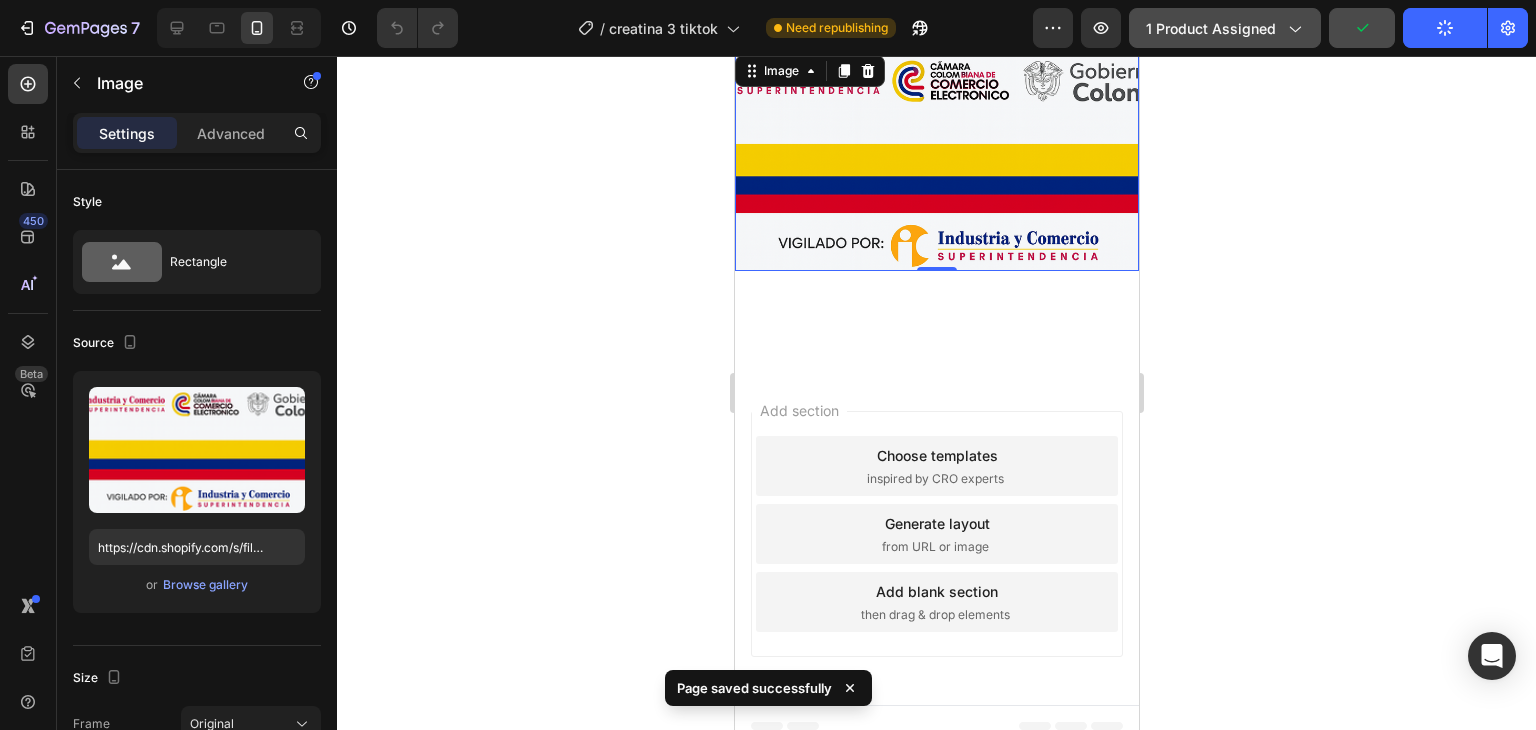 click on "1 product assigned" 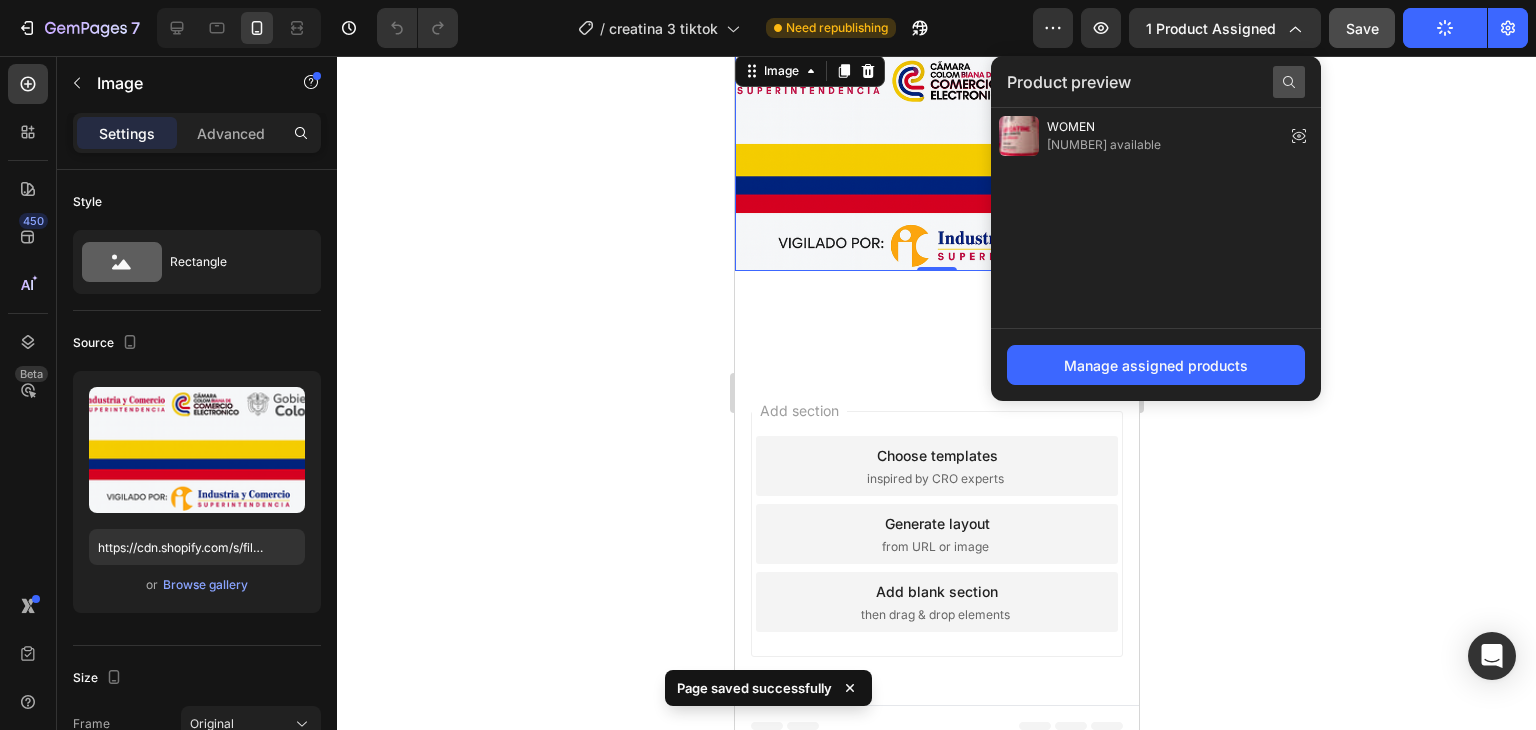 click 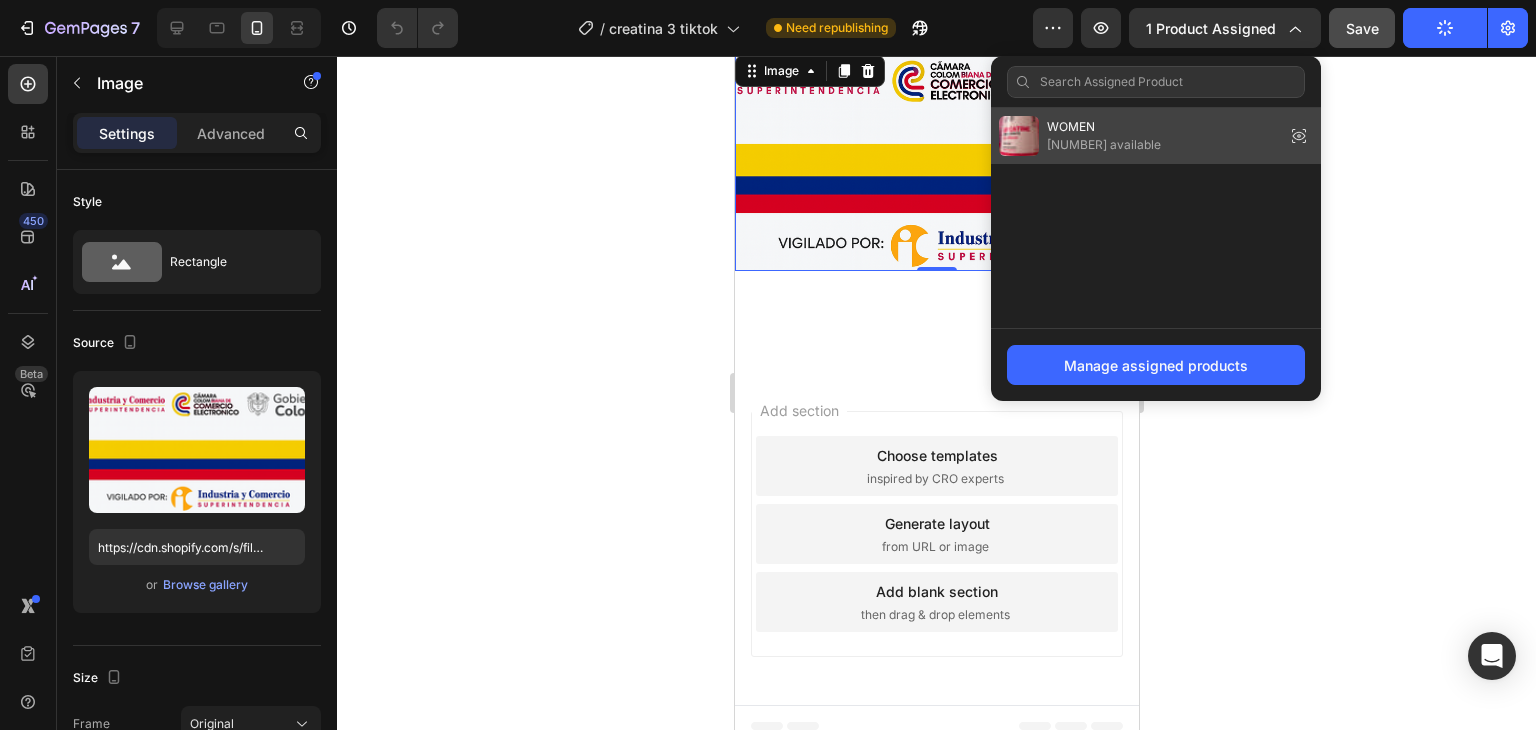 click on "WOMEN [NUMBER] available" 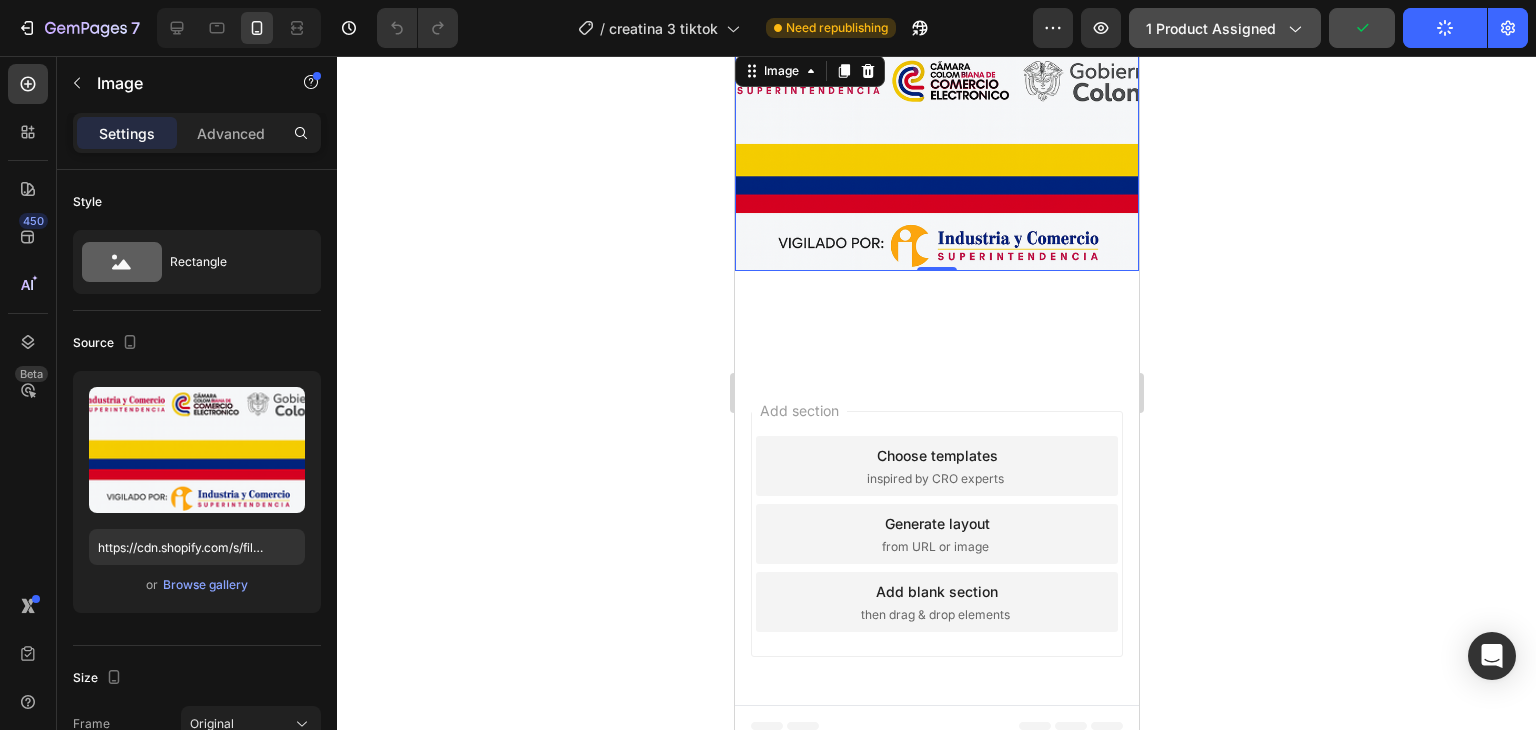 click on "1 product assigned" 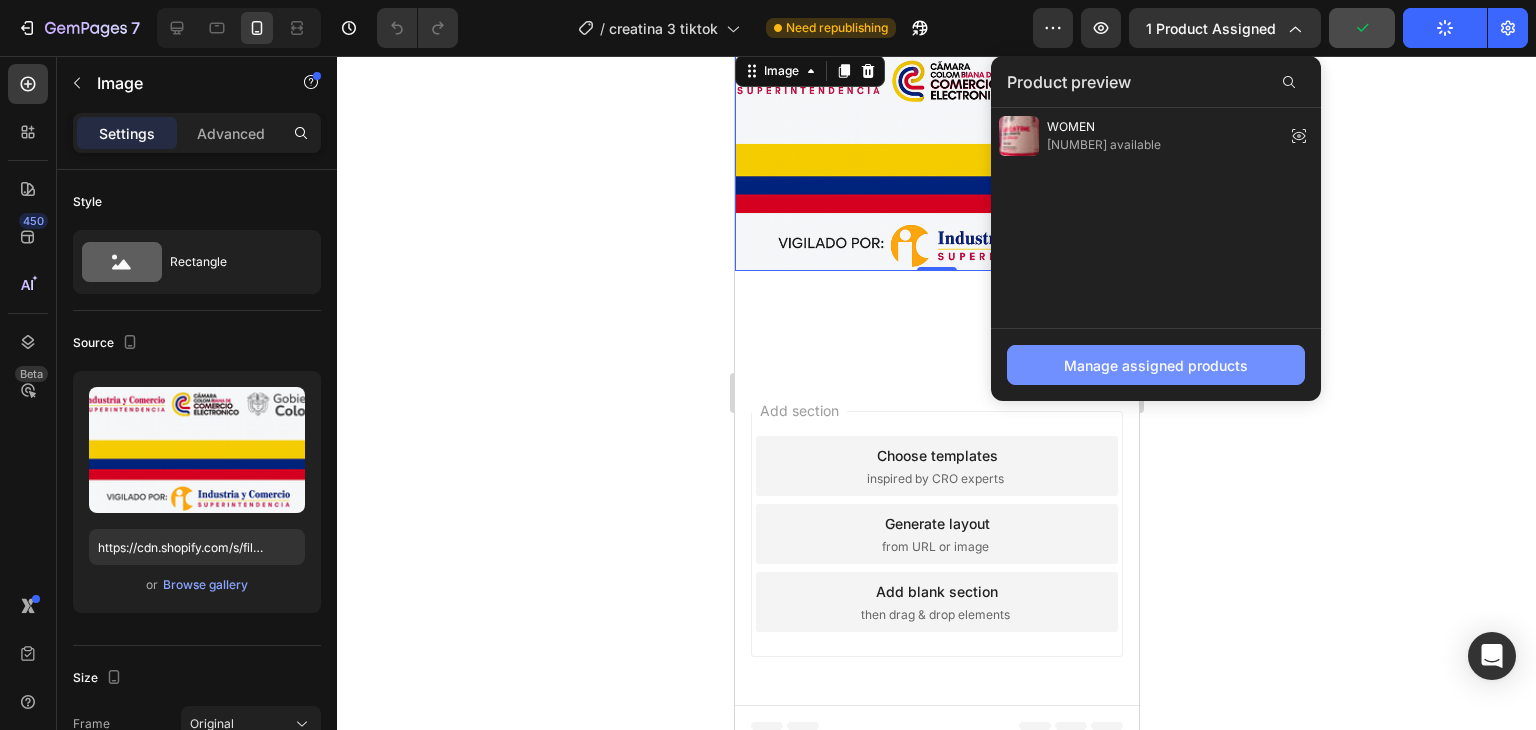 click on "Manage assigned products" at bounding box center (1156, 365) 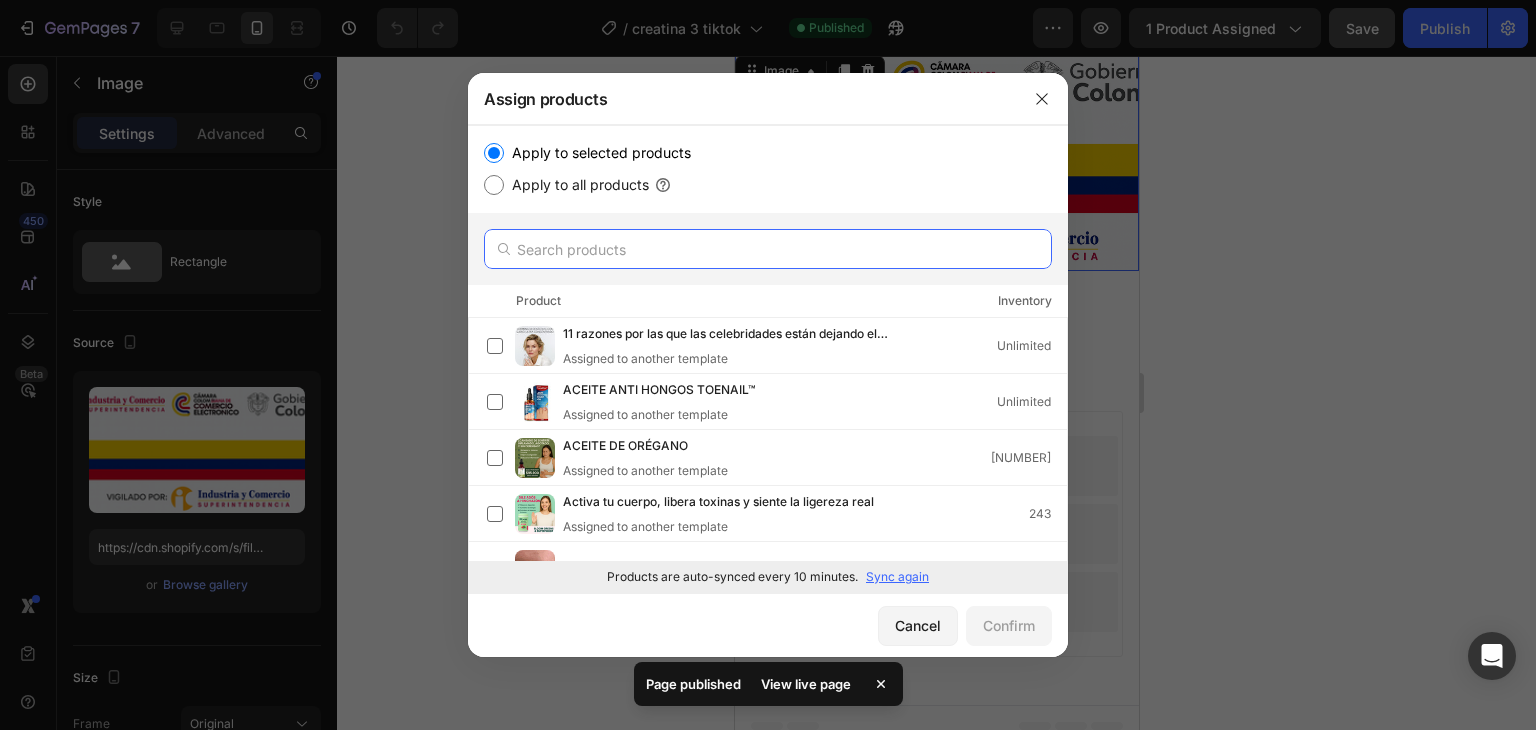 click at bounding box center (768, 249) 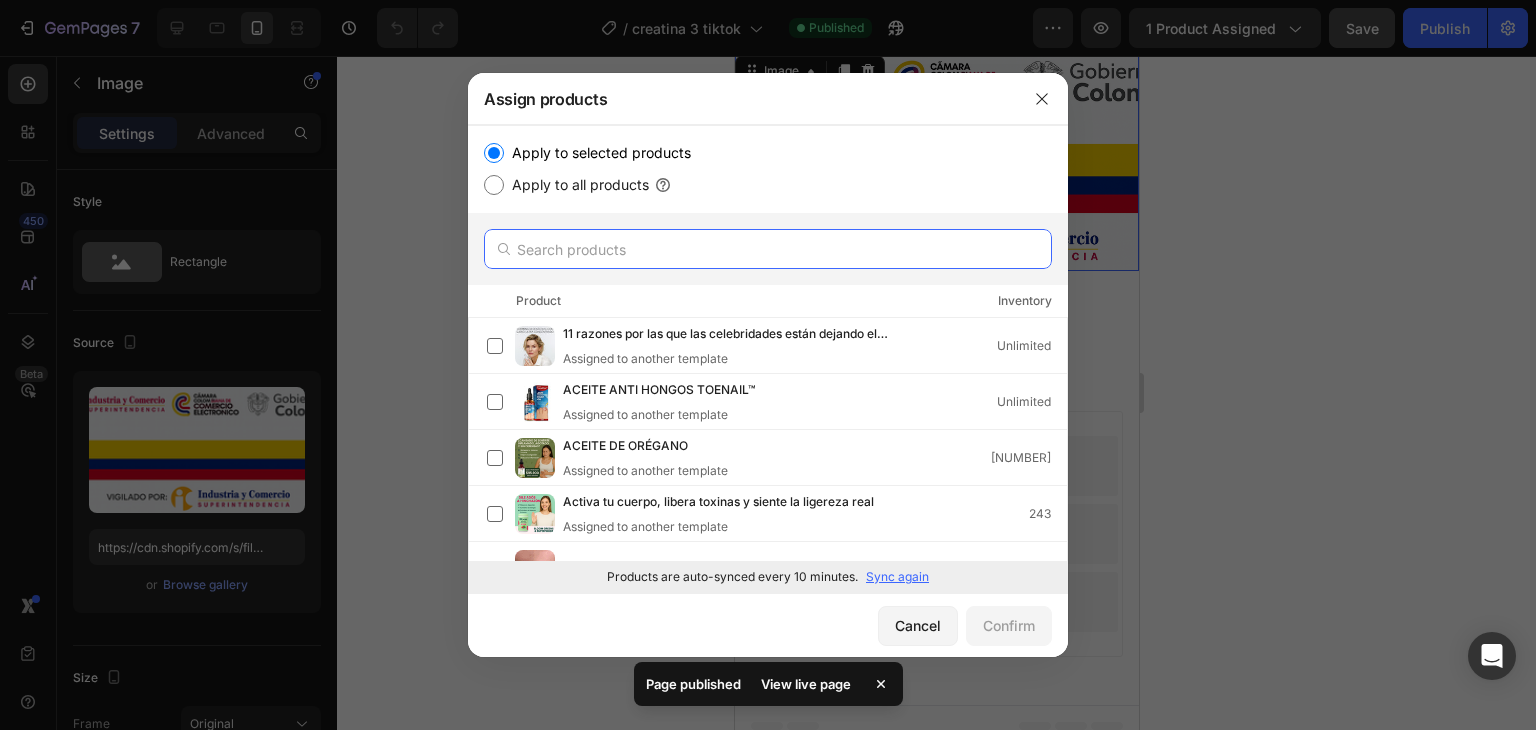 paste on "peach perfect" 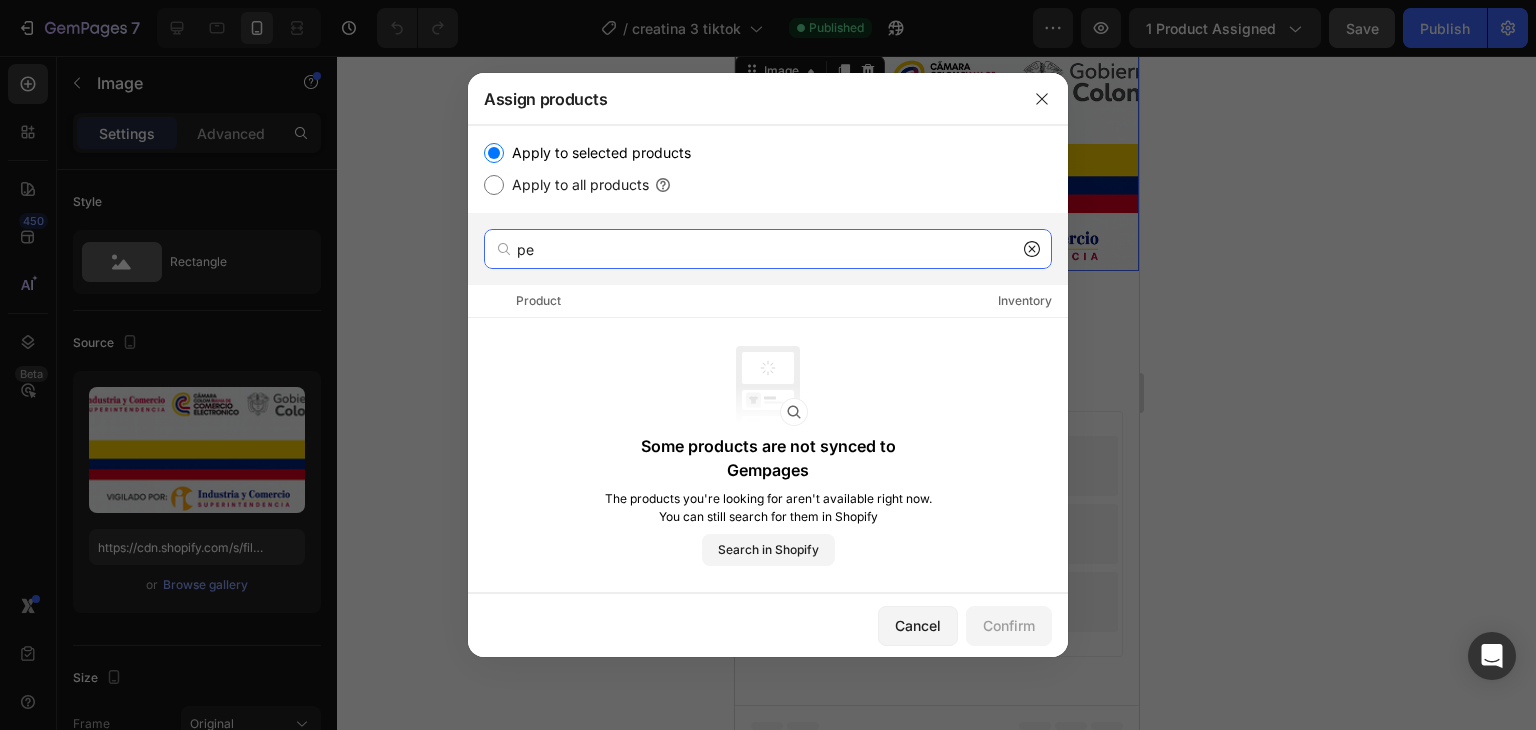 type on "p" 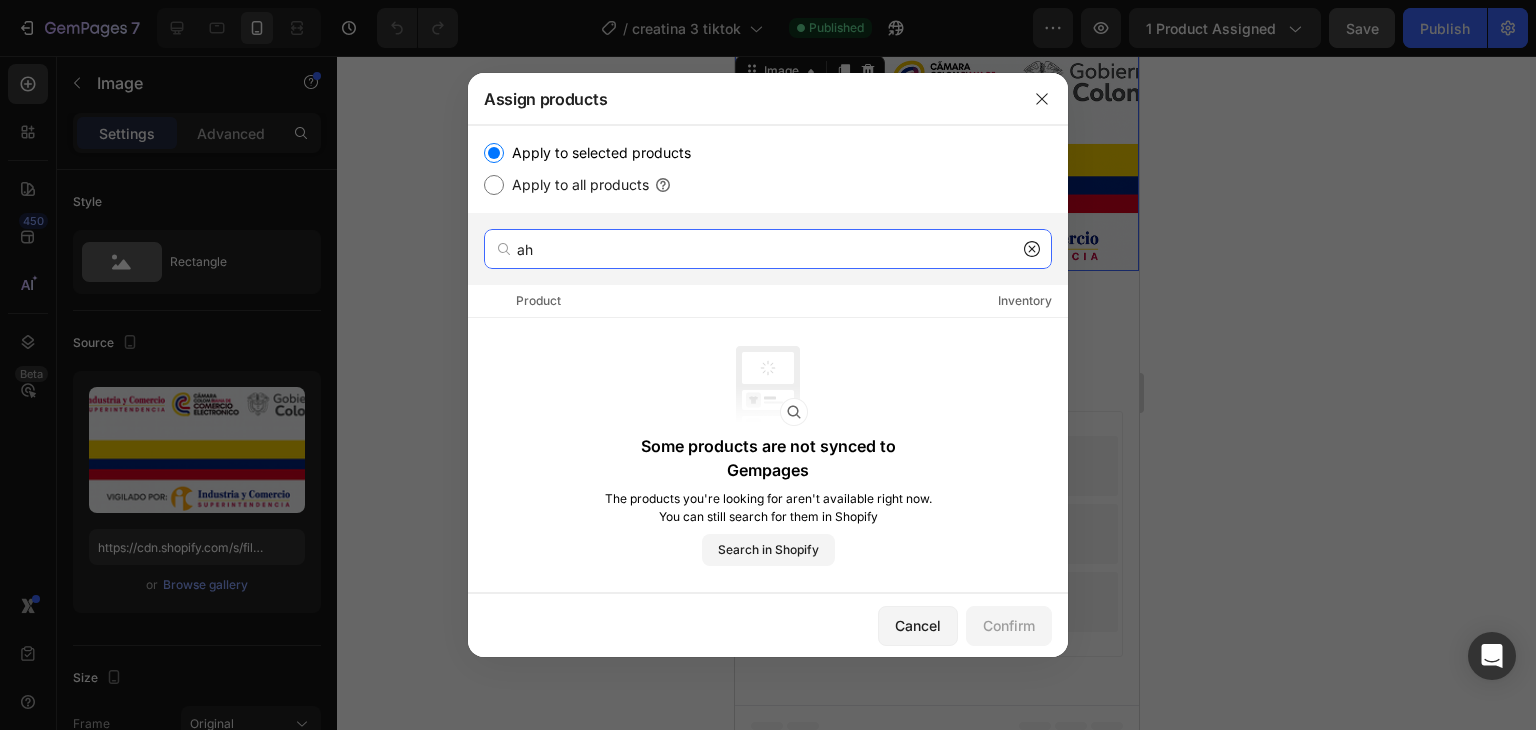 type on "a" 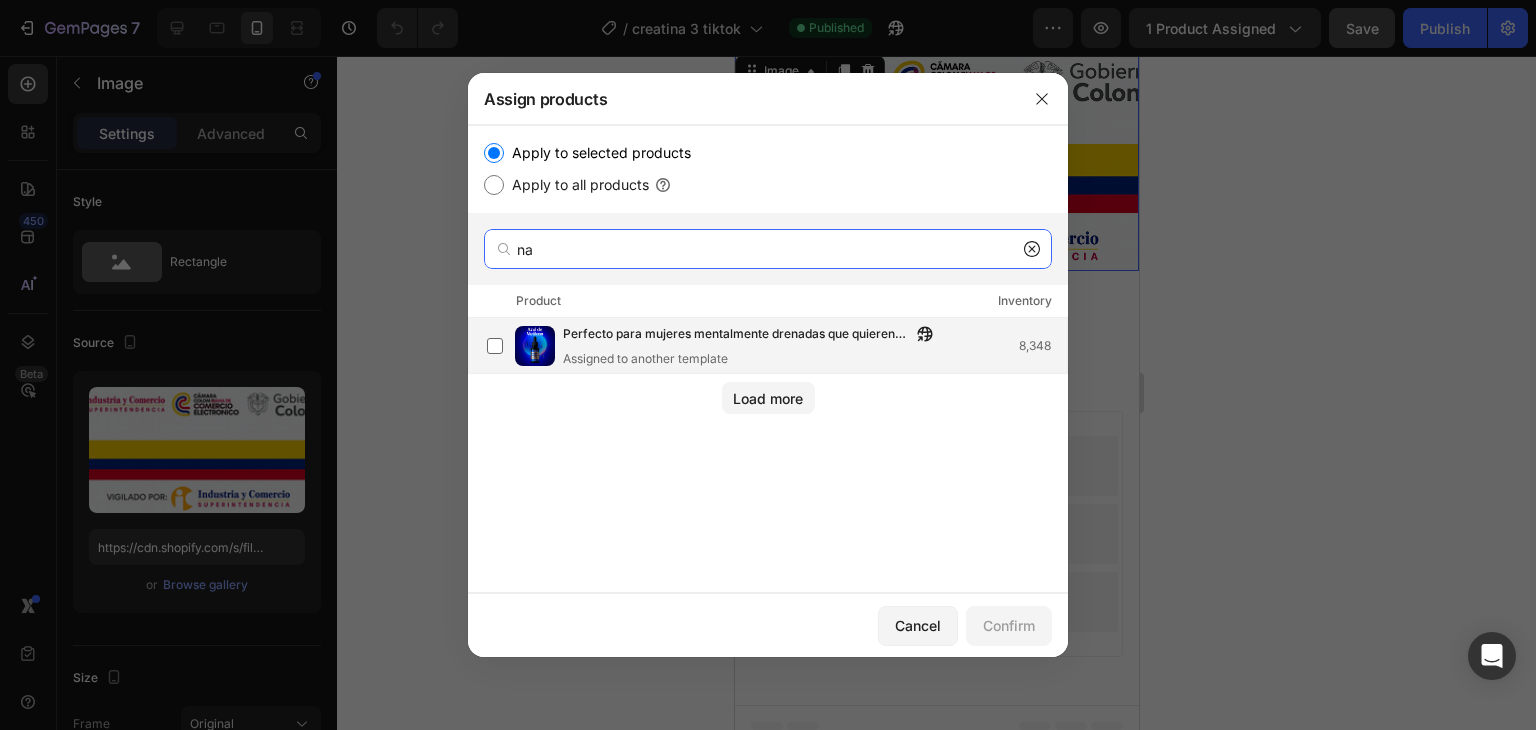 type on "n" 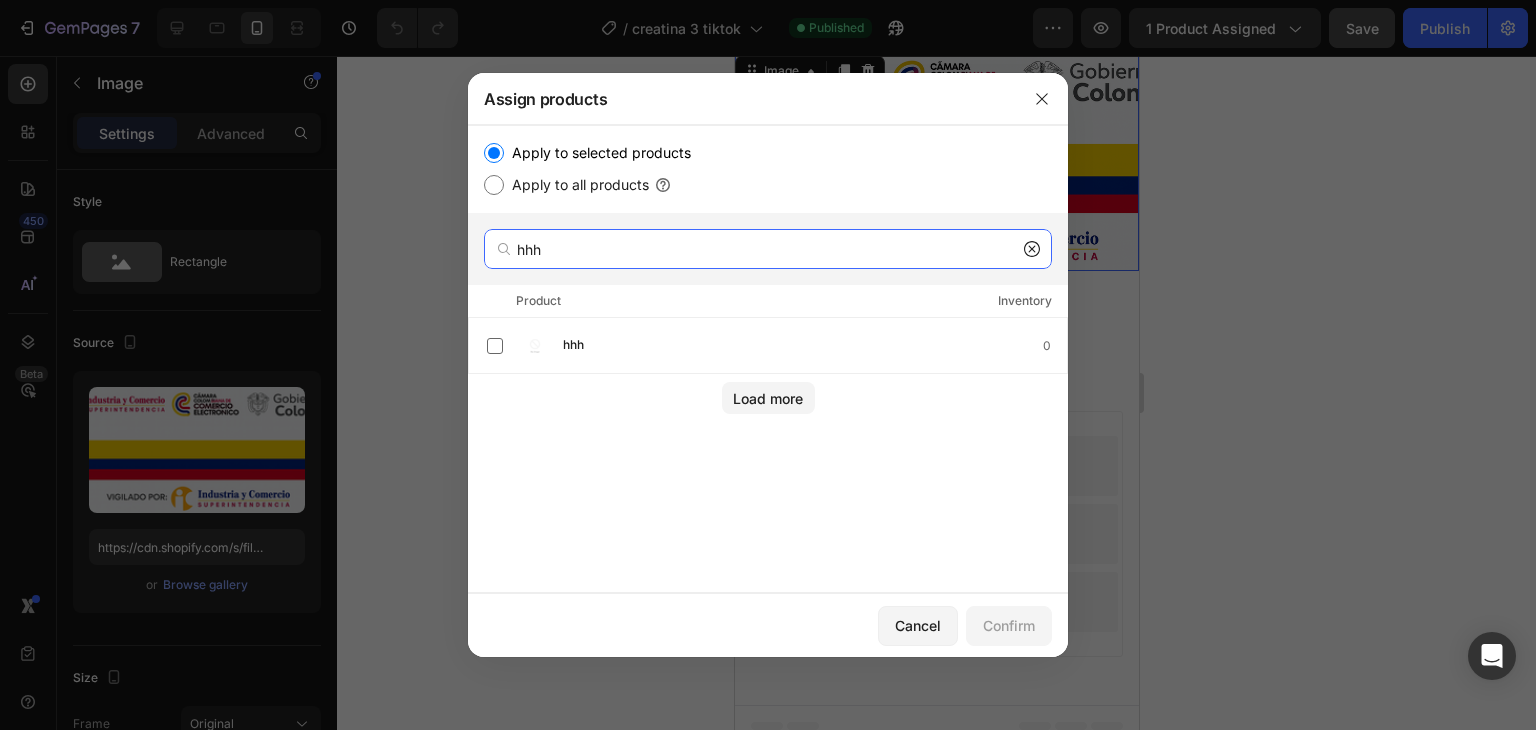 type on "hhh" 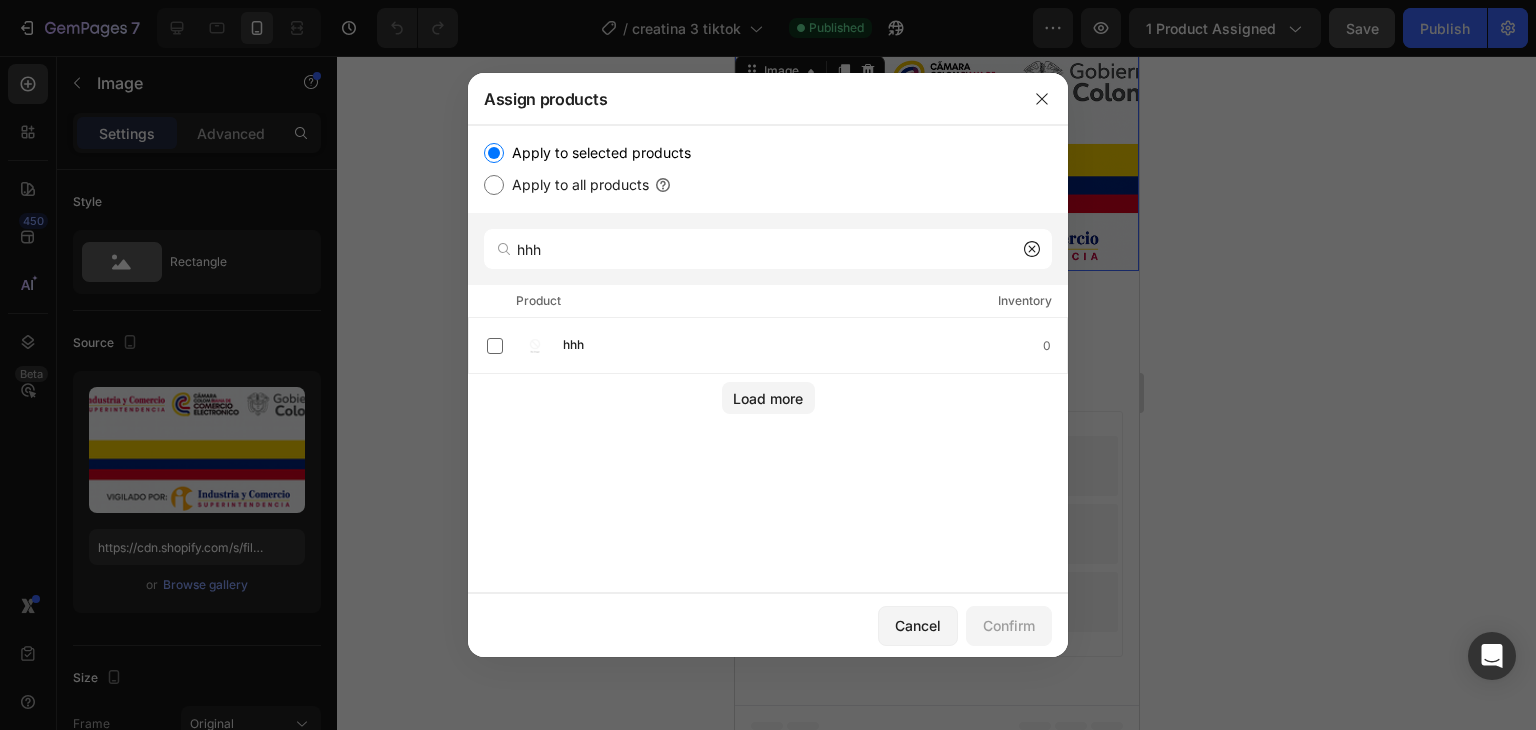 click on "hhh 0" at bounding box center (815, 346) 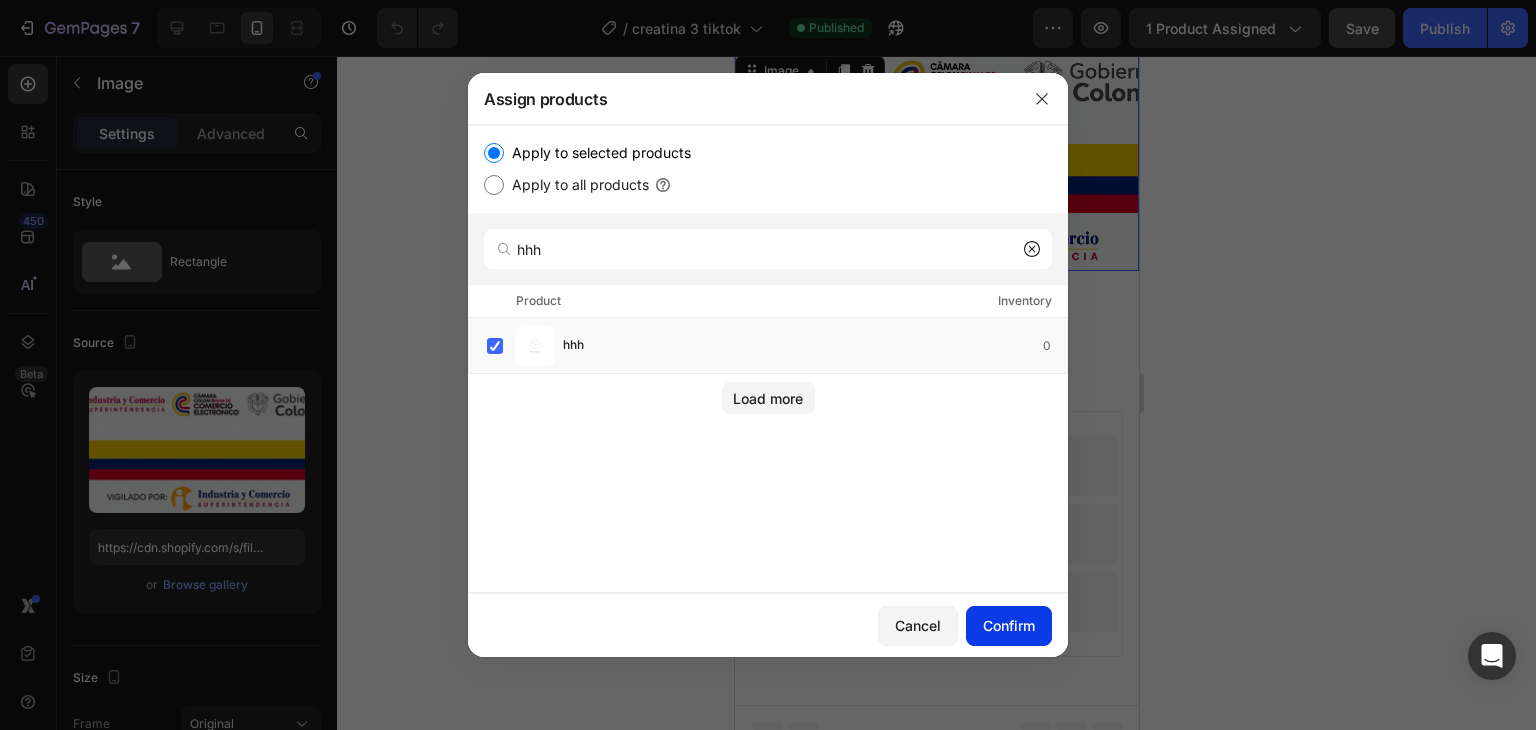click on "Confirm" at bounding box center (1009, 625) 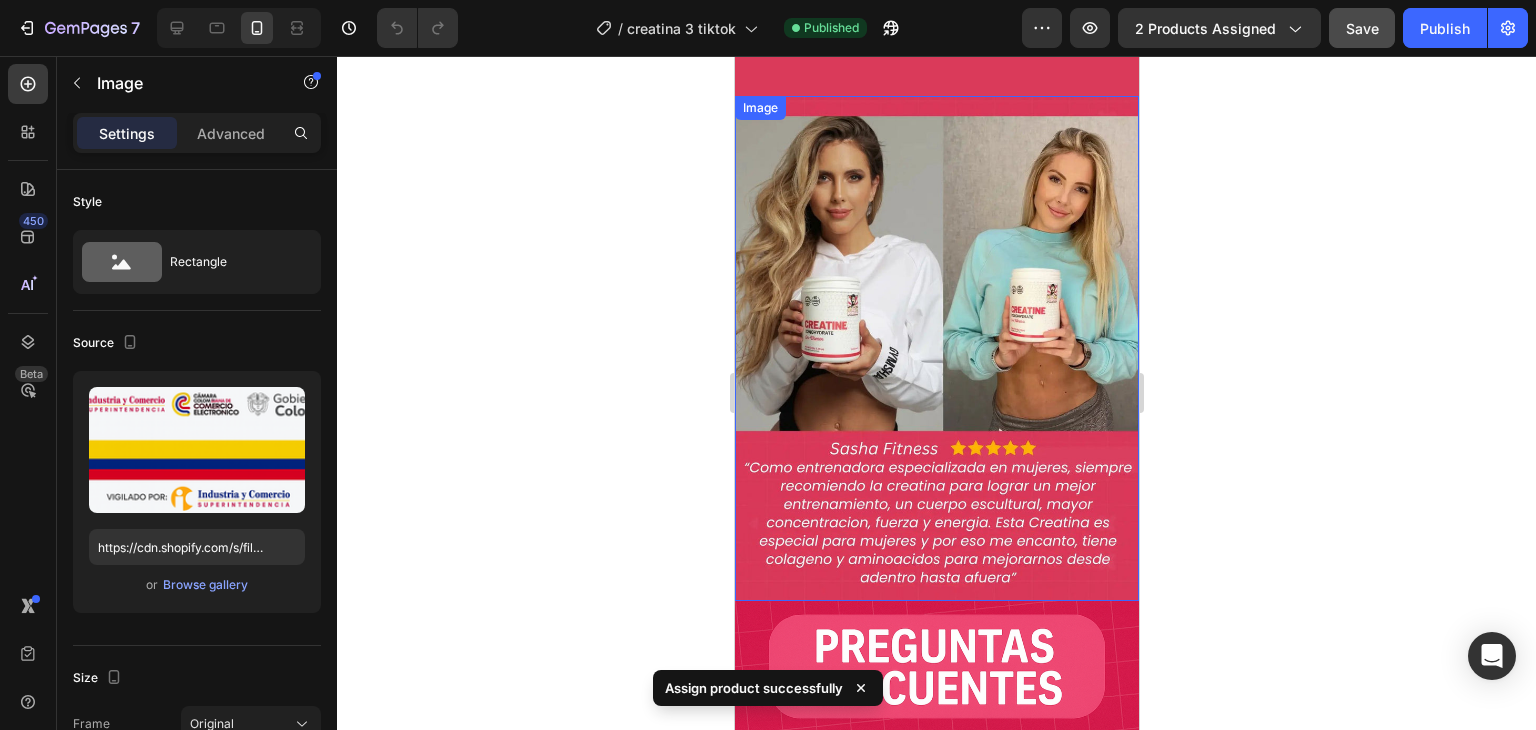 scroll, scrollTop: 3649, scrollLeft: 0, axis: vertical 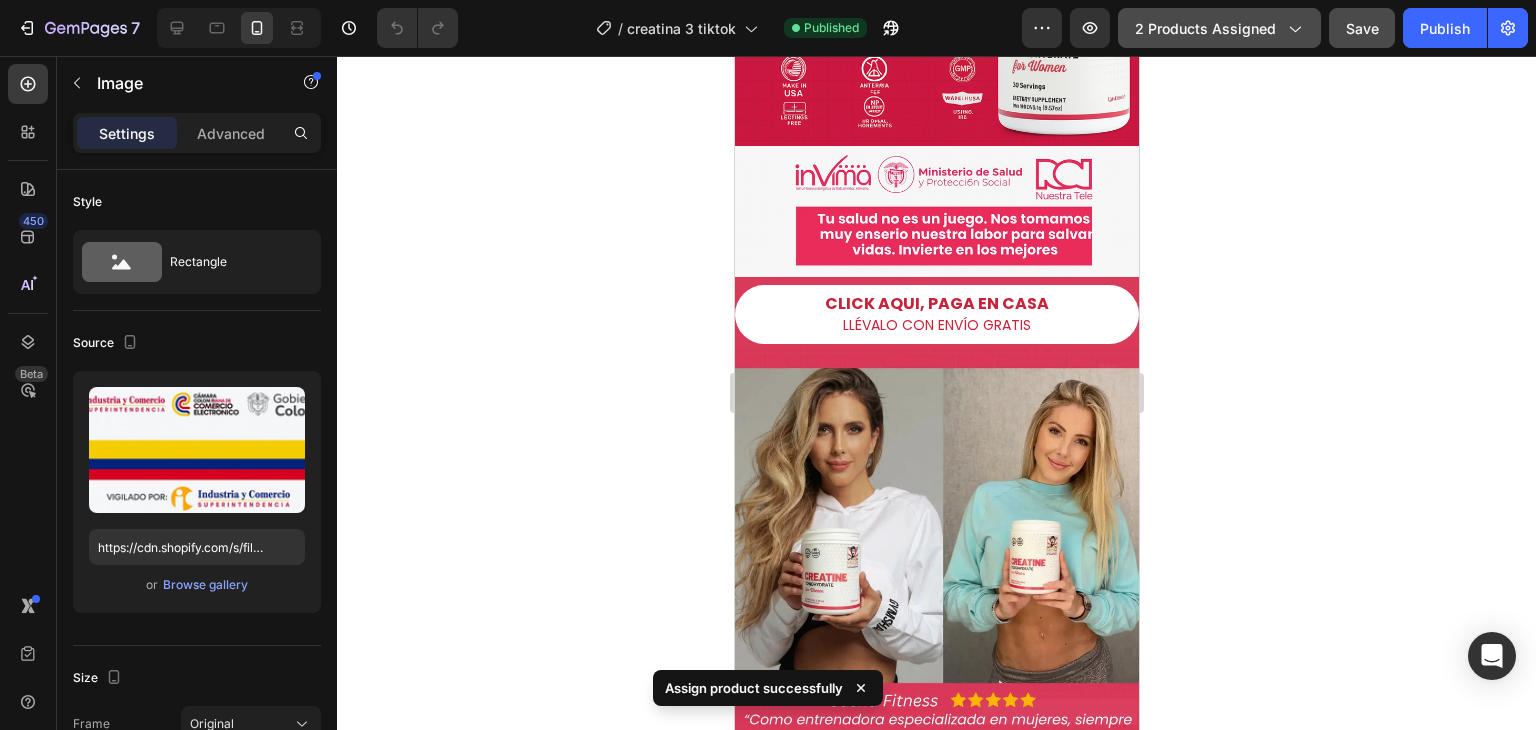 click on "2 products assigned" 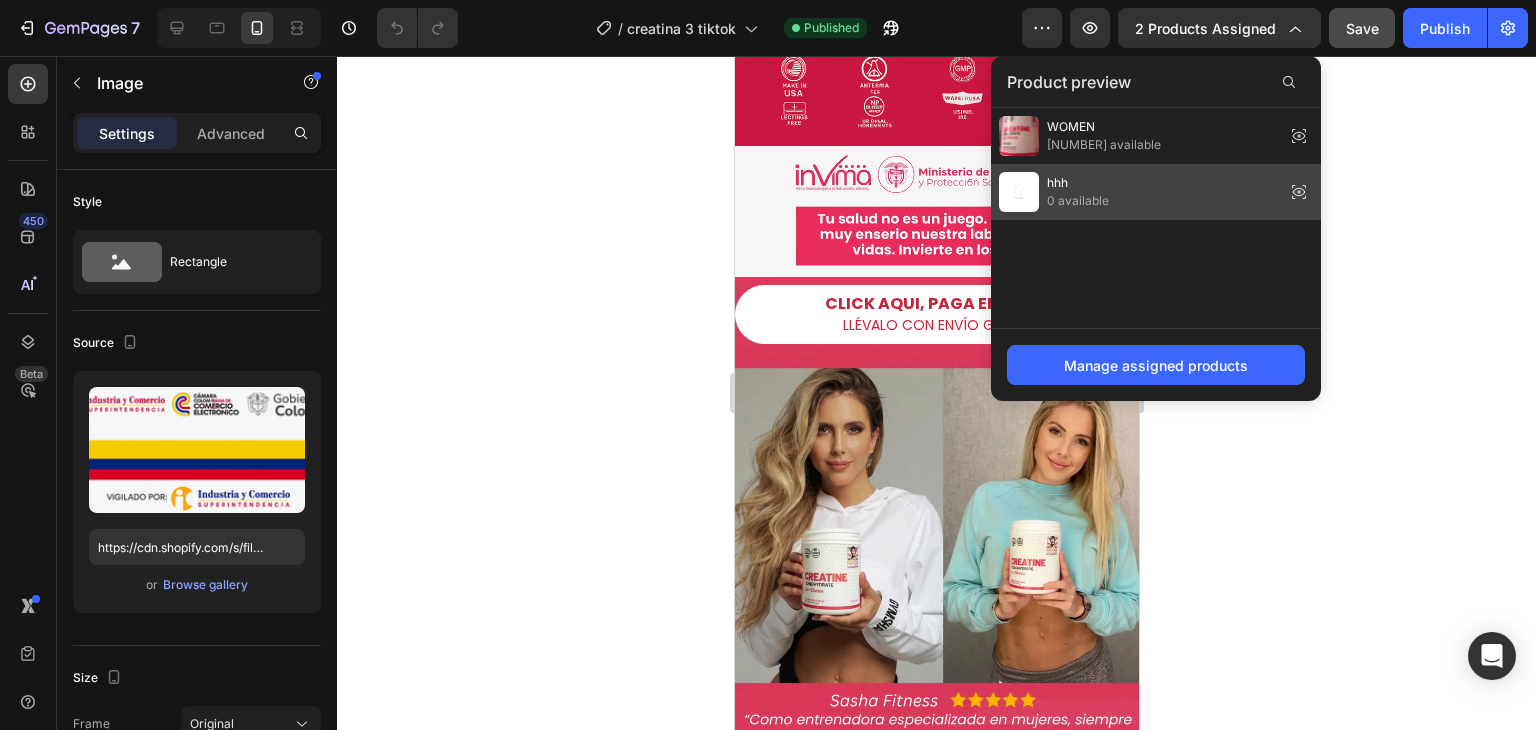 click on "hhh 0 available" 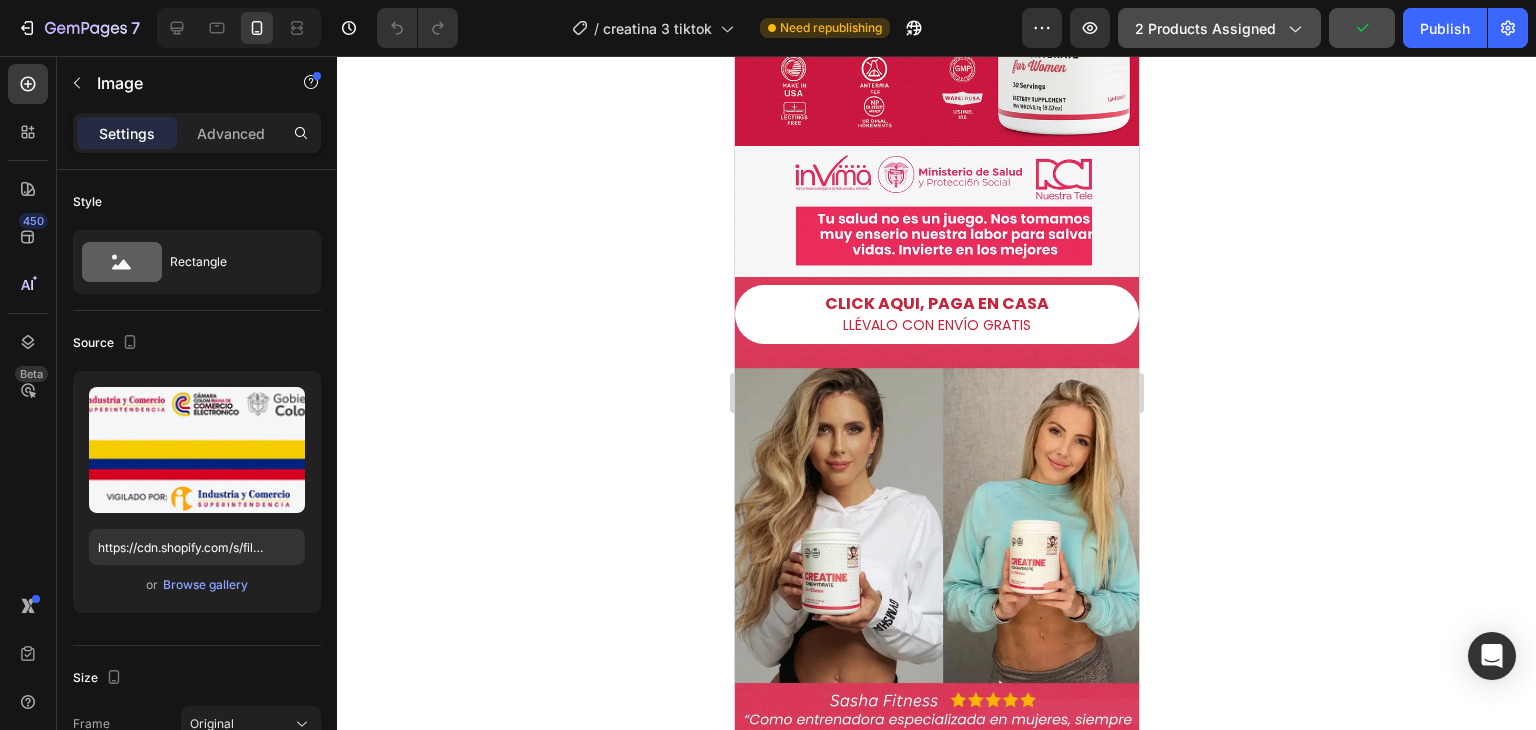 click on "2 products assigned" 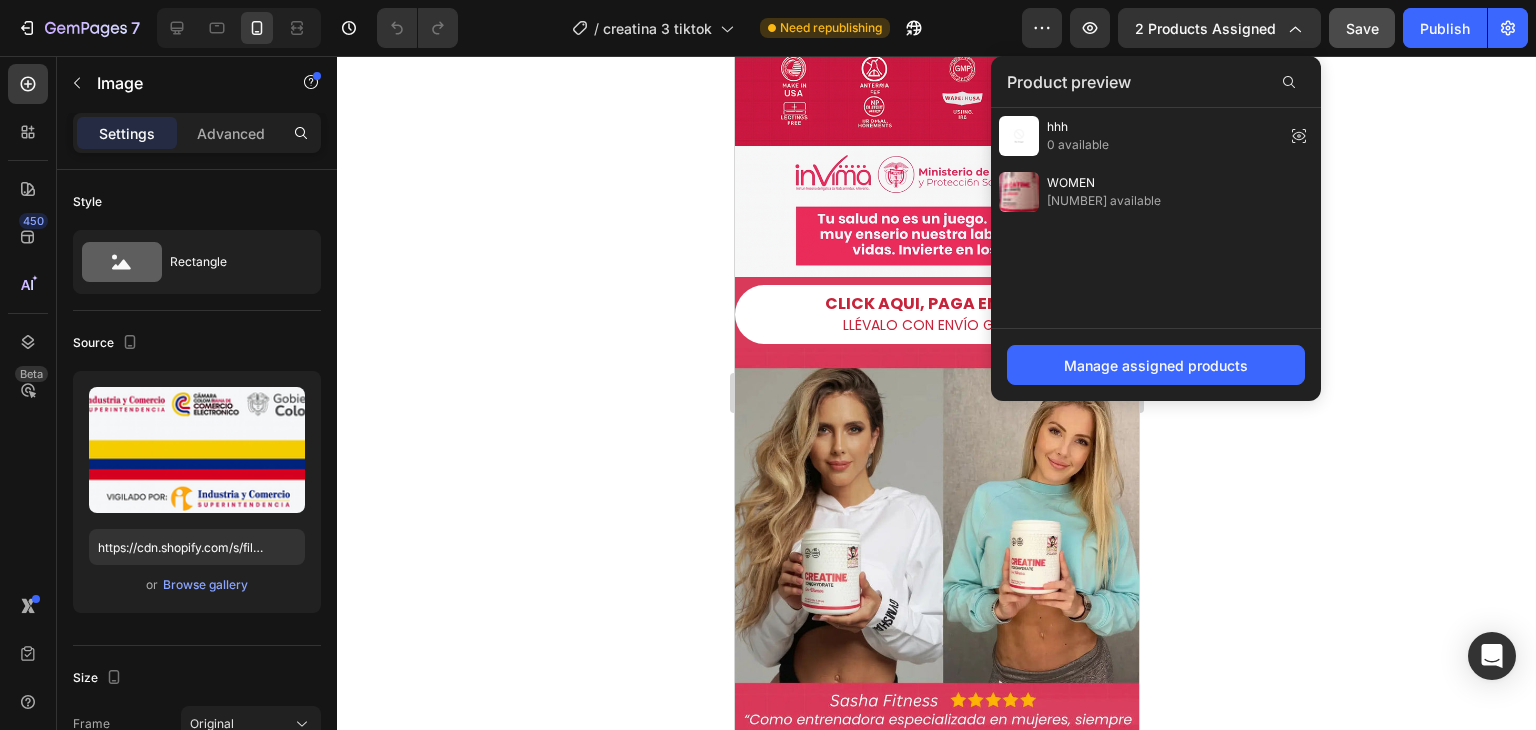 click on "WOMEN [NUMBER] available" 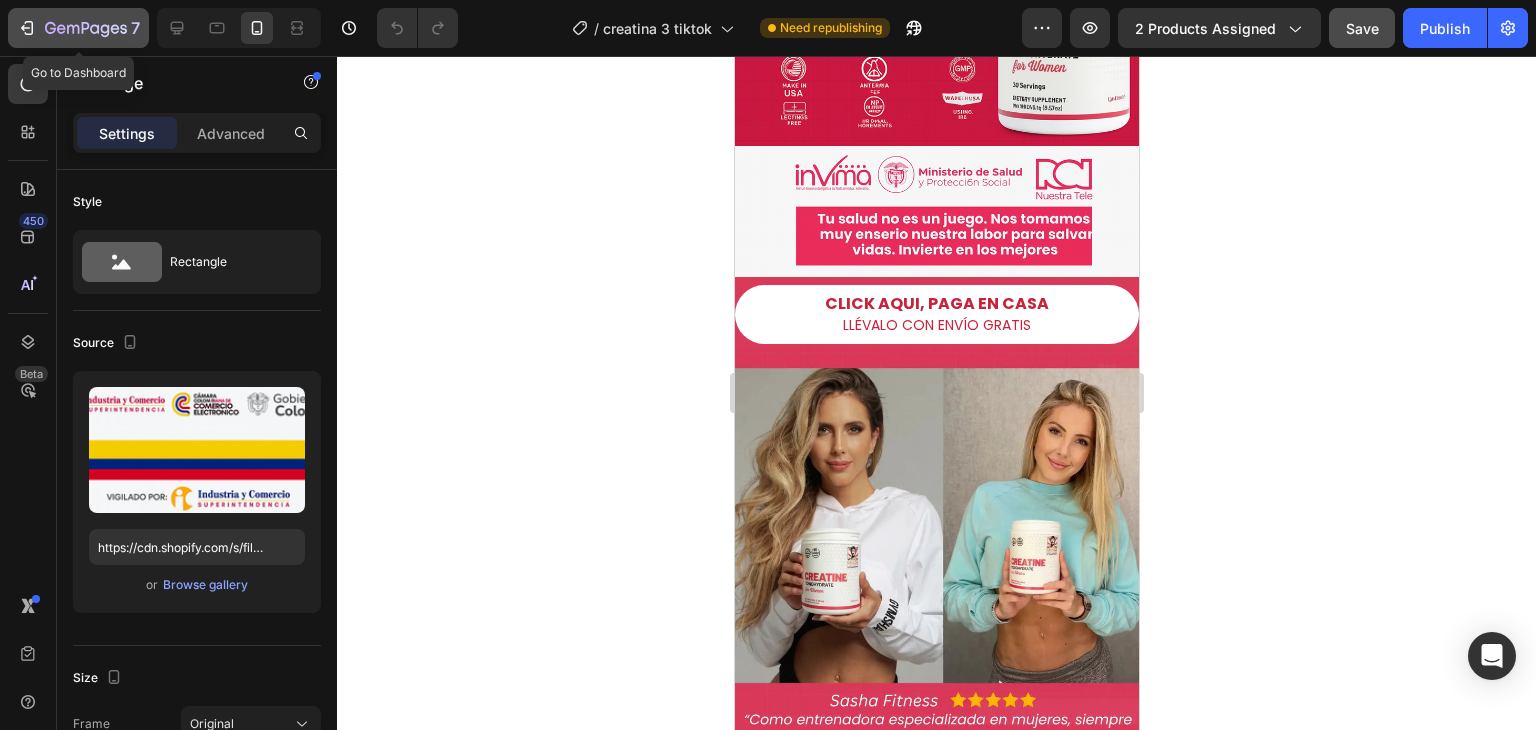 click 